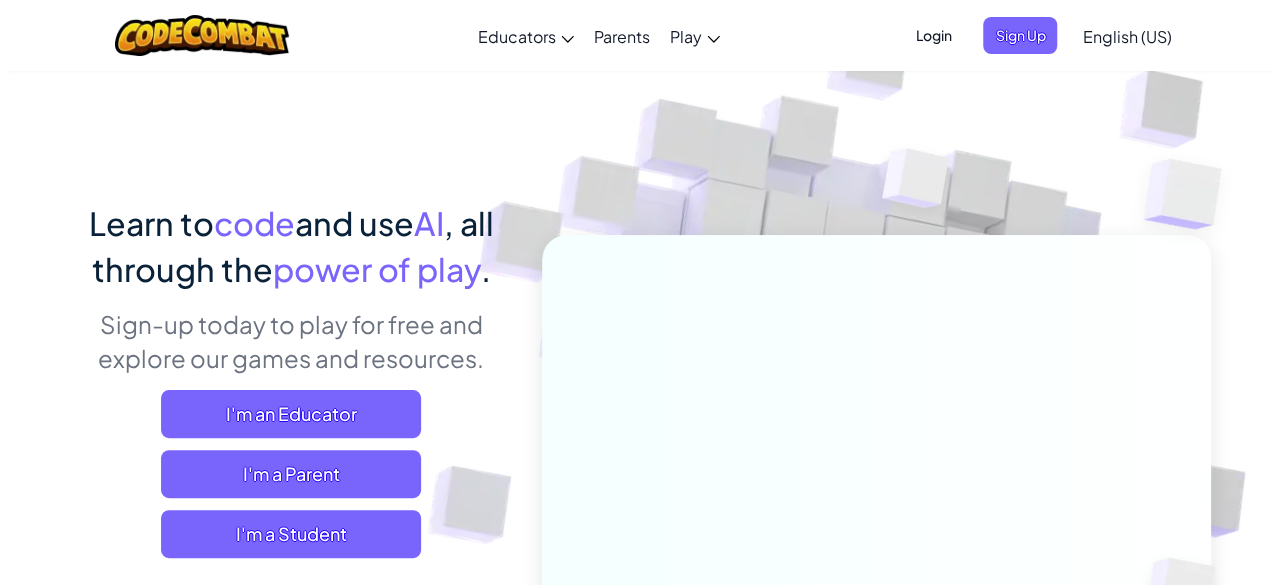 scroll, scrollTop: 80, scrollLeft: 0, axis: vertical 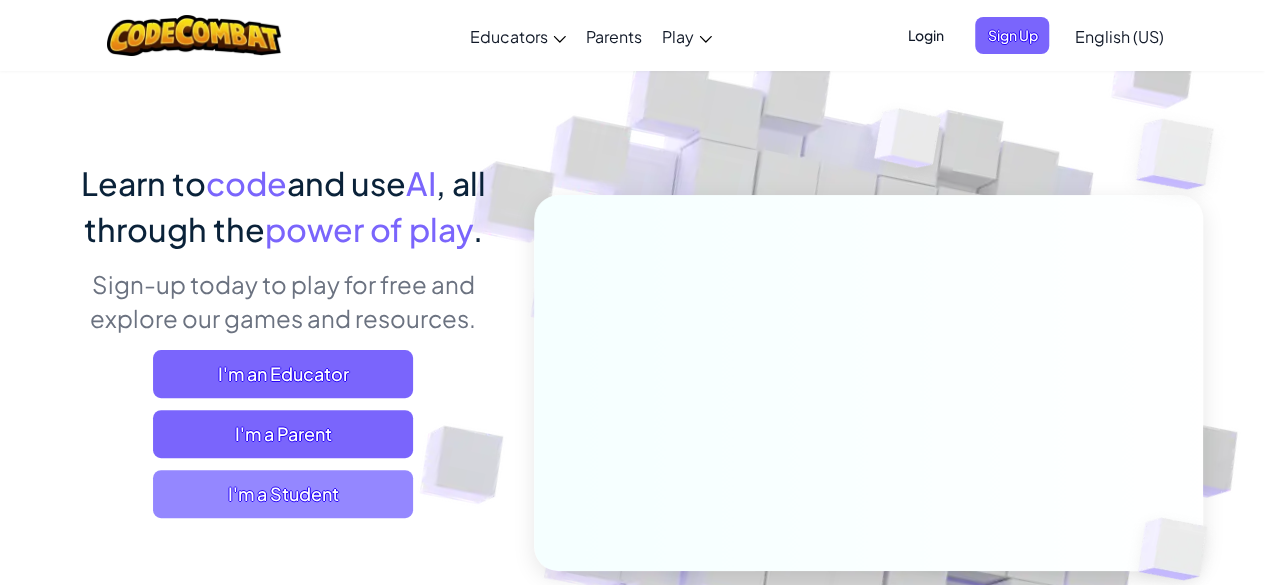 click on "I'm a Student" at bounding box center [283, 494] 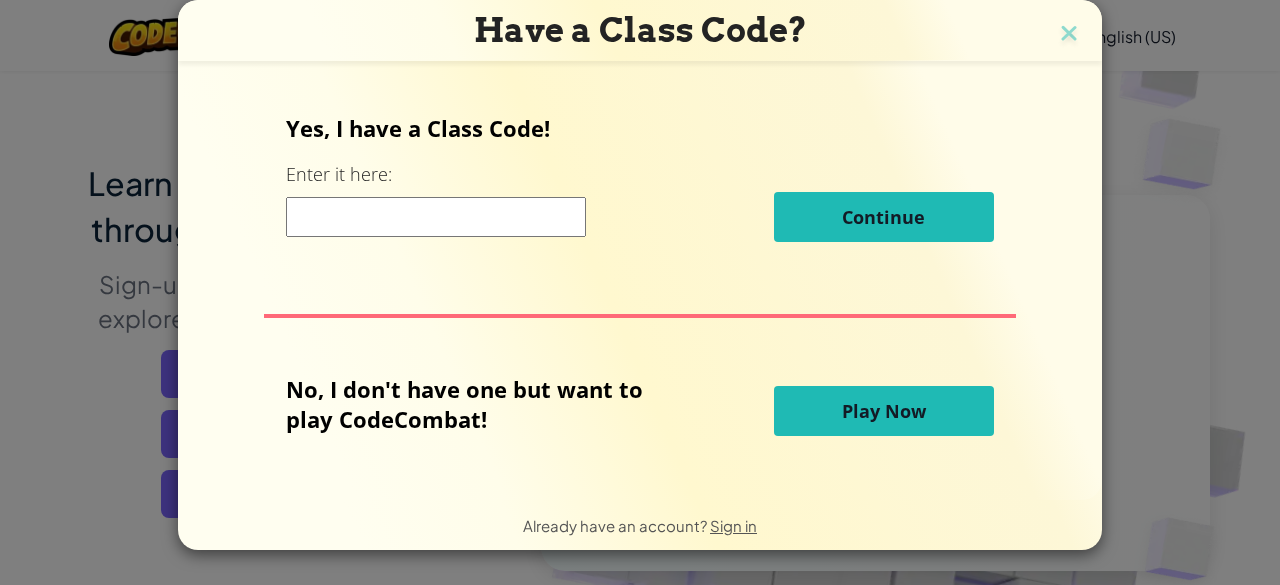 click on "Play Now" at bounding box center [884, 411] 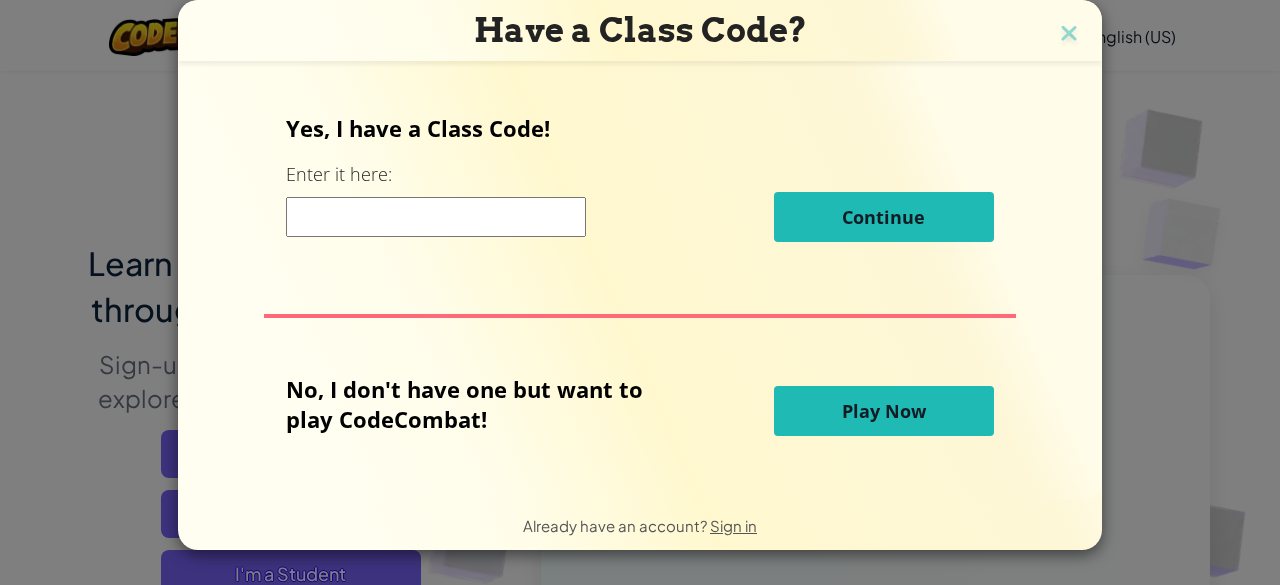 click on "Toggle navigation Educators Create Free Account School & District Solutions Teacher Toolkit Preview Standards Alignment Efficacy Studies Success Stories Professional Development Hour of Code Grants & Funding Resources Request a Demo or Quote Parents Play CodeCombat Home With access to all 530 levels and exclusive features like pets, premium only items, and heroes, anyone can fully immerse themselves in the world of coding. CodeCombat Classroom A full CS curriculum that builds from core concepts all the way through web development, game development and AP CSP. CodeCombat Junior Our flagship K-5 curriculum features a progression of learning levels that teach basic coding concepts at a slower pace, modeled specifically for elementary students. Ozaria Classroom An enchanting narrative coding adventure that establishes the fundamentals of computer science. AP CSP Endorsed by the College Board, our AP CSP curriculum provides game-based and turnkey tools to prepare students for the AP exam. AI League Esports Login" at bounding box center [640, 6641] 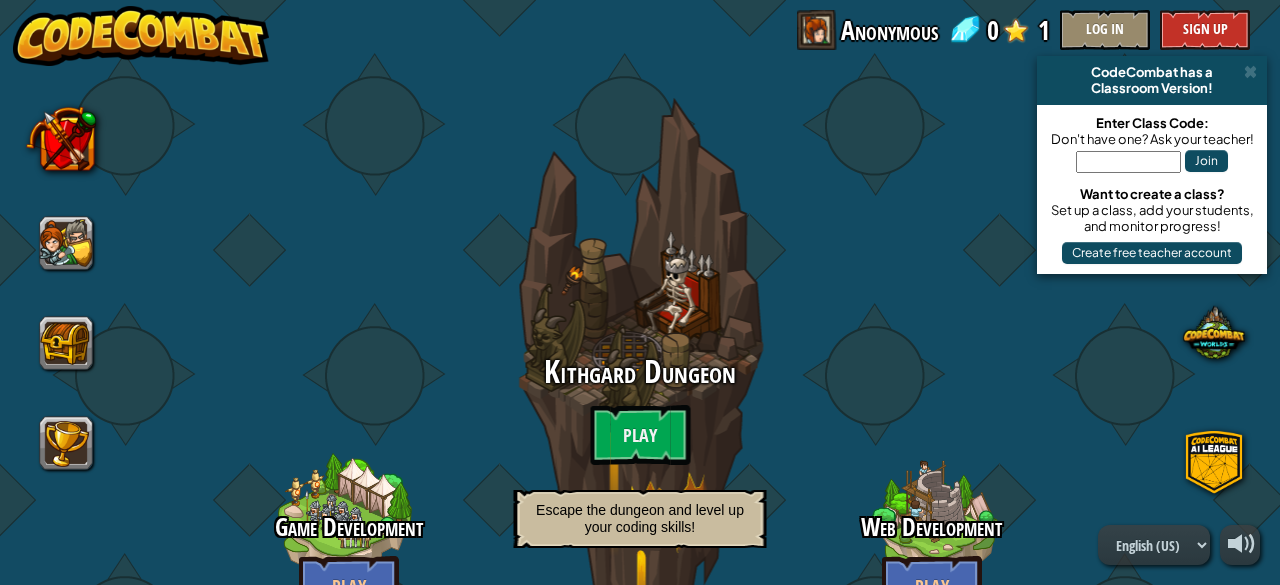click at bounding box center (931, 545) 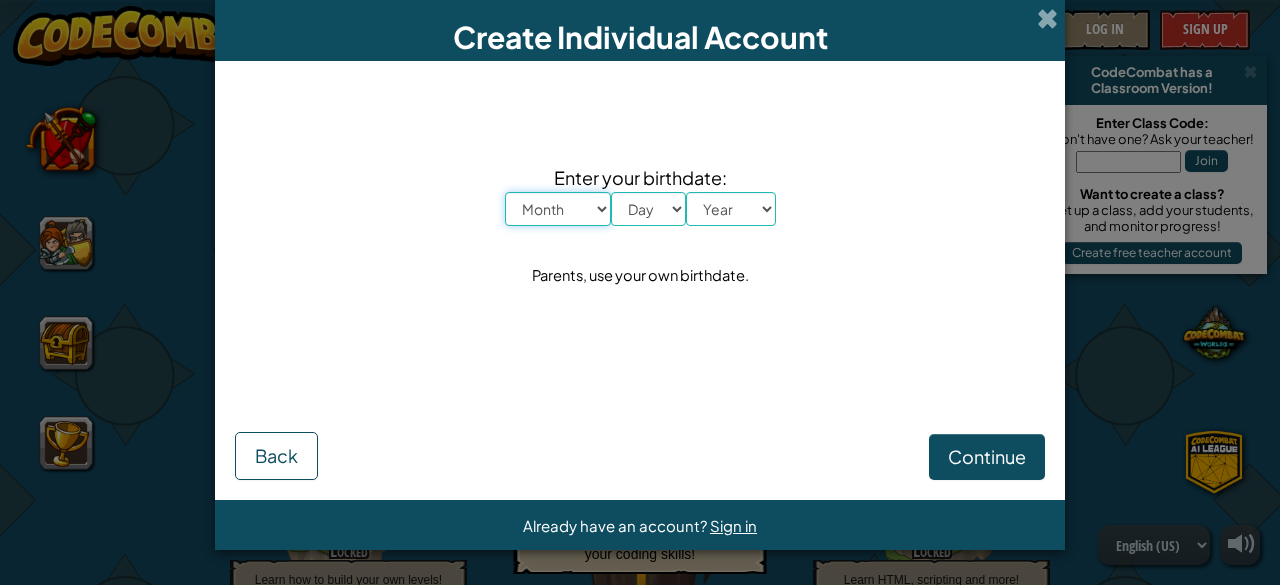 click on "Month January February March April May June July August September October November December" at bounding box center [558, 209] 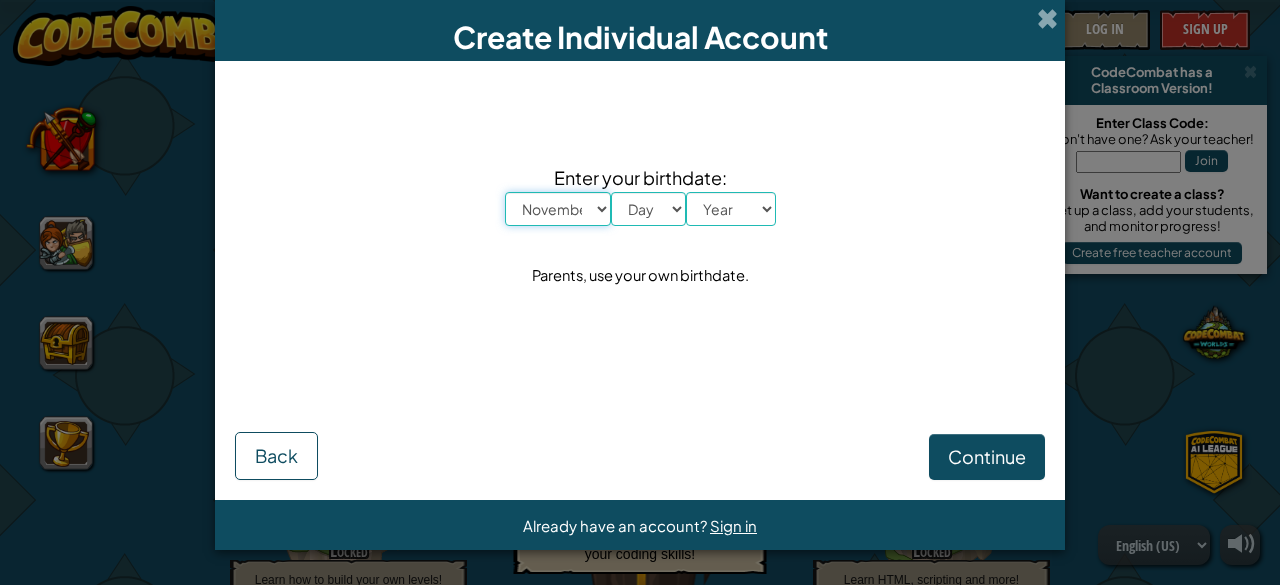 click on "Month January February March April May June July August September October November December" at bounding box center (558, 209) 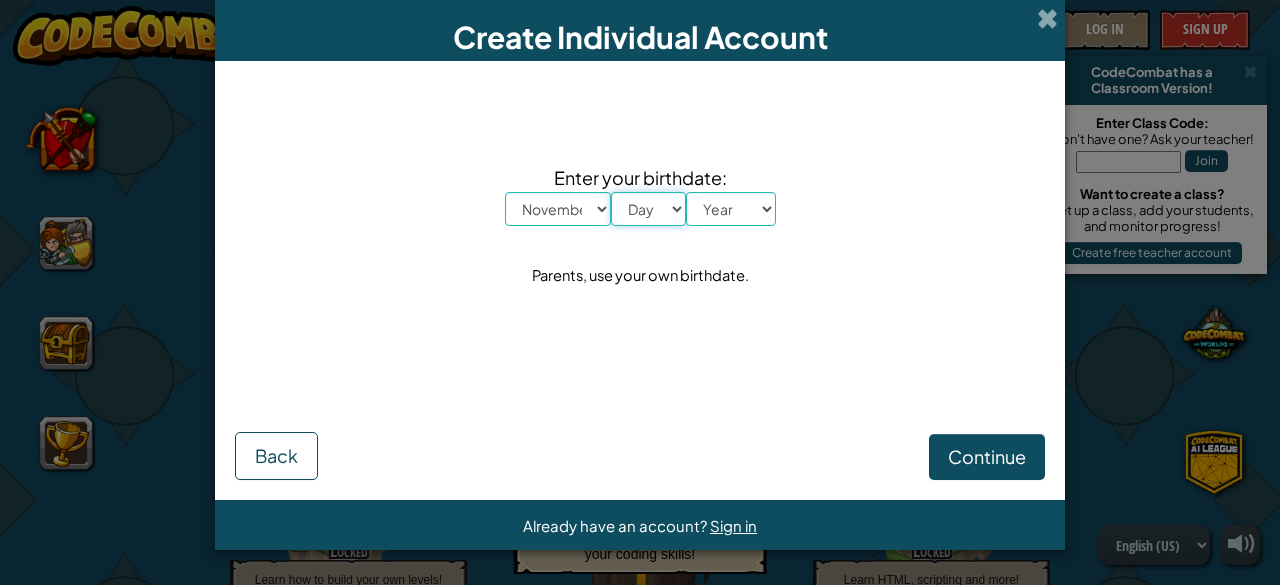 click on "Day 1 2 3 4 5 6 7 8 9 10 11 12 13 14 15 16 17 18 19 20 21 22 23 24 25 26 27 28 29 30 31" at bounding box center (648, 209) 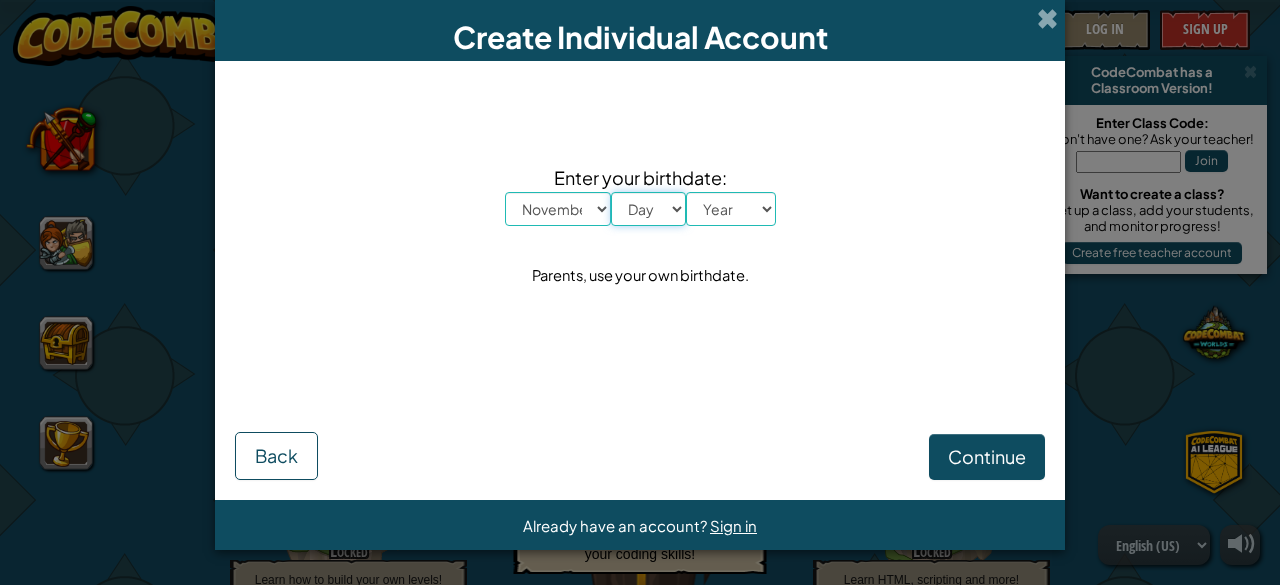 select on "21" 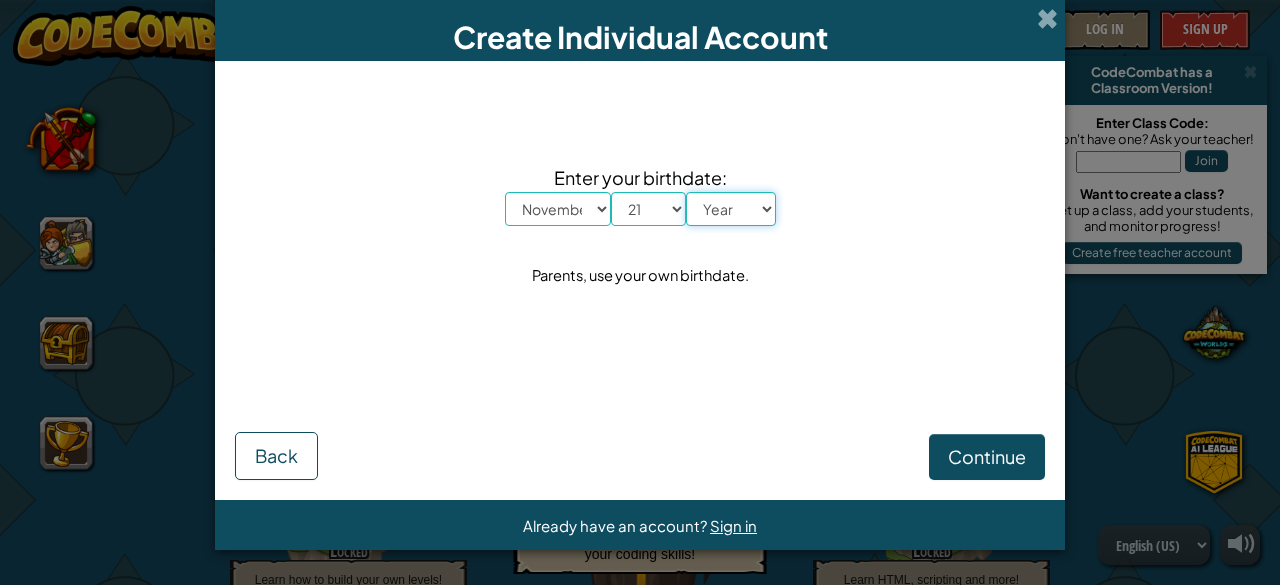 click on "Year 2025 2024 2023 2022 2021 2020 2019 2018 2017 2016 2015 2014 2013 2012 2011 2010 2009 2008 2007 2006 2005 2004 2003 2002 2001 2000 1999 1998 1997 1996 1995 1994 1993 1992 1991 1990 1989 1988 1987 1986 1985 1984 1983 1982 1981 1980 1979 1978 1977 1976 1975 1974 1973 1972 1971 1970 1969 1968 1967 1966 1965 1964 1963 1962 1961 1960 1959 1958 1957 1956 1955 1954 1953 1952 1951 1950 1949 1948 1947 1946 1945 1944 1943 1942 1941 1940 1939 1938 1937 1936 1935 1934 1933 1932 1931 1930 1929 1928 1927 1926" at bounding box center [731, 209] 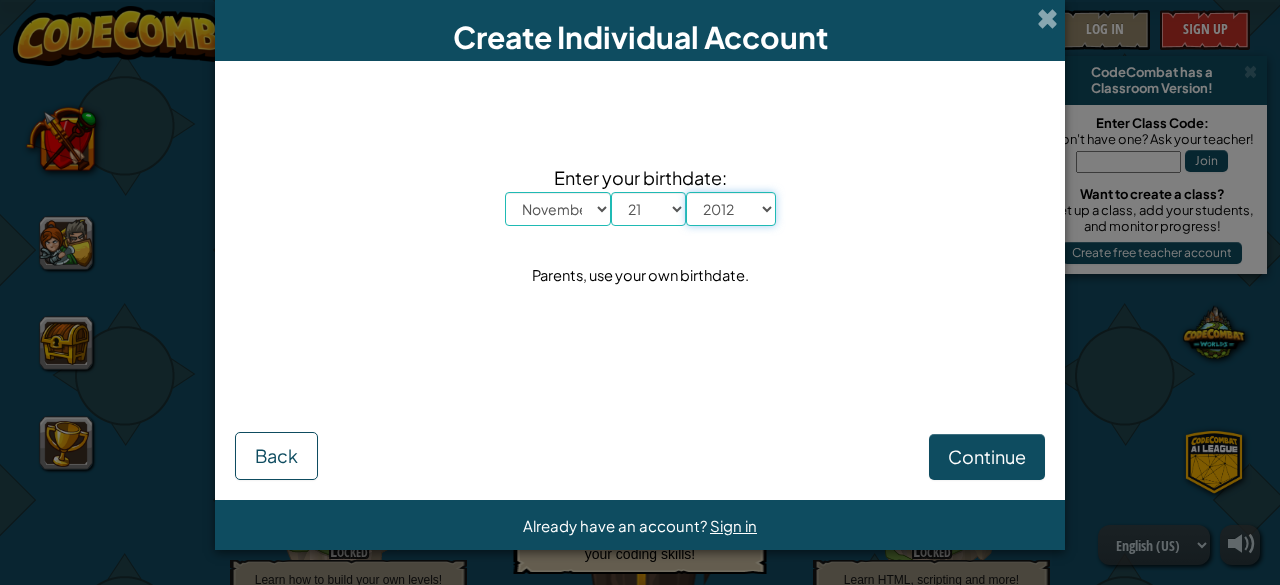 click on "Year 2025 2024 2023 2022 2021 2020 2019 2018 2017 2016 2015 2014 2013 2012 2011 2010 2009 2008 2007 2006 2005 2004 2003 2002 2001 2000 1999 1998 1997 1996 1995 1994 1993 1992 1991 1990 1989 1988 1987 1986 1985 1984 1983 1982 1981 1980 1979 1978 1977 1976 1975 1974 1973 1972 1971 1970 1969 1968 1967 1966 1965 1964 1963 1962 1961 1960 1959 1958 1957 1956 1955 1954 1953 1952 1951 1950 1949 1948 1947 1946 1945 1944 1943 1942 1941 1940 1939 1938 1937 1936 1935 1934 1933 1932 1931 1930 1929 1928 1927 1926" at bounding box center (731, 209) 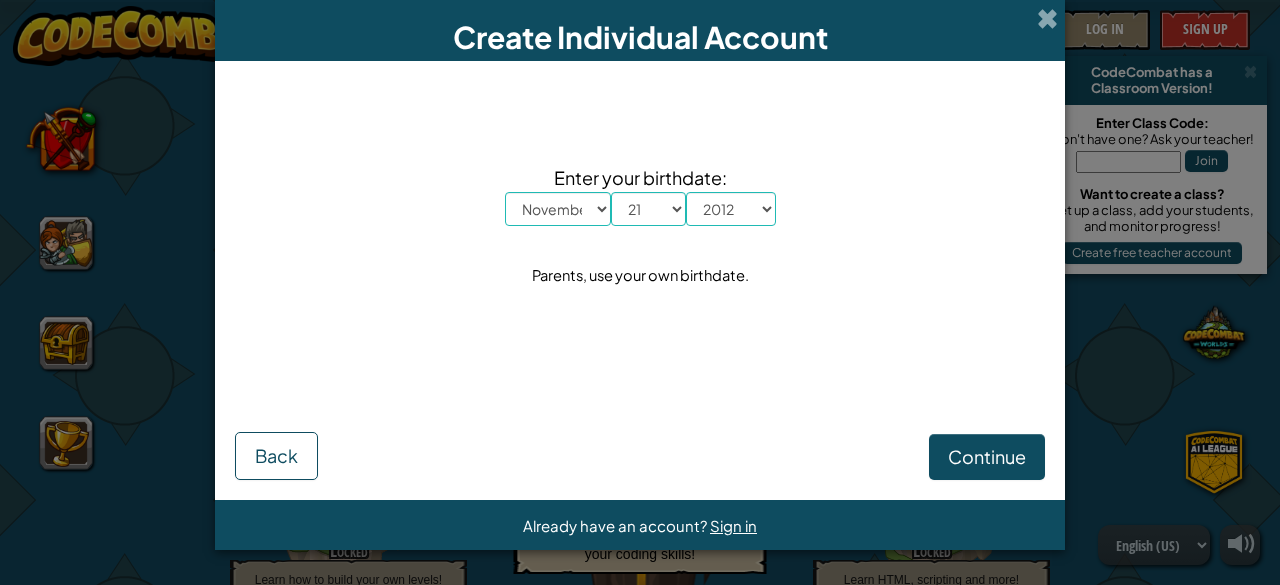 click on "Continue Back" at bounding box center (640, 425) 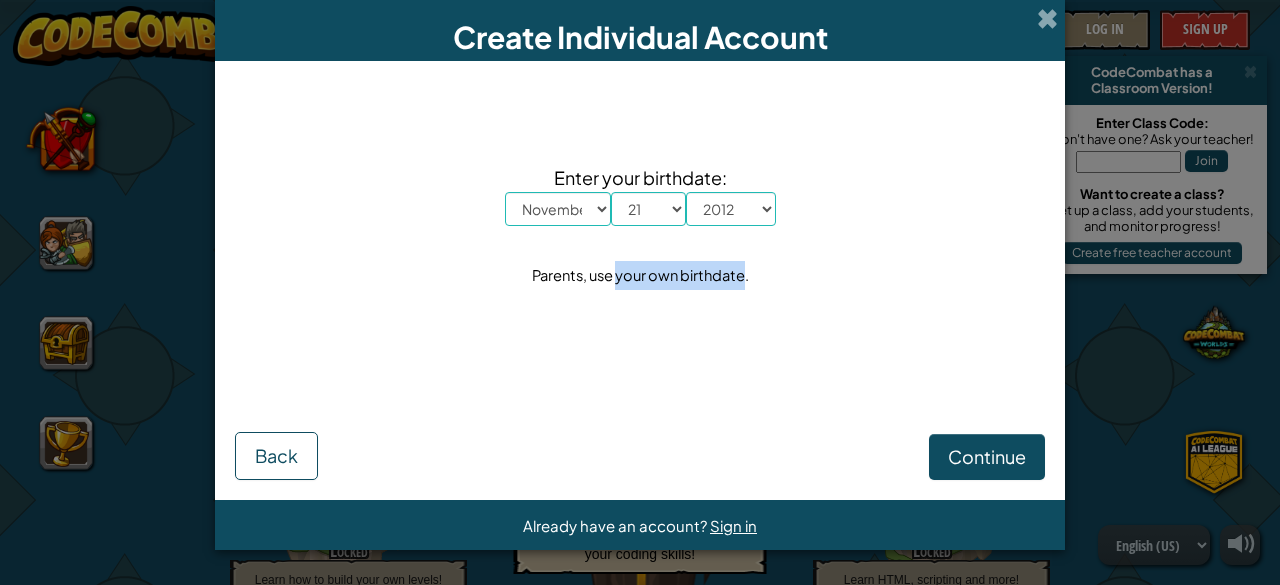drag, startPoint x: 699, startPoint y: 278, endPoint x: 624, endPoint y: 258, distance: 77.62087 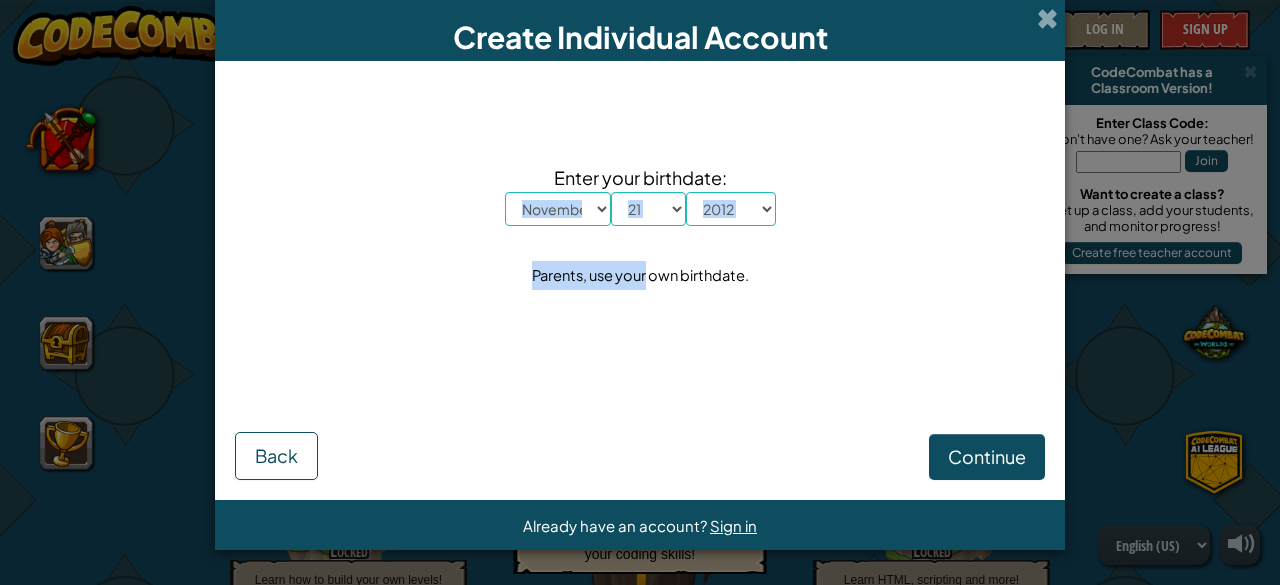 click on "Enter your birthdate: Month January February March April May June July August September October November December Day 1 2 3 4 5 6 7 8 9 10 11 12 13 14 15 16 17 18 19 20 21 22 23 24 25 26 27 28 29 30 31 Year 2025 2024 2023 2022 2021 2020 2019 2018 2017 2016 2015 2014 2013 2012 2011 2010 2009 2008 2007 2006 2005 2004 2003 2002 2001 2000 1999 1998 1997 1996 1995 1994 1993 1992 1991 1990 1989 1988 1987 1986 1985 1984 1983 1982 1981 1980 1979 1978 1977 1976 1975 1974 1973 1972 1971 1970 1969 1968 1967 1966 1965 1964 1963 1962 1961 1960 1959 1958 1957 1956 1955 1954 1953 1952 1951 1950 1949 1948 1947 1946 1945 1944 1943 1942 1941 1940 1939 1938 1937 1936 1935 1934 1933 1932 1931 1930 1929 1928 1927 1926 Parents, use your own birthdate." at bounding box center [640, 225] 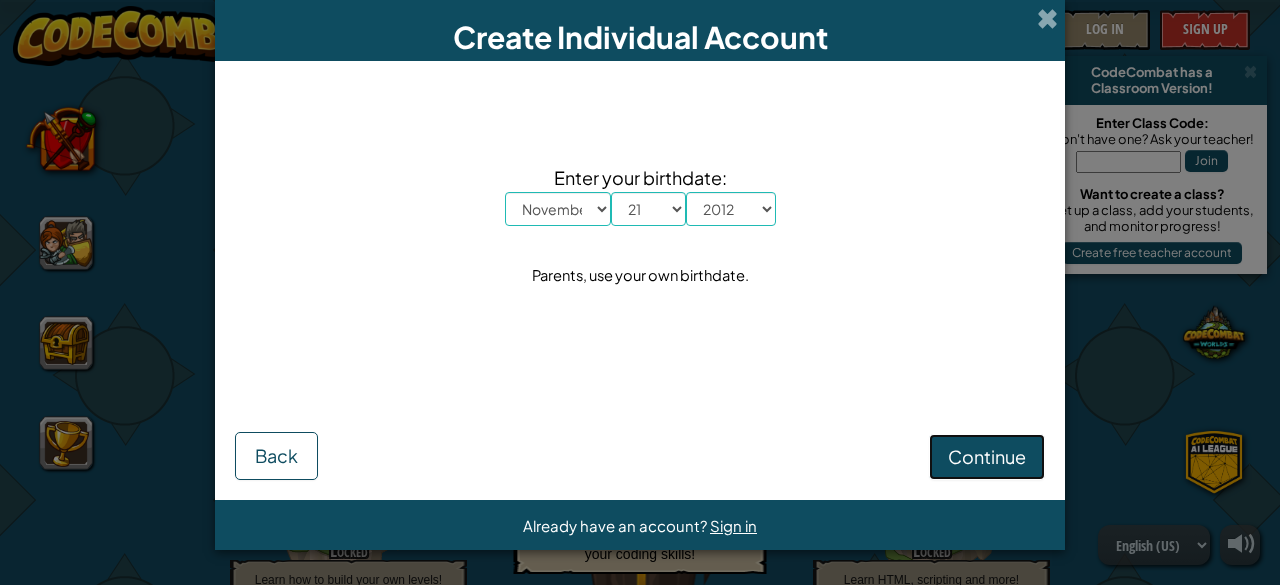 click on "Continue" at bounding box center (987, 456) 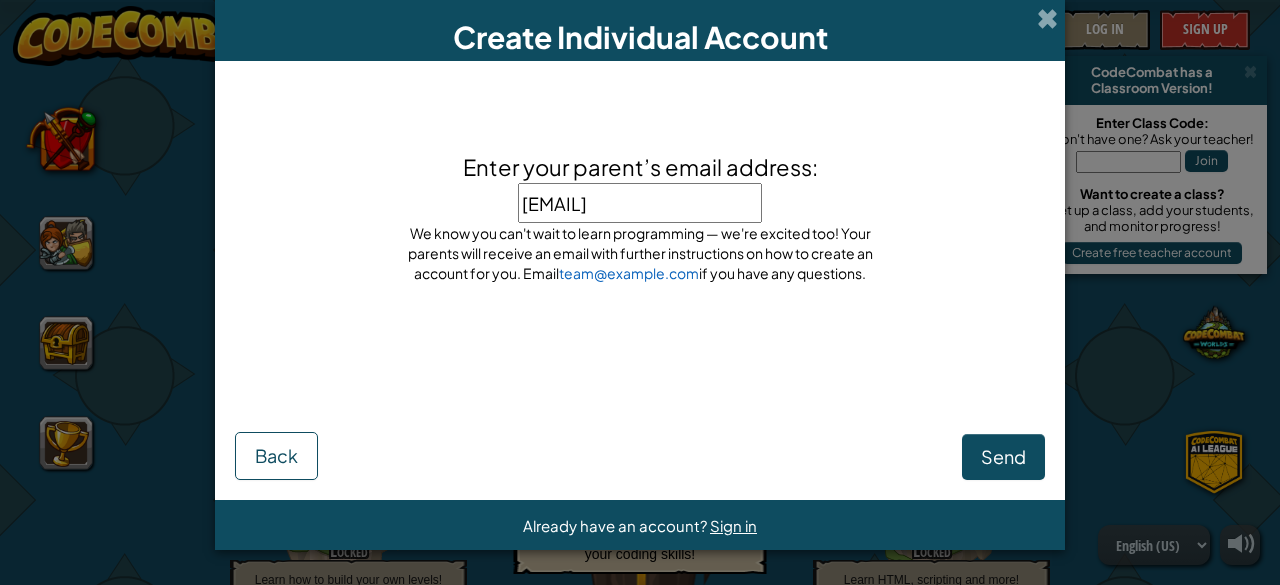 scroll, scrollTop: 0, scrollLeft: 0, axis: both 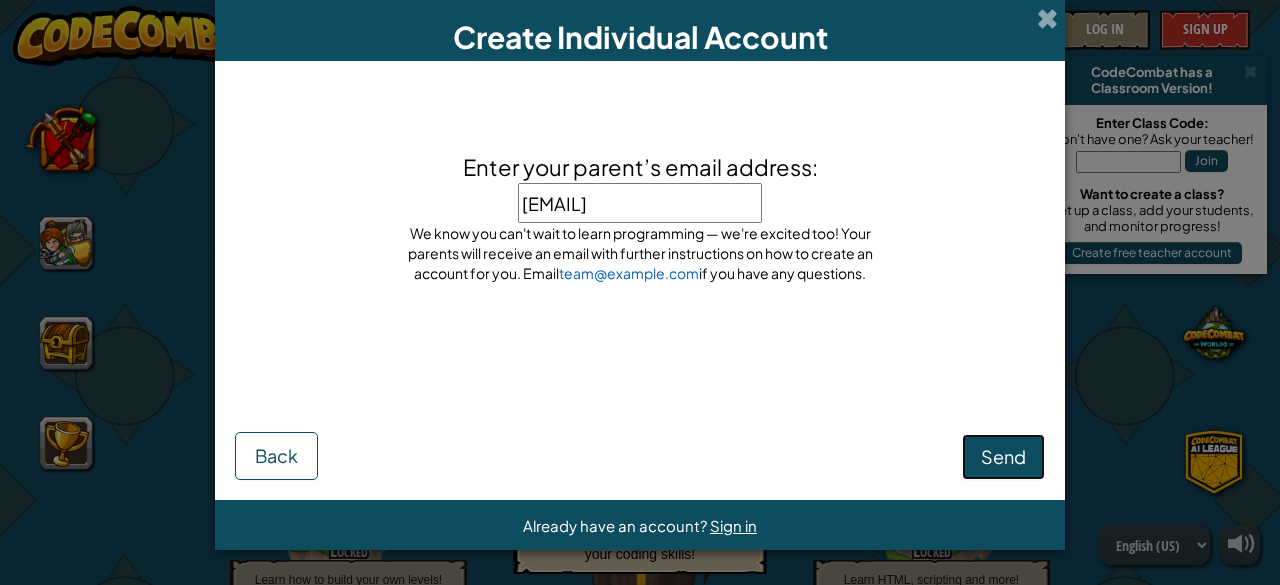 click on "Send" at bounding box center (1003, 457) 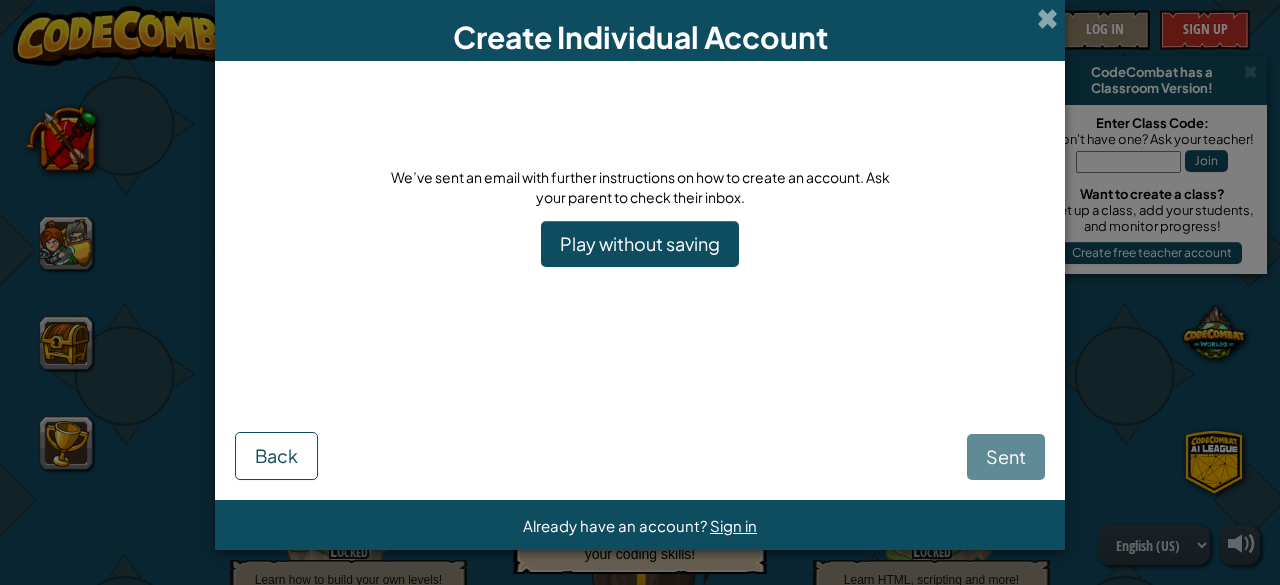 click on "Sent Back" at bounding box center [640, 423] 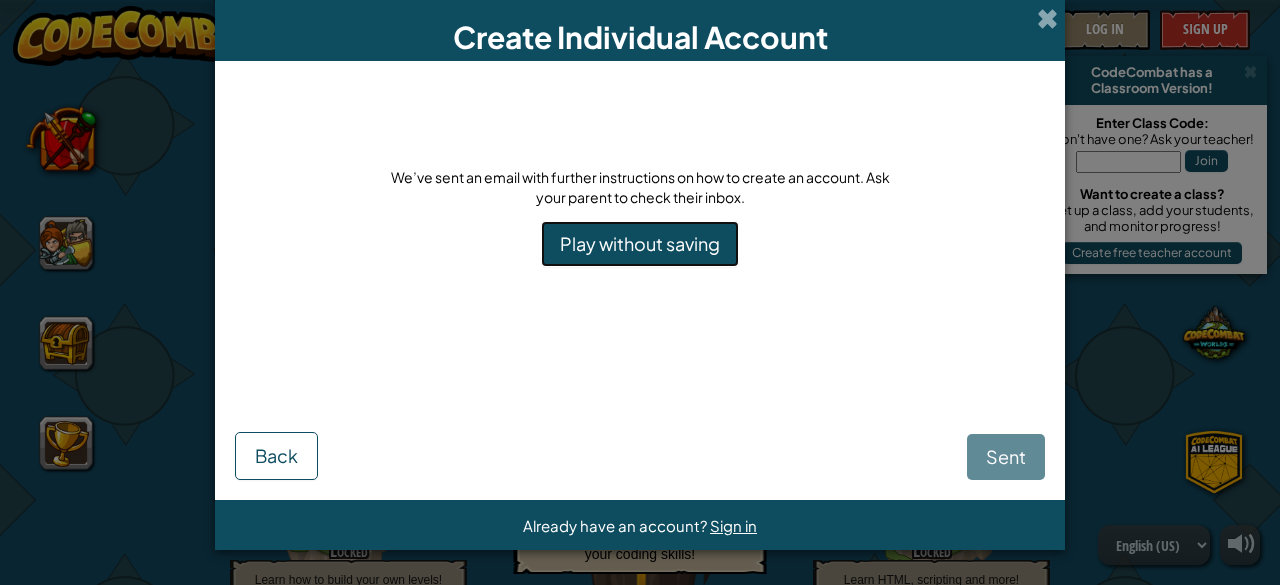click on "Play without saving" at bounding box center [640, 244] 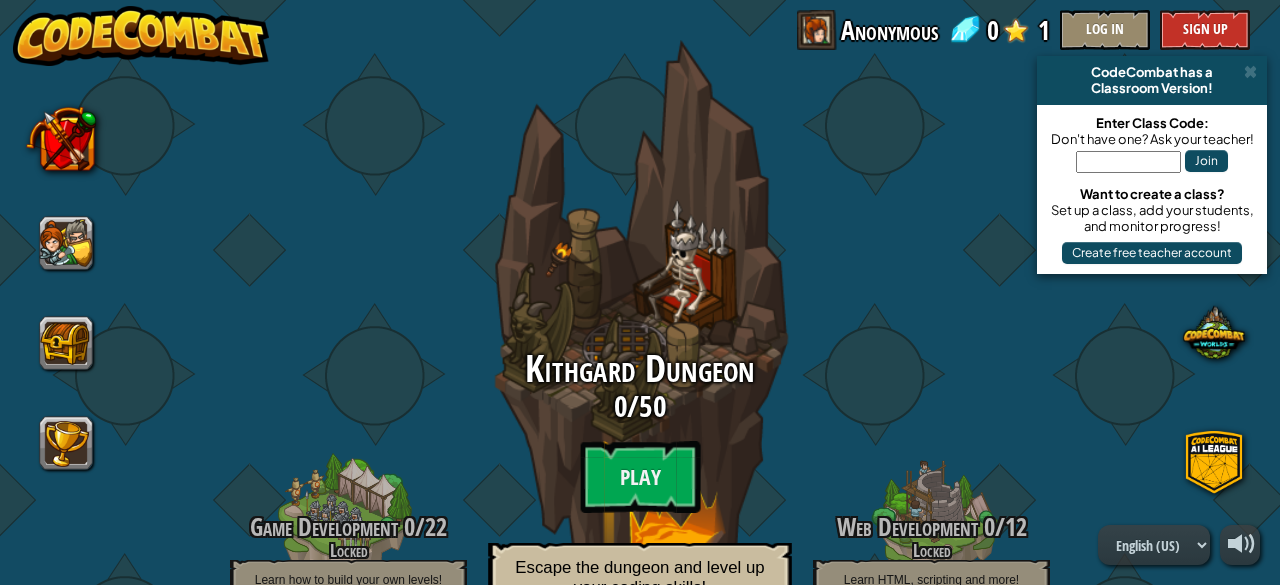 click on "Kithgard Dungeon 0 / 50 Play Escape the dungeon and level up your coding skills!" at bounding box center (640, 486) 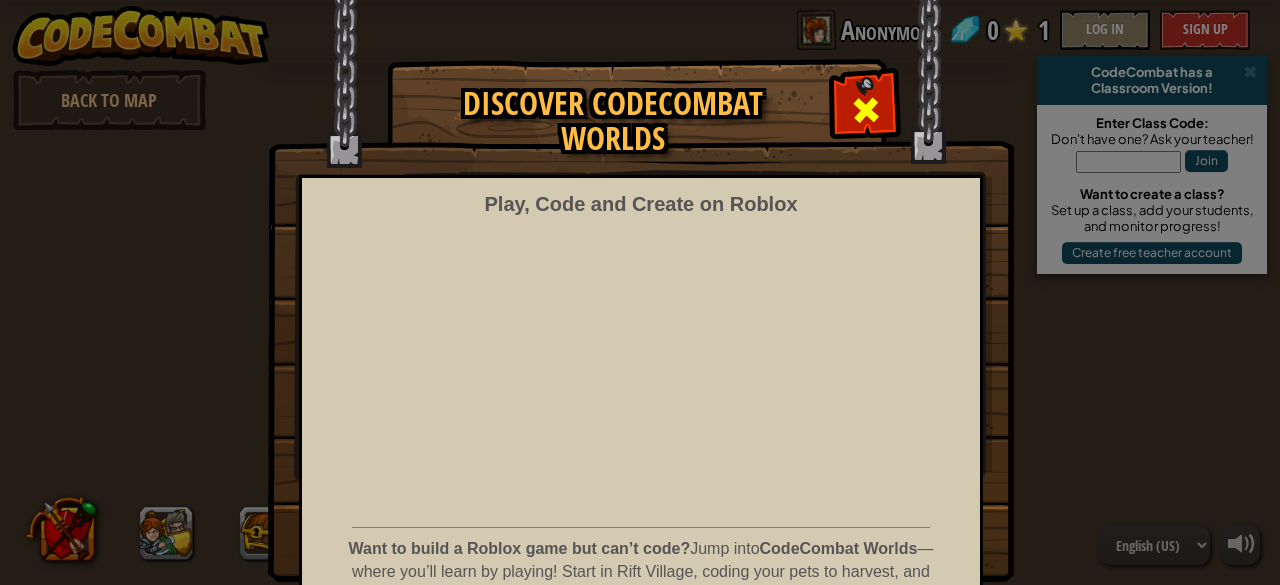 click at bounding box center [866, 110] 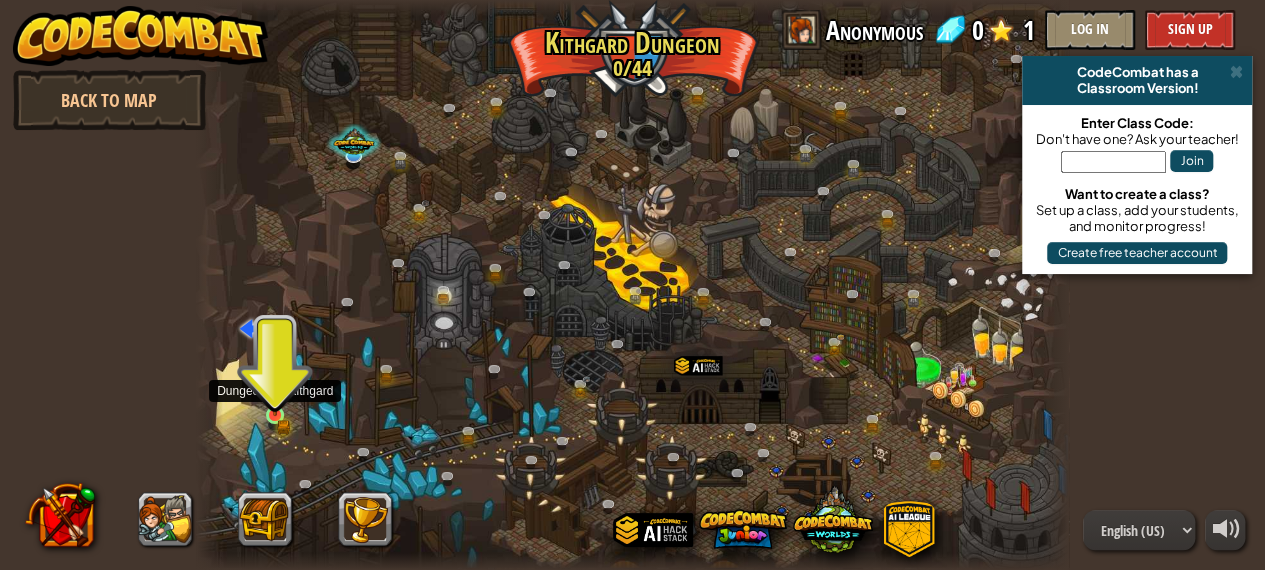 click at bounding box center (274, 395) 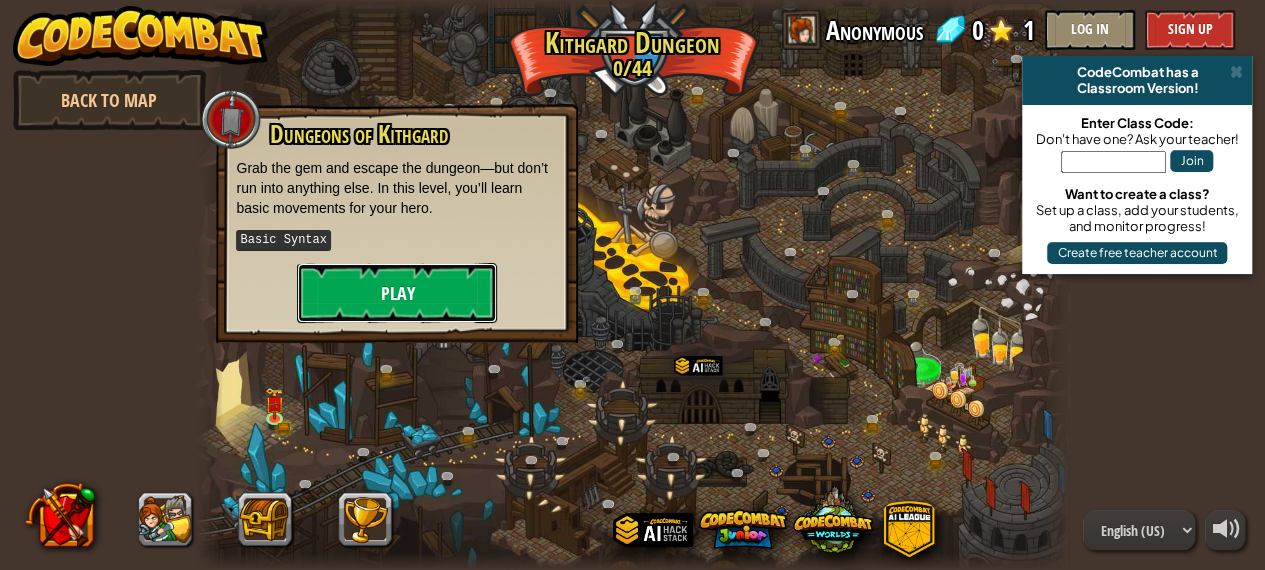 click on "Play" at bounding box center (397, 293) 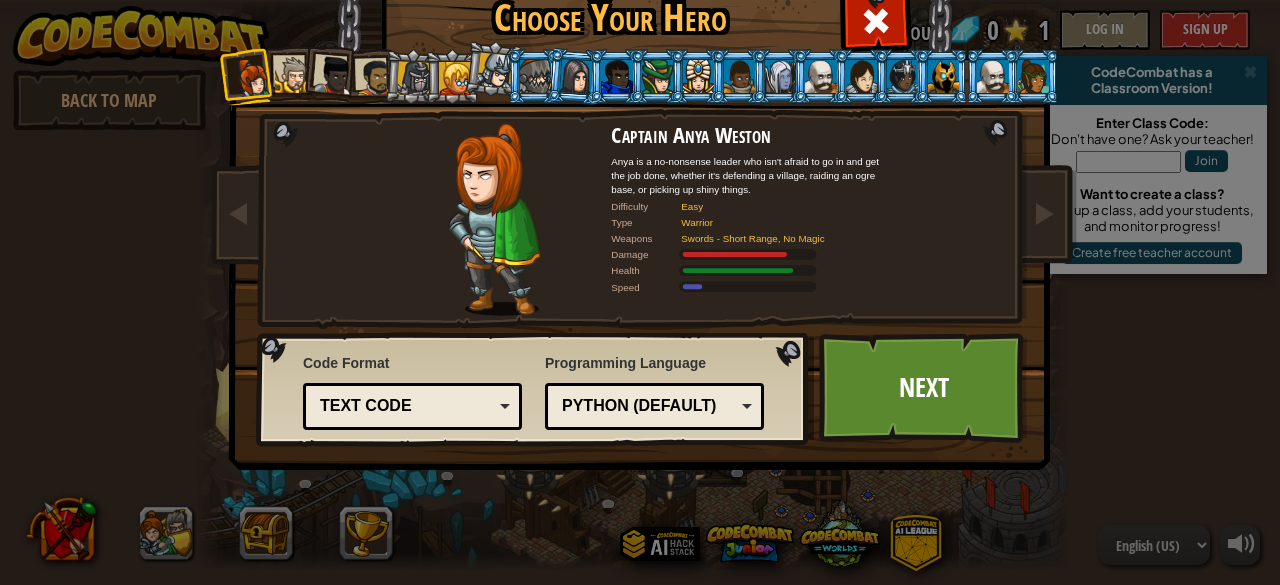 click at bounding box center (293, 75) 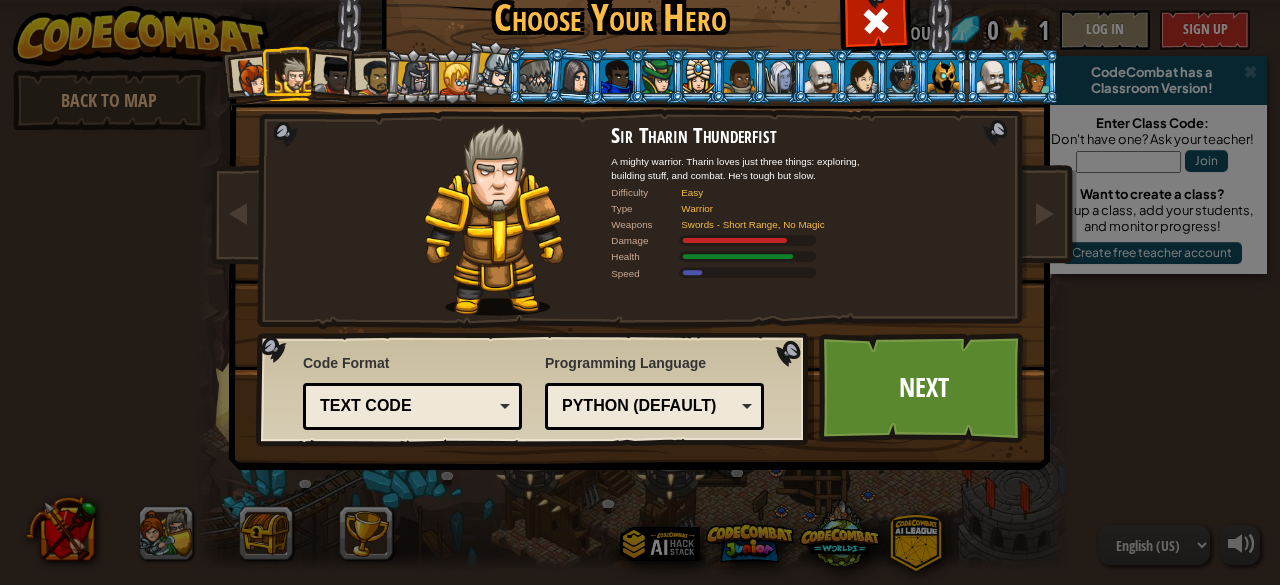 click at bounding box center [334, 76] 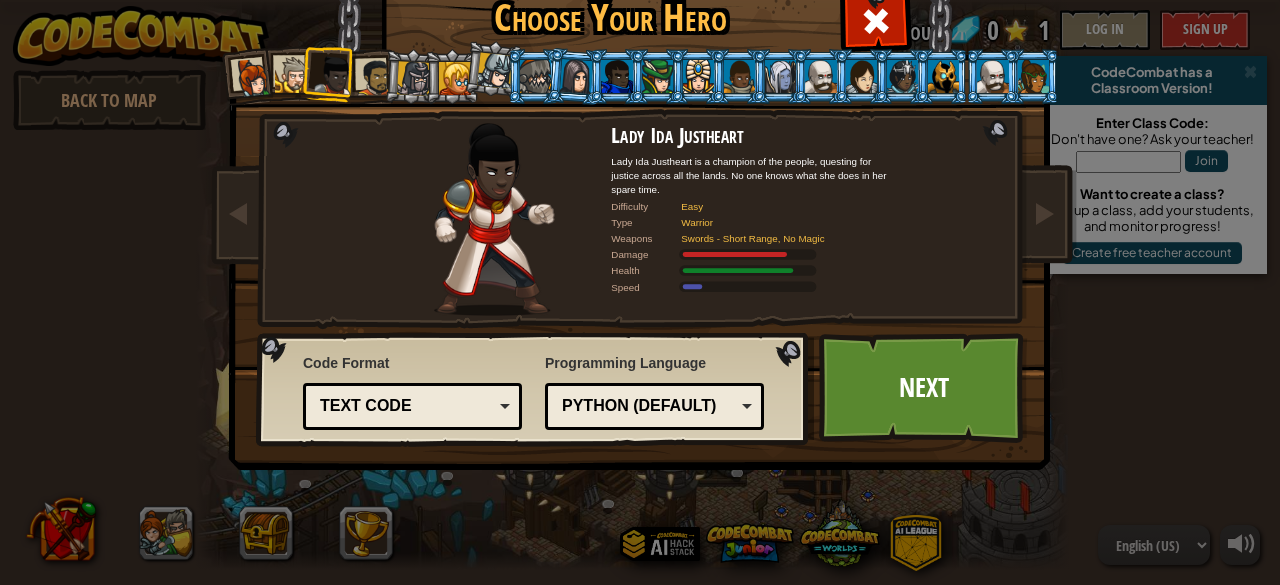click at bounding box center (411, 76) 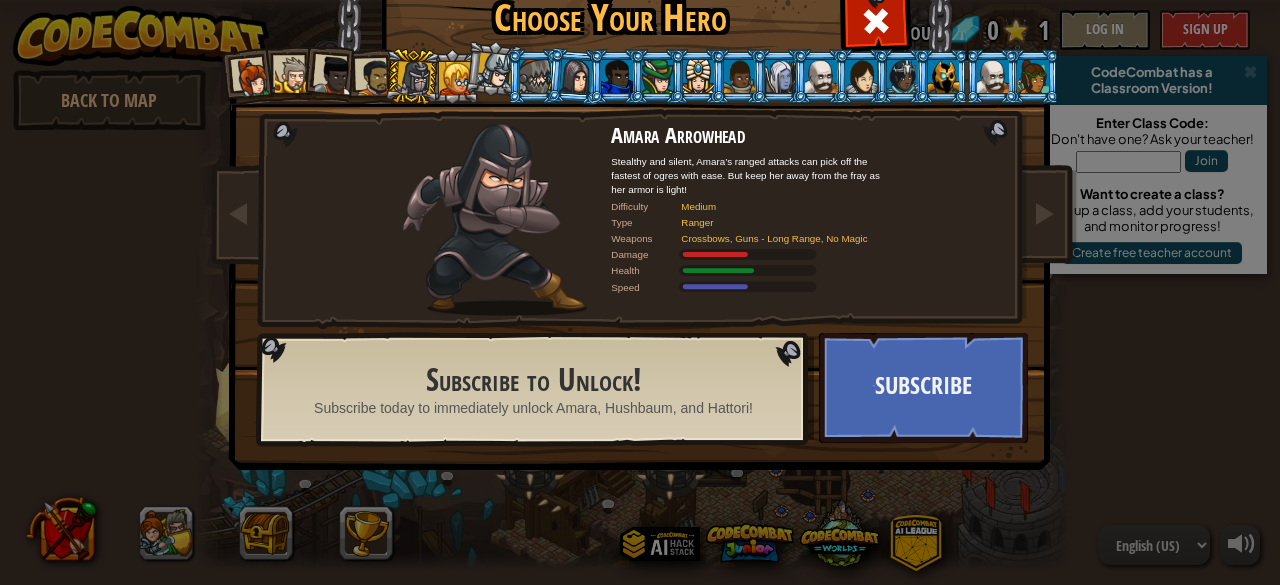 click at bounding box center (414, 78) 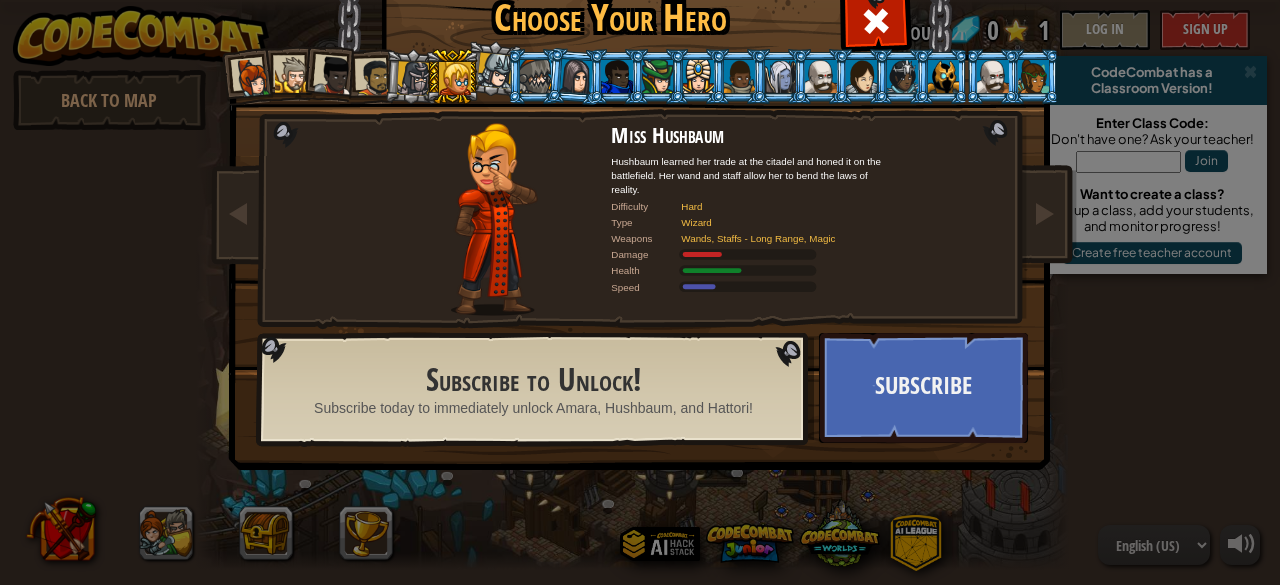click at bounding box center [496, 71] 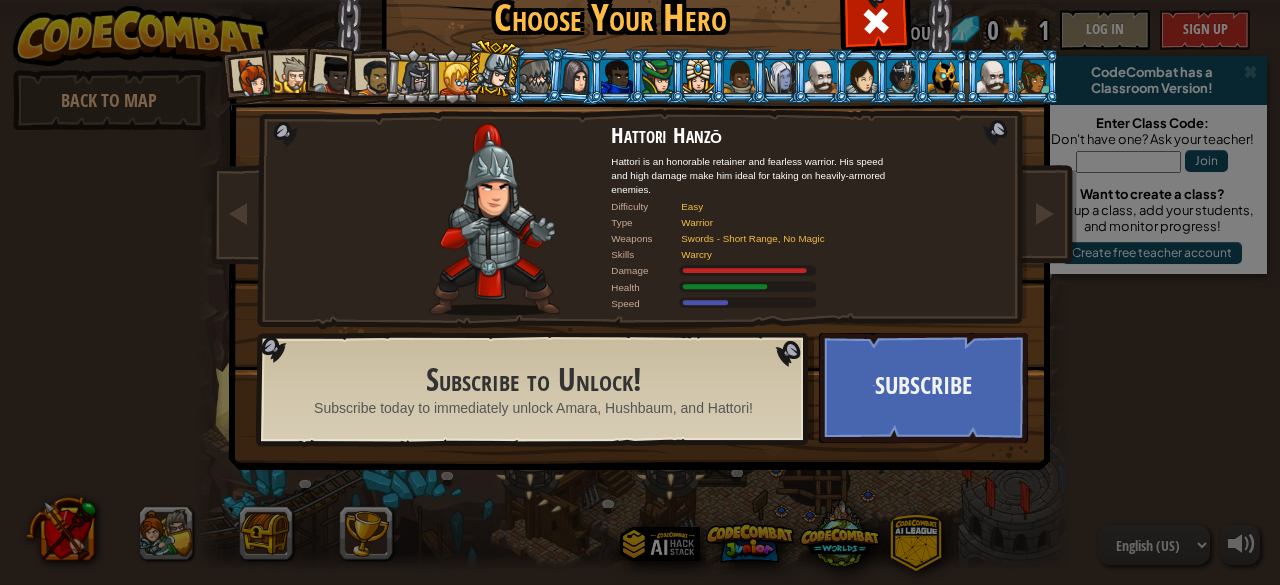 click at bounding box center (253, 78) 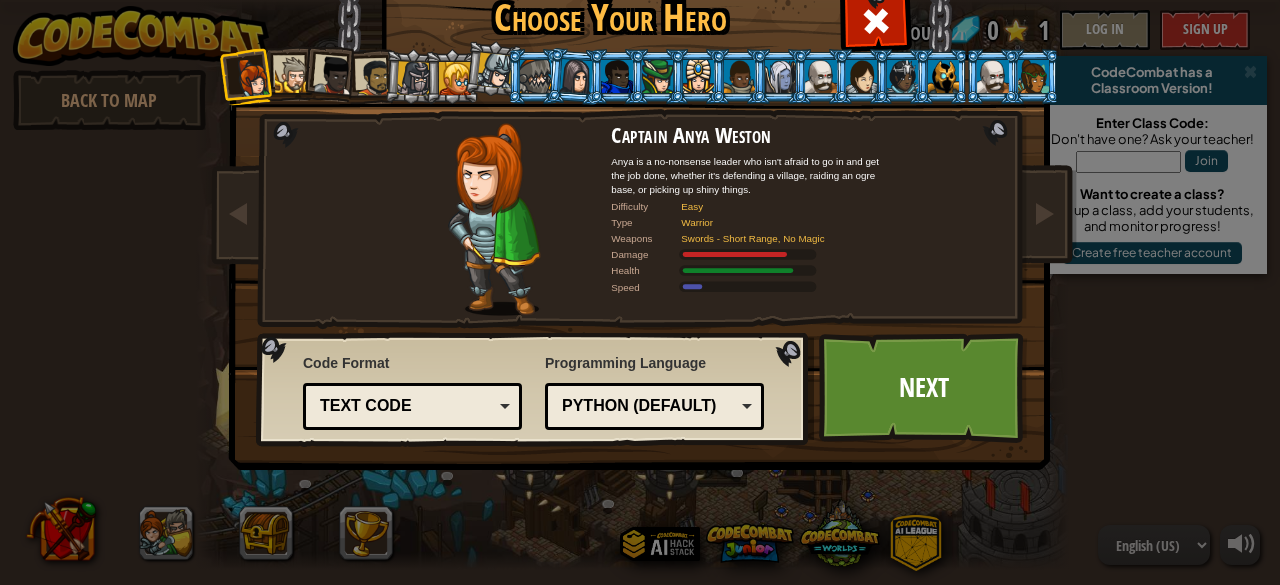 click at bounding box center (493, 68) 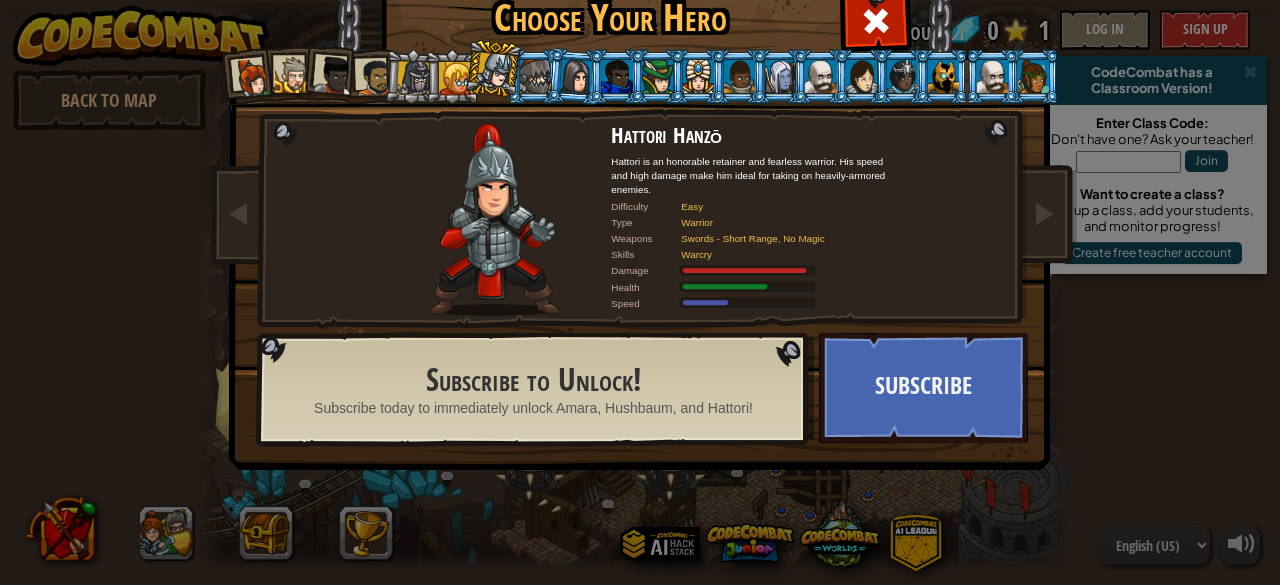 click at bounding box center [455, 78] 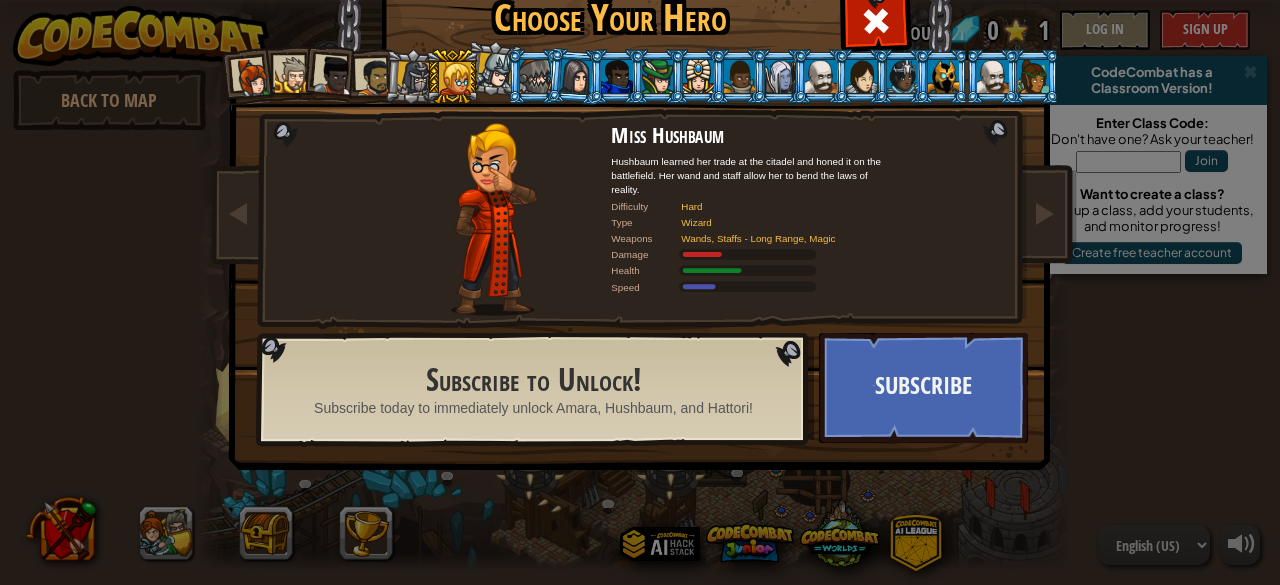 click at bounding box center (535, 76) 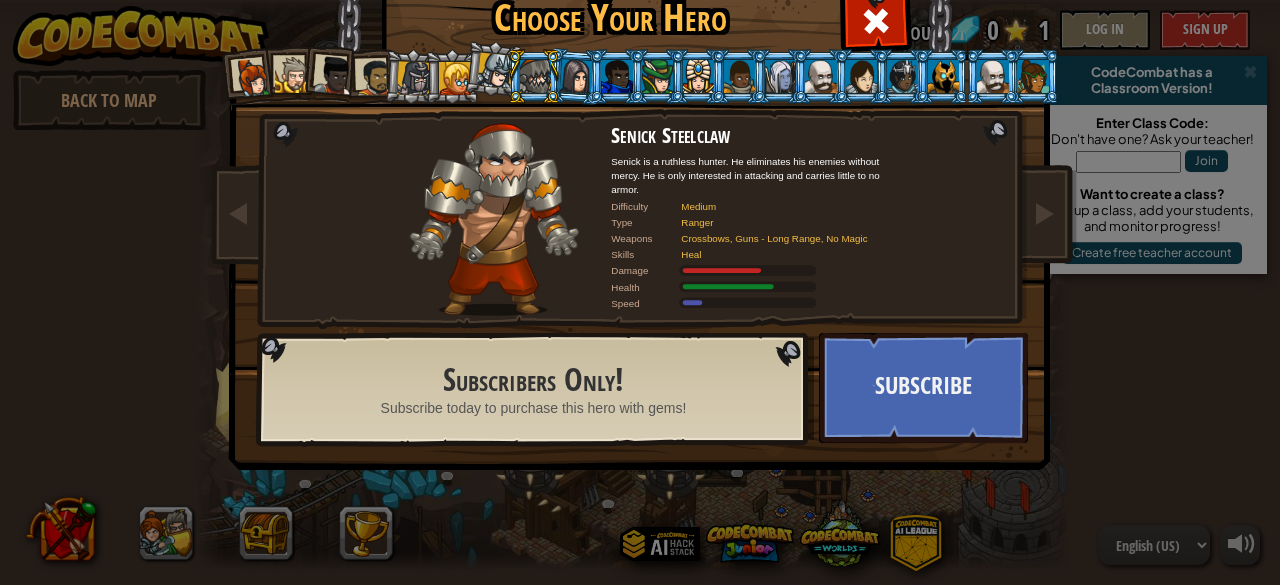 click at bounding box center [455, 78] 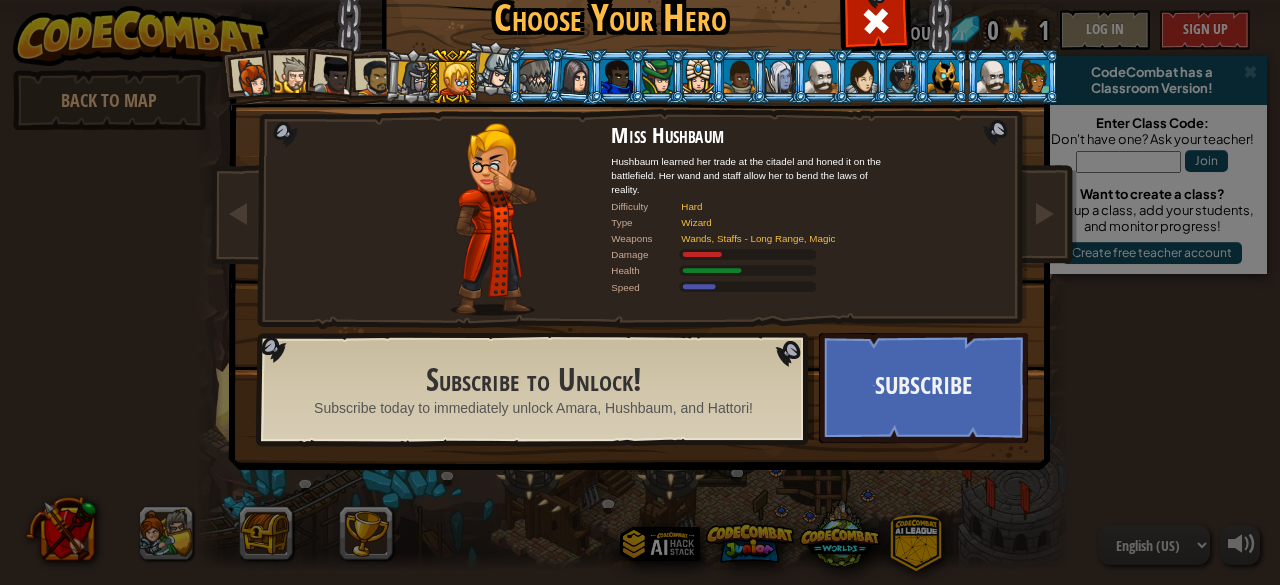 click at bounding box center (374, 77) 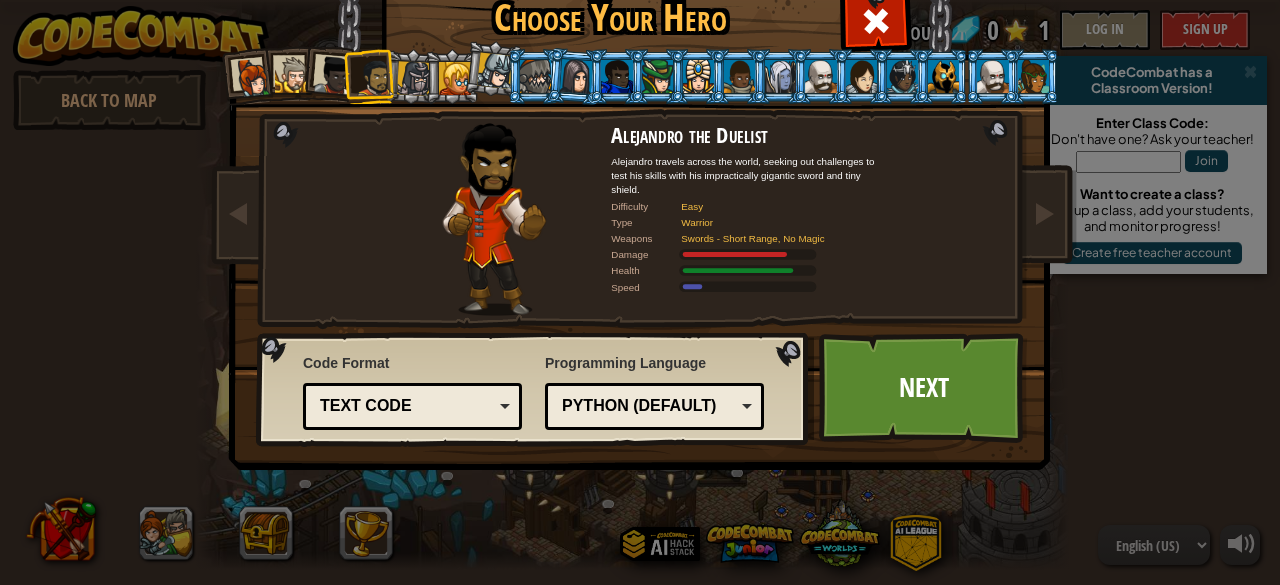 click at bounding box center [943, 76] 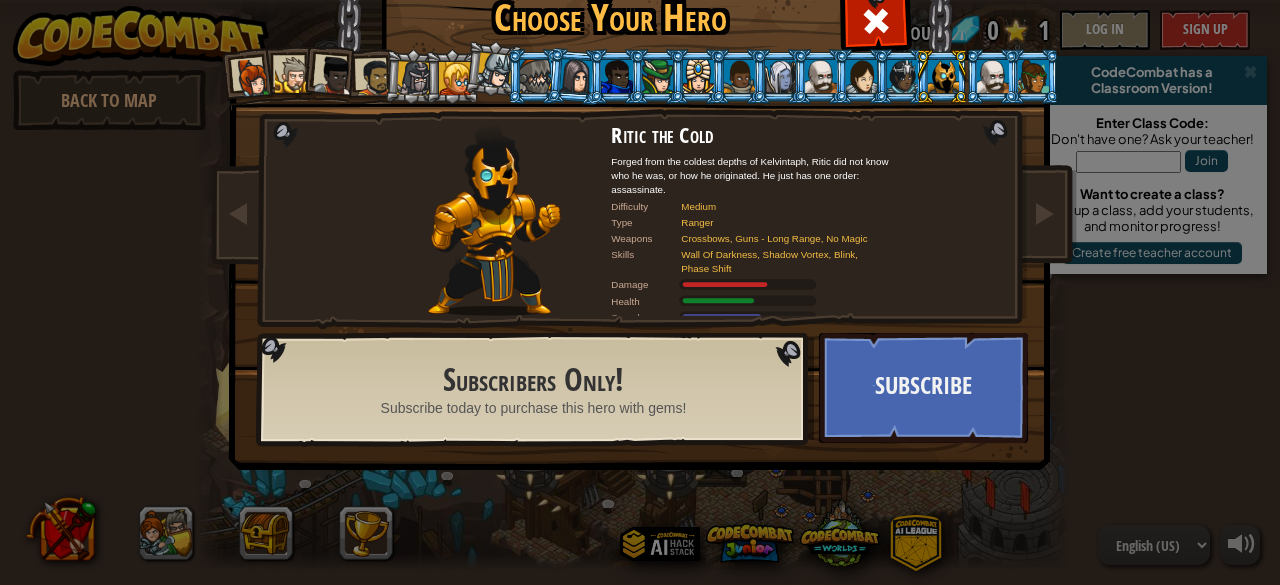 click at bounding box center (992, 76) 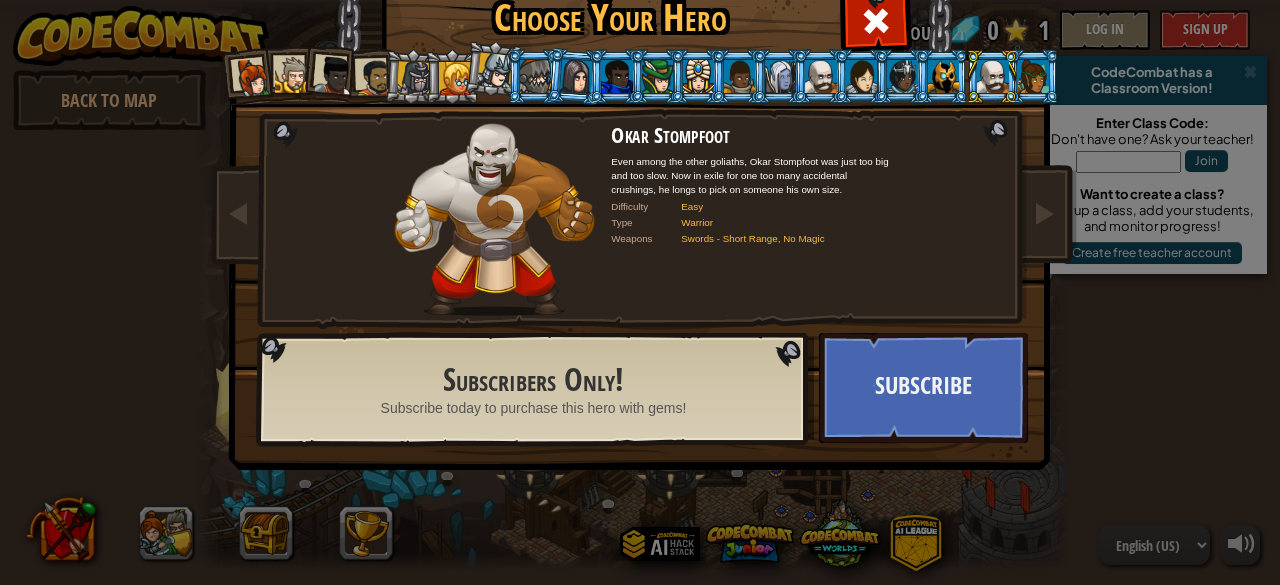 drag, startPoint x: 738, startPoint y: 185, endPoint x: 780, endPoint y: 192, distance: 42.579338 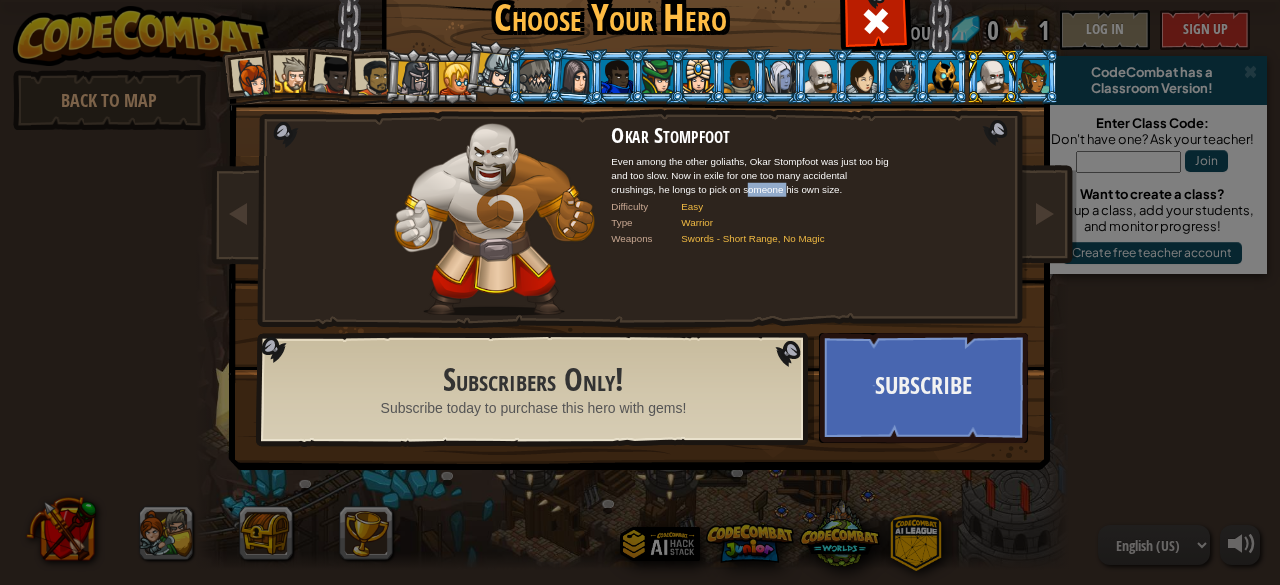 click on "Even among the other goliaths, Okar Stompfoot was just too big and too slow. Now in exile for one too many accidental crushings, he longs to pick on someone his own size." at bounding box center (751, 175) 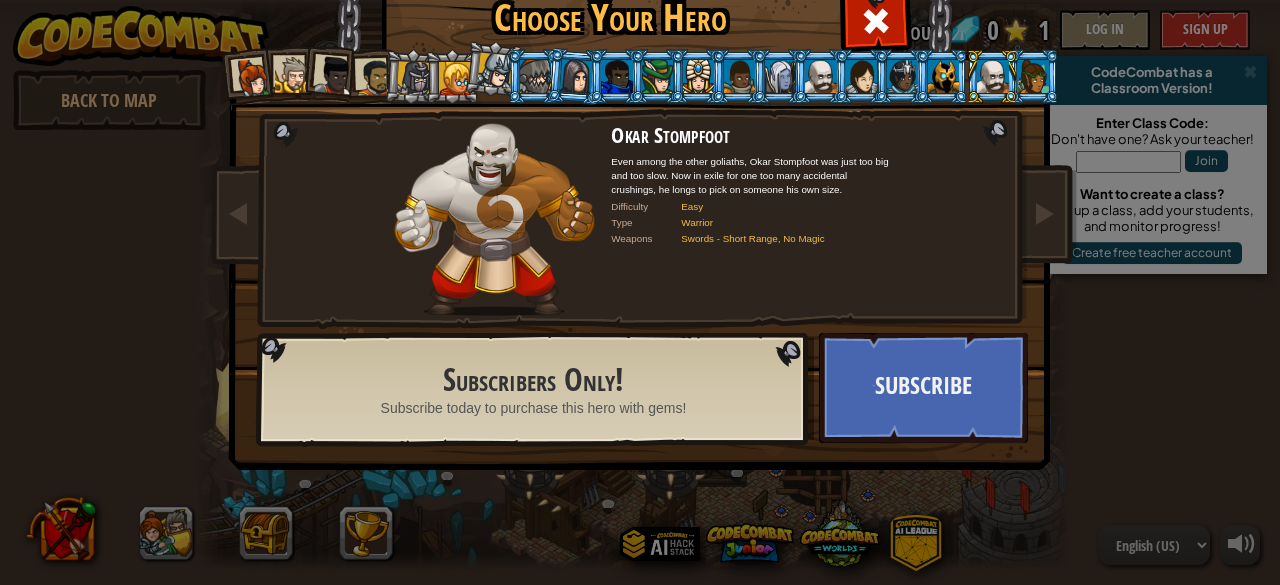 click at bounding box center (1033, 76) 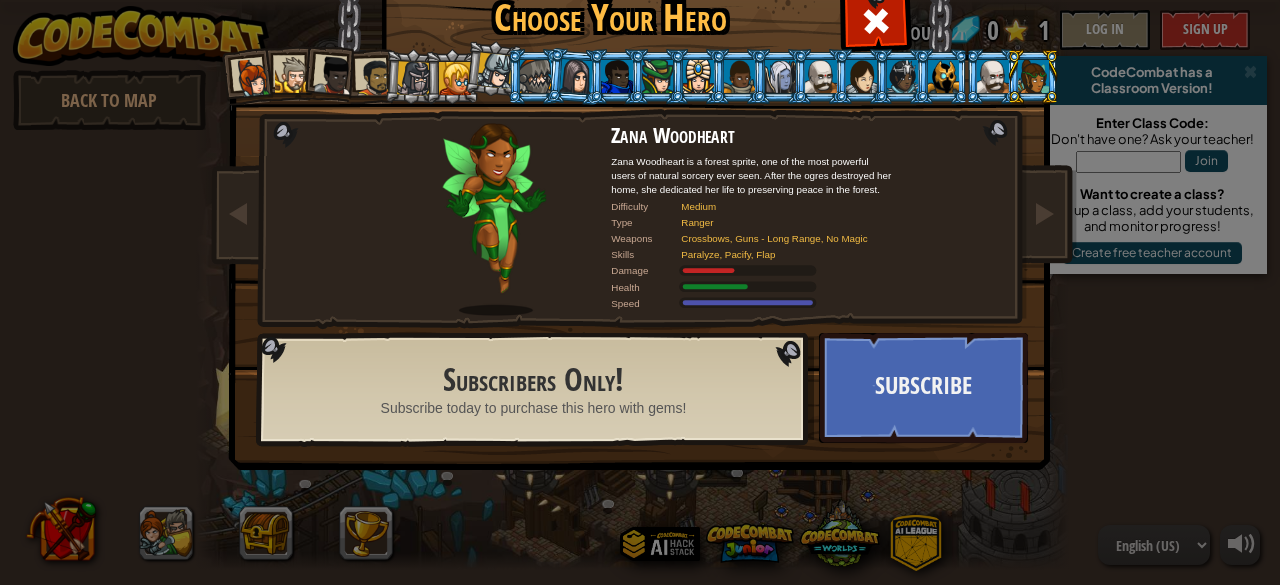 click at bounding box center [902, 76] 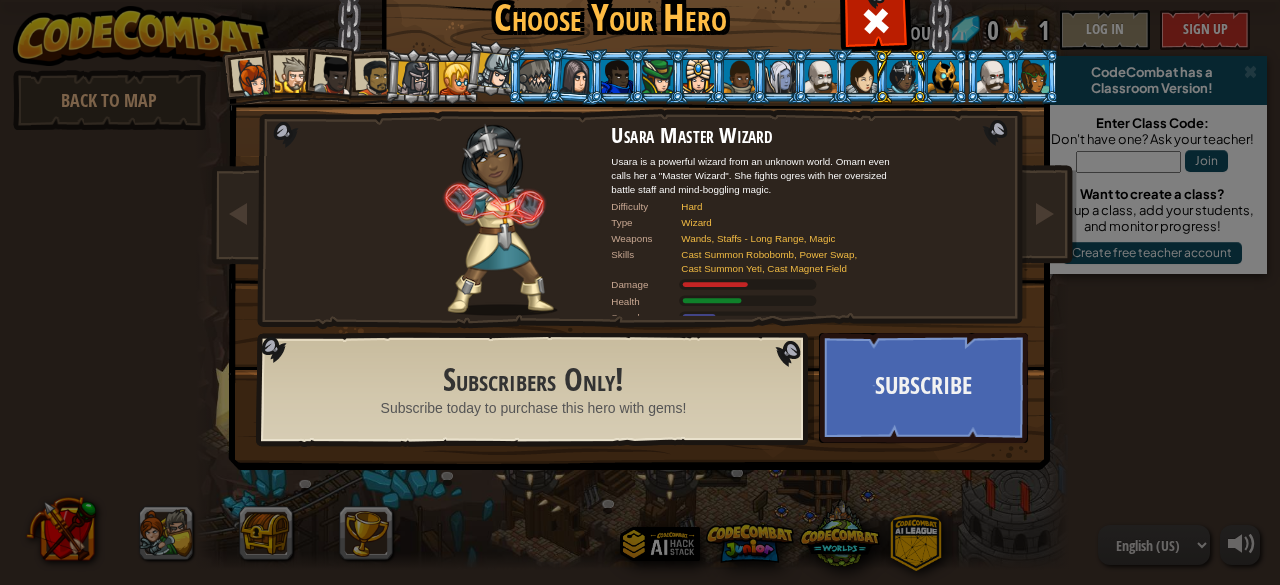 click at bounding box center [861, 76] 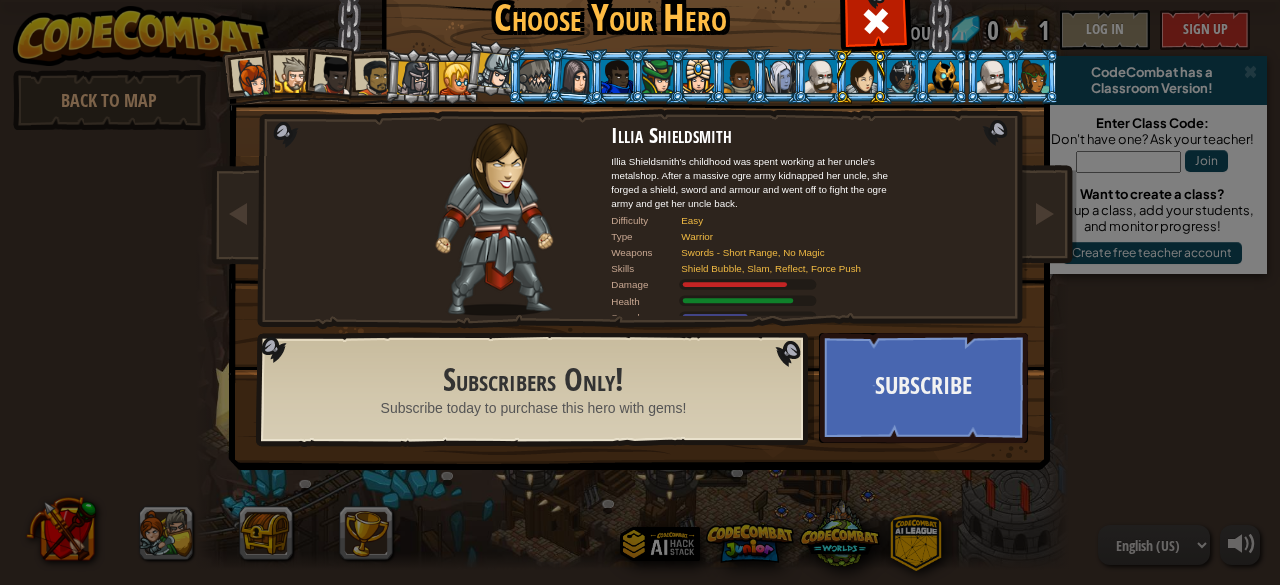 click at bounding box center [820, 76] 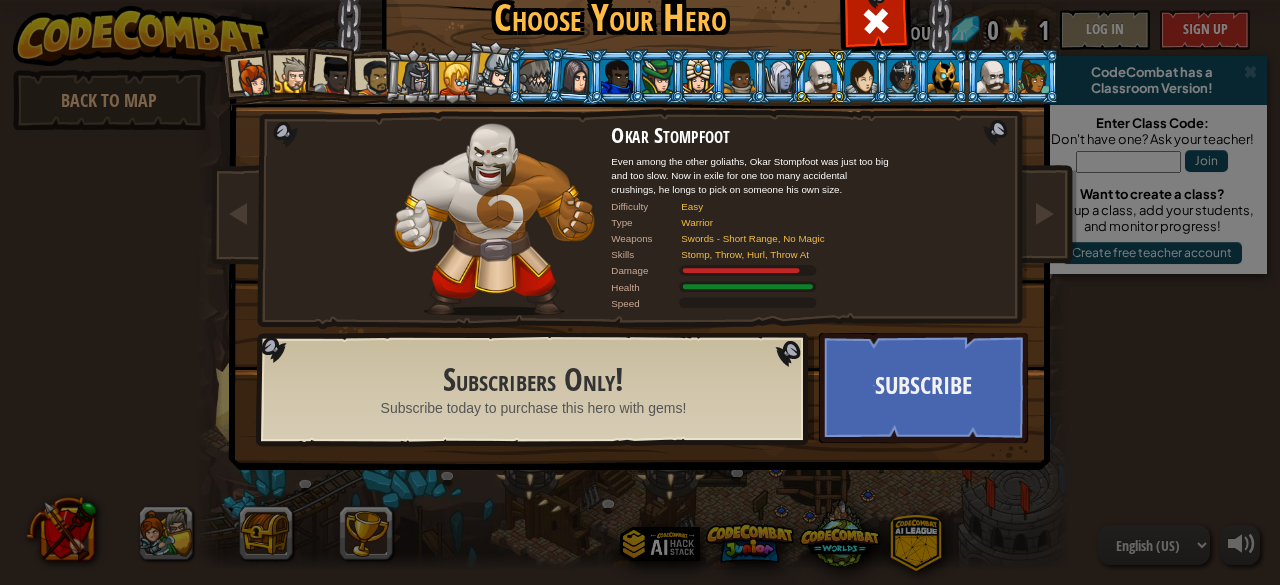 click at bounding box center (779, 76) 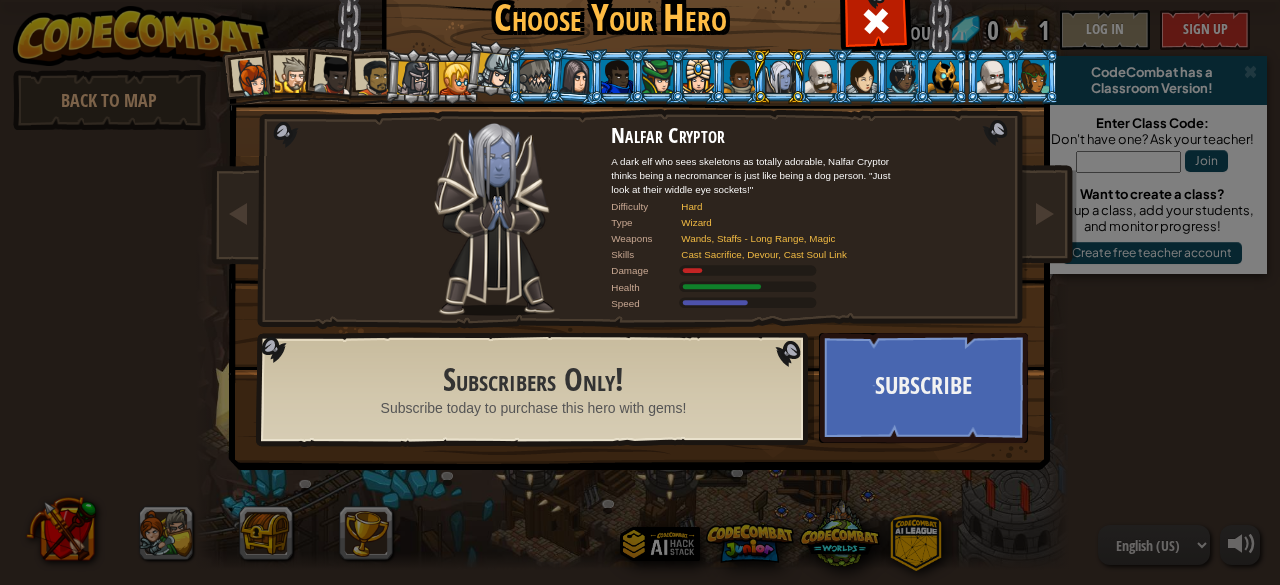 click at bounding box center [496, 71] 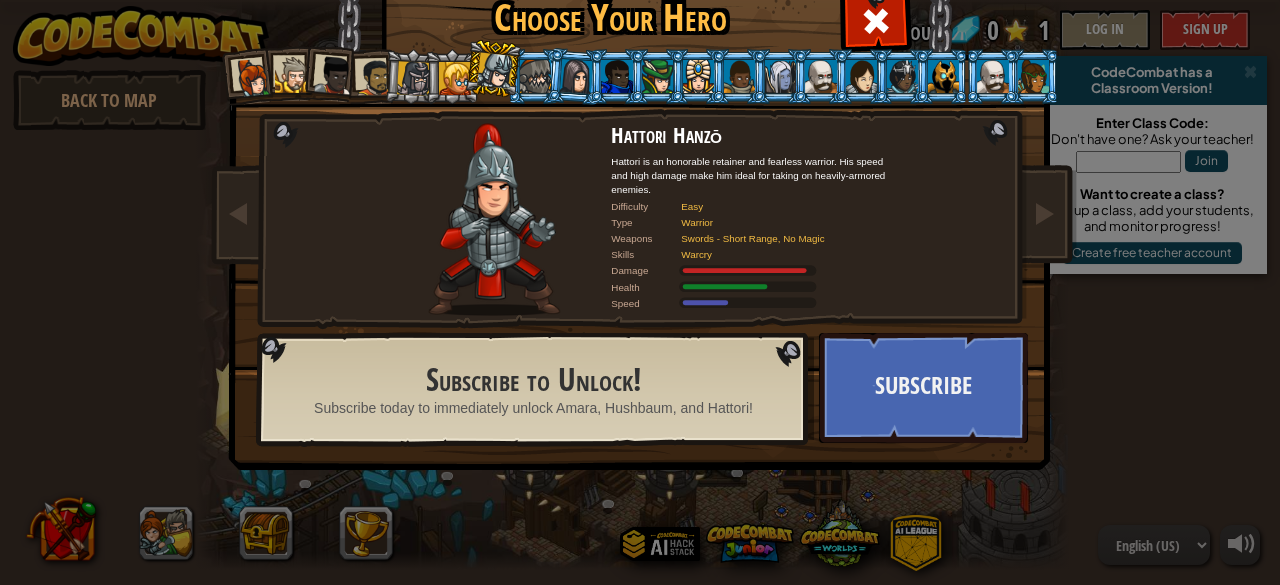 click at bounding box center [455, 78] 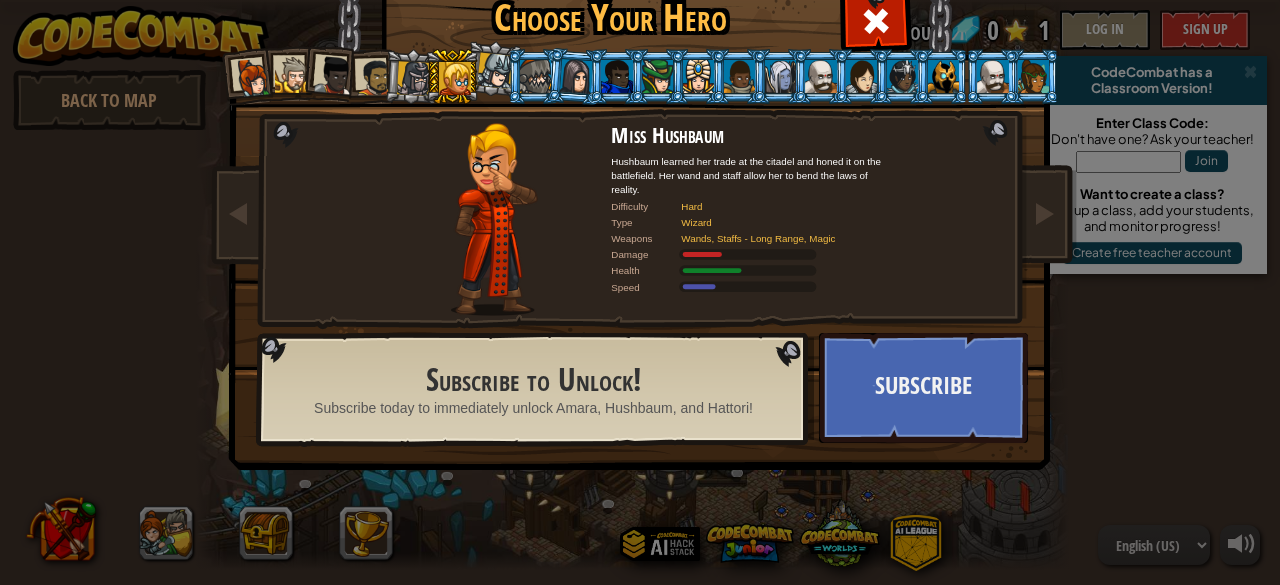 click at bounding box center [414, 78] 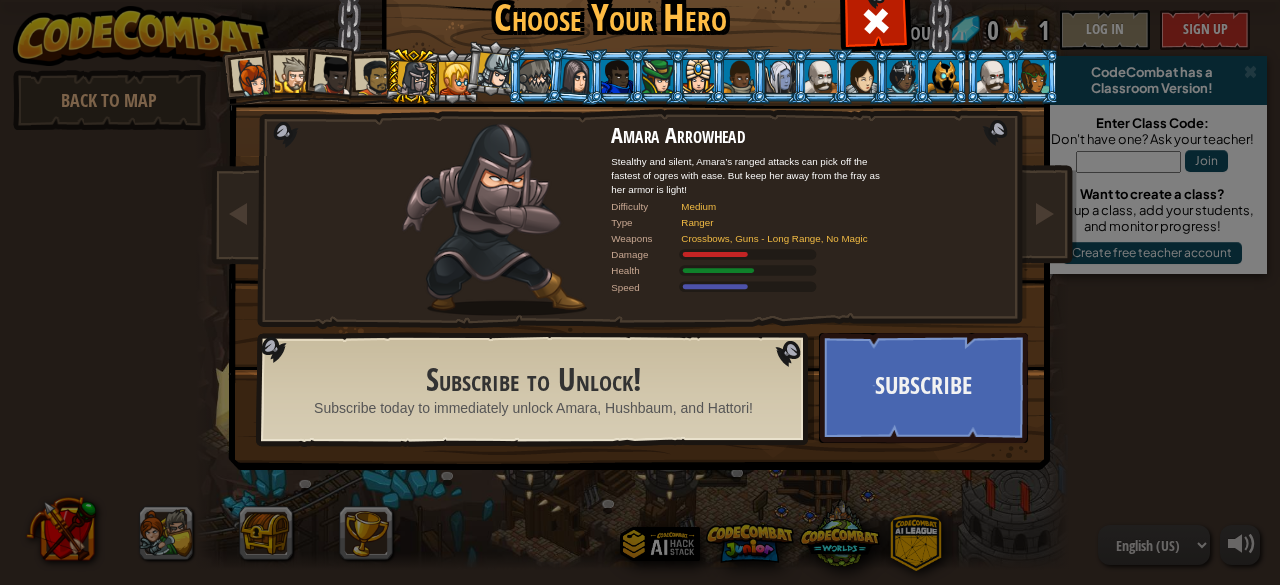 click at bounding box center (374, 77) 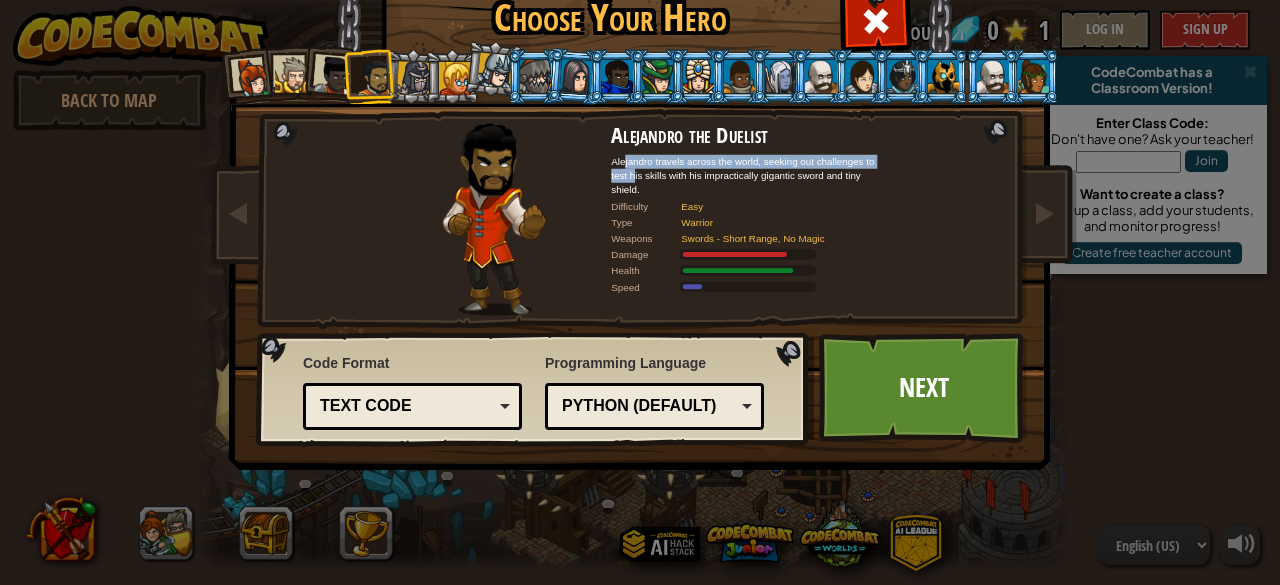 drag, startPoint x: 626, startPoint y: 176, endPoint x: 615, endPoint y: 158, distance: 21.095022 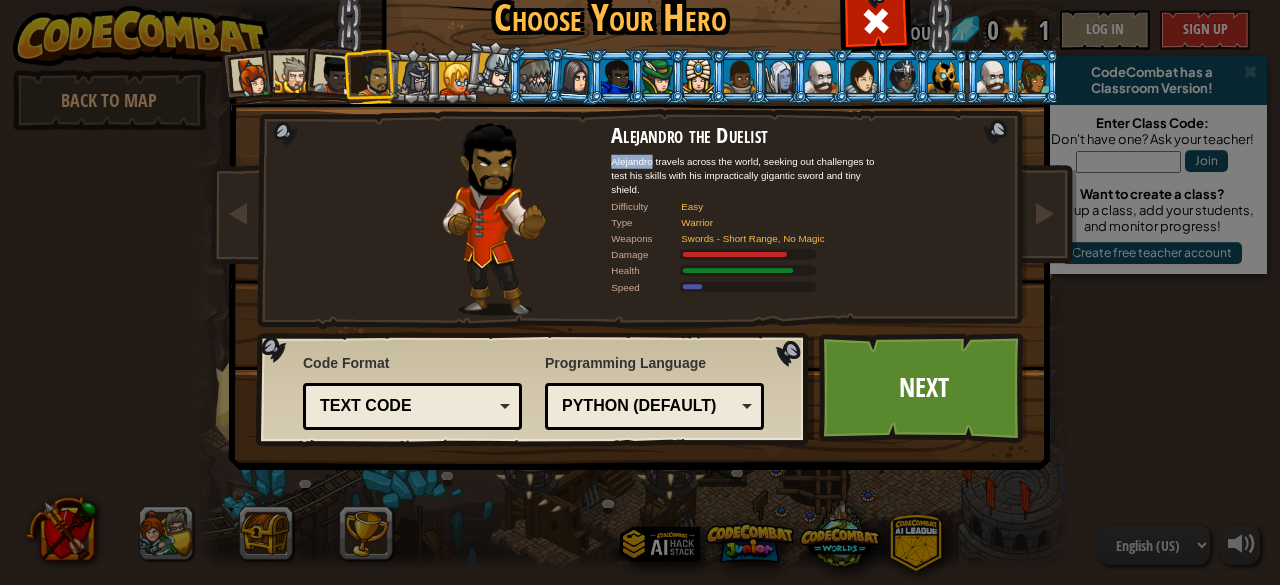drag, startPoint x: 615, startPoint y: 158, endPoint x: 641, endPoint y: 179, distance: 33.42155 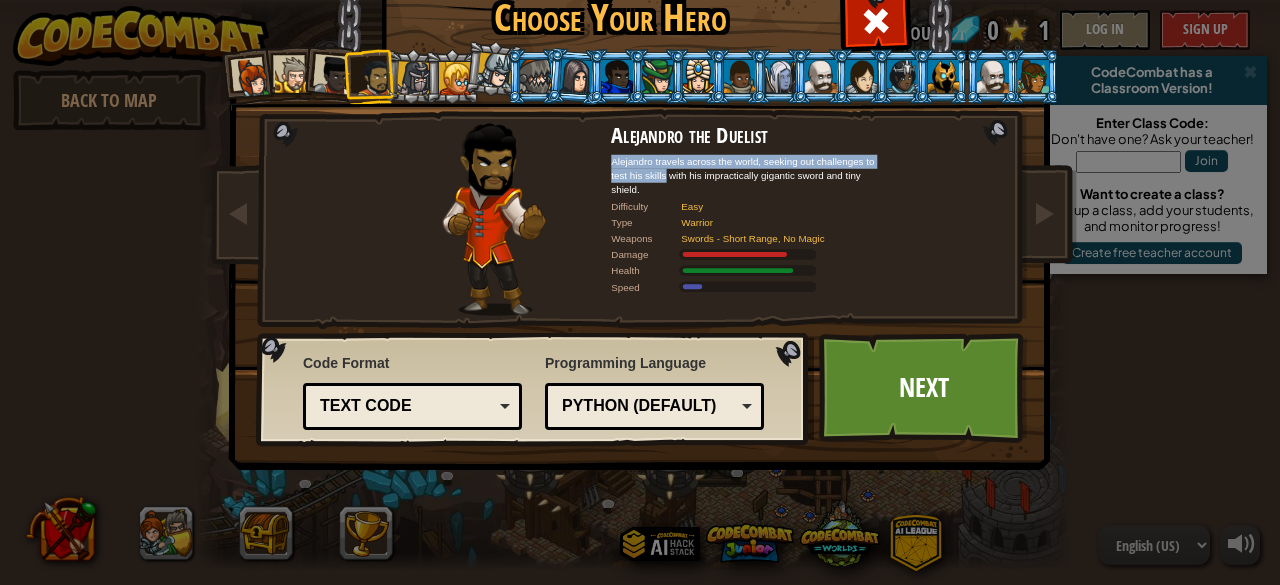 click on "Alejandro travels across the world, seeking out challenges to test his skills with his impractically gigantic sword and tiny shield." at bounding box center [751, 175] 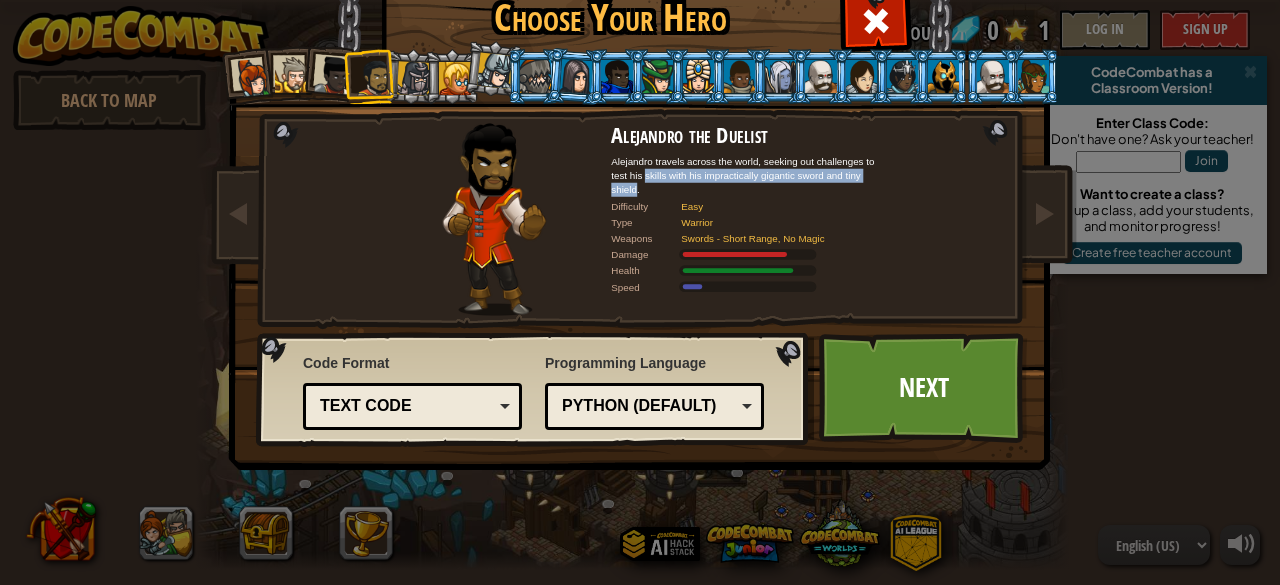drag, startPoint x: 641, startPoint y: 179, endPoint x: 620, endPoint y: 181, distance: 21.095022 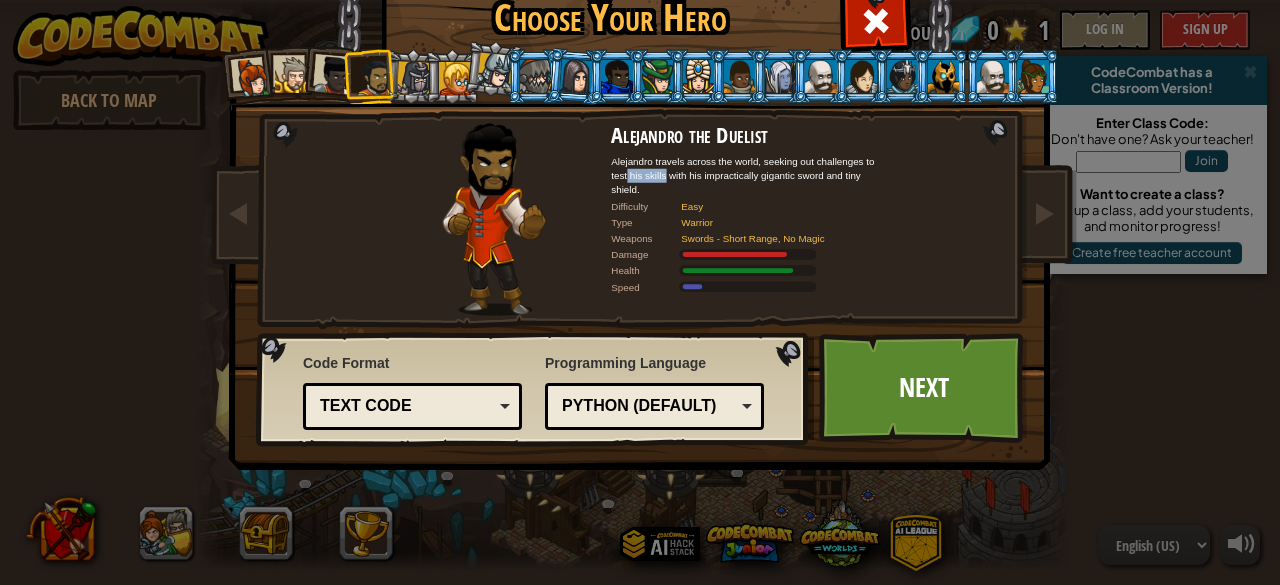 click on "Alejandro travels across the world, seeking out challenges to test his skills with his impractically gigantic sword and tiny shield." at bounding box center [751, 175] 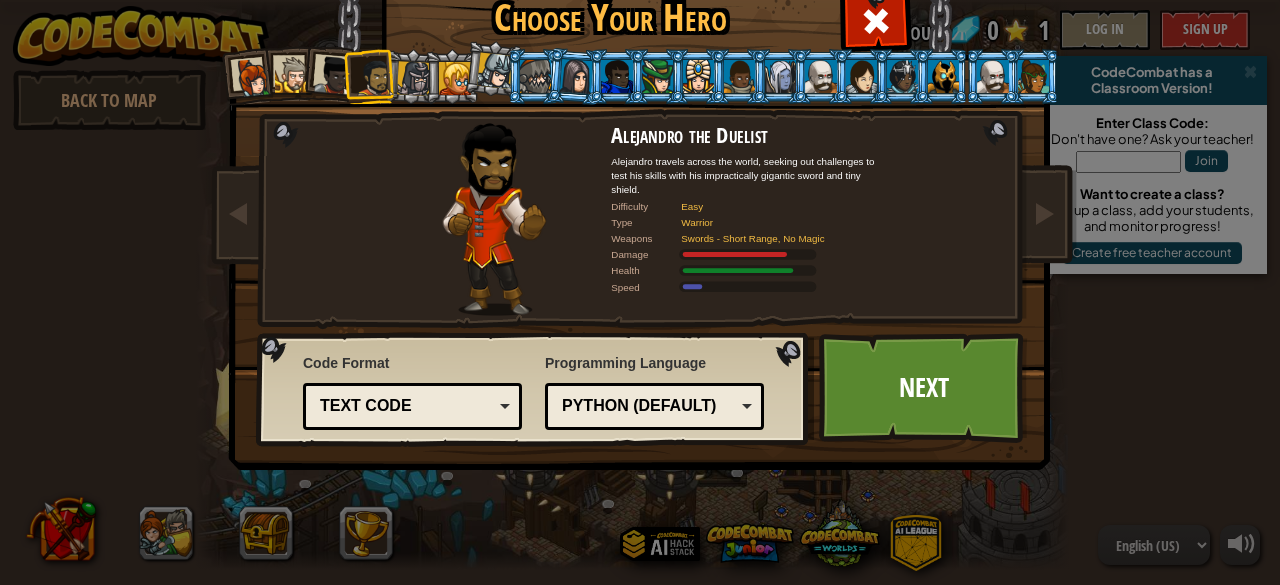 click on "Alejandro travels across the world, seeking out challenges to test his skills with his impractically gigantic sword and tiny shield." at bounding box center (751, 175) 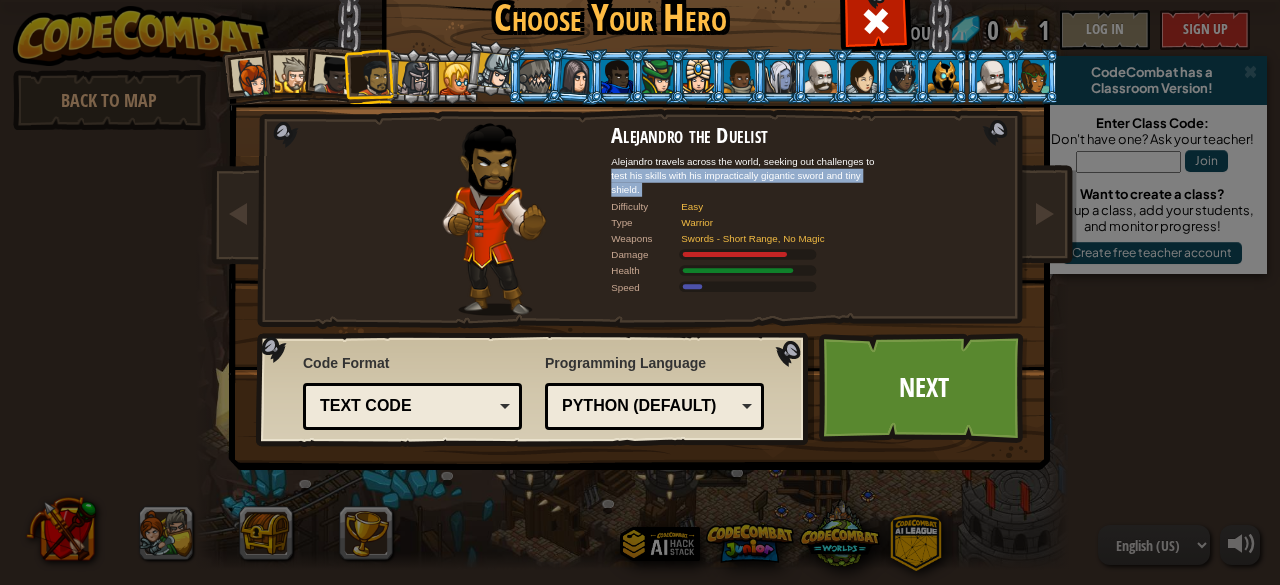 drag, startPoint x: 632, startPoint y: 195, endPoint x: 613, endPoint y: 168, distance: 33.01515 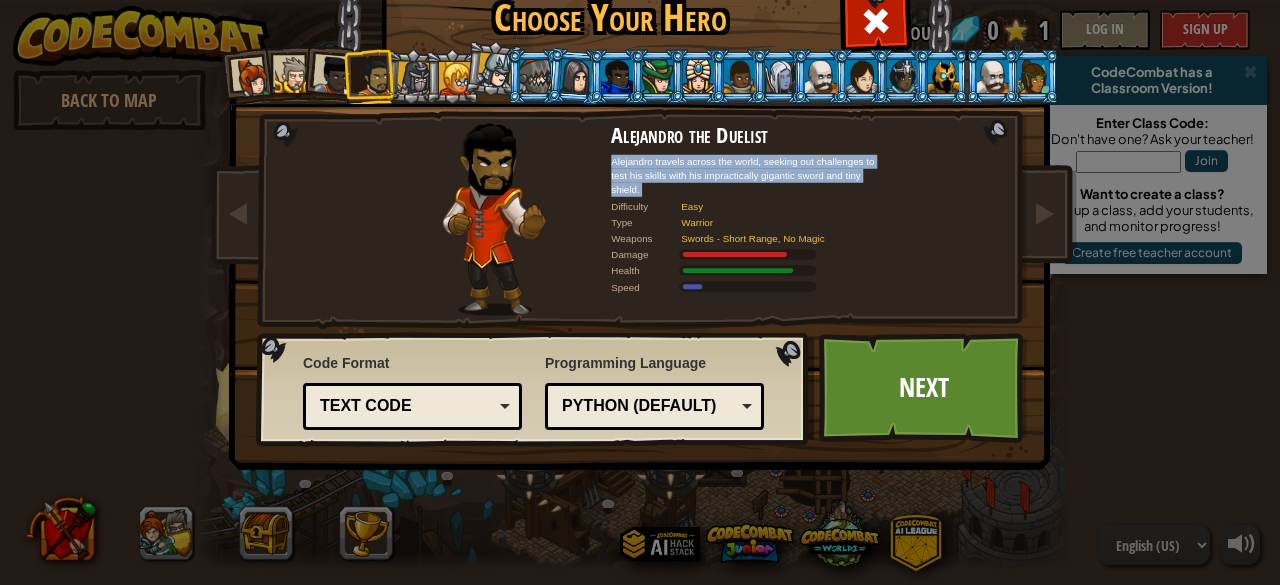 click on "Alejandro travels across the world, seeking out challenges to test his skills with his impractically gigantic sword and tiny shield." at bounding box center [751, 175] 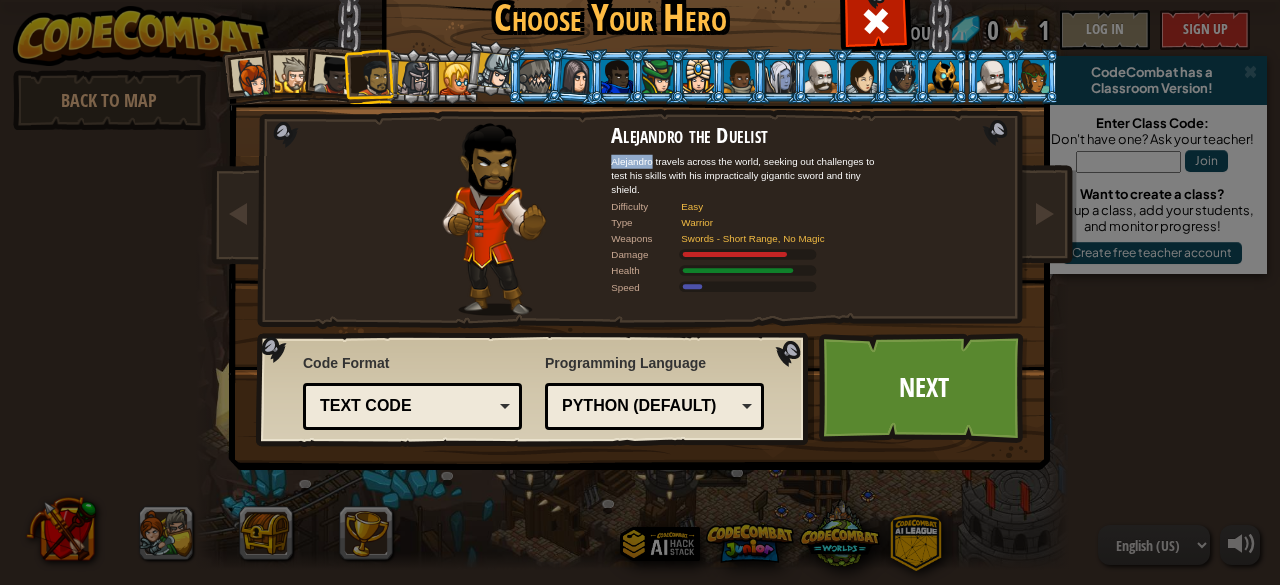 click on "Alejandro travels across the world, seeking out challenges to test his skills with his impractically gigantic sword and tiny shield." at bounding box center (751, 175) 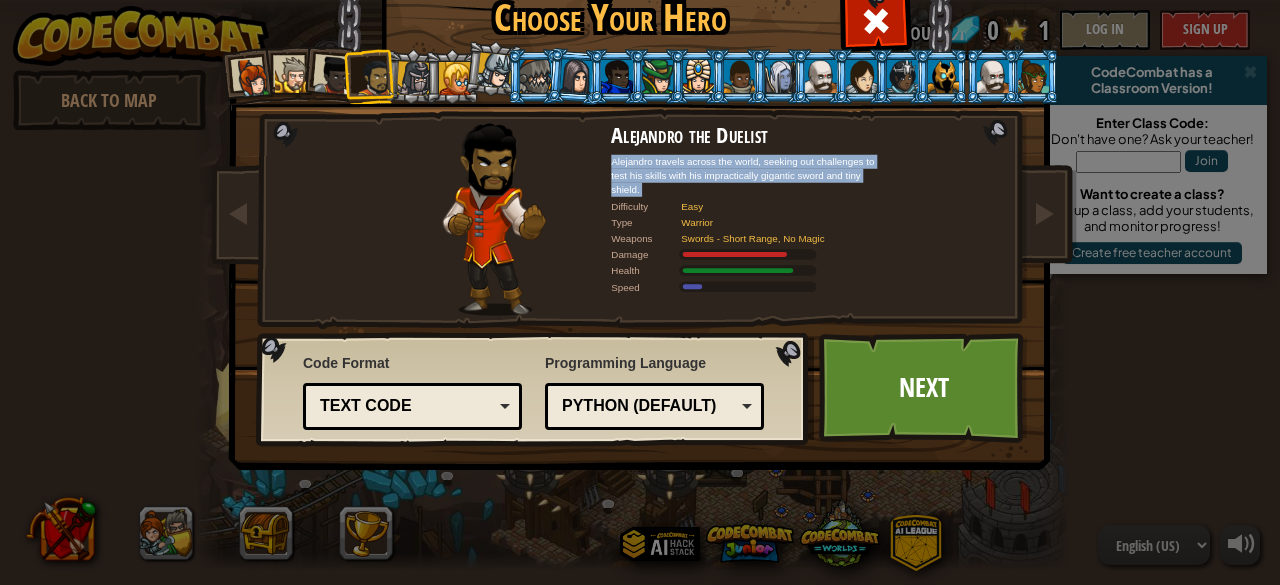 drag, startPoint x: 613, startPoint y: 168, endPoint x: 638, endPoint y: 181, distance: 28.178005 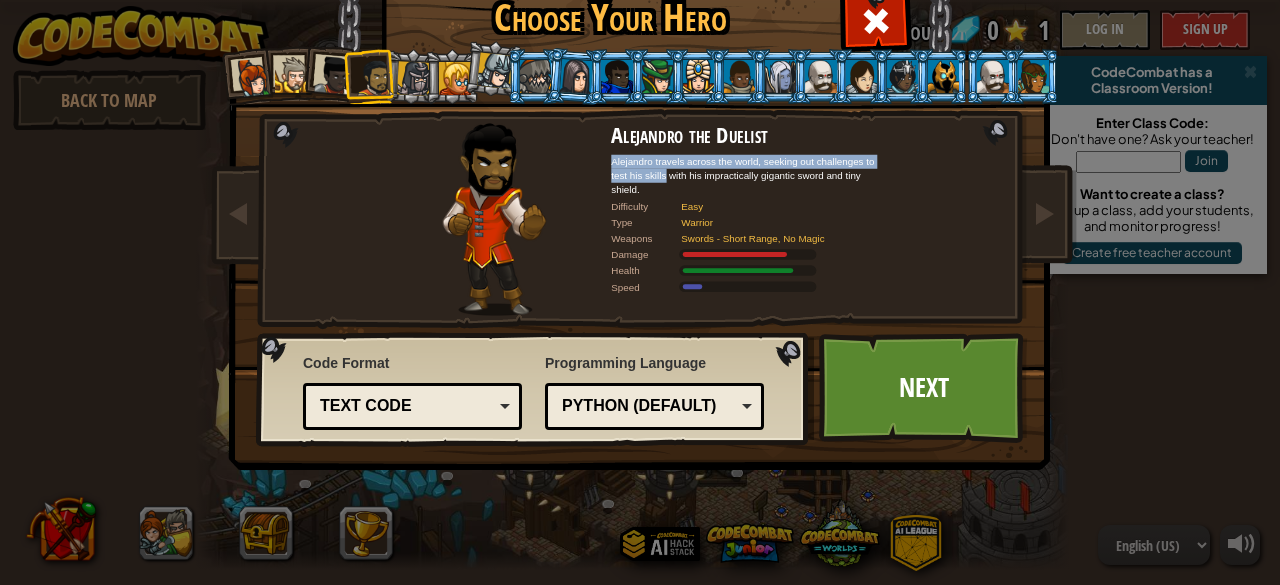 drag, startPoint x: 638, startPoint y: 181, endPoint x: 623, endPoint y: 155, distance: 30.016663 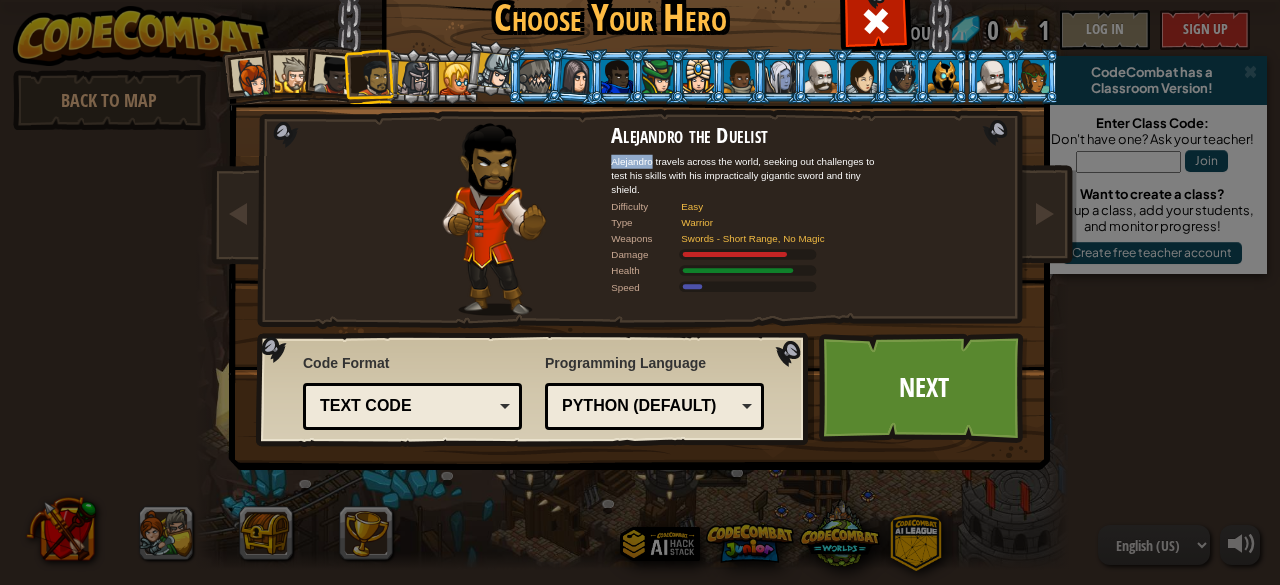 drag, startPoint x: 623, startPoint y: 155, endPoint x: 640, endPoint y: 180, distance: 30.232433 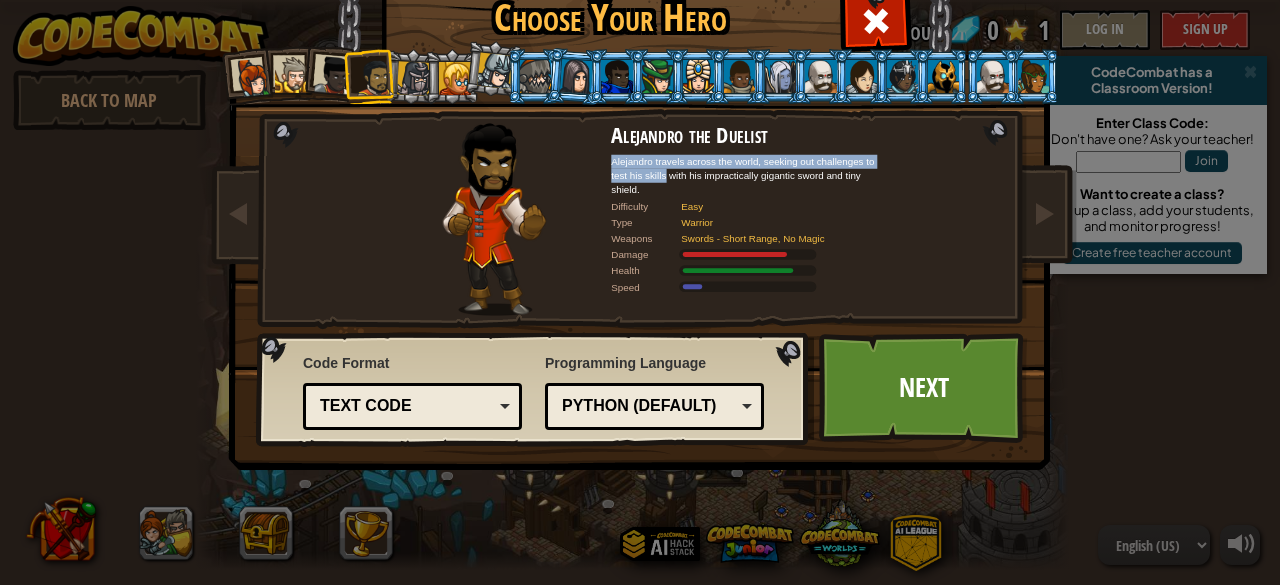 click on "Alejandro travels across the world, seeking out challenges to test his skills with his impractically gigantic sword and tiny shield." at bounding box center (751, 175) 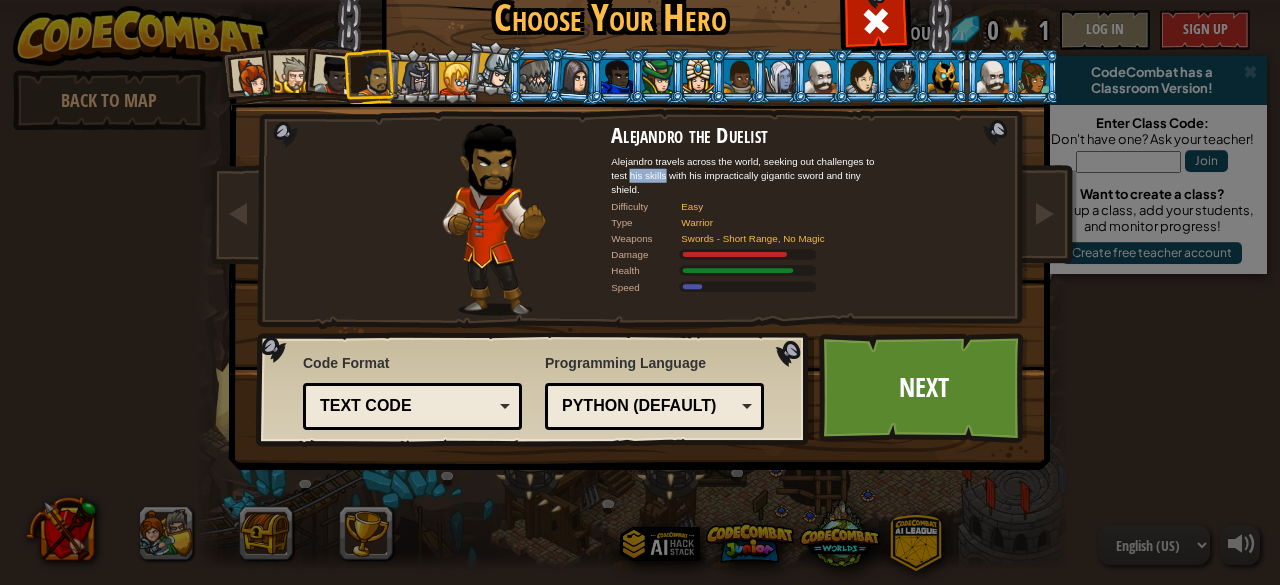 drag, startPoint x: 640, startPoint y: 180, endPoint x: 622, endPoint y: 167, distance: 22.203604 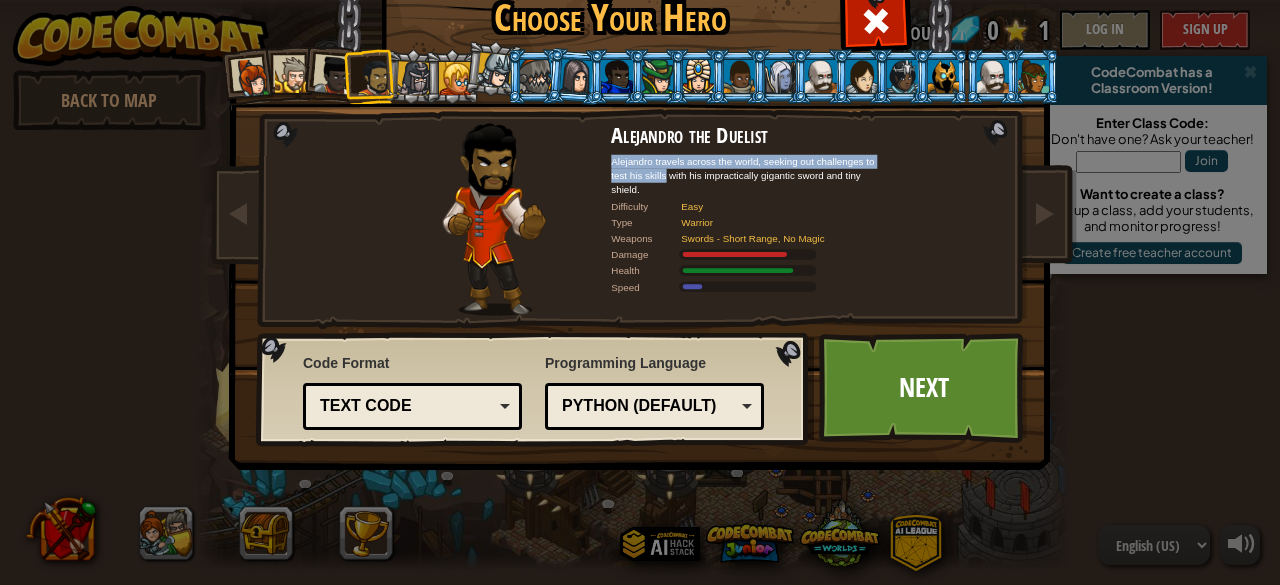 click on "Alejandro travels across the world, seeking out challenges to test his skills with his impractically gigantic sword and tiny shield." at bounding box center (751, 175) 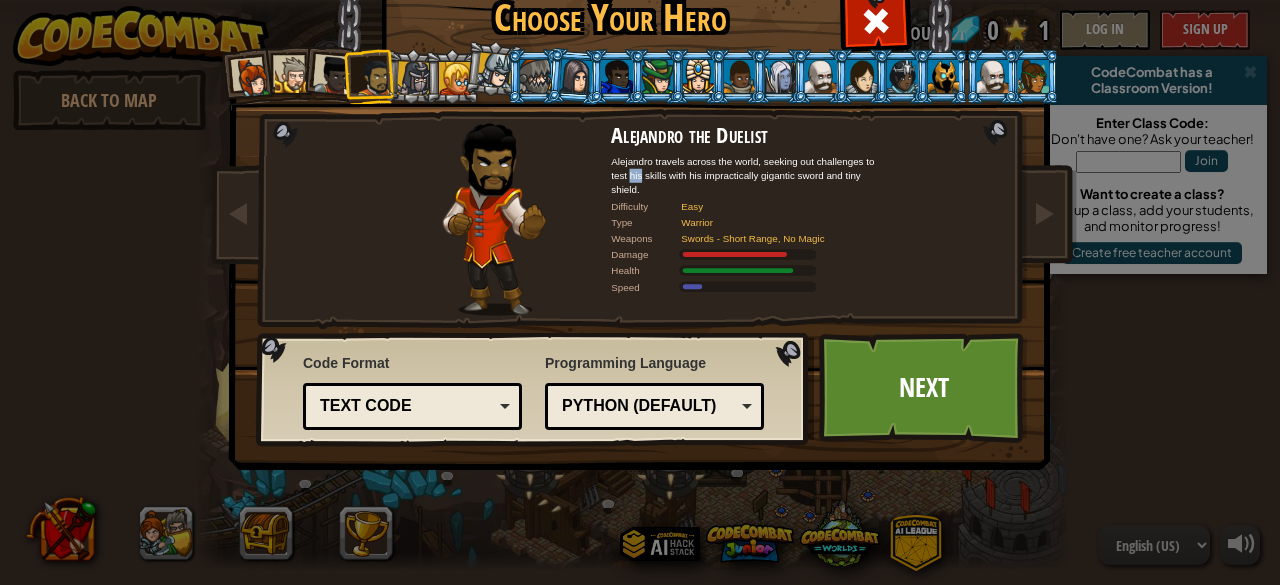 drag, startPoint x: 633, startPoint y: 181, endPoint x: 620, endPoint y: 163, distance: 22.203604 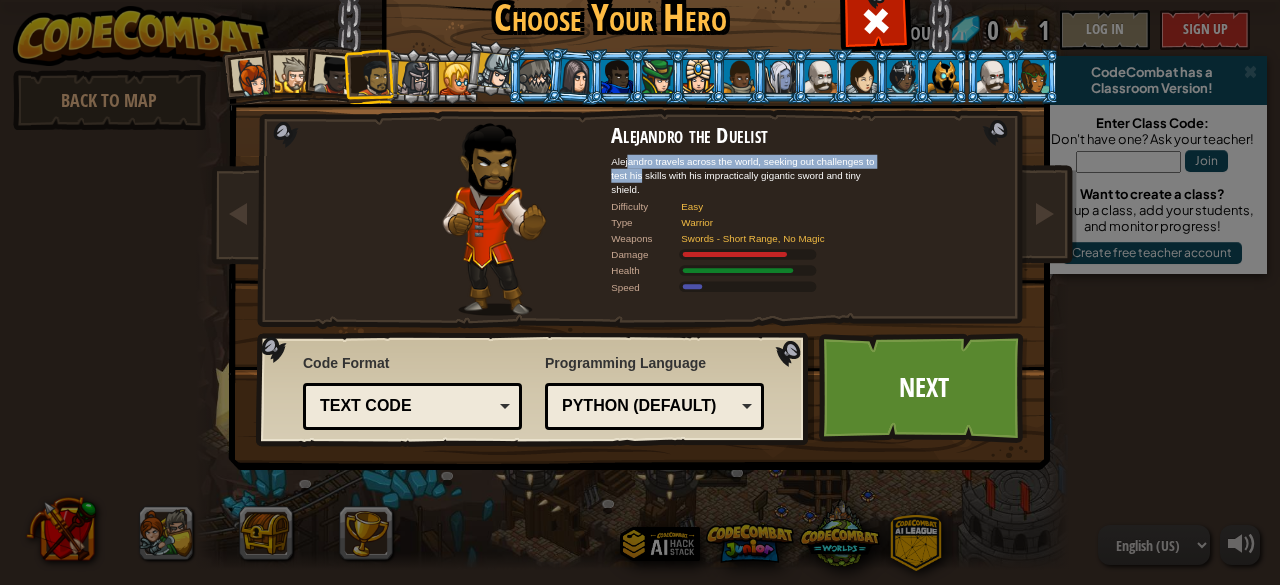 click on "Alejandro travels across the world, seeking out challenges to test his skills with his impractically gigantic sword and tiny shield." at bounding box center [751, 175] 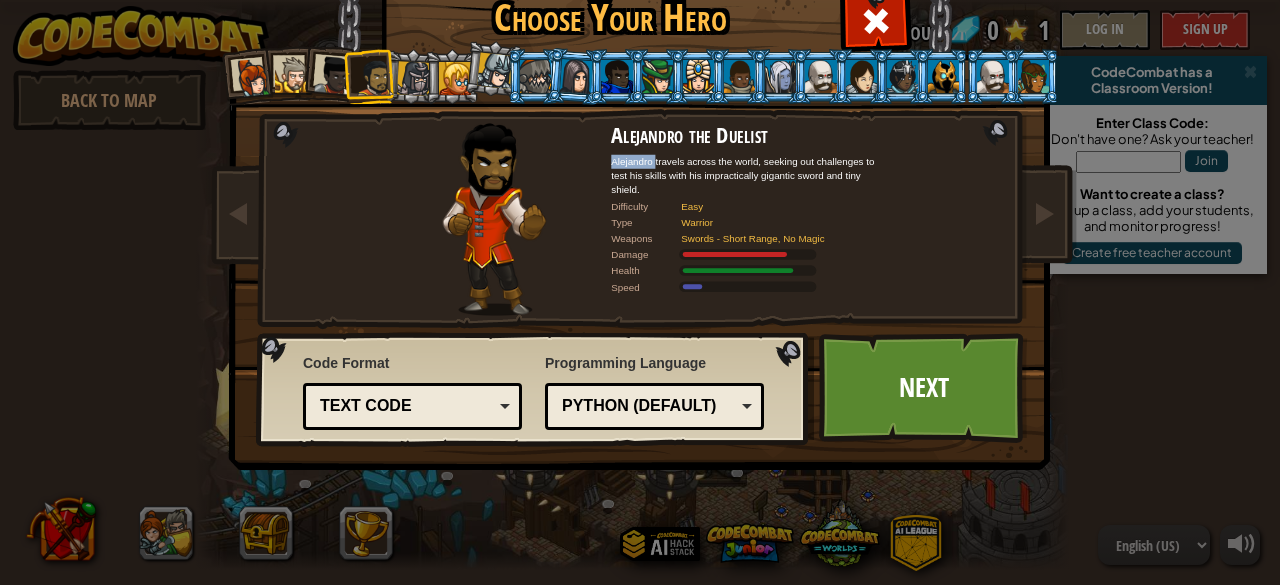 click on "Alejandro travels across the world, seeking out challenges to test his skills with his impractically gigantic sword and tiny shield." at bounding box center [751, 175] 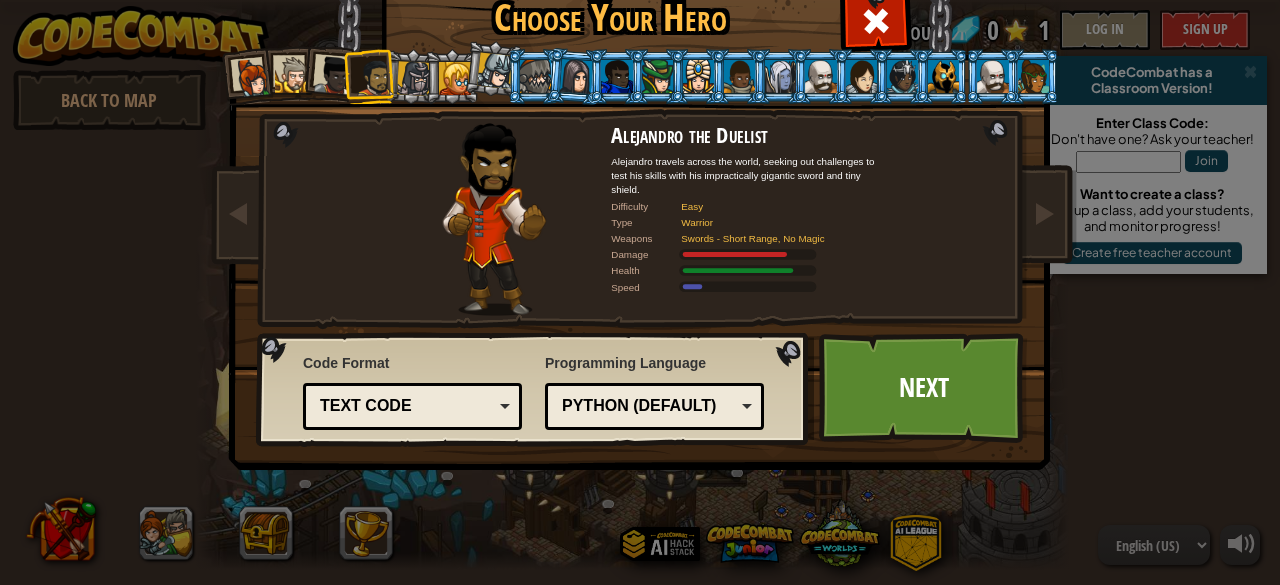 click at bounding box center (334, 76) 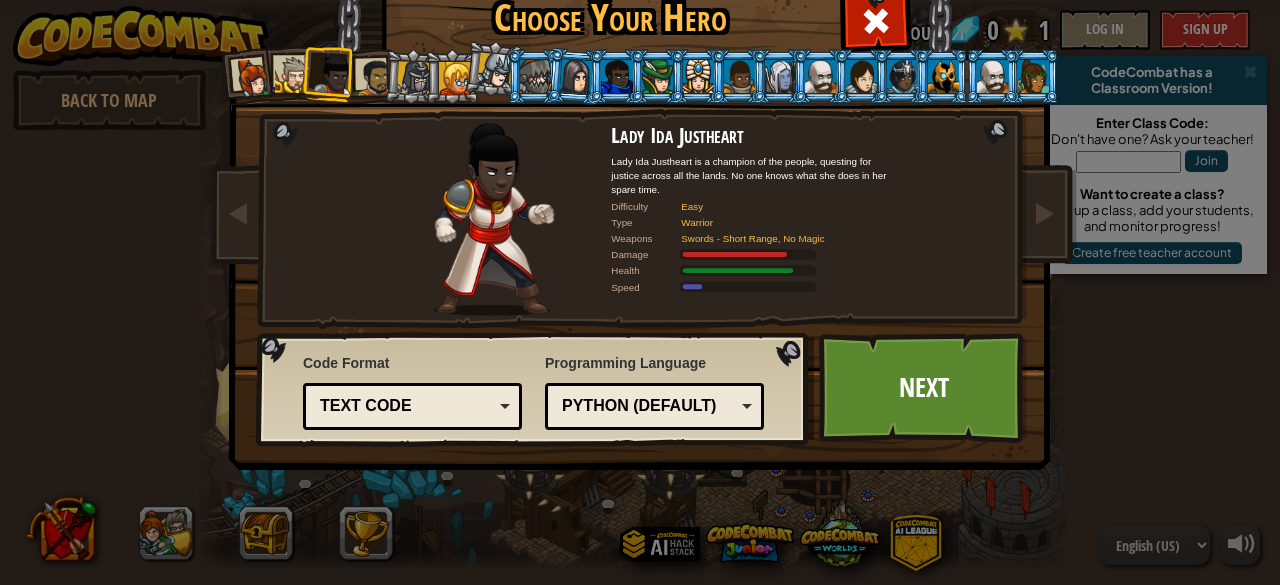 click at bounding box center (293, 75) 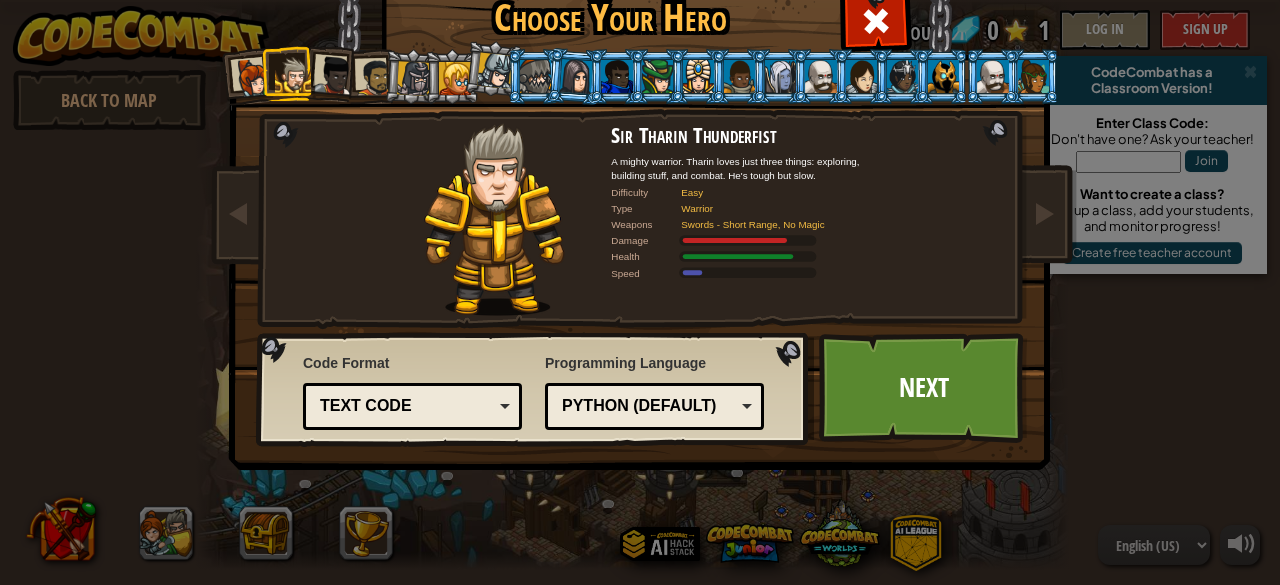 click at bounding box center (253, 78) 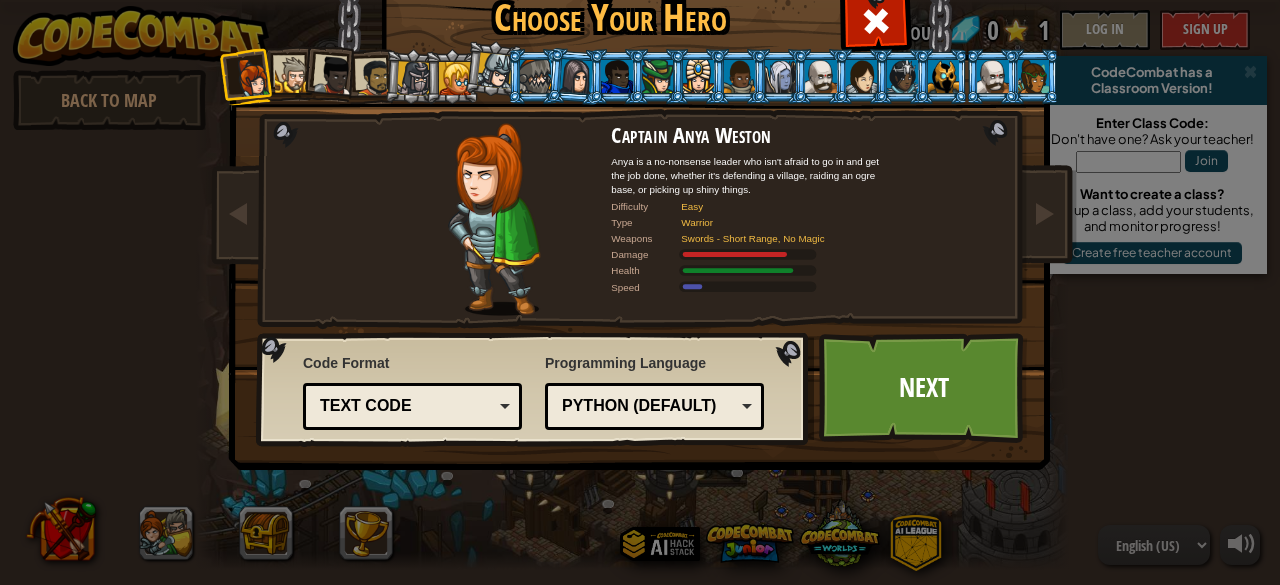 click at bounding box center [293, 75] 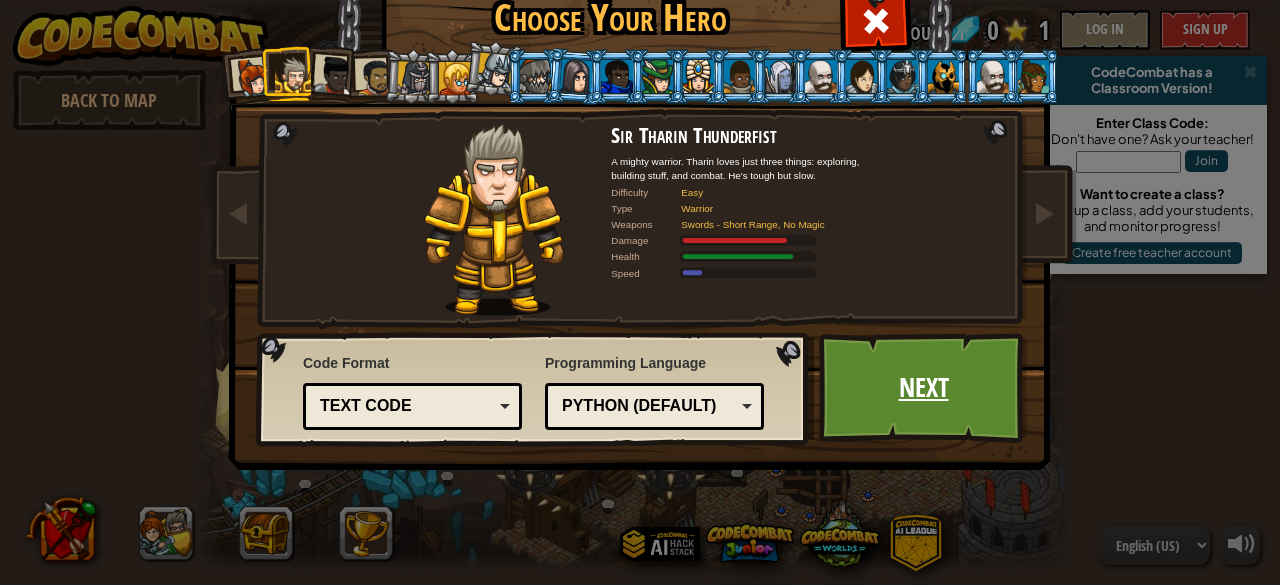 click on "Next" at bounding box center (923, 388) 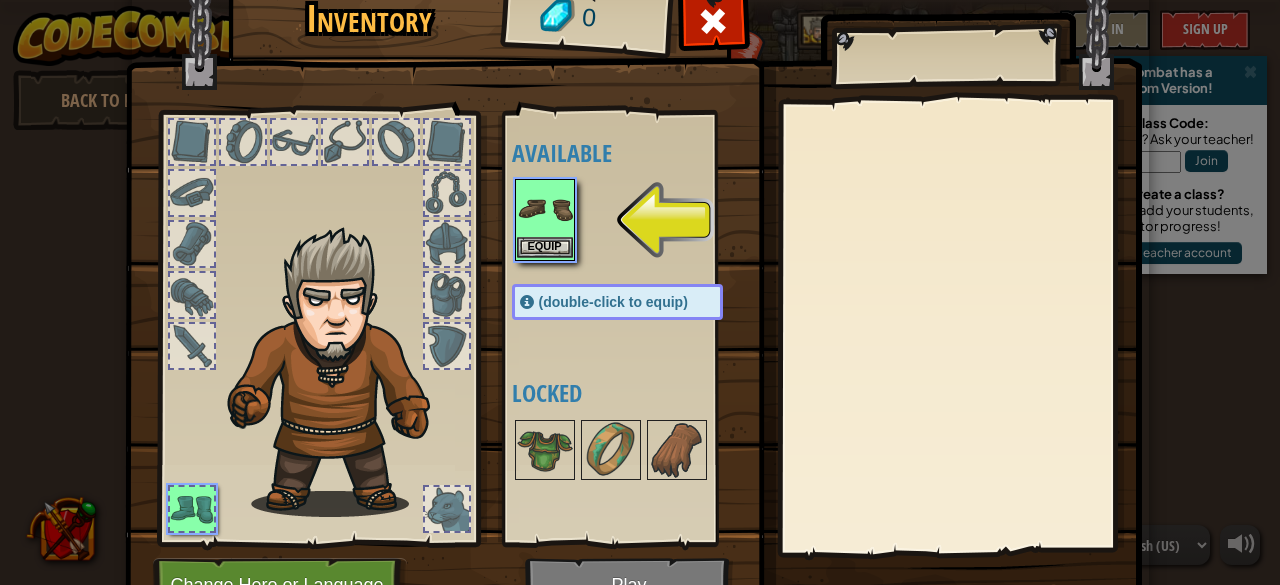 click at bounding box center [545, 209] 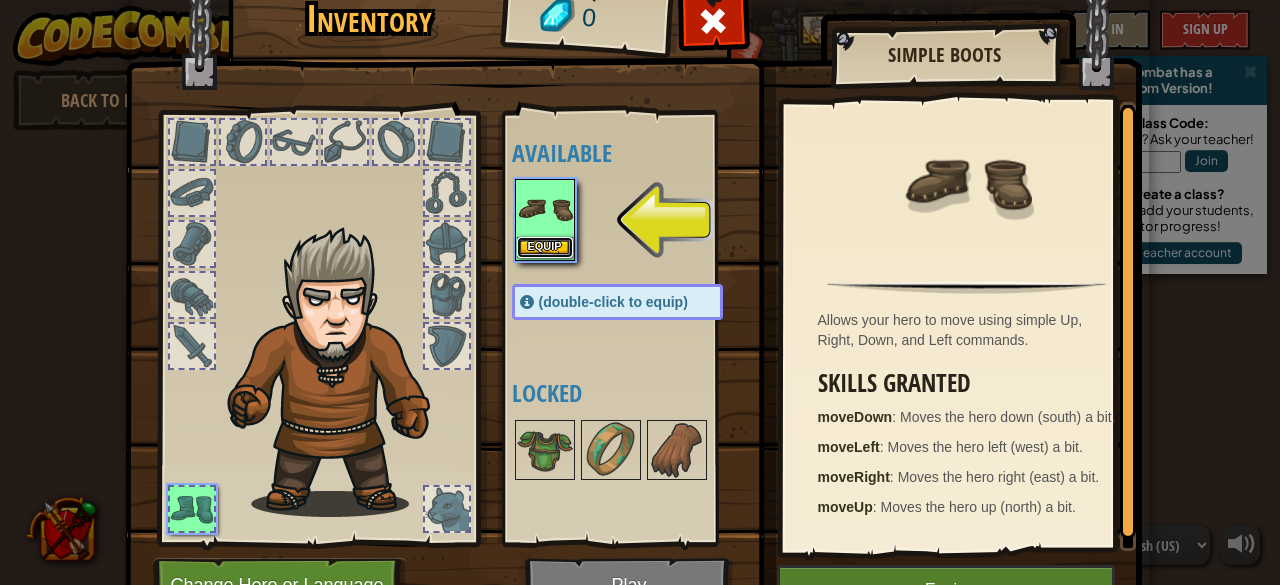 click on "Equip" at bounding box center [545, 247] 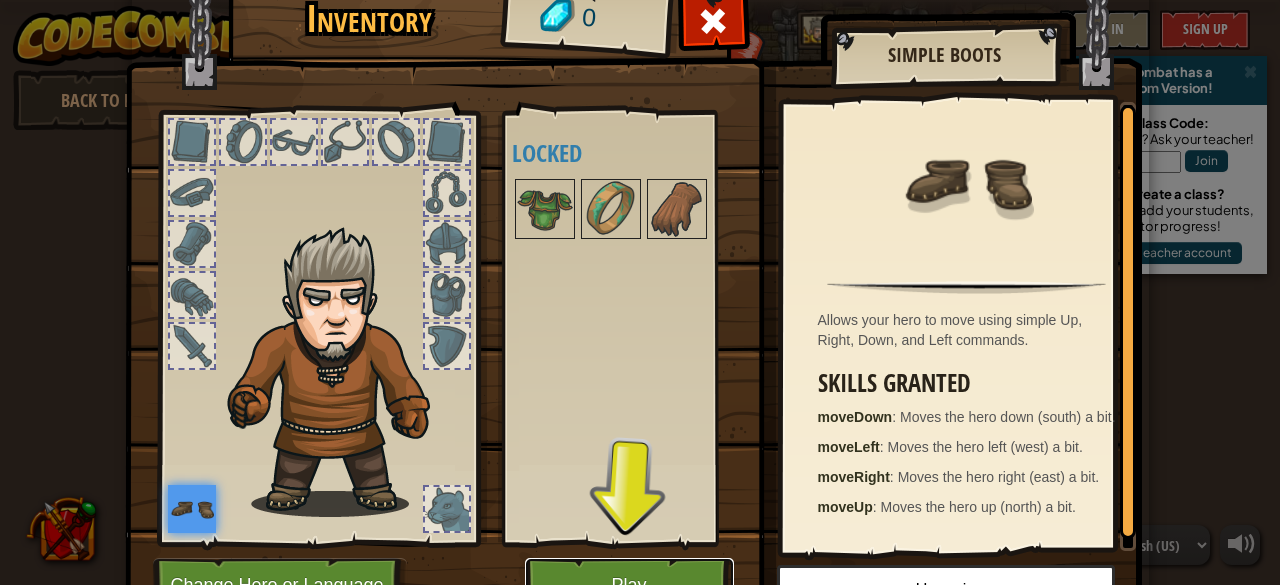 click on "Play" at bounding box center [629, 585] 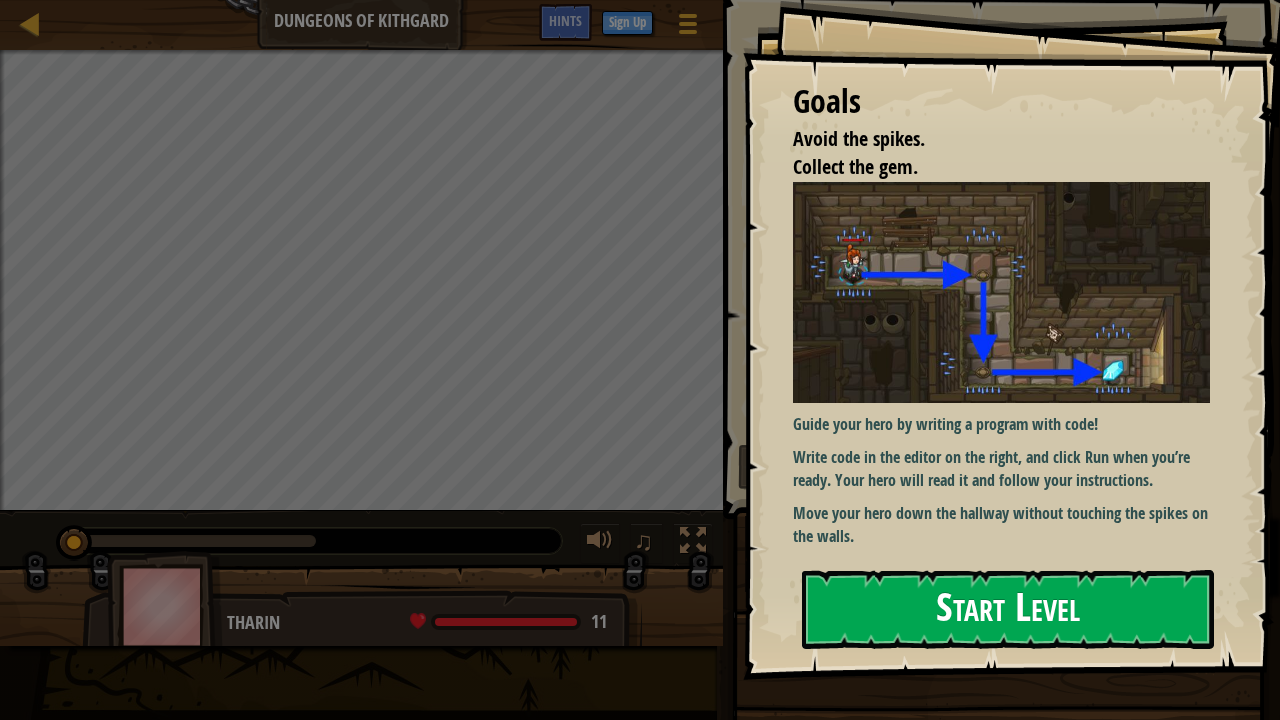 click on "Start Level" at bounding box center (1008, 609) 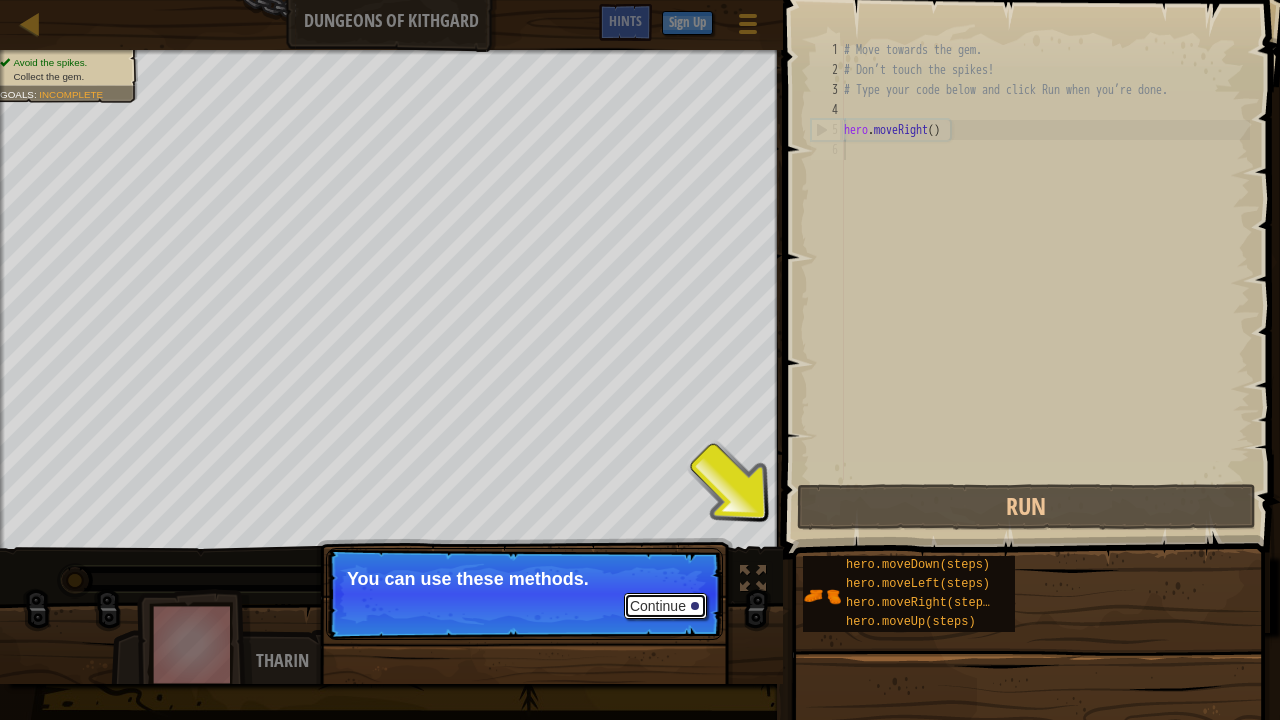 click on "Continue" at bounding box center [665, 606] 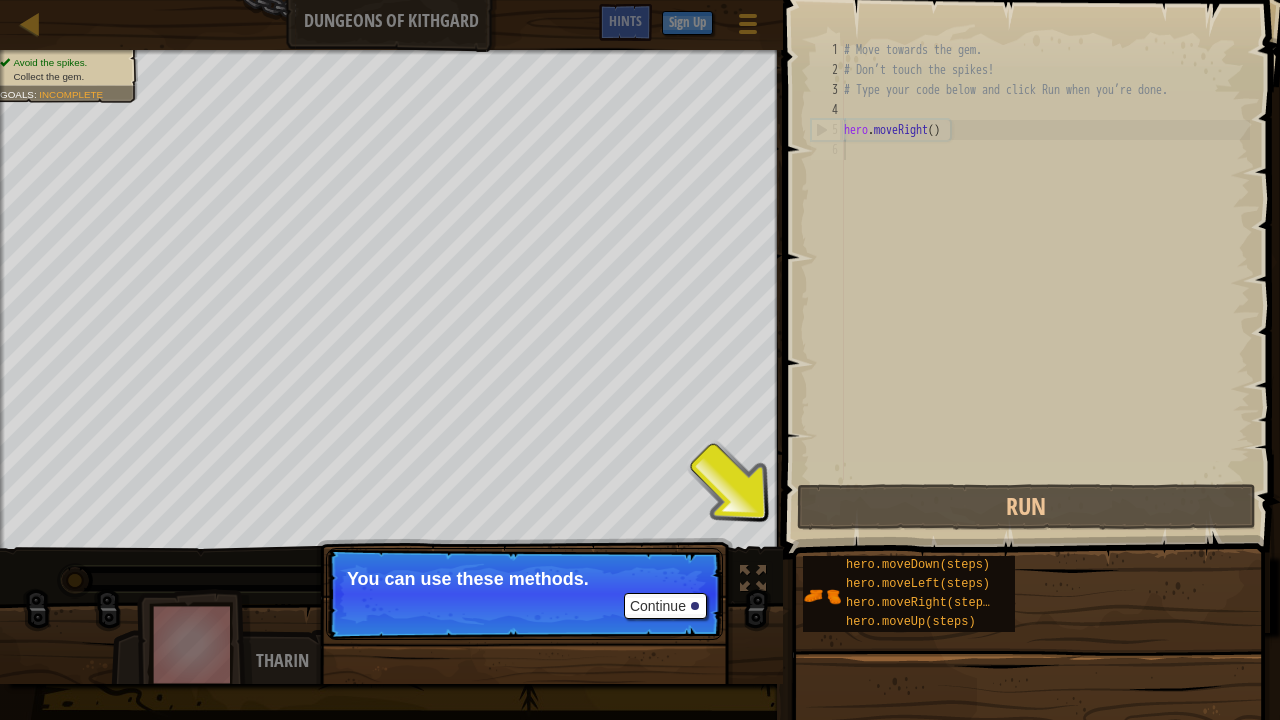 scroll, scrollTop: 9, scrollLeft: 0, axis: vertical 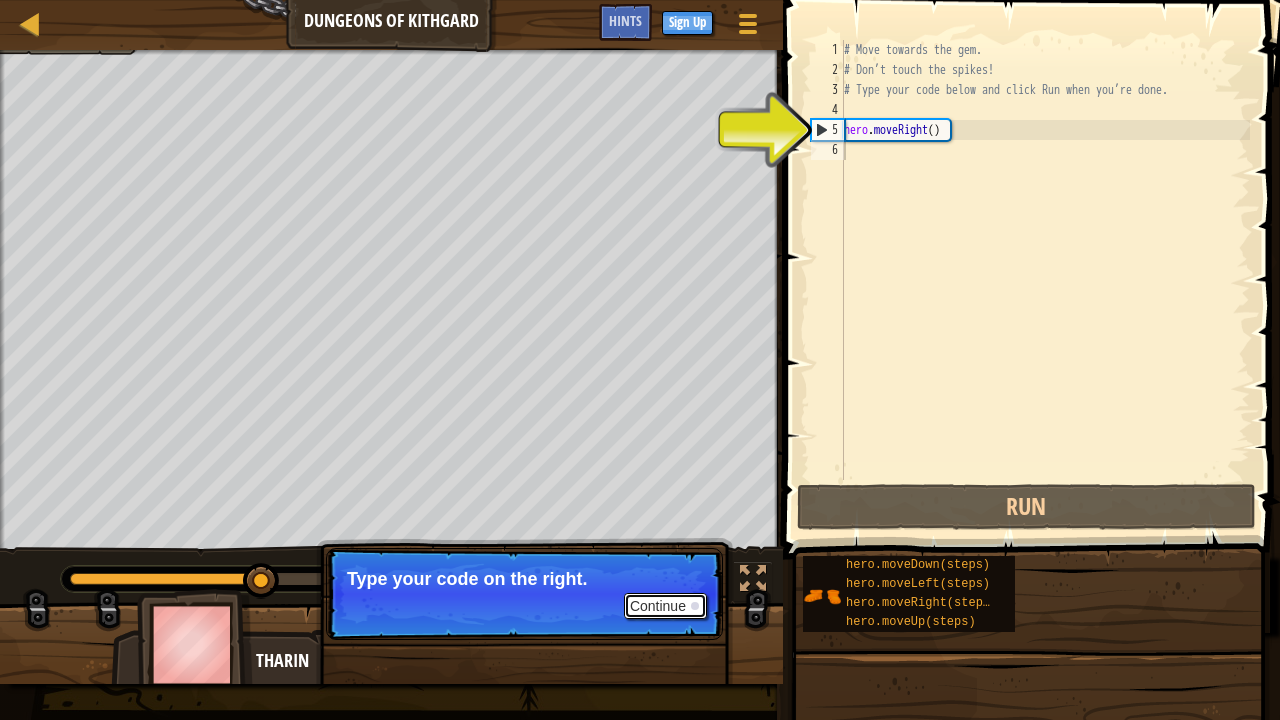 click on "Continue" at bounding box center (665, 606) 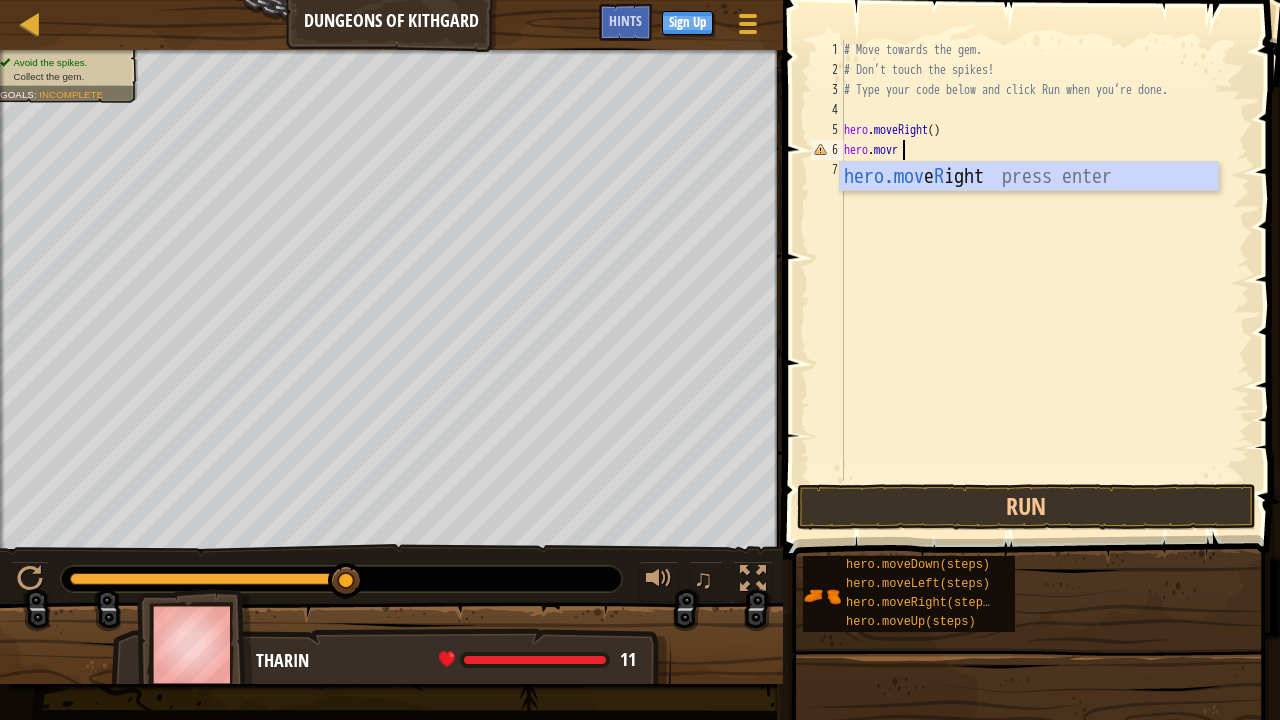 scroll, scrollTop: 9, scrollLeft: 4, axis: both 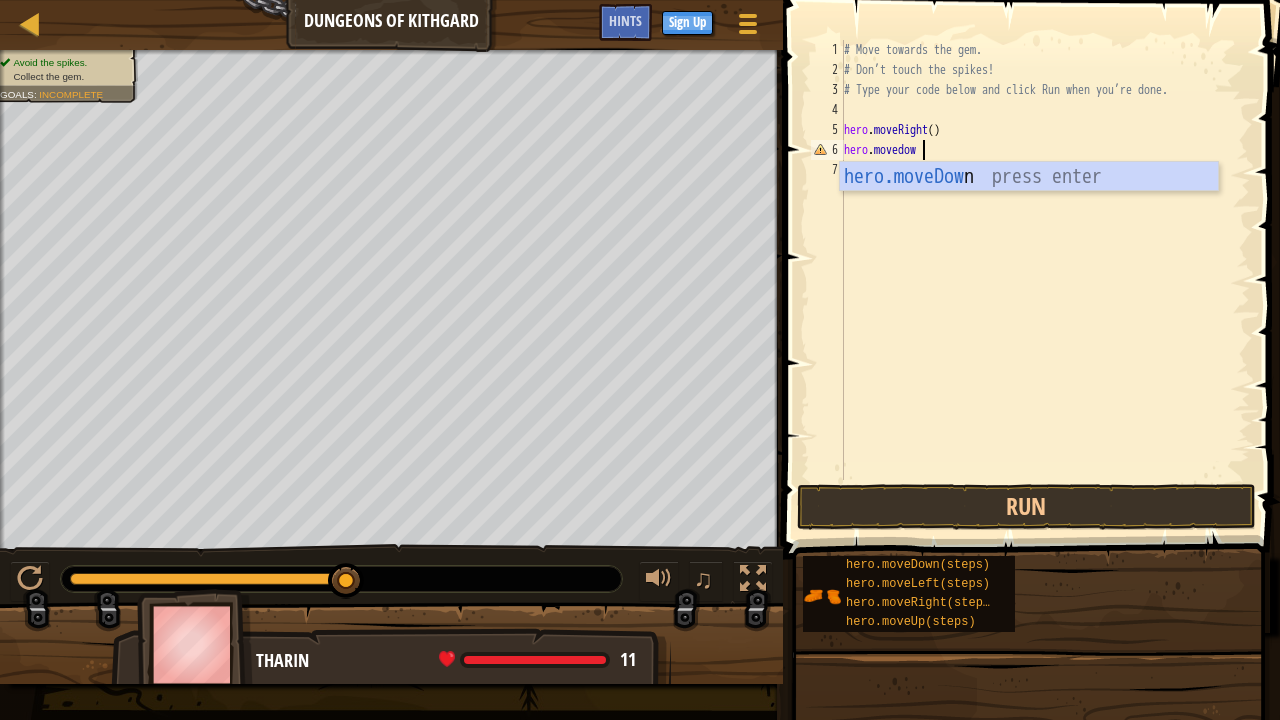 type on "hero.movedown" 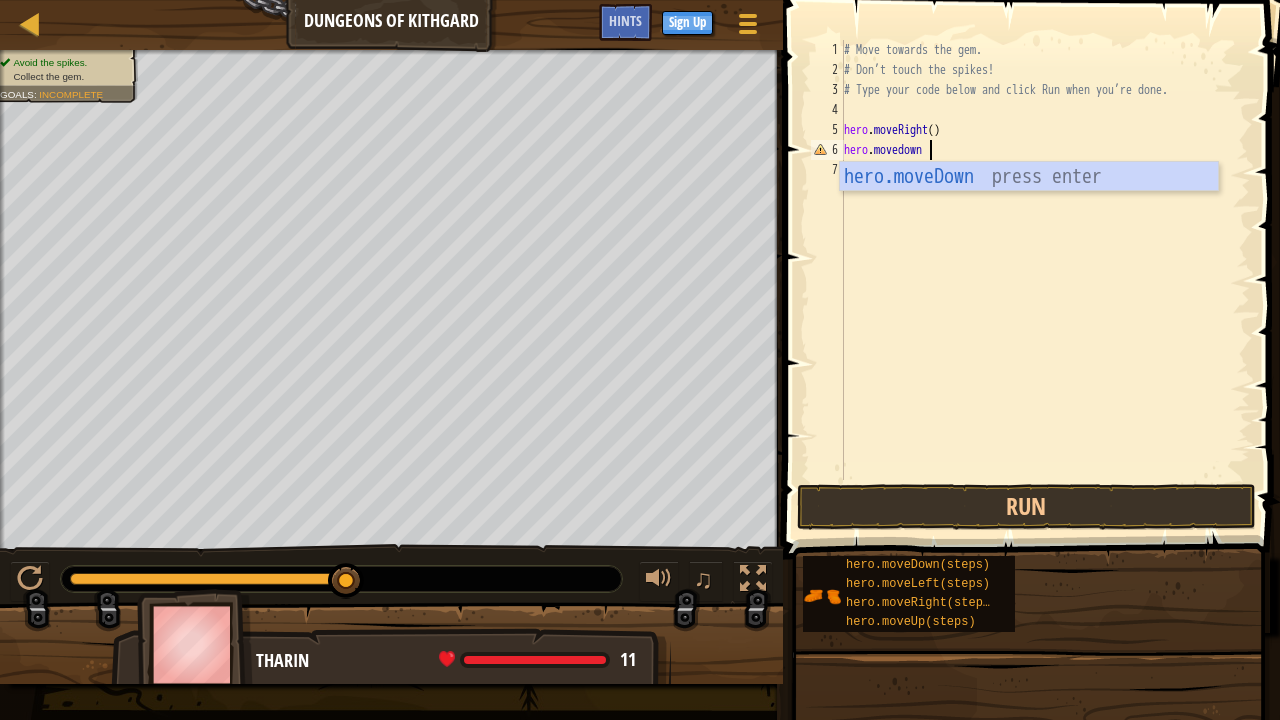 scroll, scrollTop: 9, scrollLeft: 0, axis: vertical 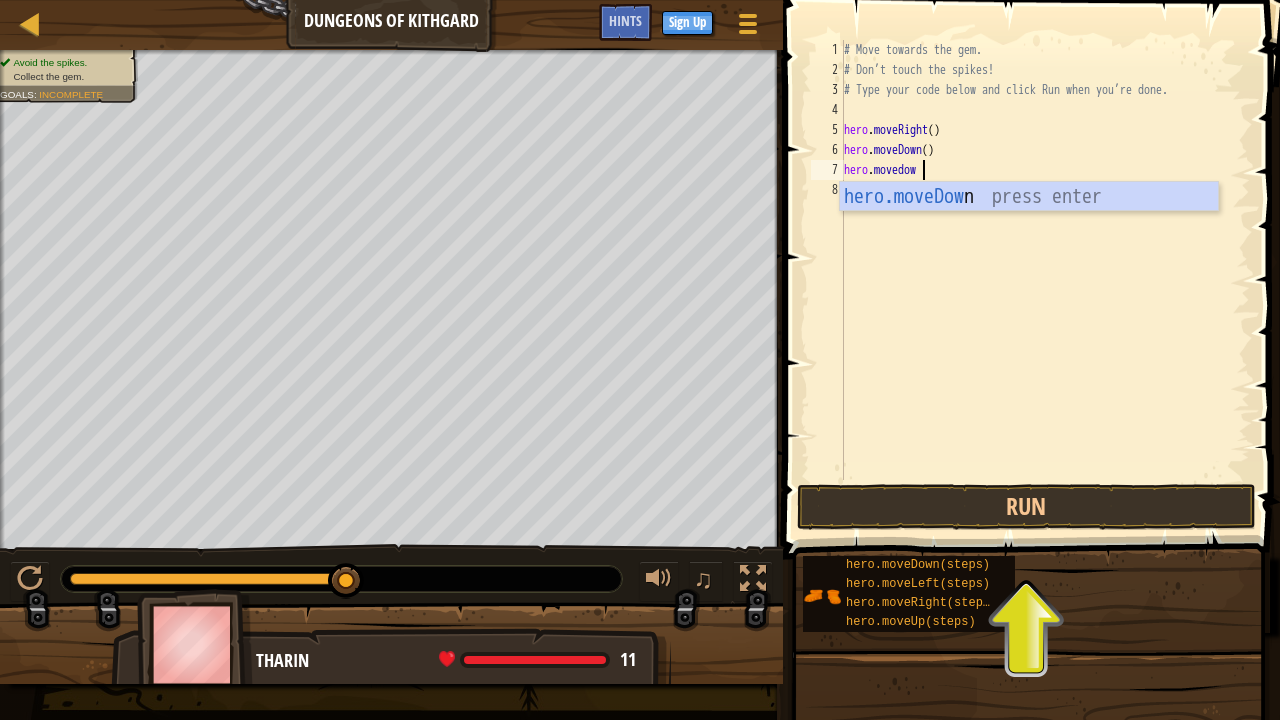 type on "hero.movedown" 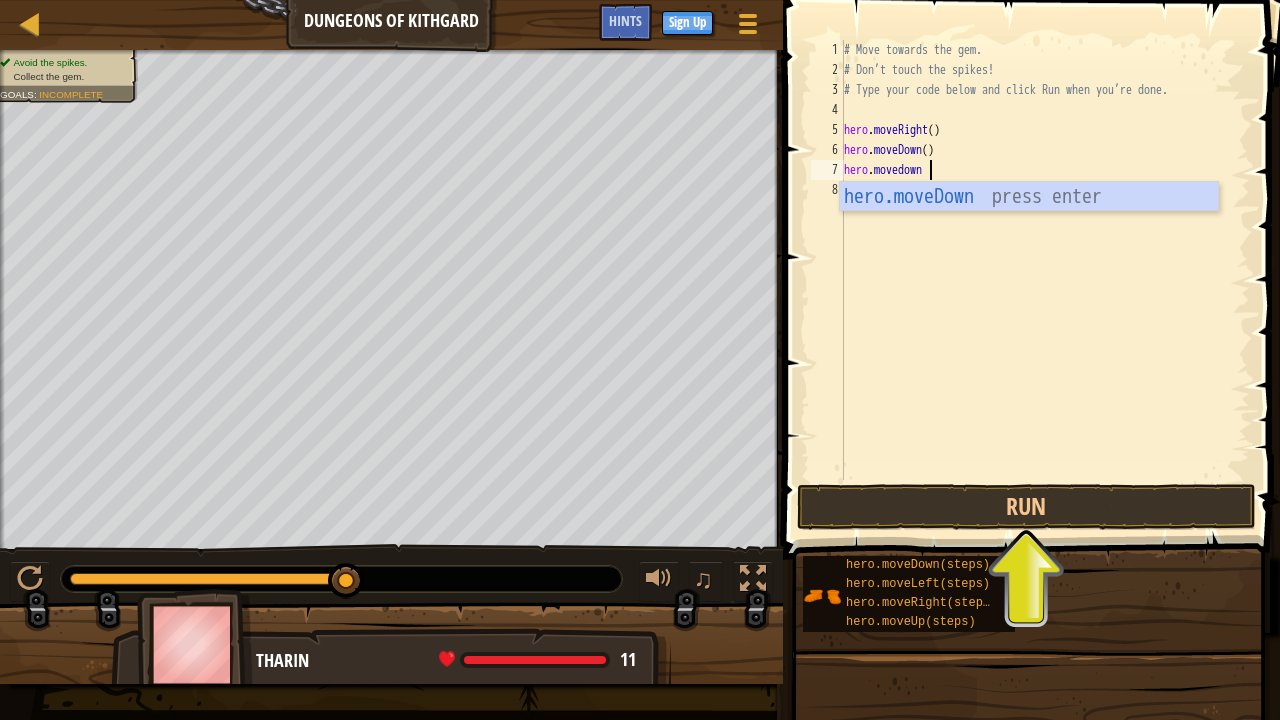 scroll, scrollTop: 9, scrollLeft: 0, axis: vertical 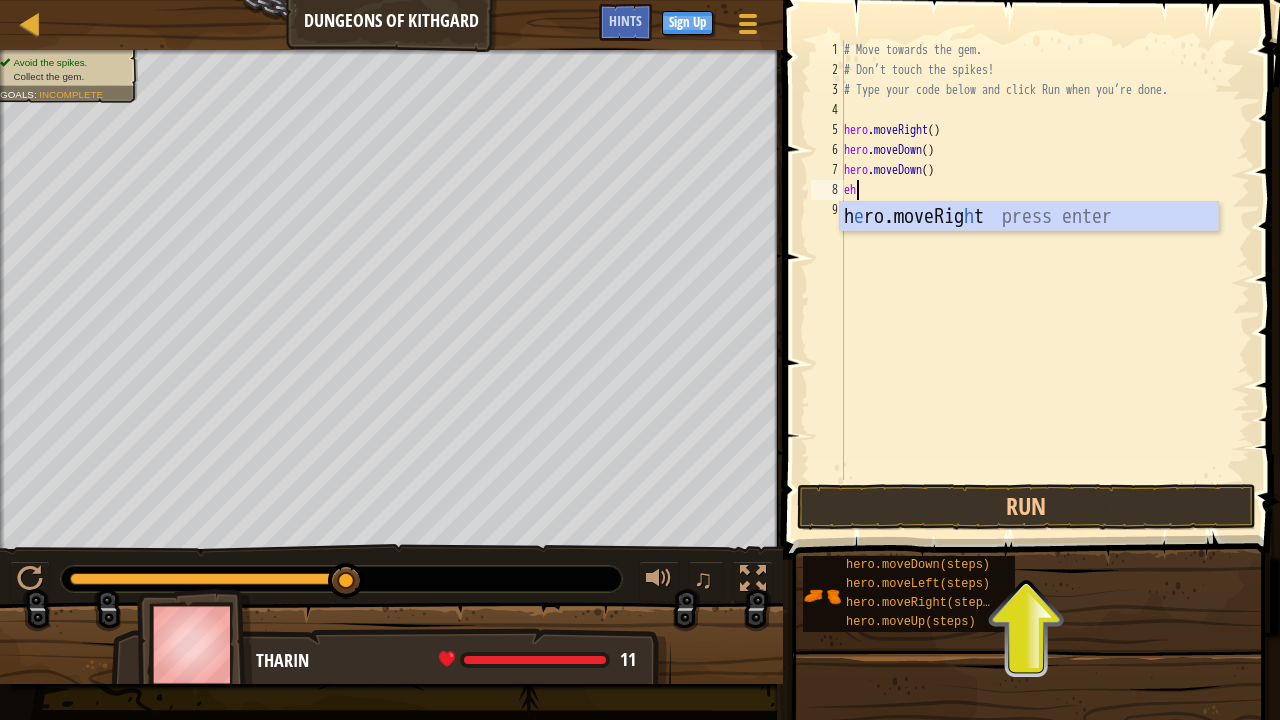 type on "e" 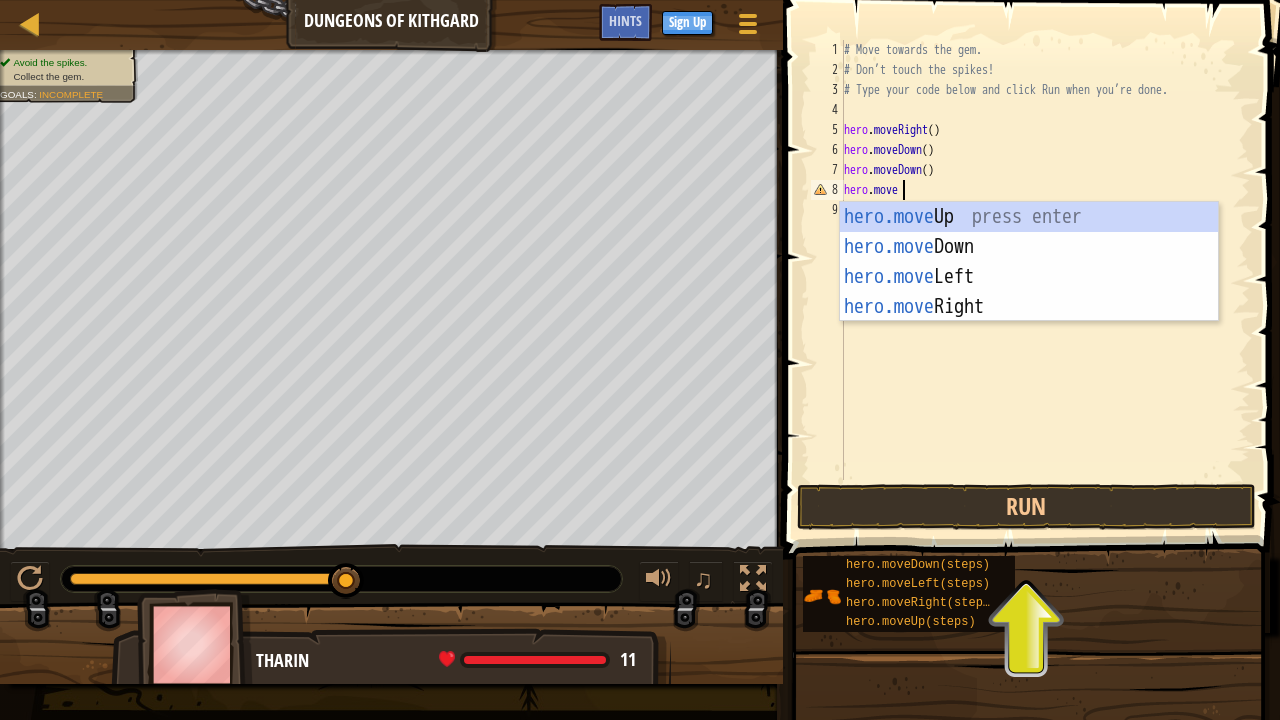 type on "hero.mover" 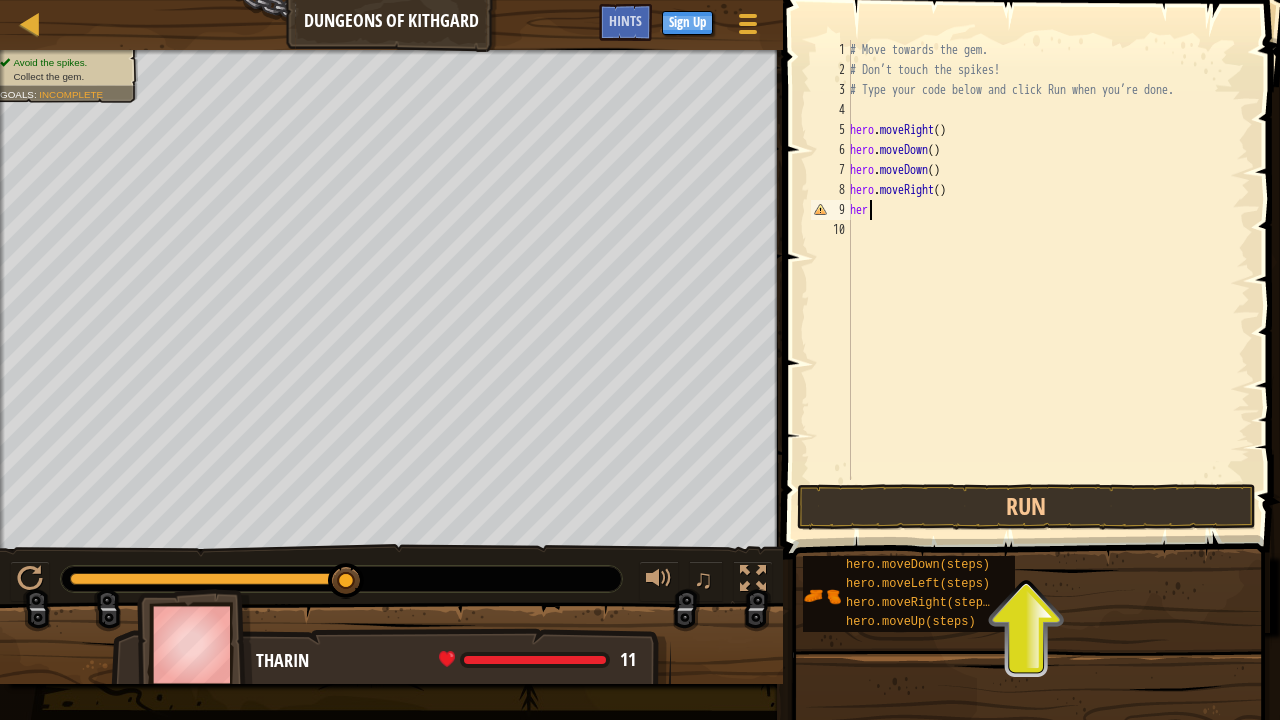 scroll, scrollTop: 9, scrollLeft: 0, axis: vertical 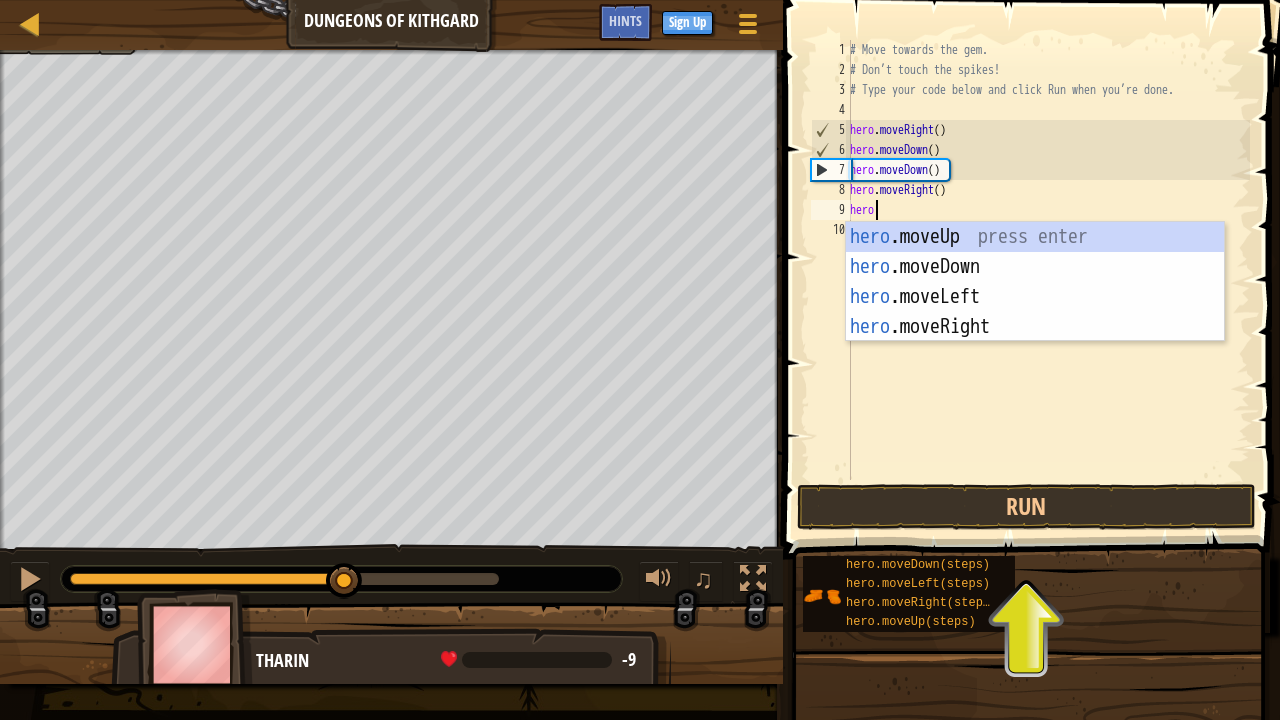 type on "hero" 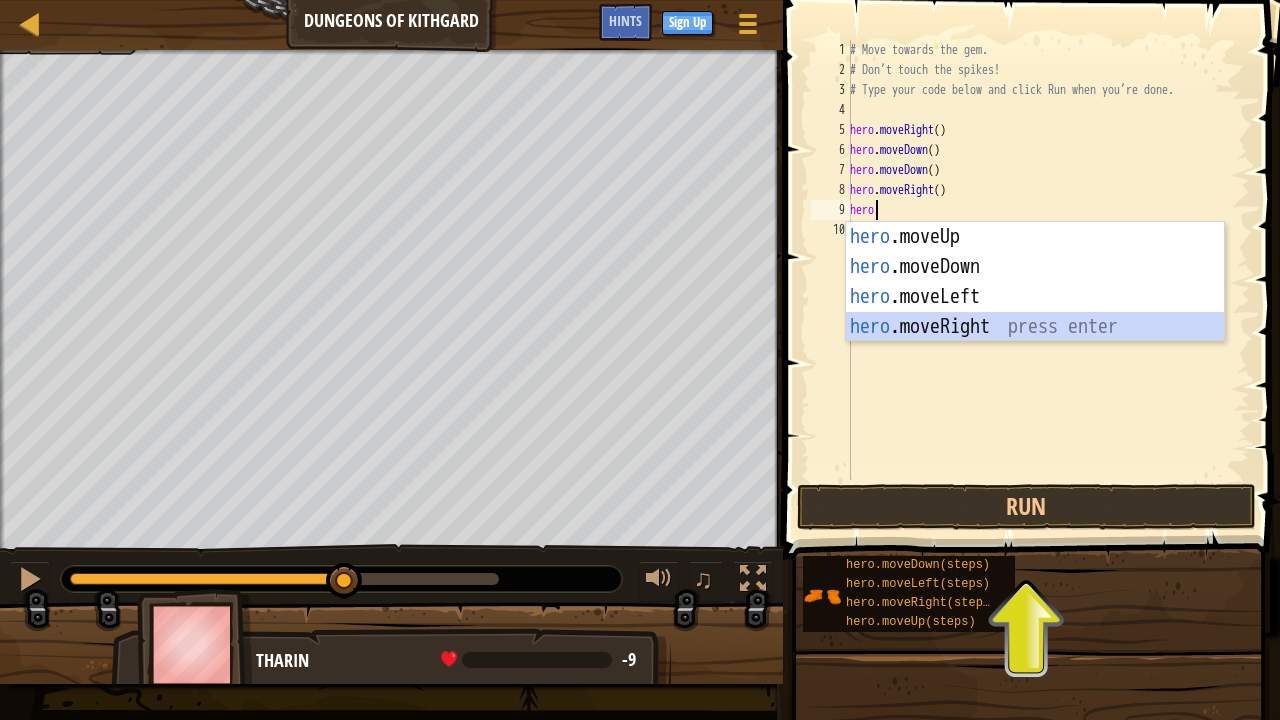 click on "hero .moveUp press enter hero .moveDown press enter hero .moveLeft press enter hero .moveRight press enter" at bounding box center [1035, 312] 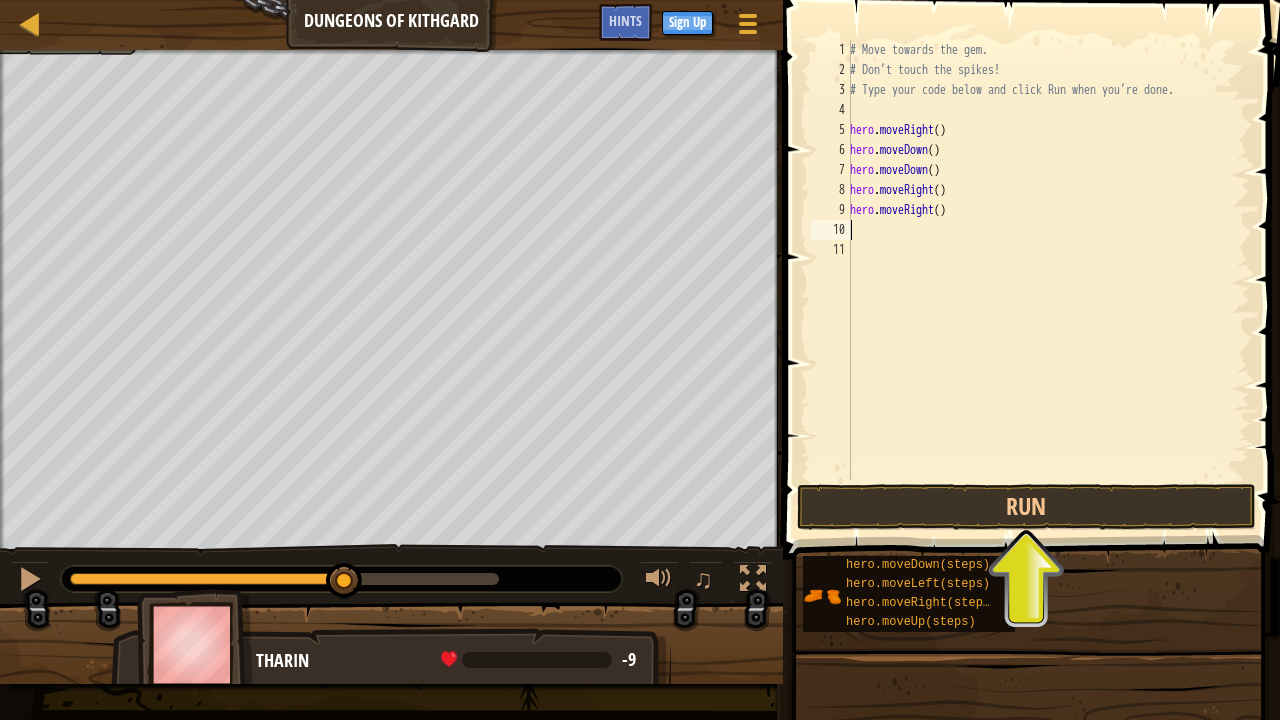 scroll, scrollTop: 9, scrollLeft: 0, axis: vertical 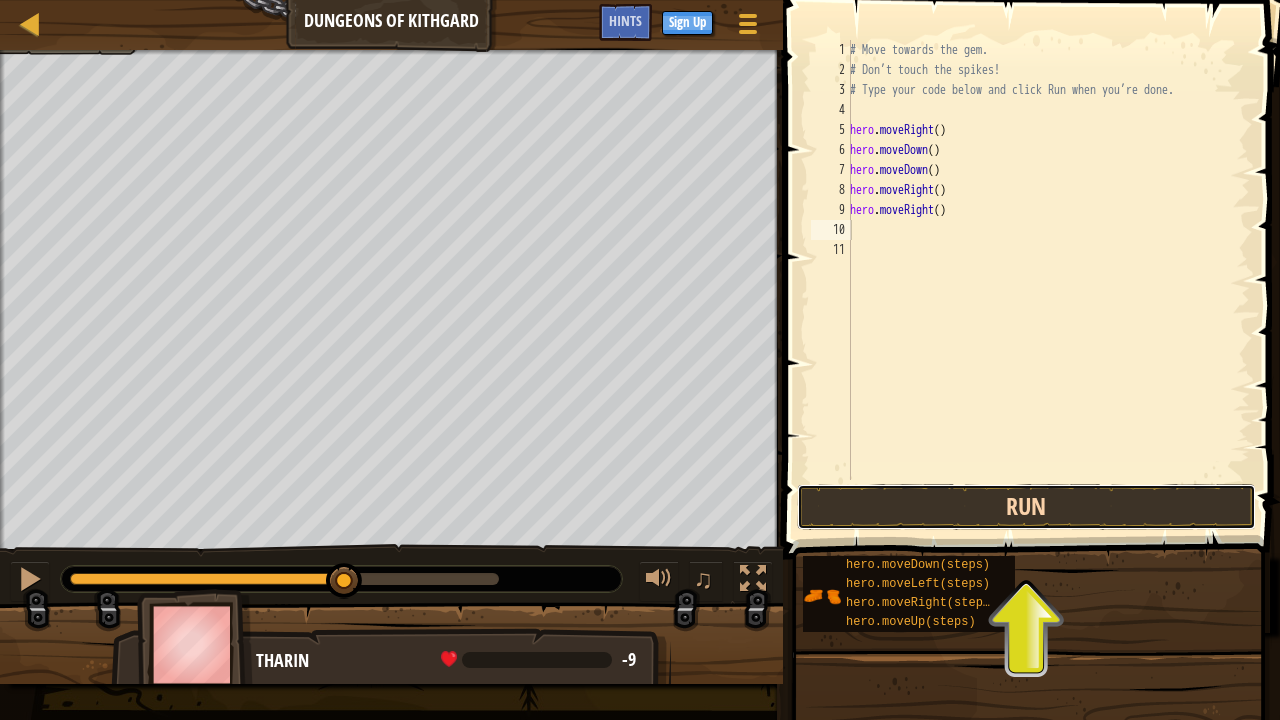click on "Run" at bounding box center [1026, 507] 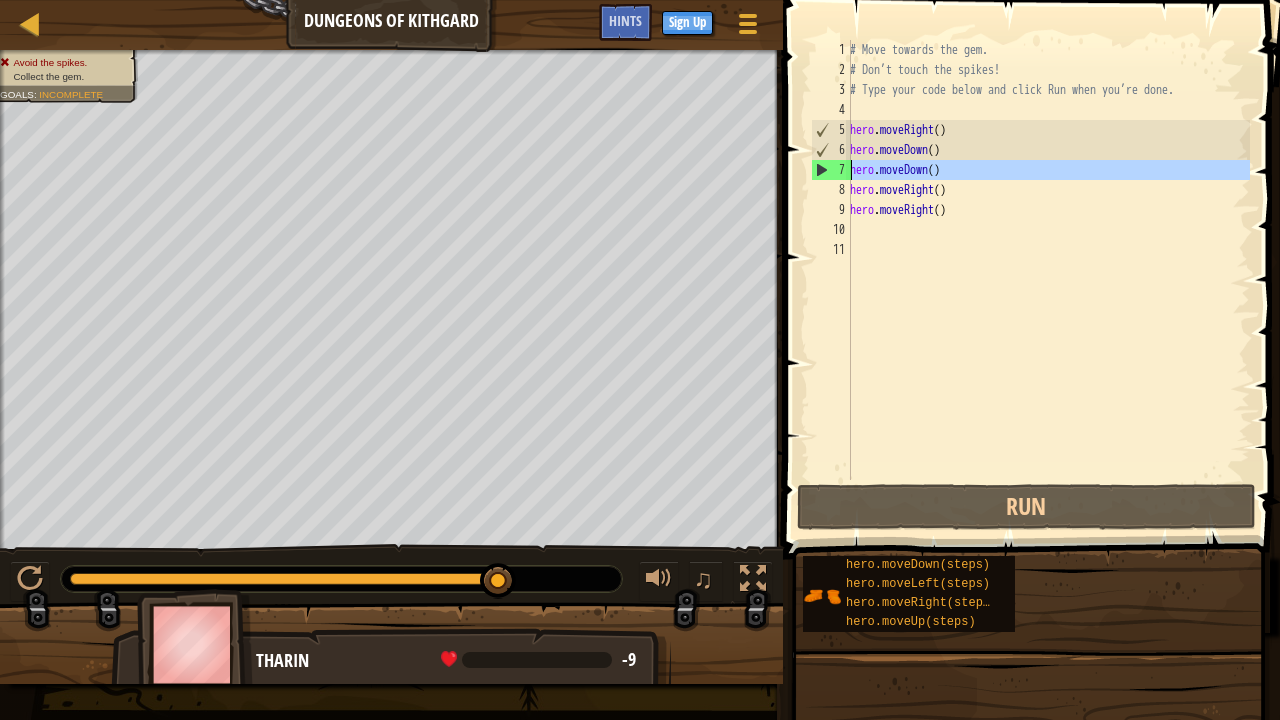 drag, startPoint x: 829, startPoint y: 160, endPoint x: 815, endPoint y: 166, distance: 15.231546 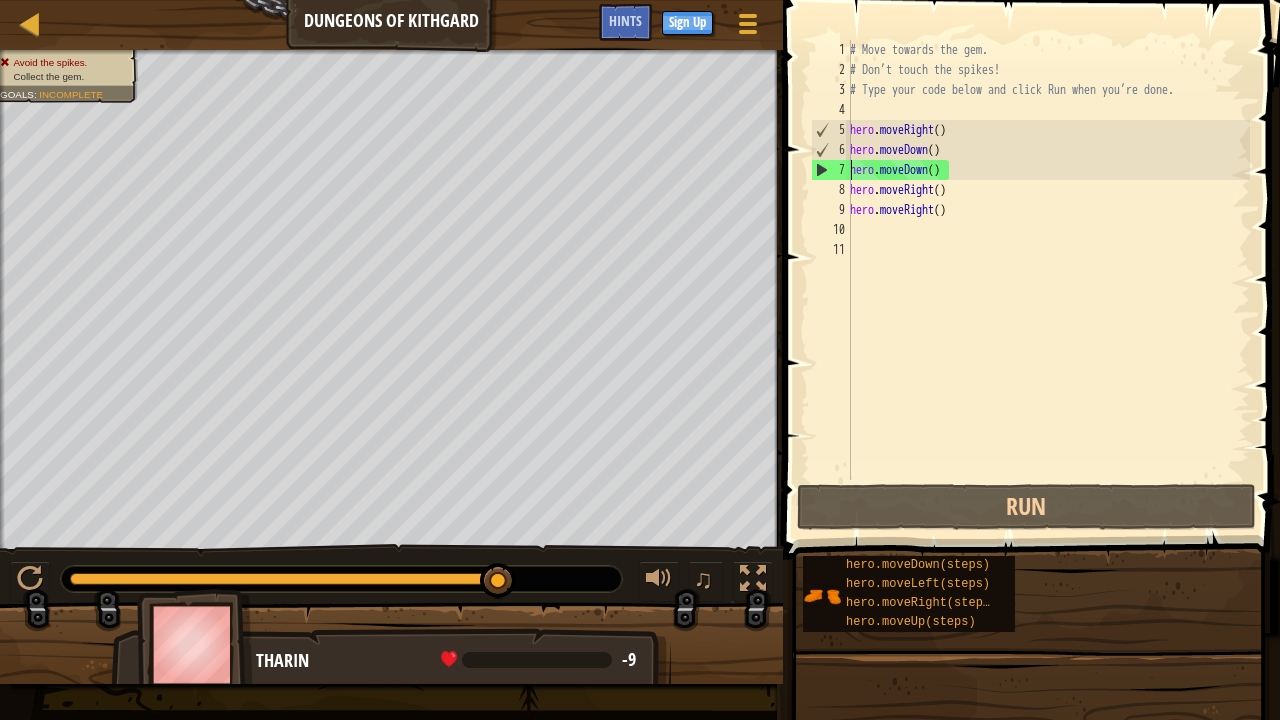 click on "7" at bounding box center (831, 170) 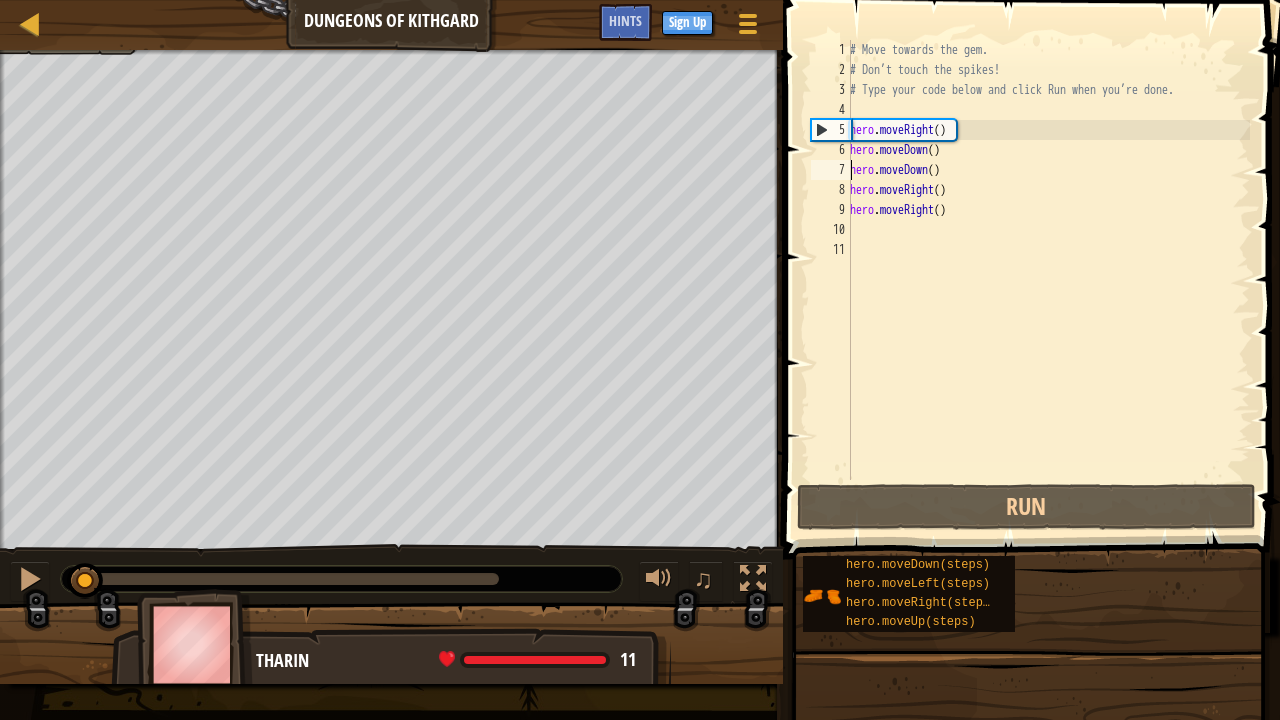click on "Avoid the spikes. Collect the gem. Goals : Incomplete ♫ [FIRST] [LAST] 11 x: 8 y: 18 x: 18 y: 18 Continue  Type your code on the right." at bounding box center [640, 367] 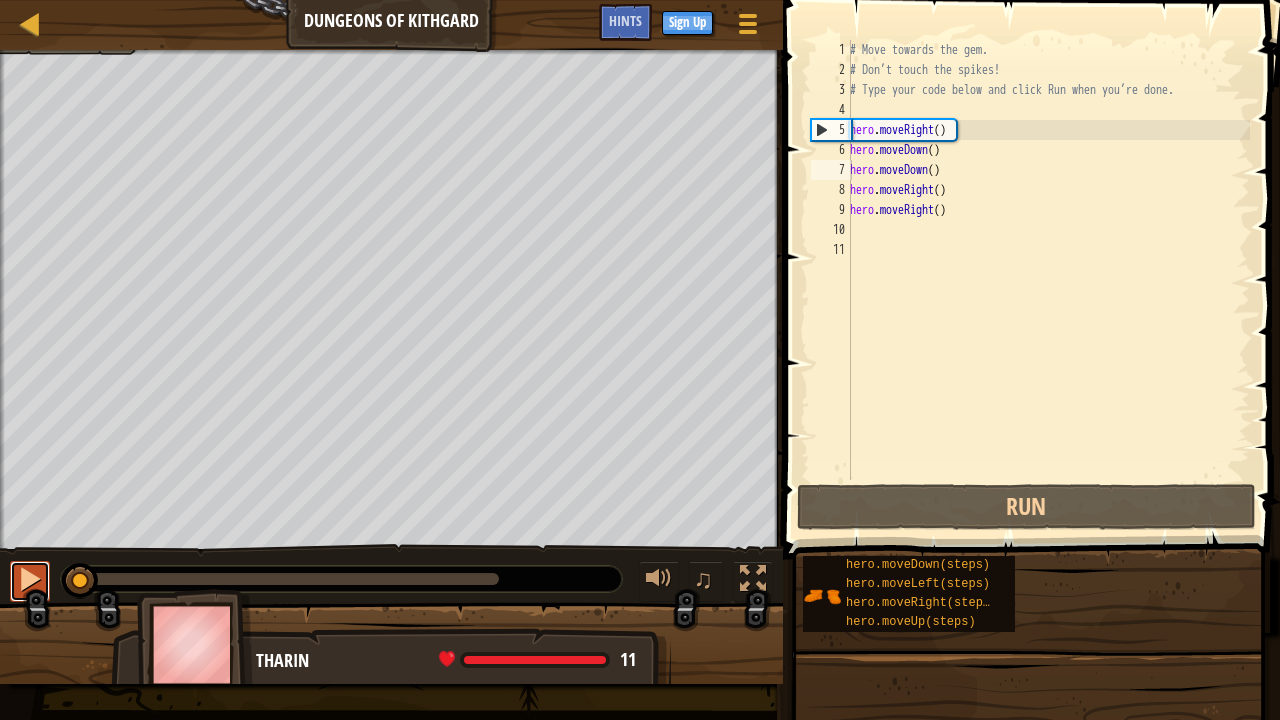 click at bounding box center [30, 579] 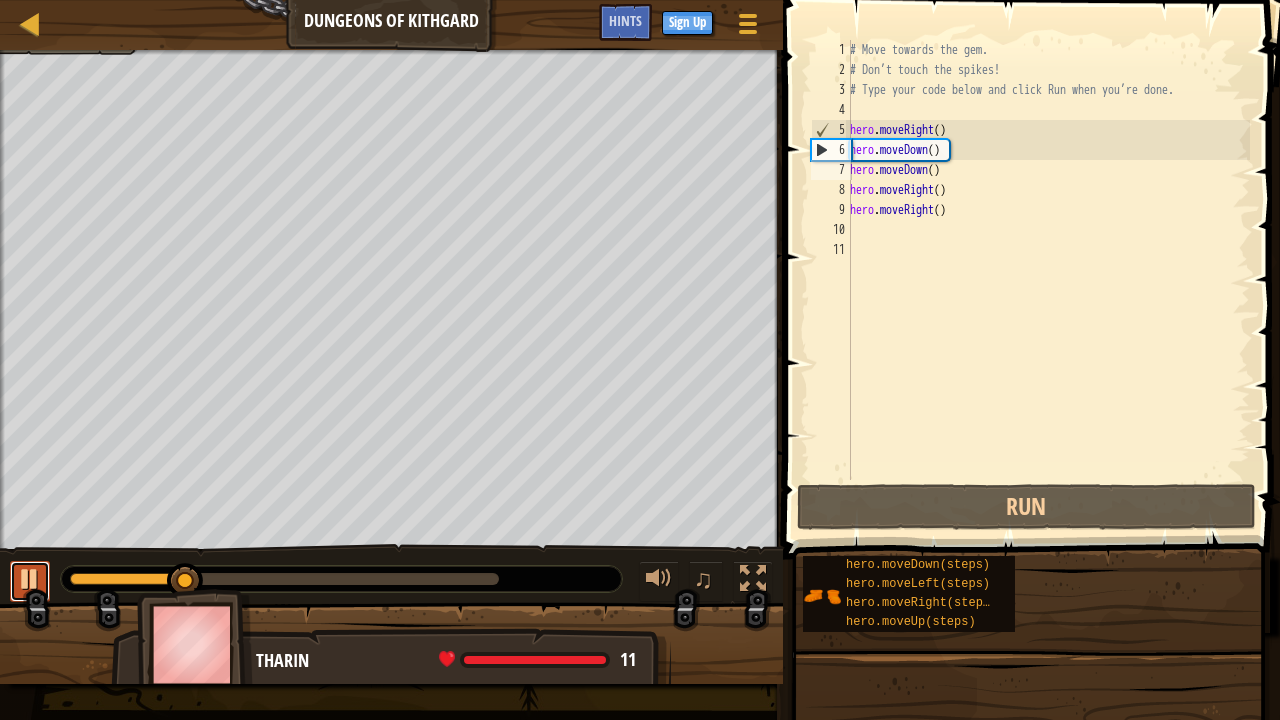 click at bounding box center (30, 579) 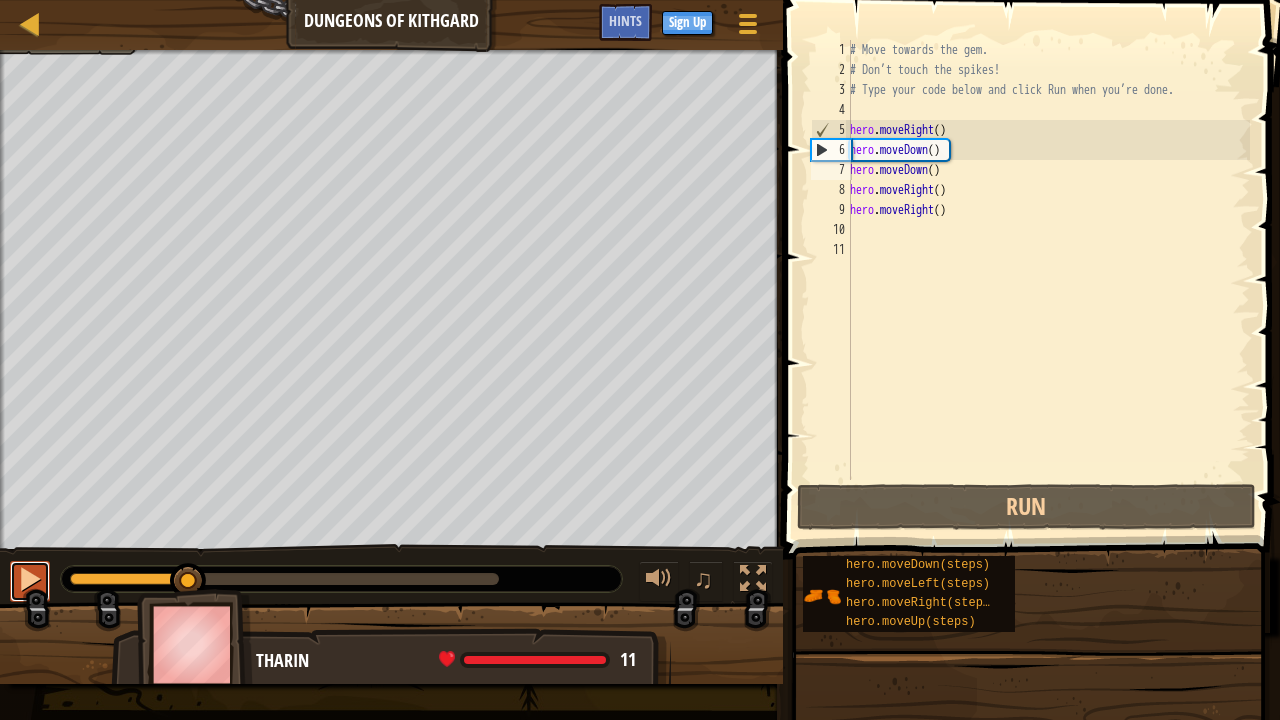 click at bounding box center [30, 579] 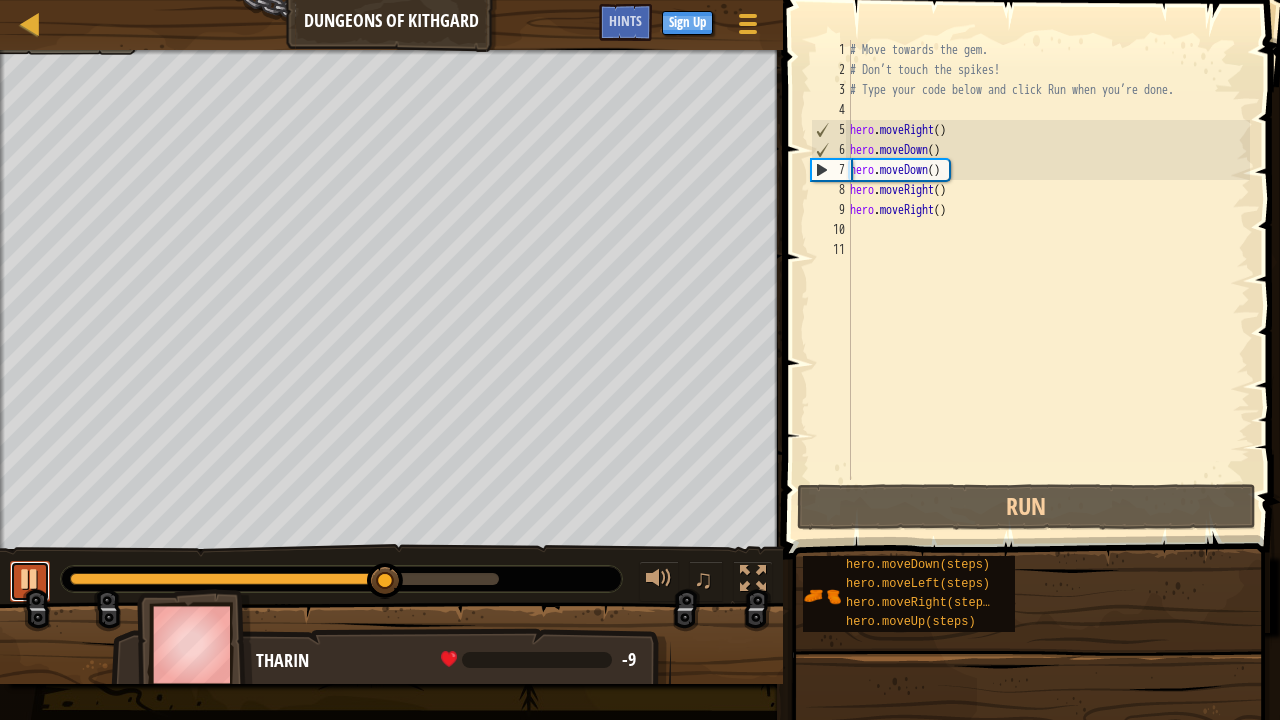 click at bounding box center (30, 579) 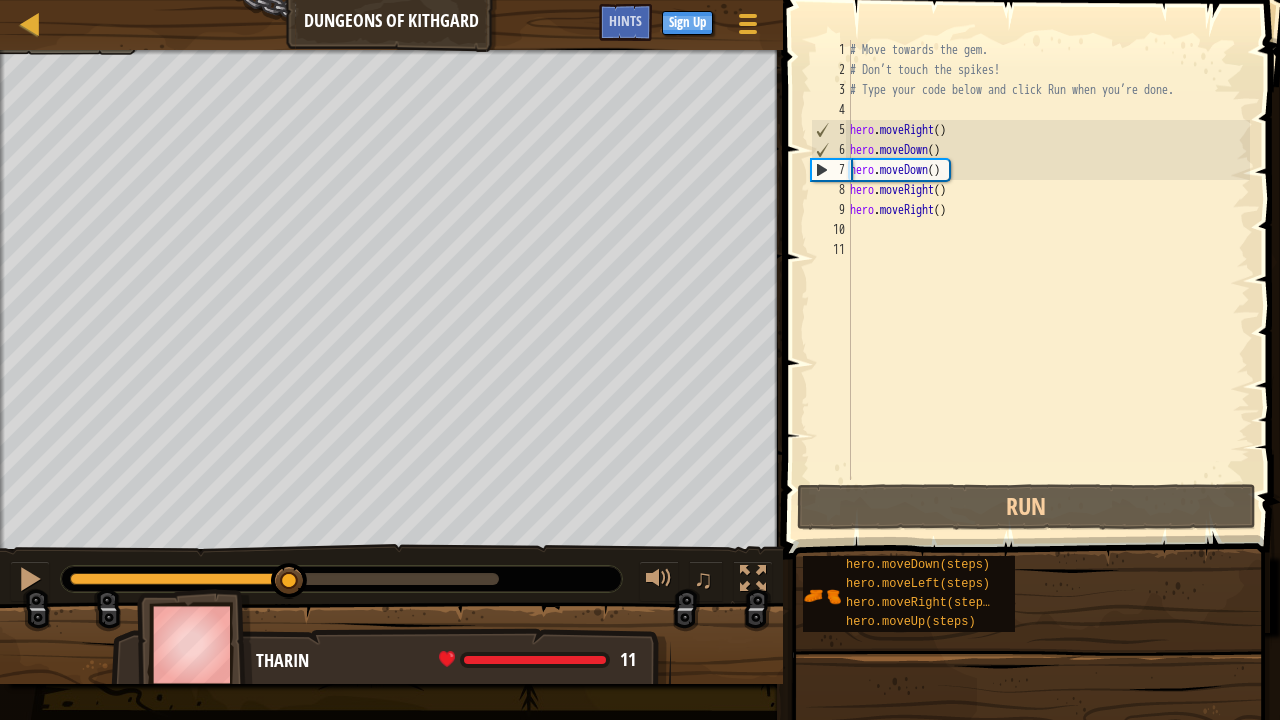 drag, startPoint x: 374, startPoint y: 580, endPoint x: 291, endPoint y: 620, distance: 92.13577 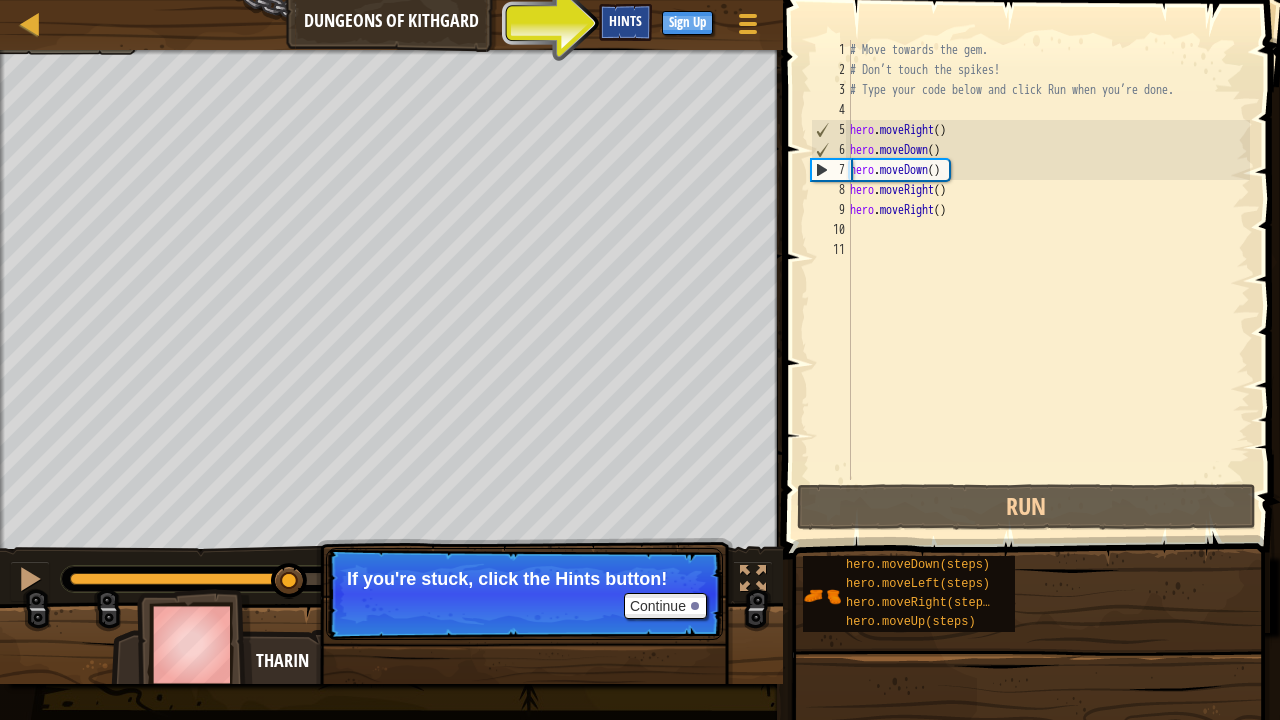 click on "Hints" at bounding box center [625, 22] 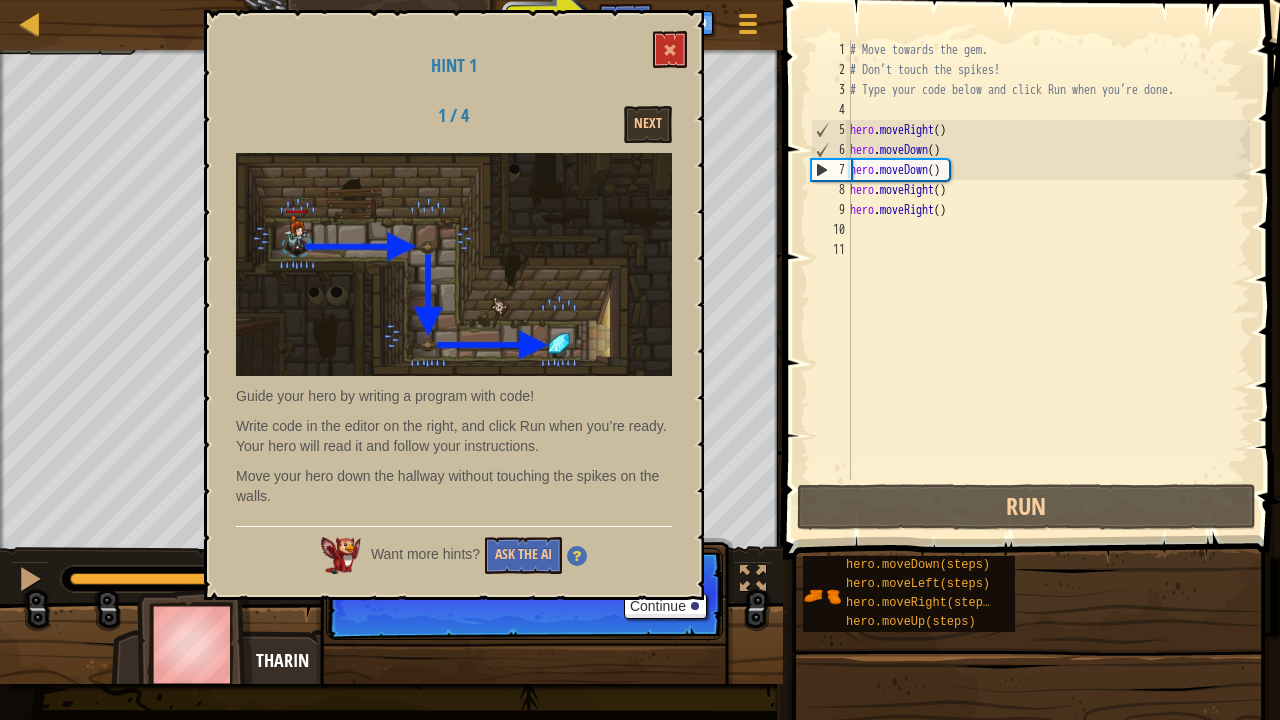 drag, startPoint x: 562, startPoint y: 499, endPoint x: 550, endPoint y: 439, distance: 61.188232 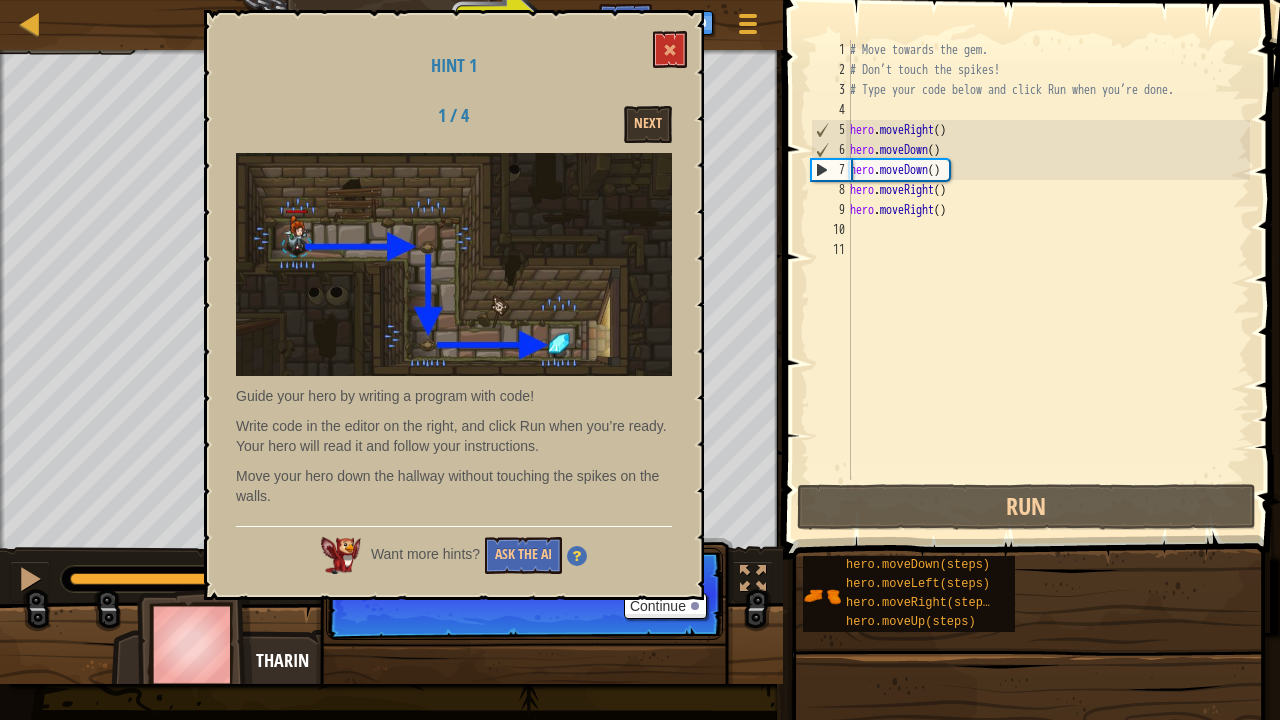 click on "Write code in the editor on the right, and click Run when you’re ready. Your hero will read it and follow your instructions." at bounding box center [454, 436] 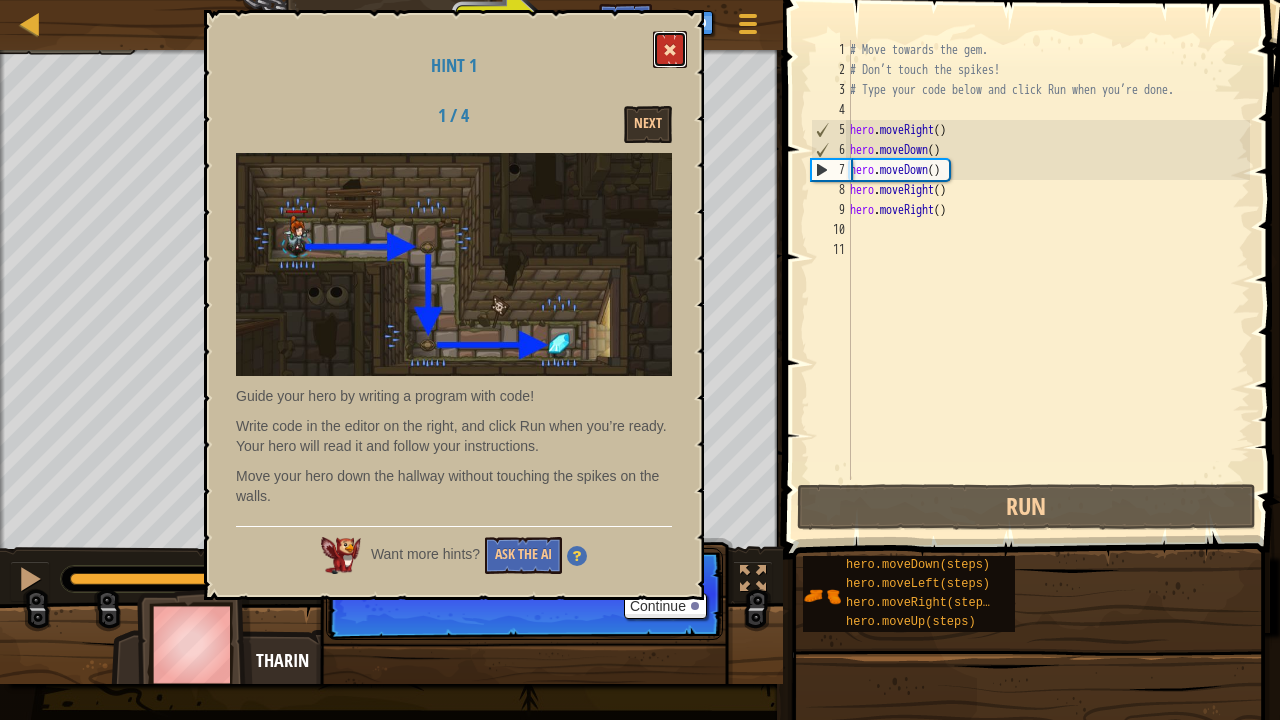 click at bounding box center (670, 49) 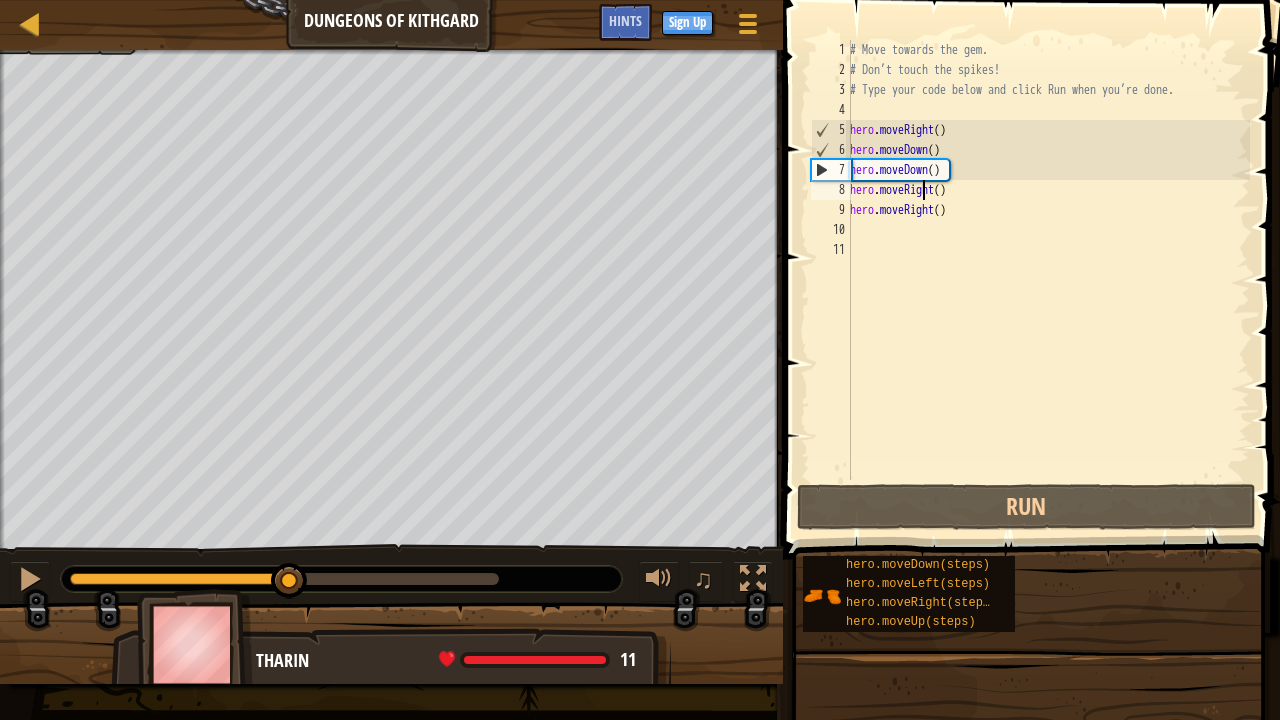 click on "# Move towards the gem. # Don’t touch the spikes! # Type your code below and click Run when you’re done. hero . moveRight ( ) hero . moveDown ( ) hero . moveDown ( ) hero . moveRight ( ) hero . moveRight ( )" at bounding box center (1048, 280) 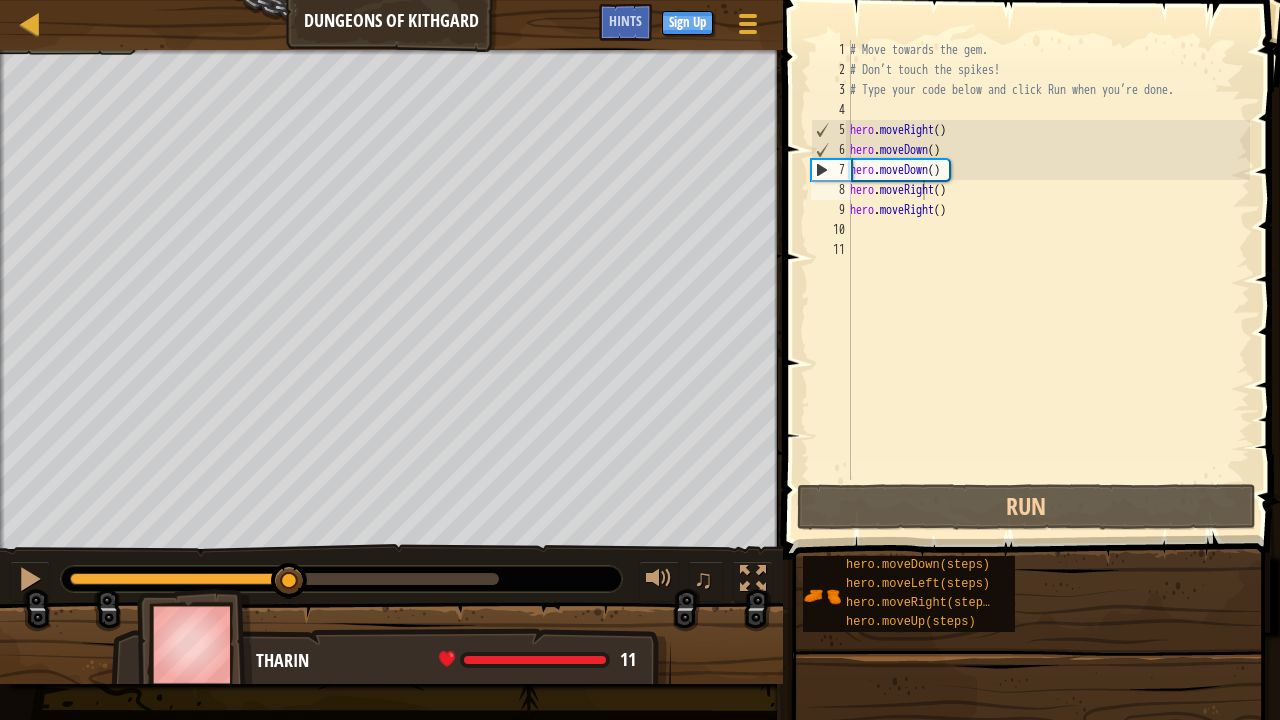click on "hero.moveRight() 1 2 3 4 5 6 7 8 9 10 11 # Move towards the gem. # Don’t touch the spikes! # Type your code below and click Run when you’re done. hero . moveRight ( ) hero . moveDown ( ) hero . moveDown ( ) hero . moveRight ( ) hero . moveRight ( )     הההההההההההההההההההההההההההההההההההההההההההההההההההההההההההההההההההההההההההההההההההההההההההההההההההההההההההההההההההההההההההההההההההההההההההההההההההההההההההההההההההההההההההההההההההההההההההההההההההההההההההההההההההההההההההההההההההההההההההההההההההההההההההההההה" at bounding box center [1028, 260] 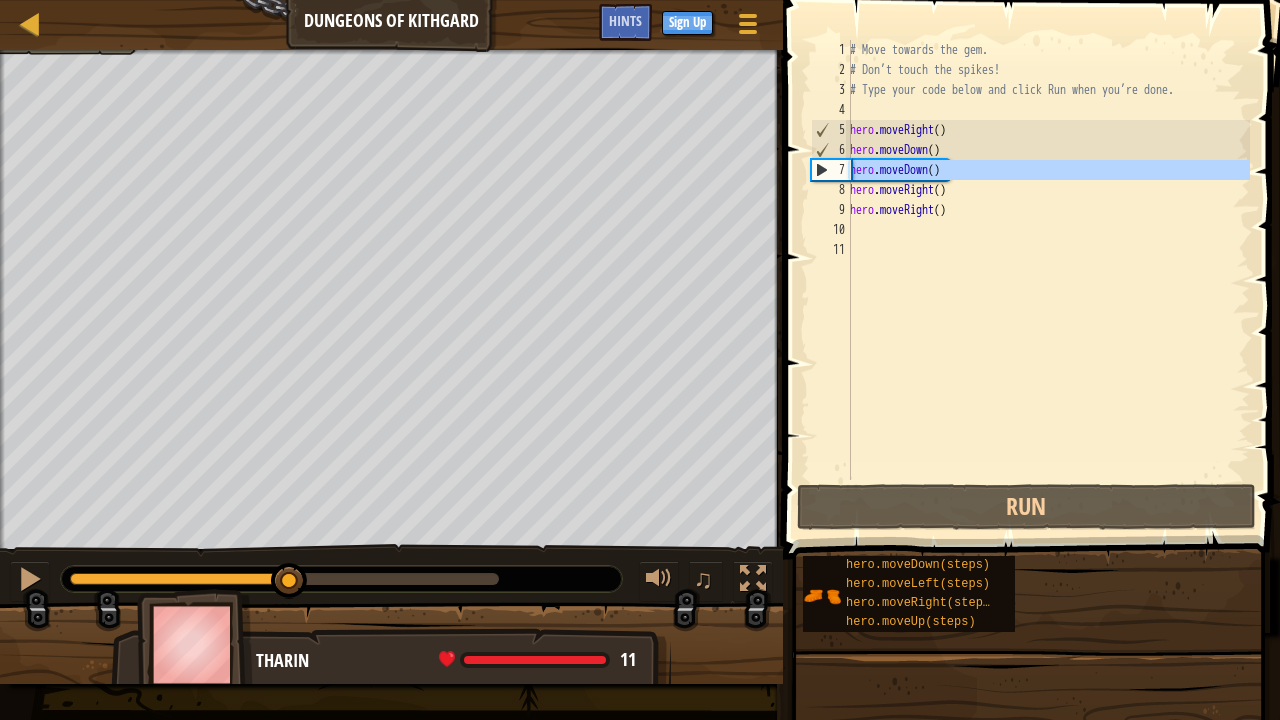 click on "7" at bounding box center (831, 170) 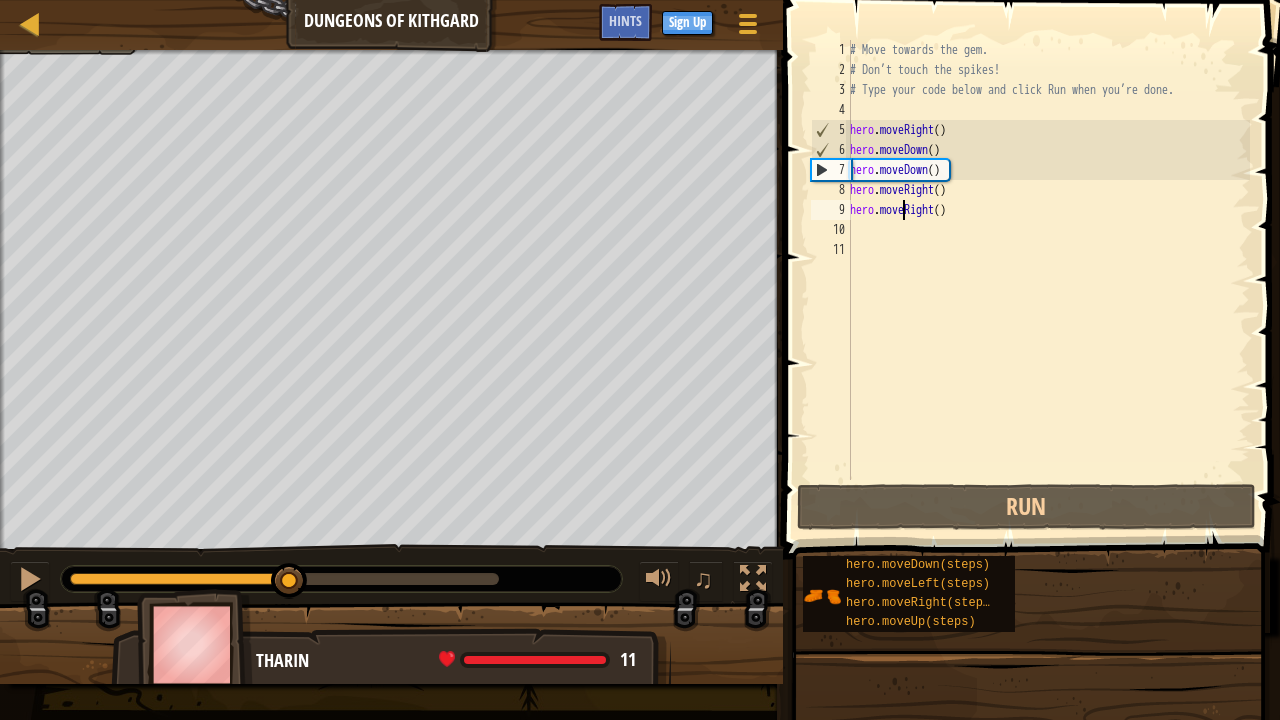 click on "# Move towards the gem. # Don’t touch the spikes! # Type your code below and click Run when you’re done. hero . moveRight ( ) hero . moveDown ( ) hero . moveDown ( ) hero . moveRight ( ) hero . moveRight ( )" at bounding box center [1048, 280] 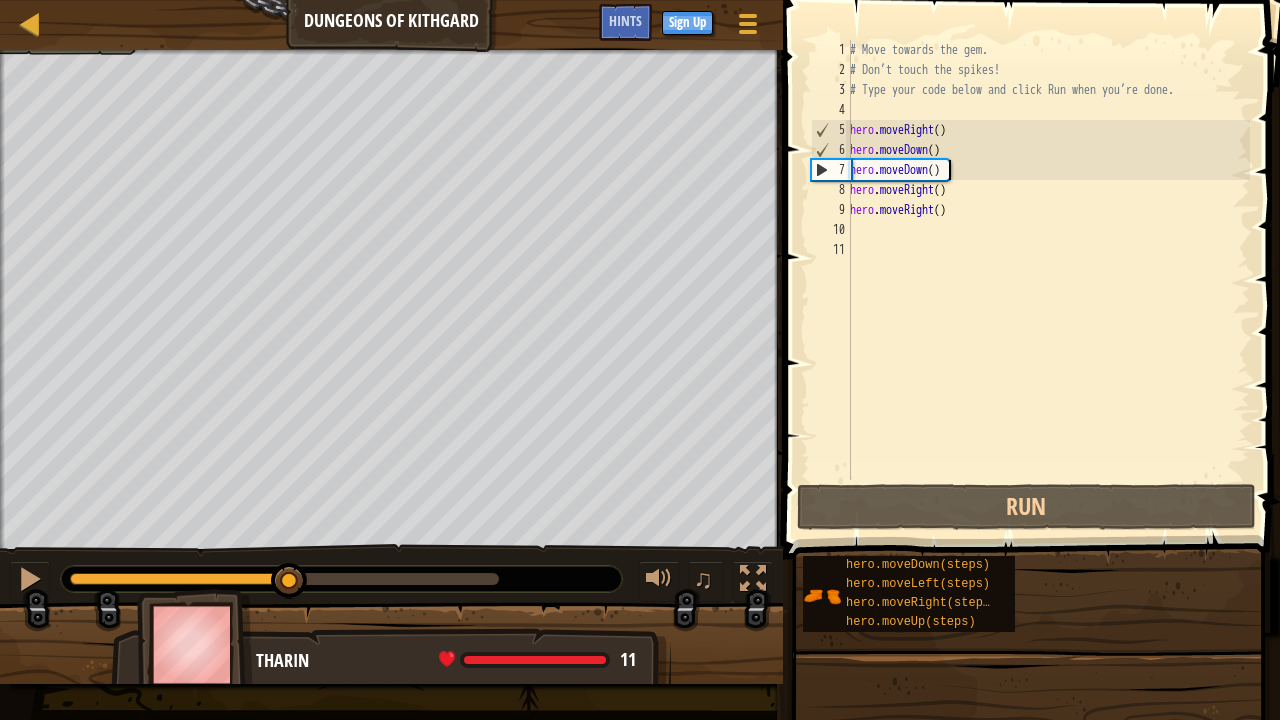 click on "# Move towards the gem. # Don’t touch the spikes! # Type your code below and click Run when you’re done. hero . moveRight ( ) hero . moveDown ( ) hero . moveDown ( ) hero . moveRight ( ) hero . moveRight ( )" at bounding box center [1048, 280] 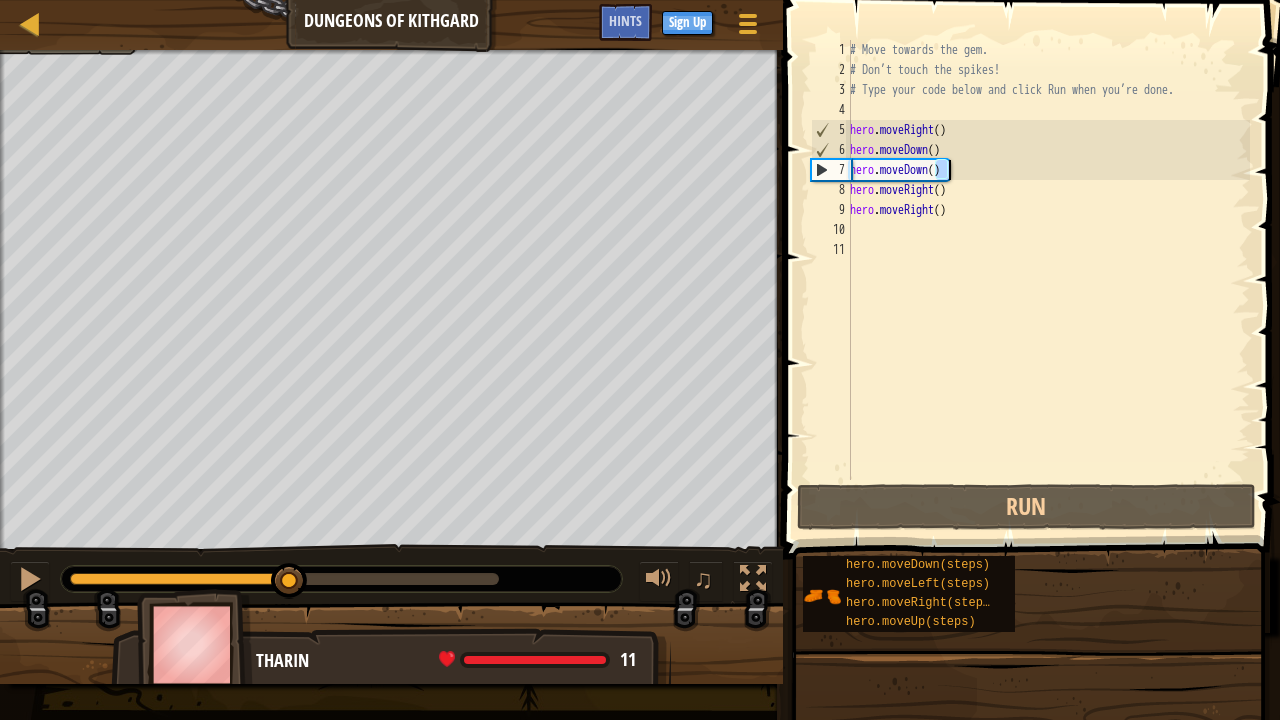 click on "# Move towards the gem. # Don’t touch the spikes! # Type your code below and click Run when you’re done. hero . moveRight ( ) hero . moveDown ( ) hero . moveDown ( ) hero . moveRight ( ) hero . moveRight ( )" at bounding box center [1048, 280] 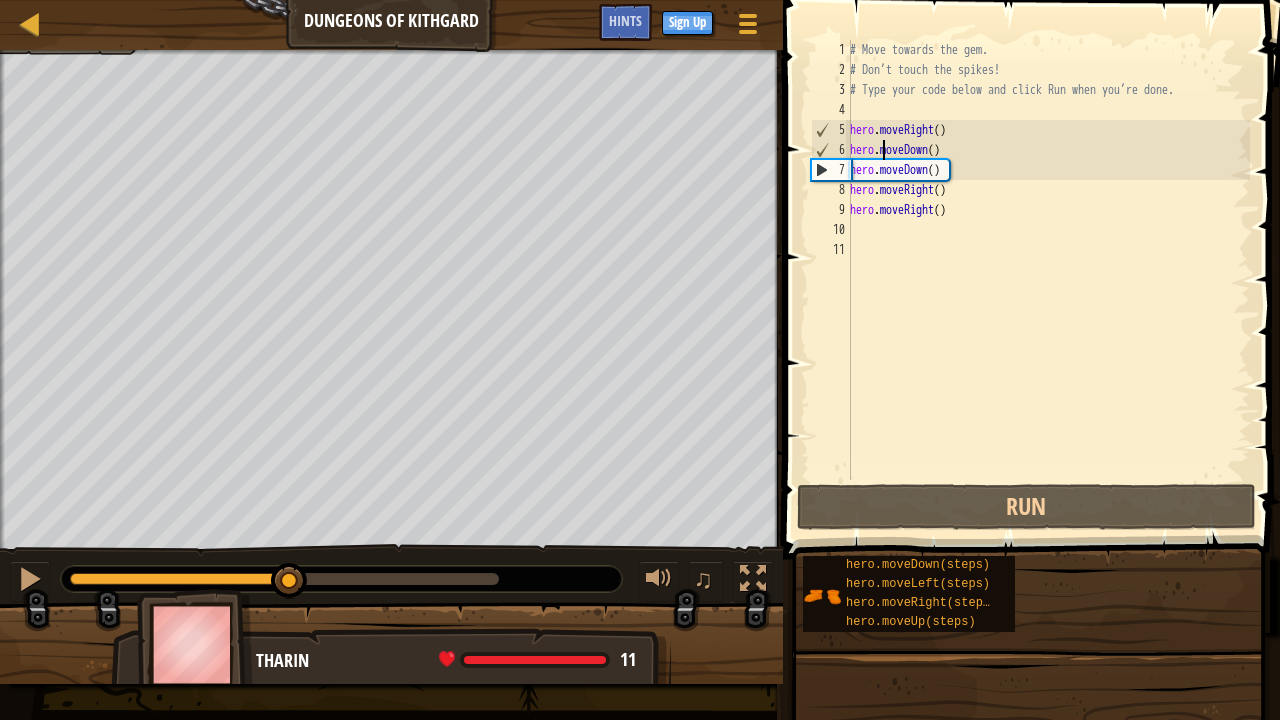 click on "# Move towards the gem. # Don’t touch the spikes! # Type your code below and click Run when you’re done. hero . moveRight ( ) hero . moveDown ( ) hero . moveDown ( ) hero . moveRight ( ) hero . moveRight ( )" at bounding box center [1048, 280] 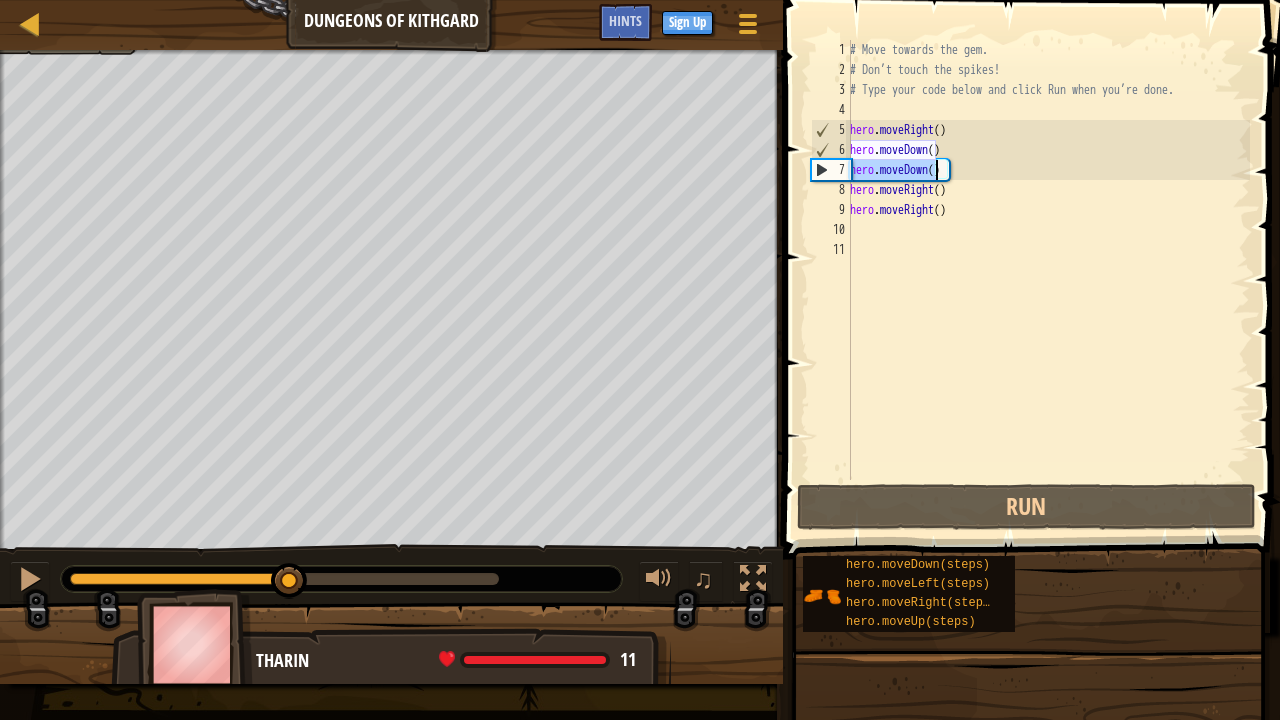 drag, startPoint x: 870, startPoint y: 172, endPoint x: 939, endPoint y: 178, distance: 69.260376 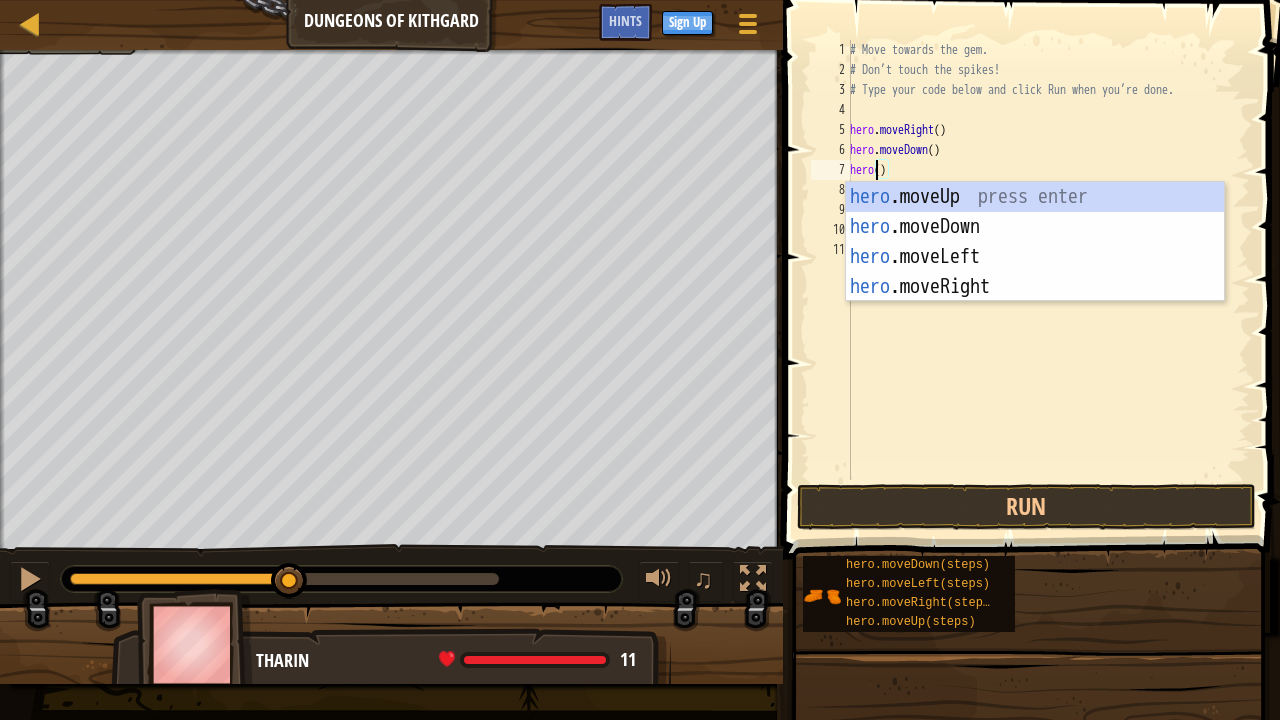 scroll, scrollTop: 9, scrollLeft: 2, axis: both 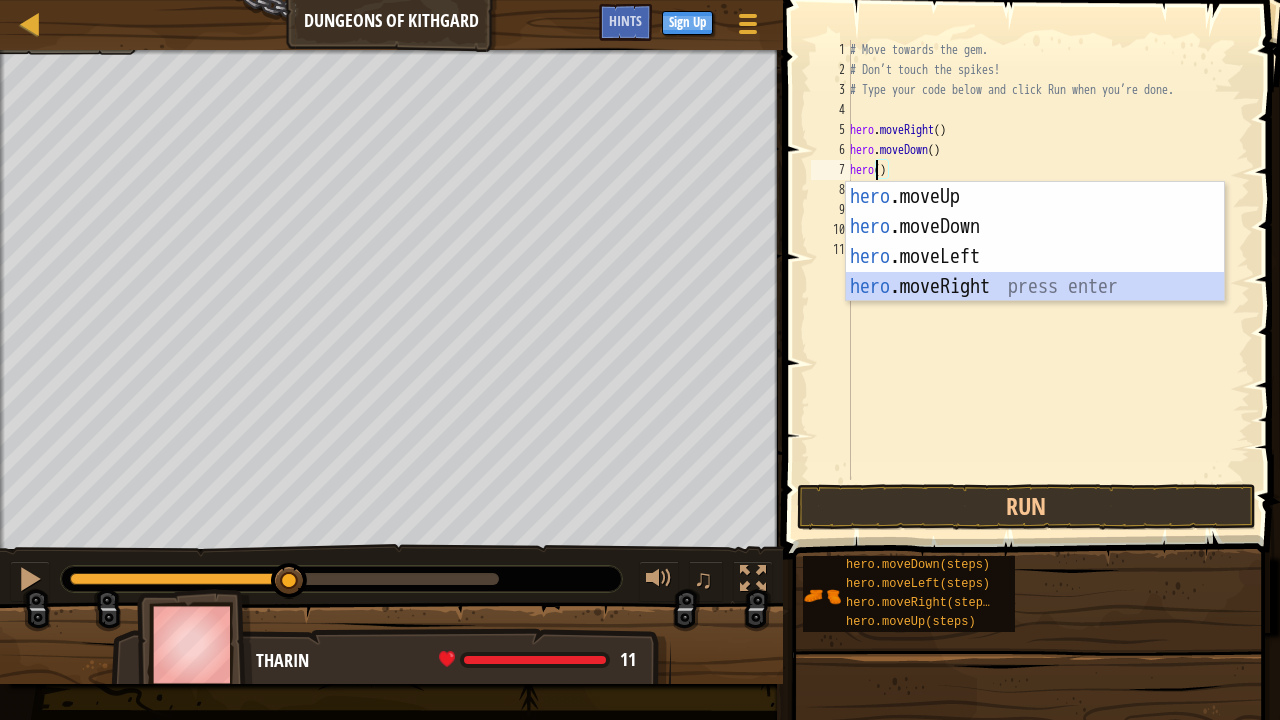 click on "hero .moveUp press enter hero .moveDown press enter hero .moveLeft press enter hero .moveRight press enter" at bounding box center (1035, 272) 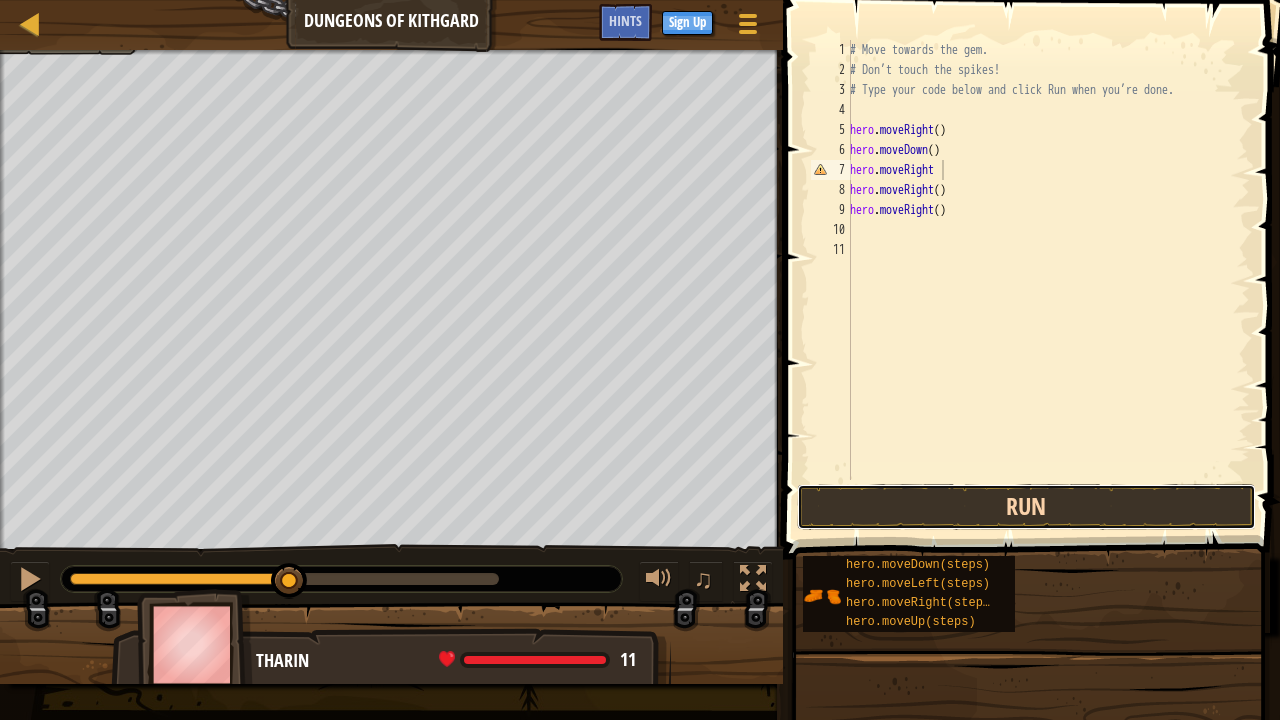 click on "Run" at bounding box center (1026, 507) 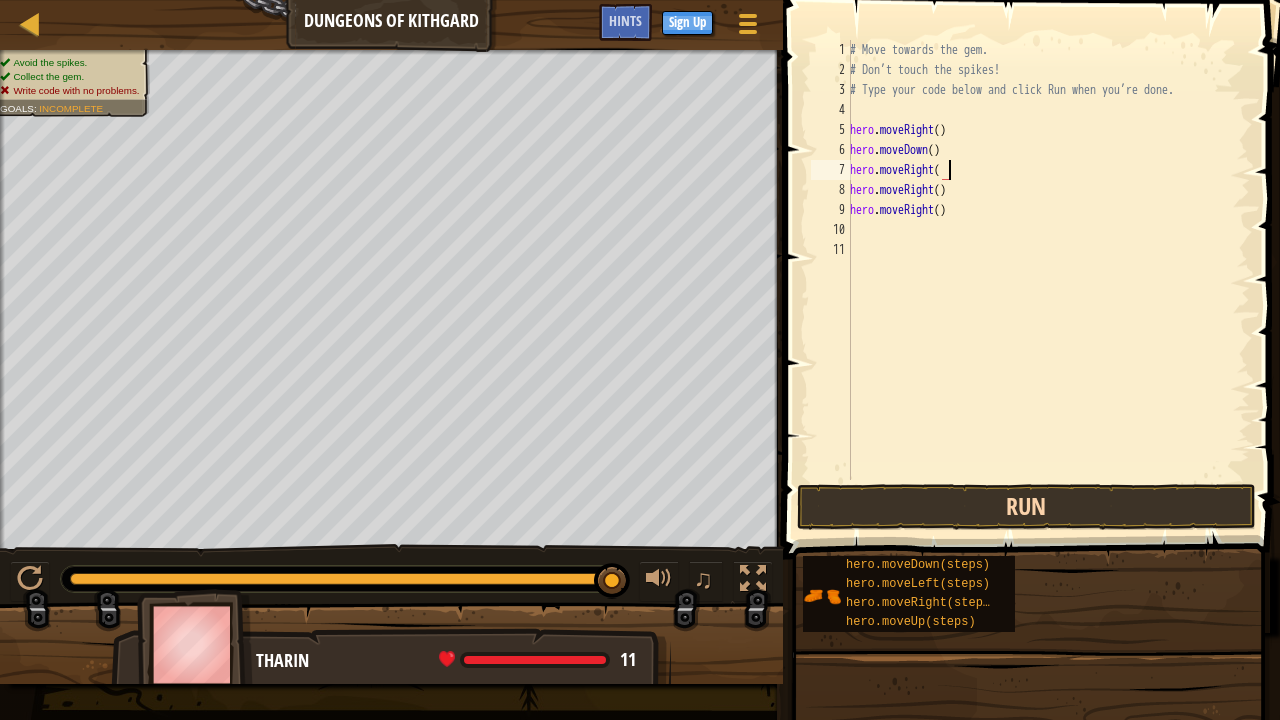 scroll, scrollTop: 9, scrollLeft: 7, axis: both 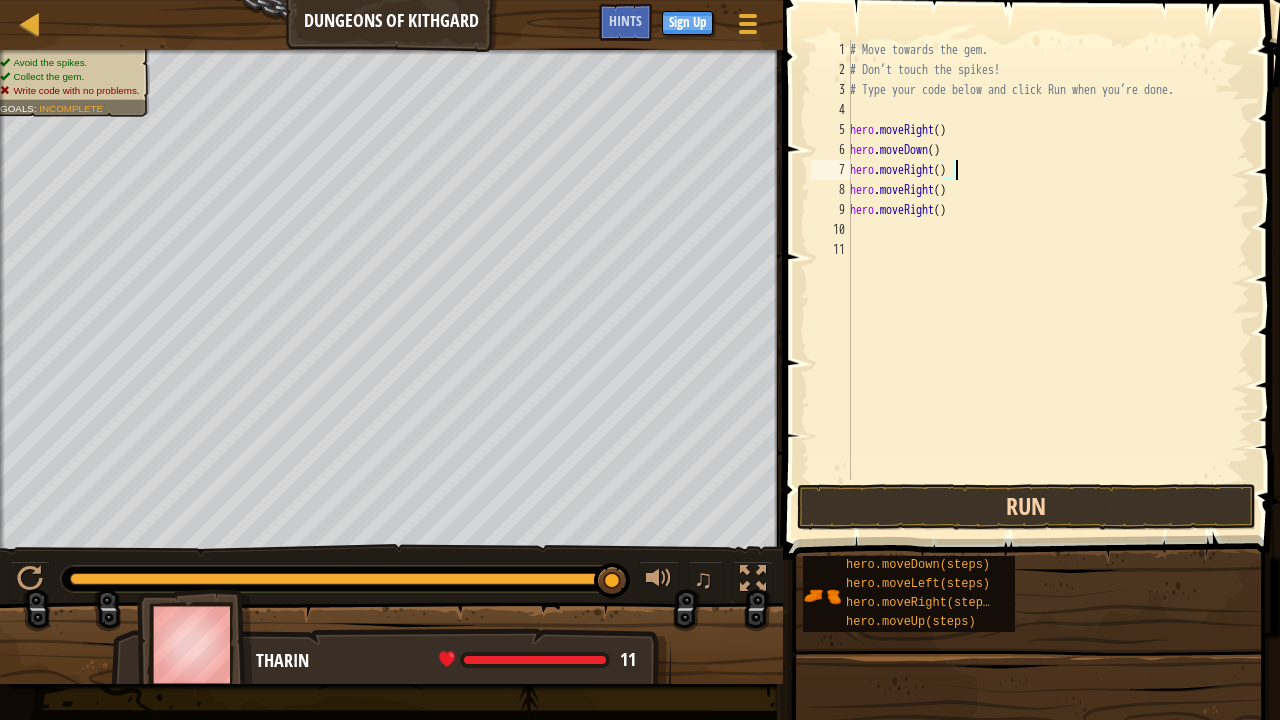 type on "hero.moveRight()" 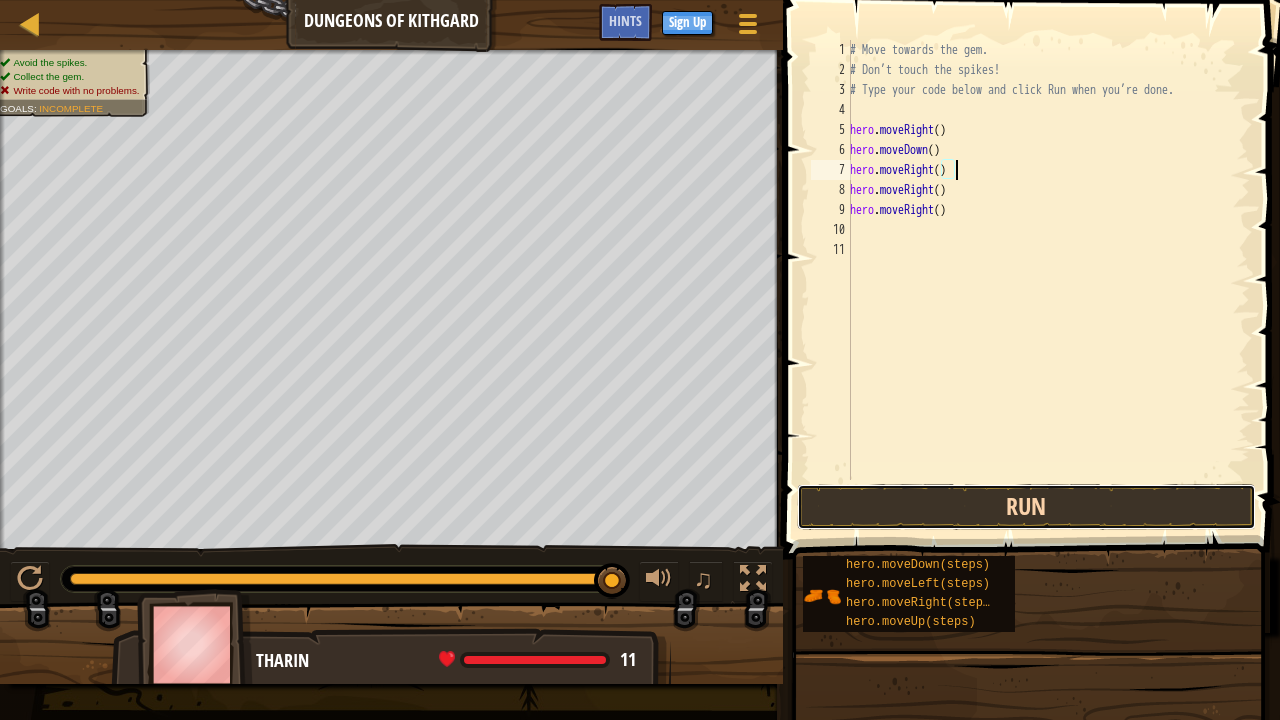 click on "Run" at bounding box center [1026, 507] 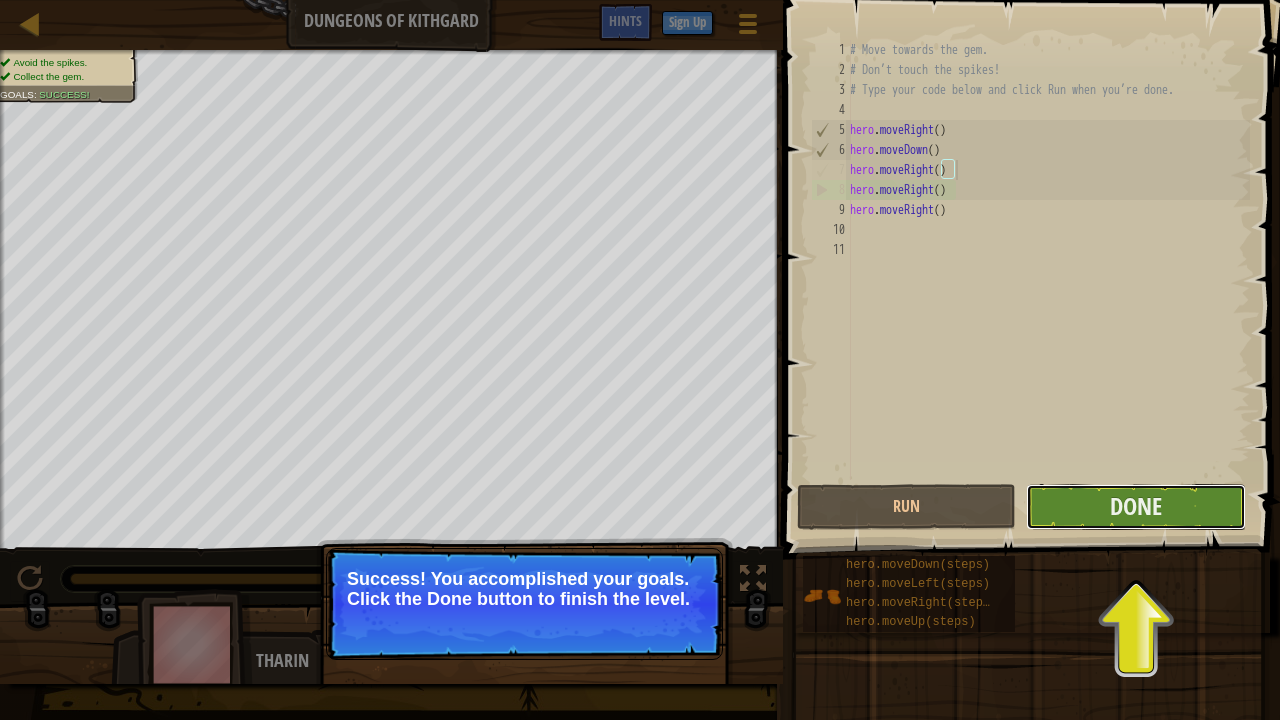 click on "Done" at bounding box center (1135, 507) 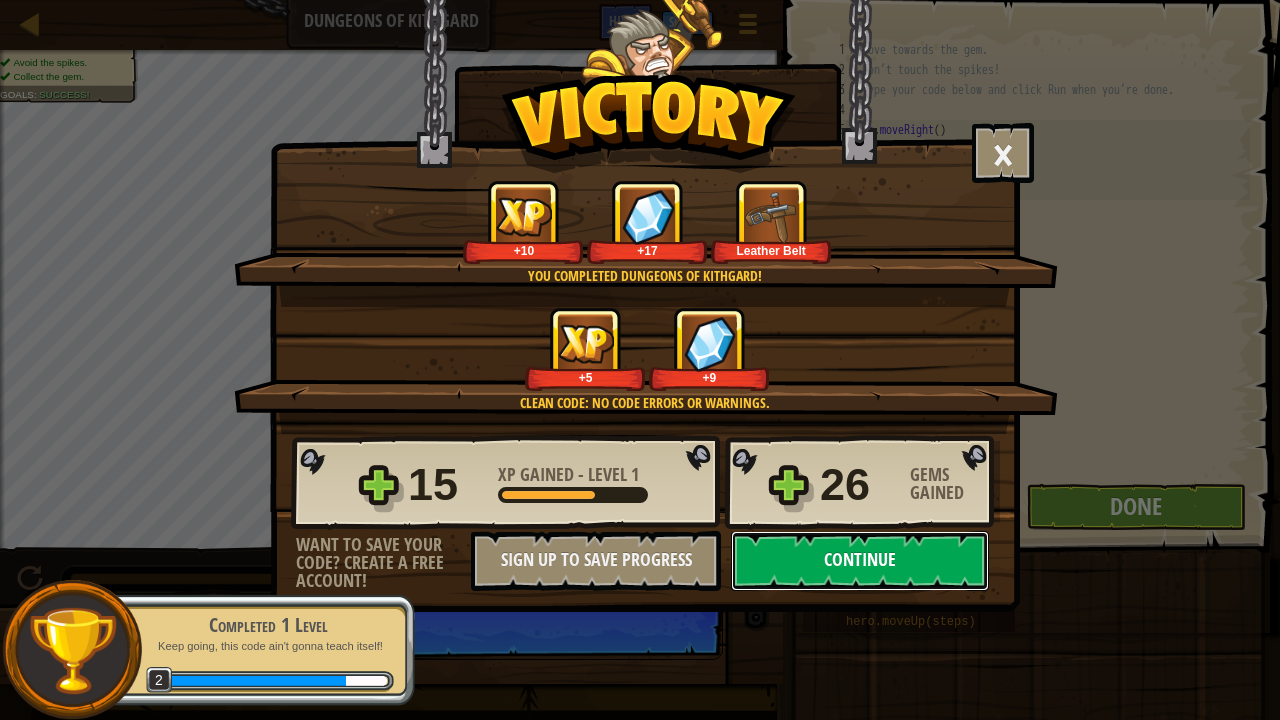 click on "Continue" at bounding box center (860, 561) 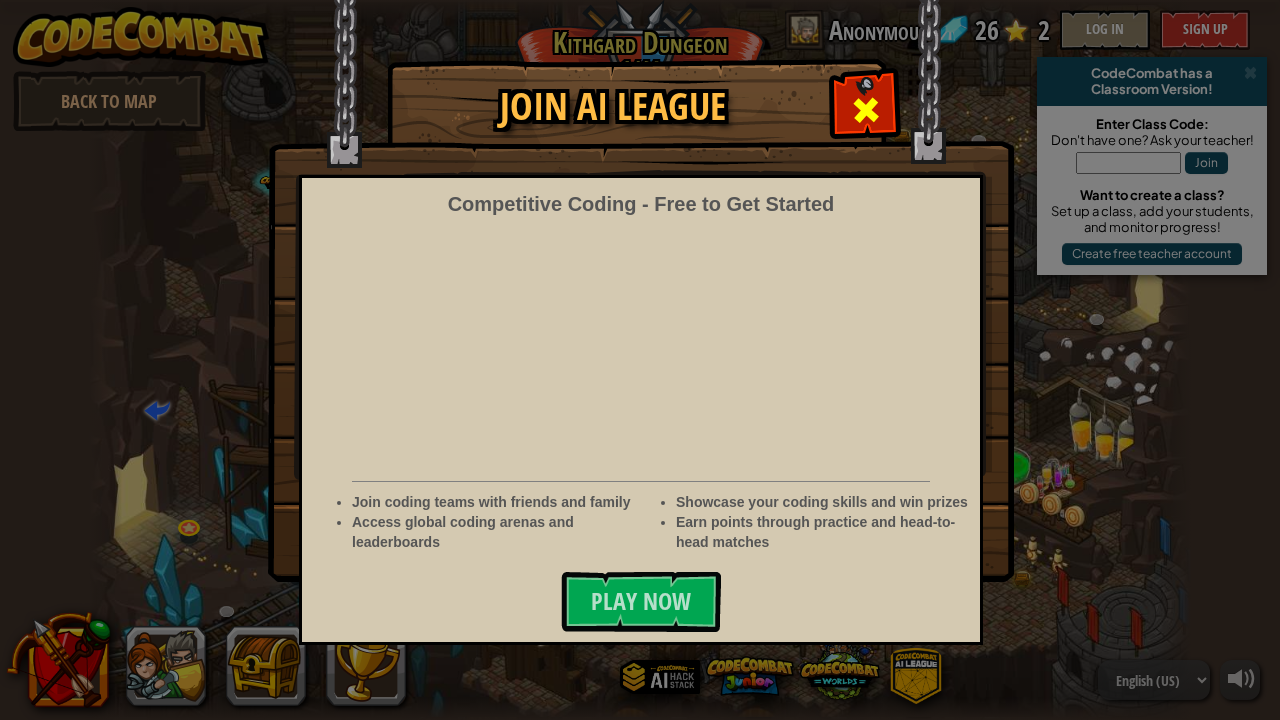 click at bounding box center [865, 107] 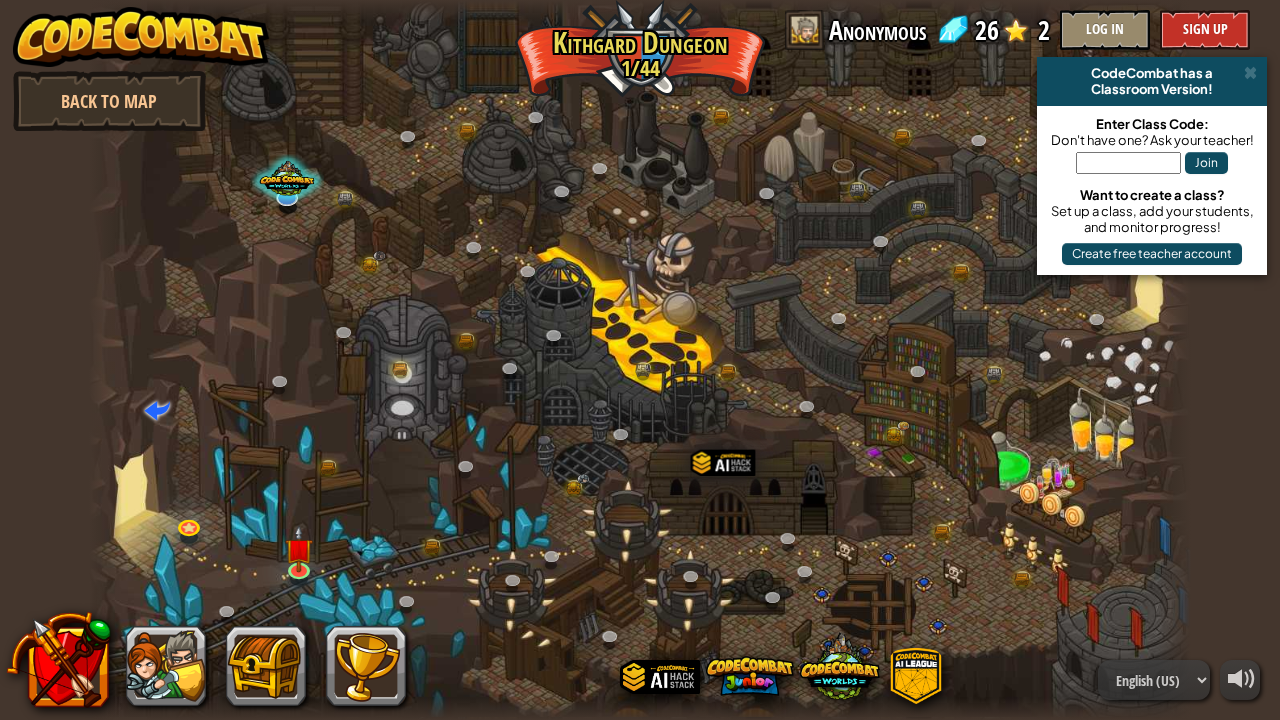 drag, startPoint x: 728, startPoint y: 357, endPoint x: 794, endPoint y: 308, distance: 82.20097 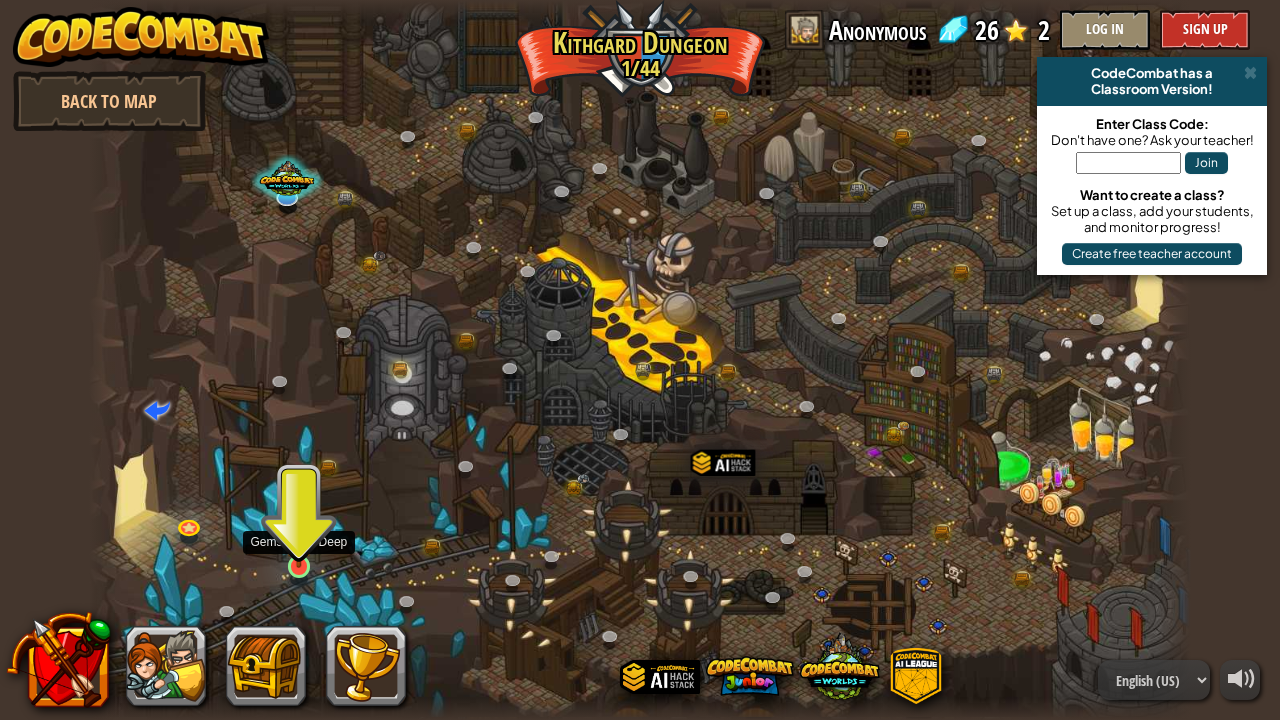 click at bounding box center [298, 537] 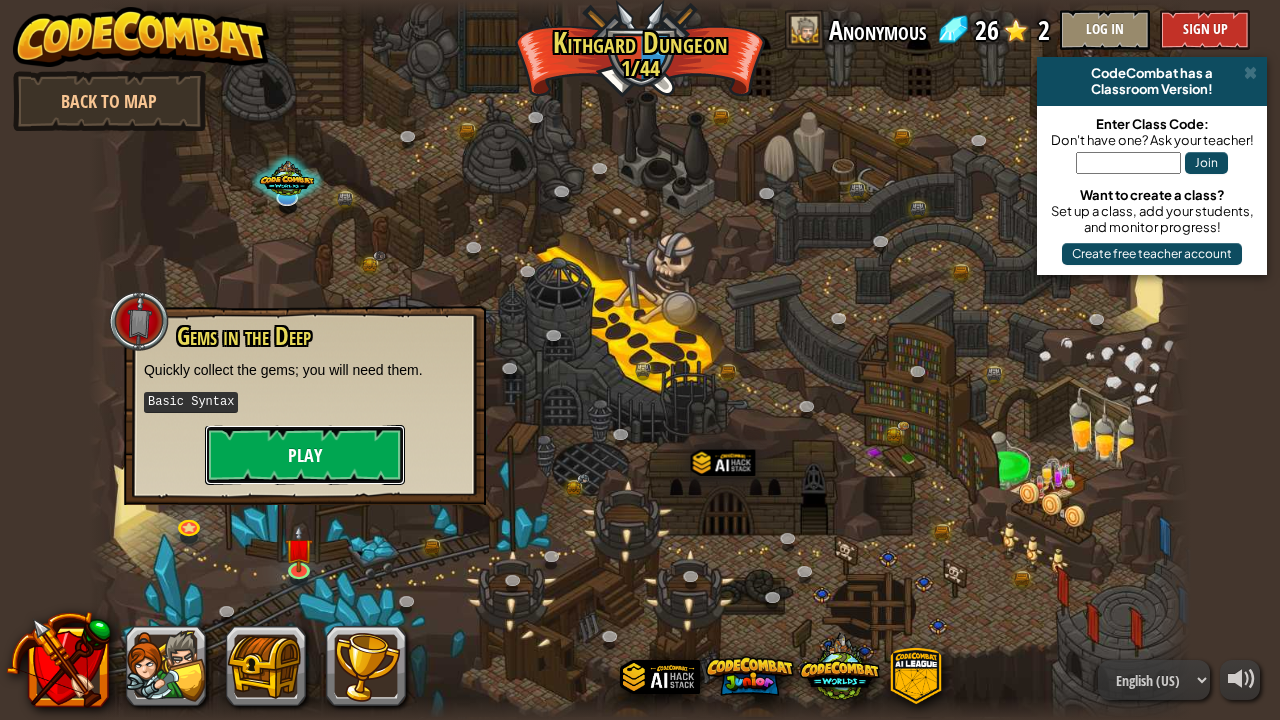 click on "Play" at bounding box center (305, 455) 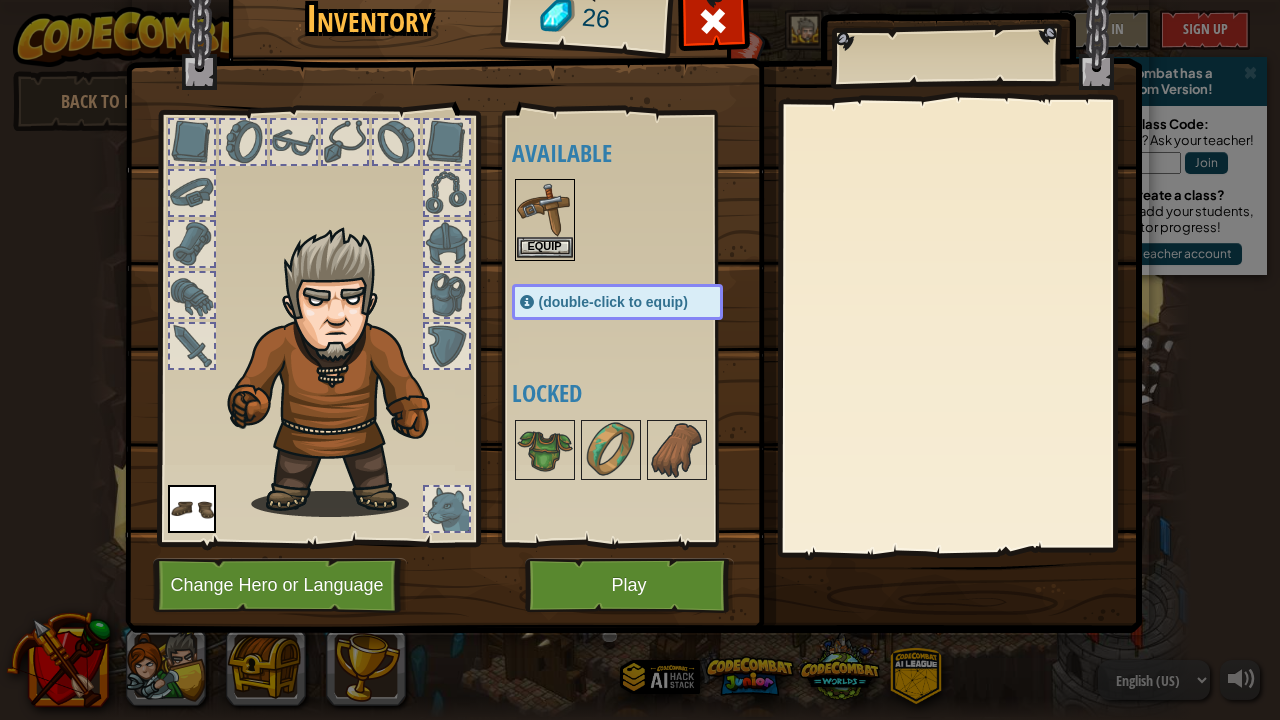 click at bounding box center [545, 209] 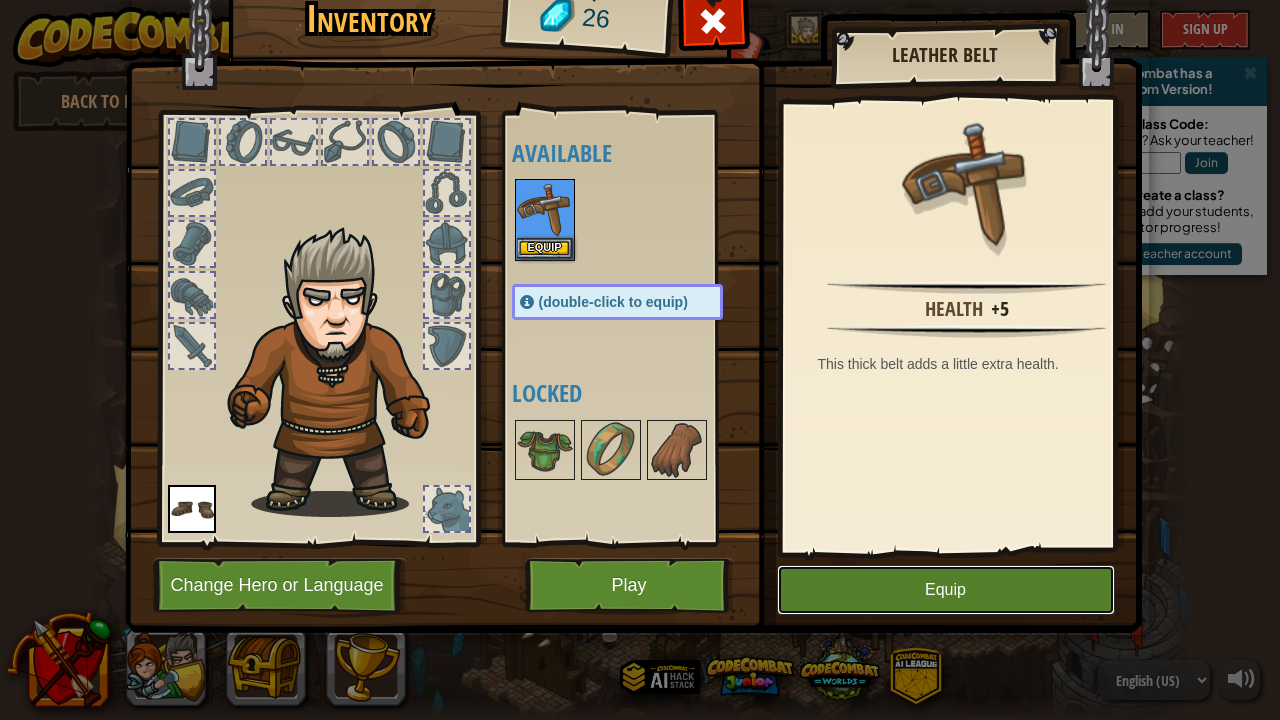 click on "Equip" at bounding box center (946, 590) 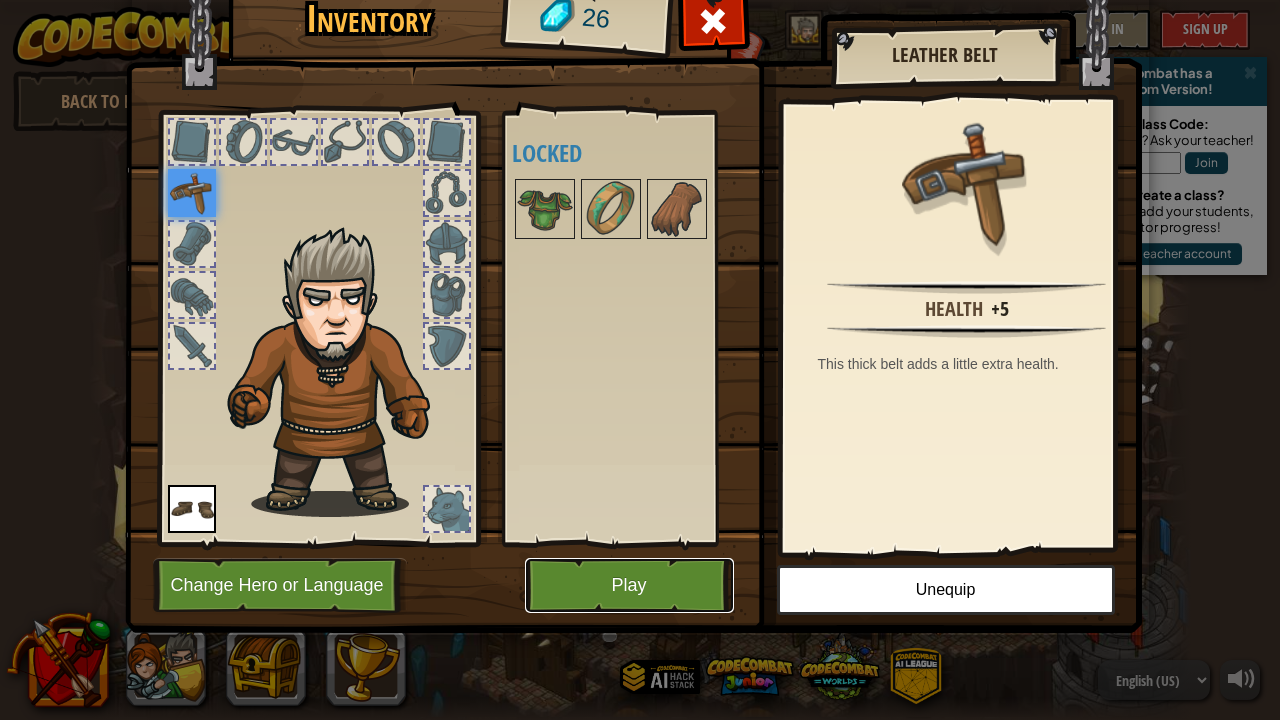 click on "Play" at bounding box center (629, 585) 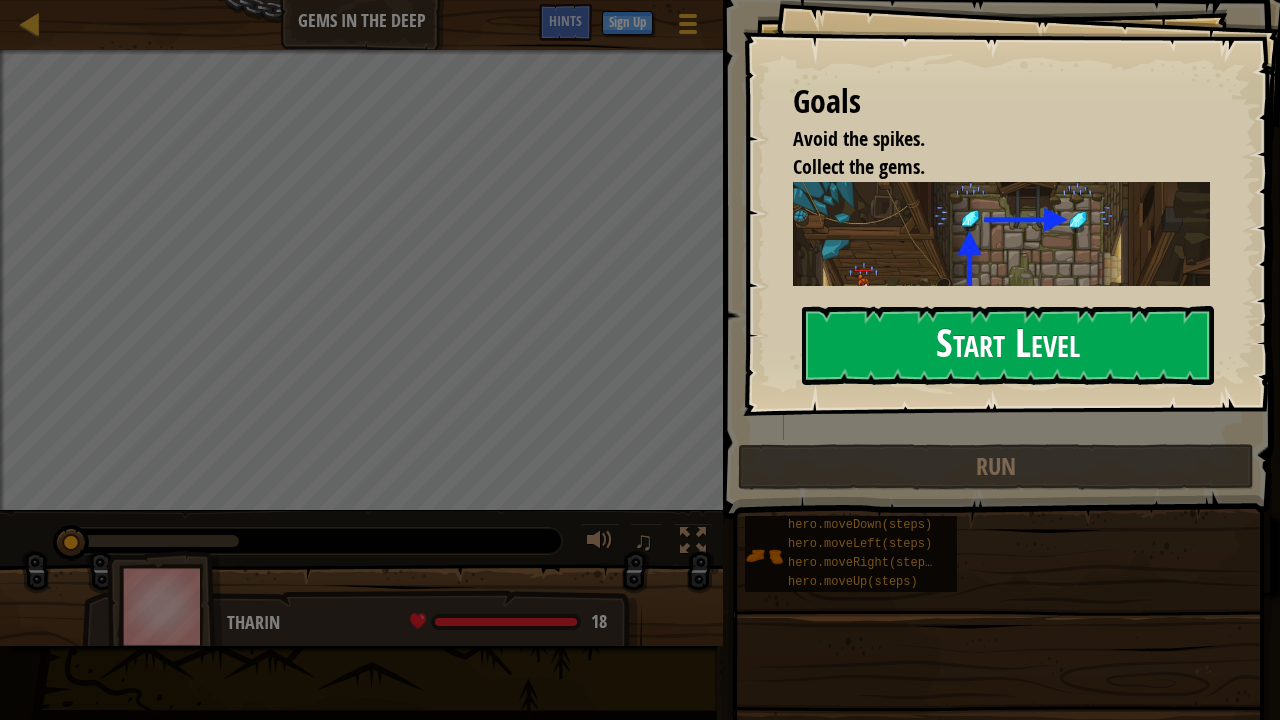 click on "Start Level" at bounding box center (1008, 345) 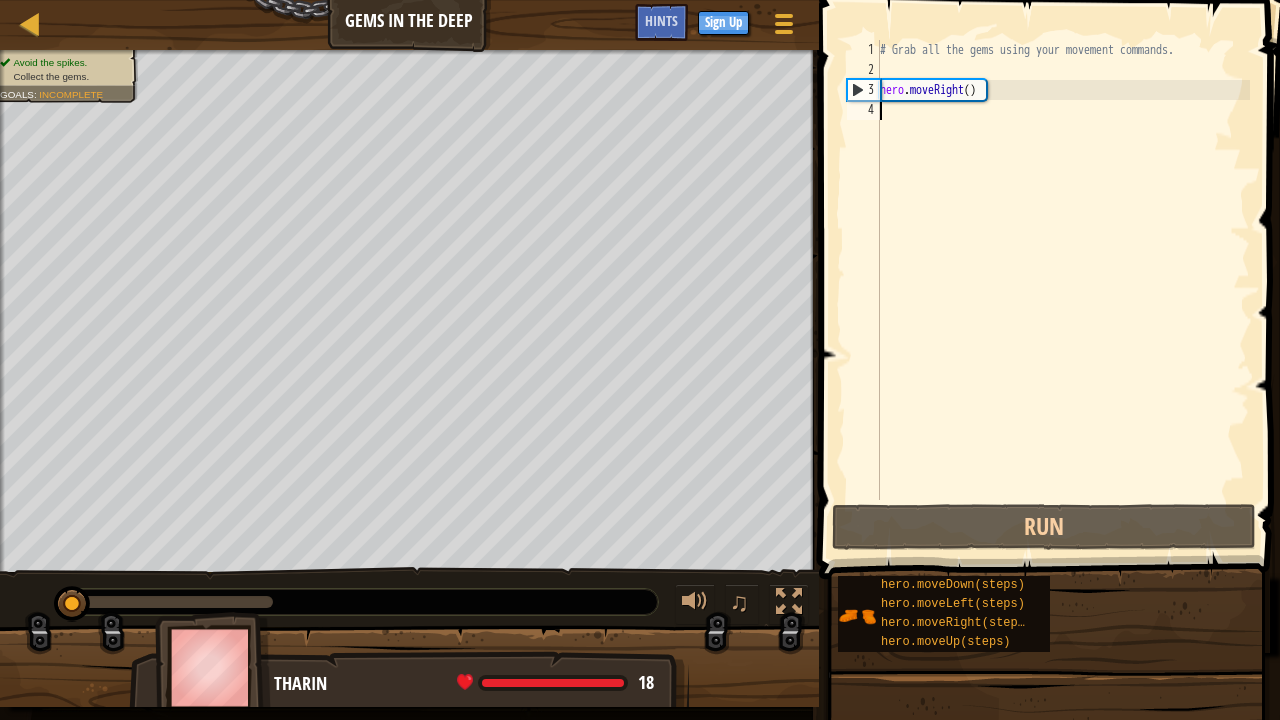 scroll, scrollTop: 9, scrollLeft: 0, axis: vertical 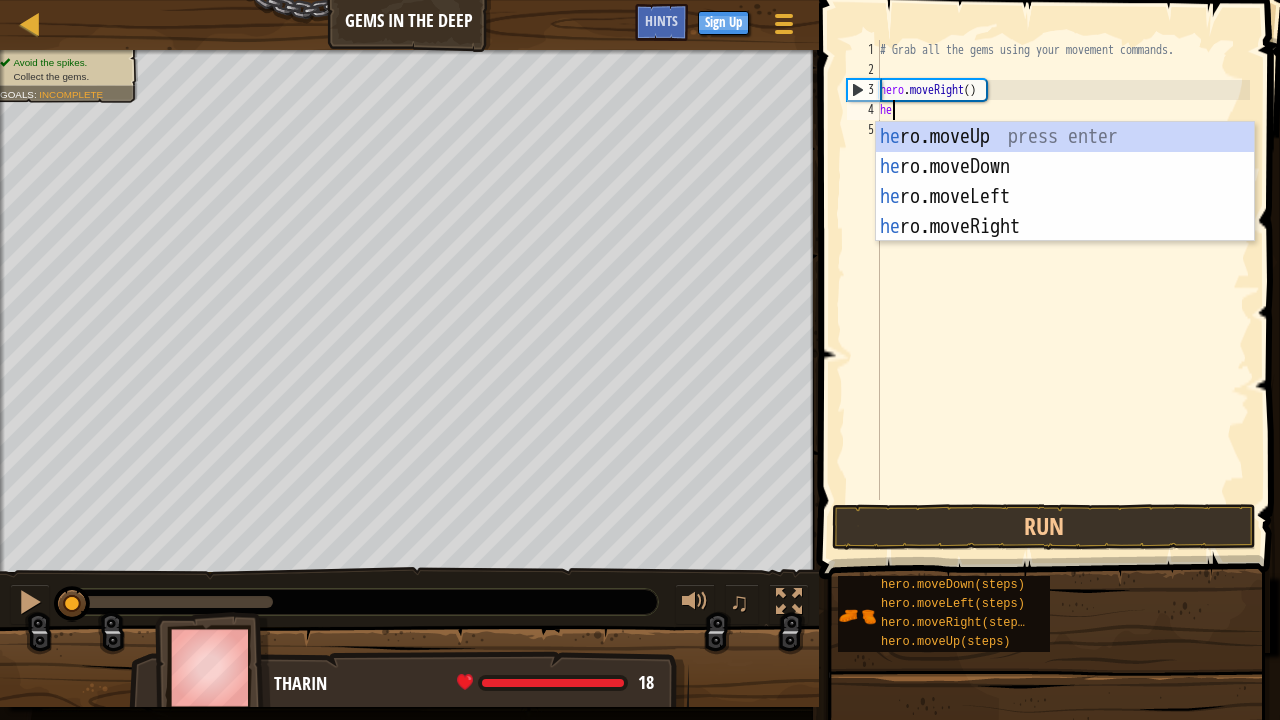 type on "her" 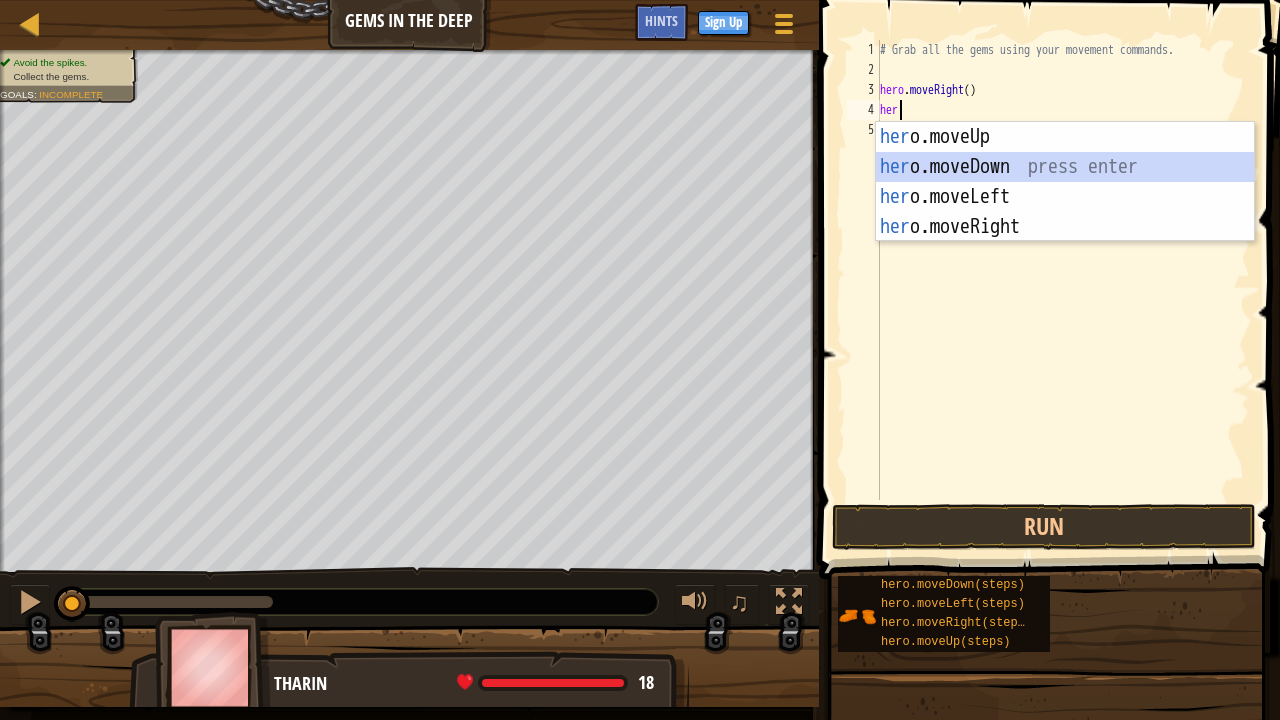 click on "her o.moveUp press enter her o.moveDown press enter her o.moveLeft press enter her o.moveRight press enter" at bounding box center [1065, 212] 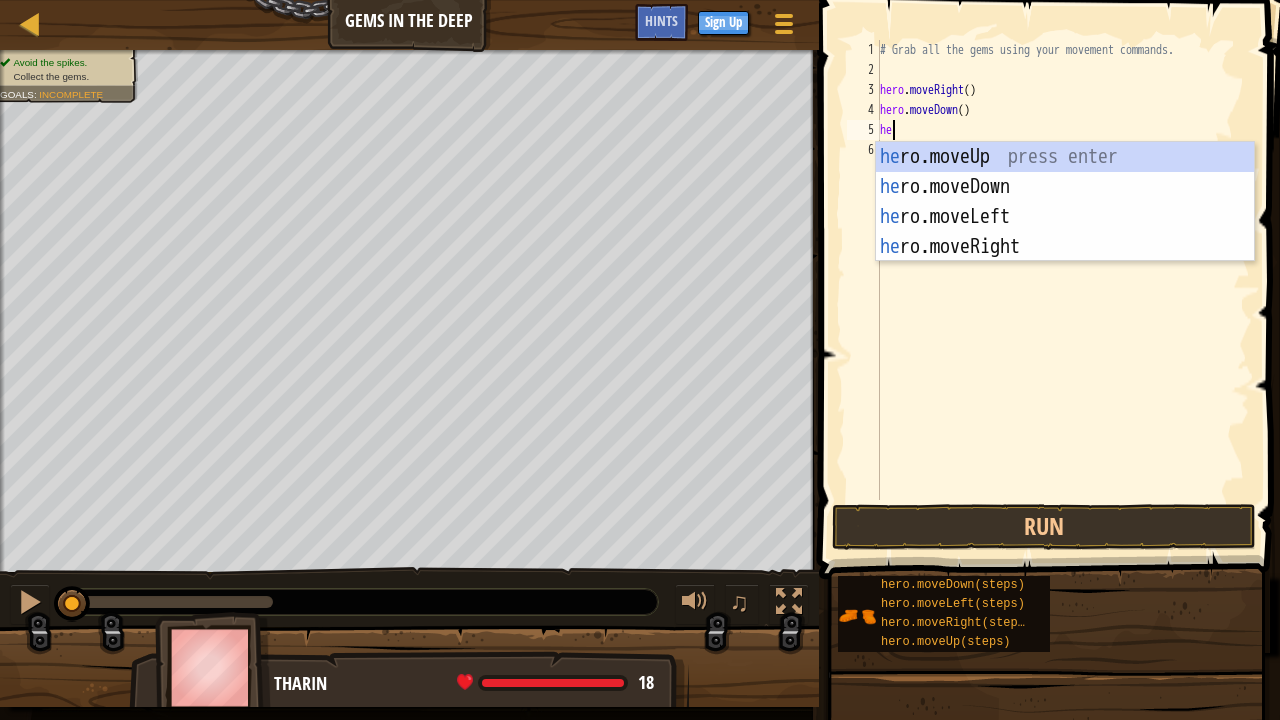 type on "her" 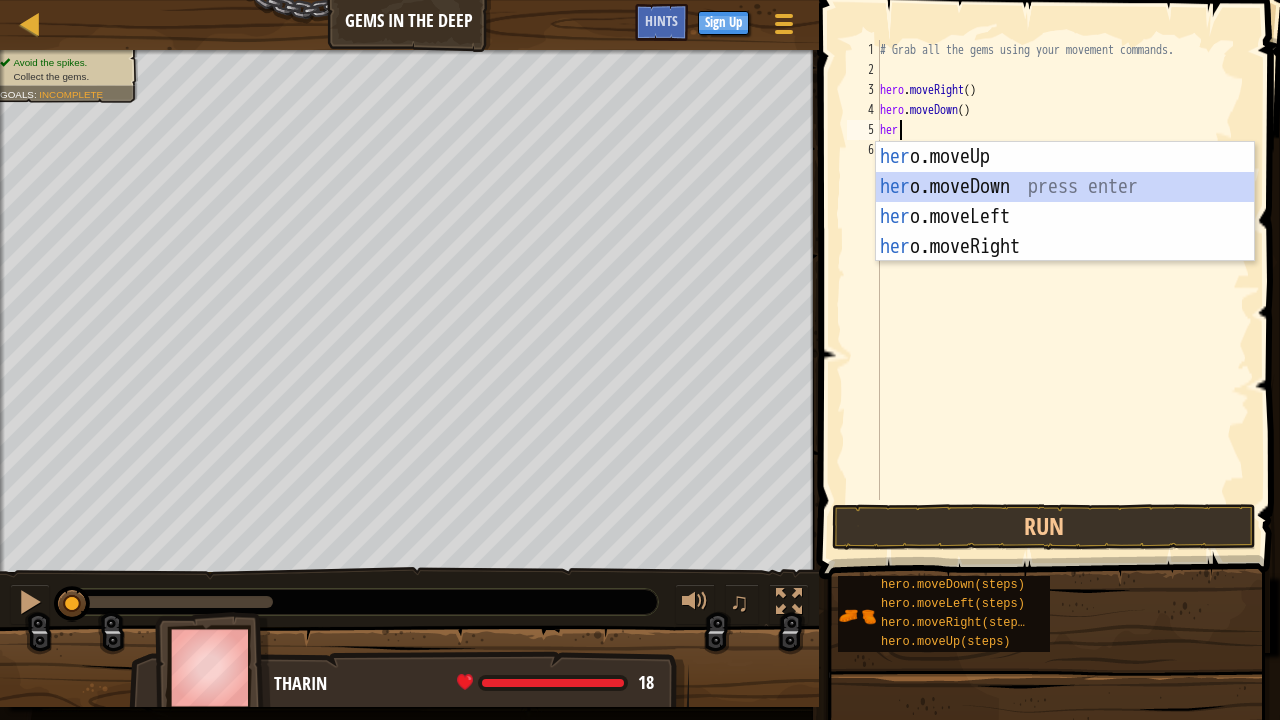 click on "her o.moveUp press enter her o.moveDown press enter her o.moveLeft press enter her o.moveRight press enter" at bounding box center (1065, 232) 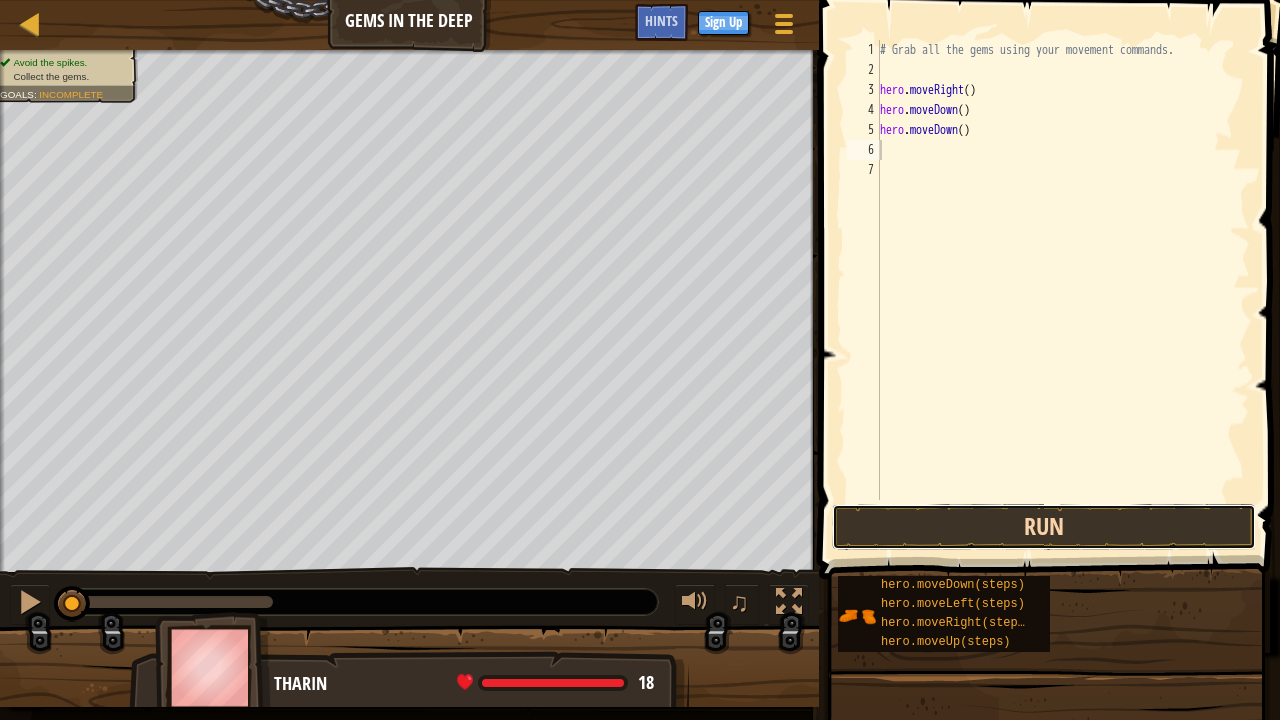 click on "Run" at bounding box center (1044, 527) 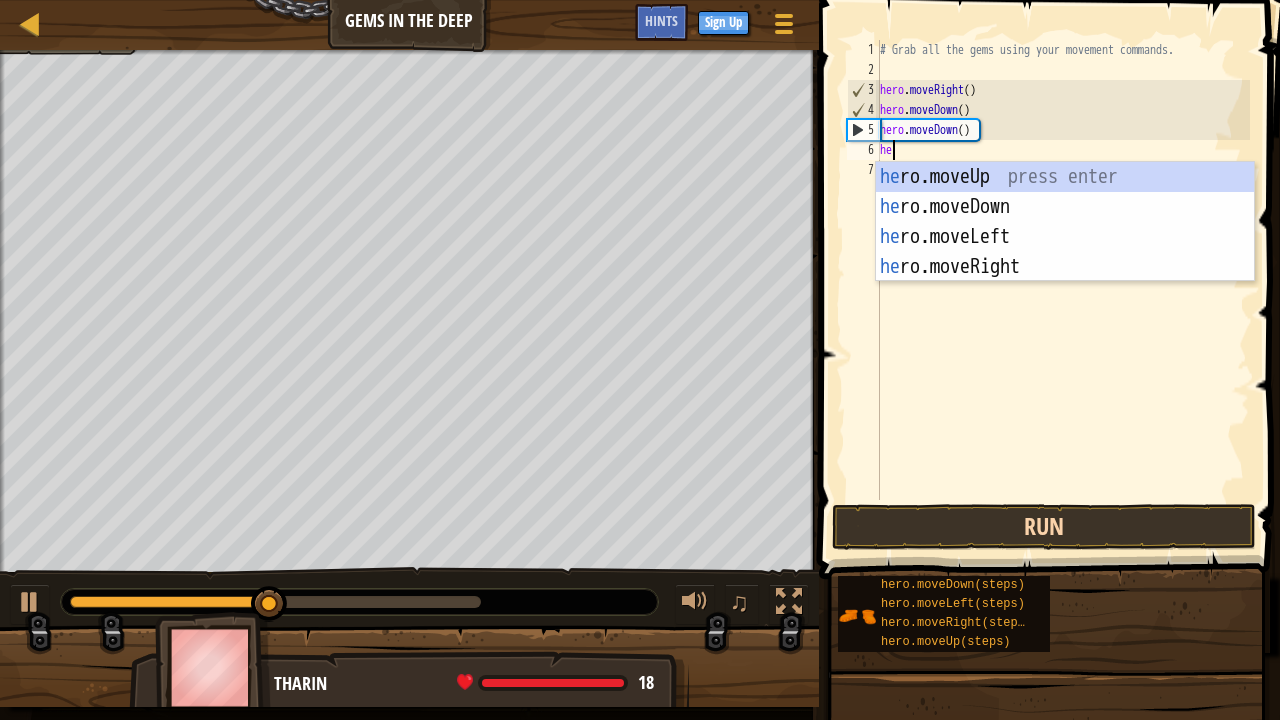 type on "her" 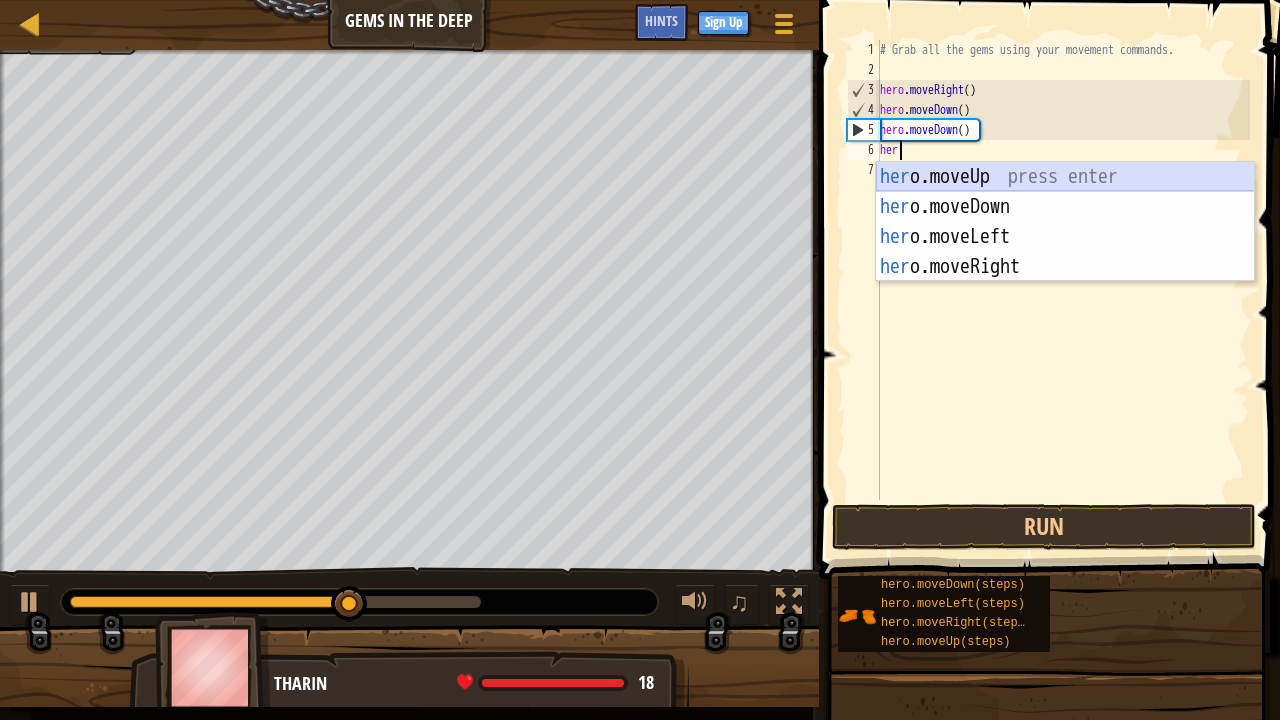 click on "her o.moveUp press enter her o.moveDown press enter her o.moveLeft press enter her o.moveRight press enter" at bounding box center (1065, 252) 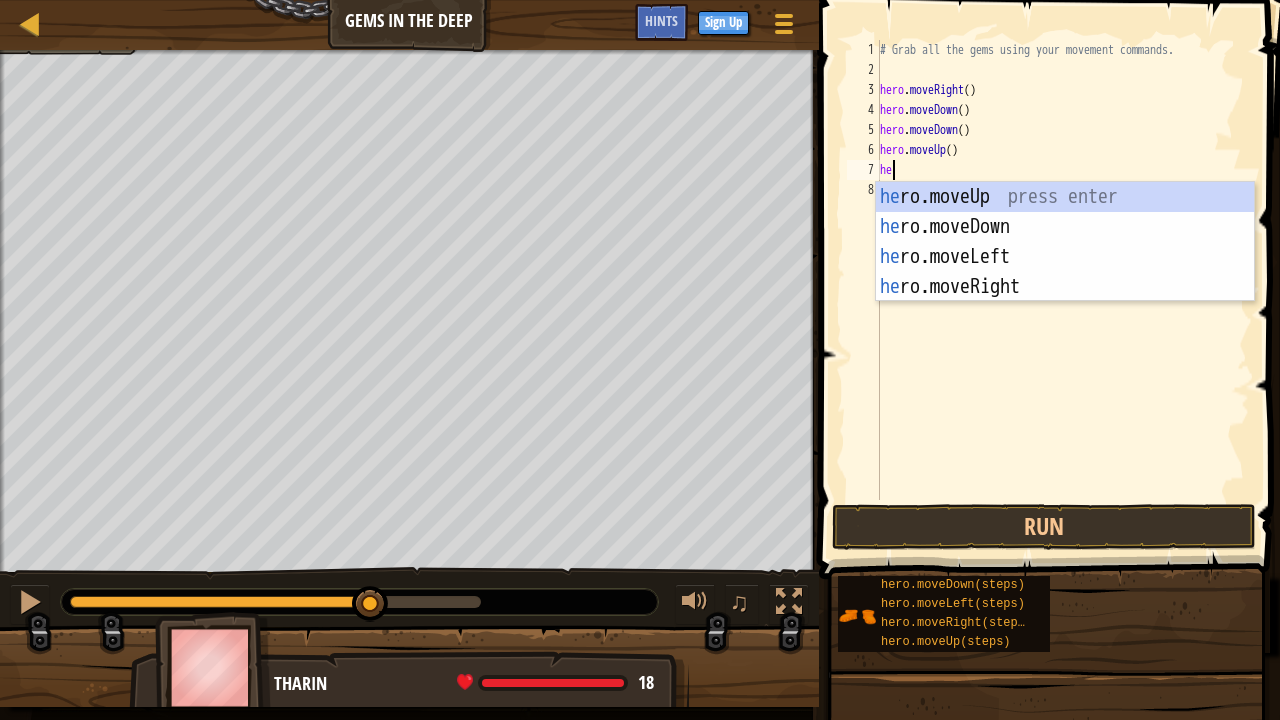 type on "her" 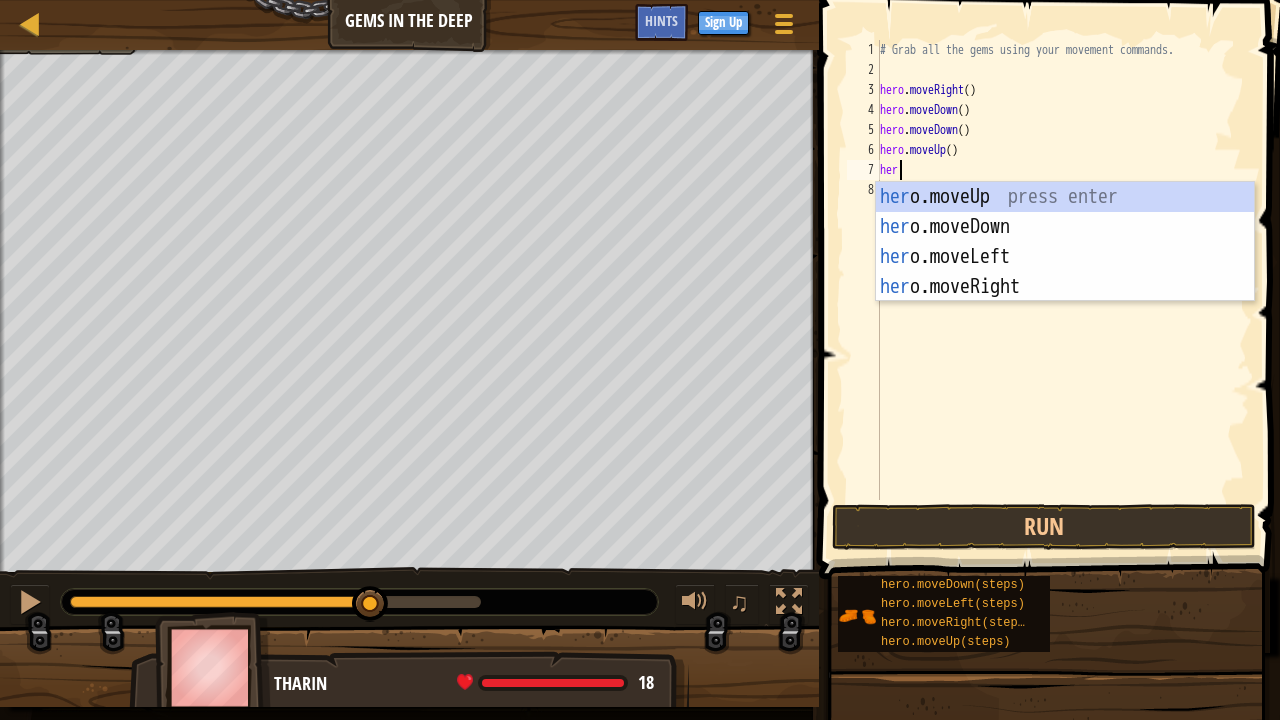 click on "her o.moveUp press enter her o.moveDown press enter her o.moveLeft press enter her o.moveRight press enter" at bounding box center (1065, 272) 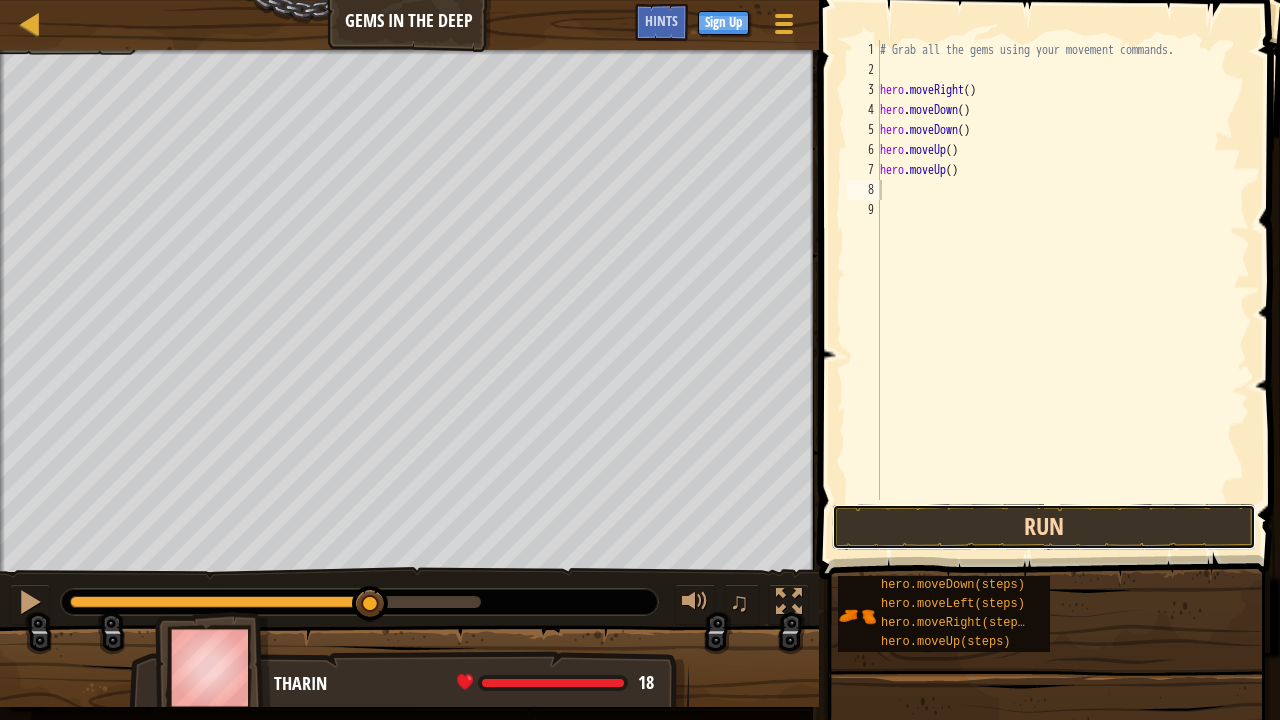 click on "Run" at bounding box center (1044, 527) 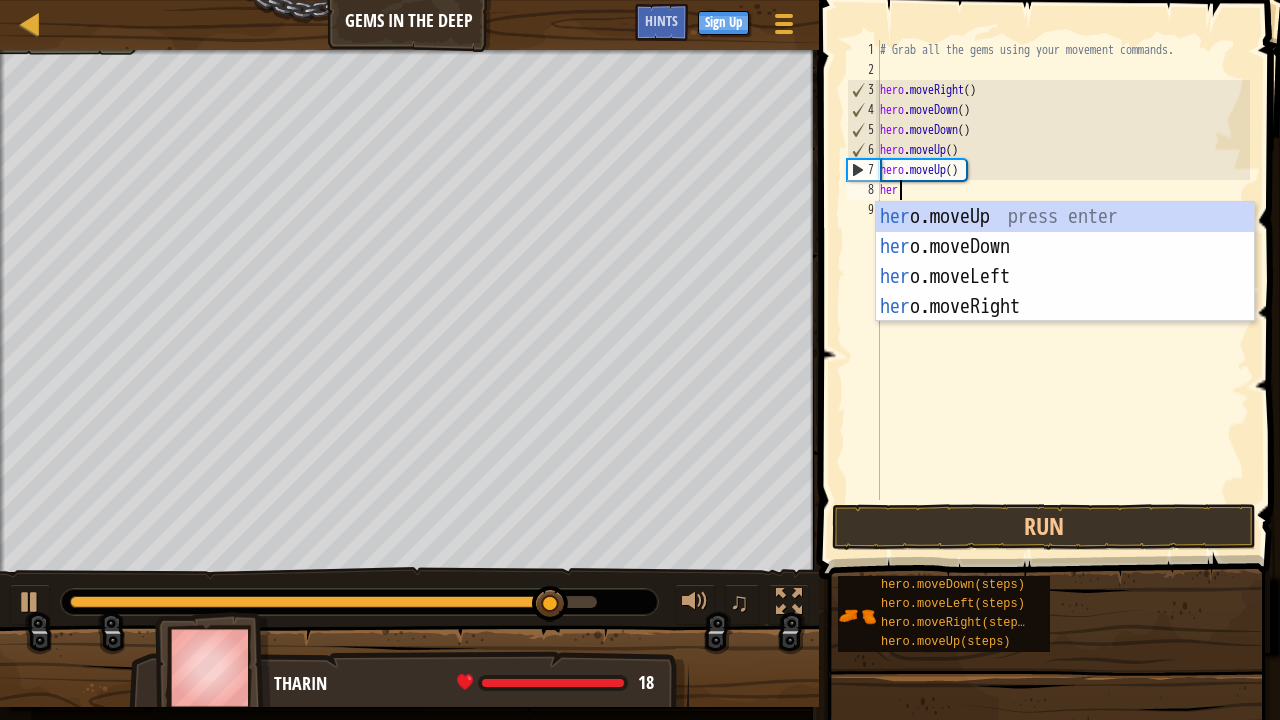 type on "hero" 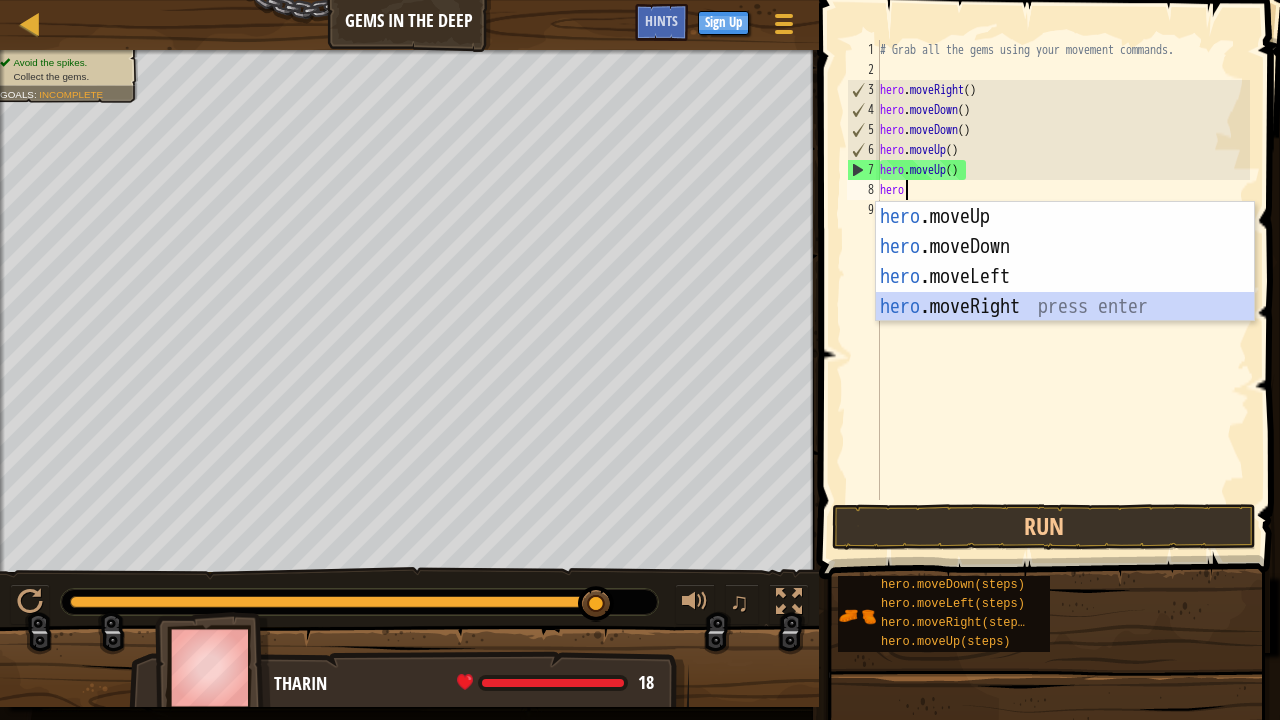 click on "hero .moveUp press enter hero .moveDown press enter hero .moveLeft press enter hero .moveRight press enter" at bounding box center [1065, 292] 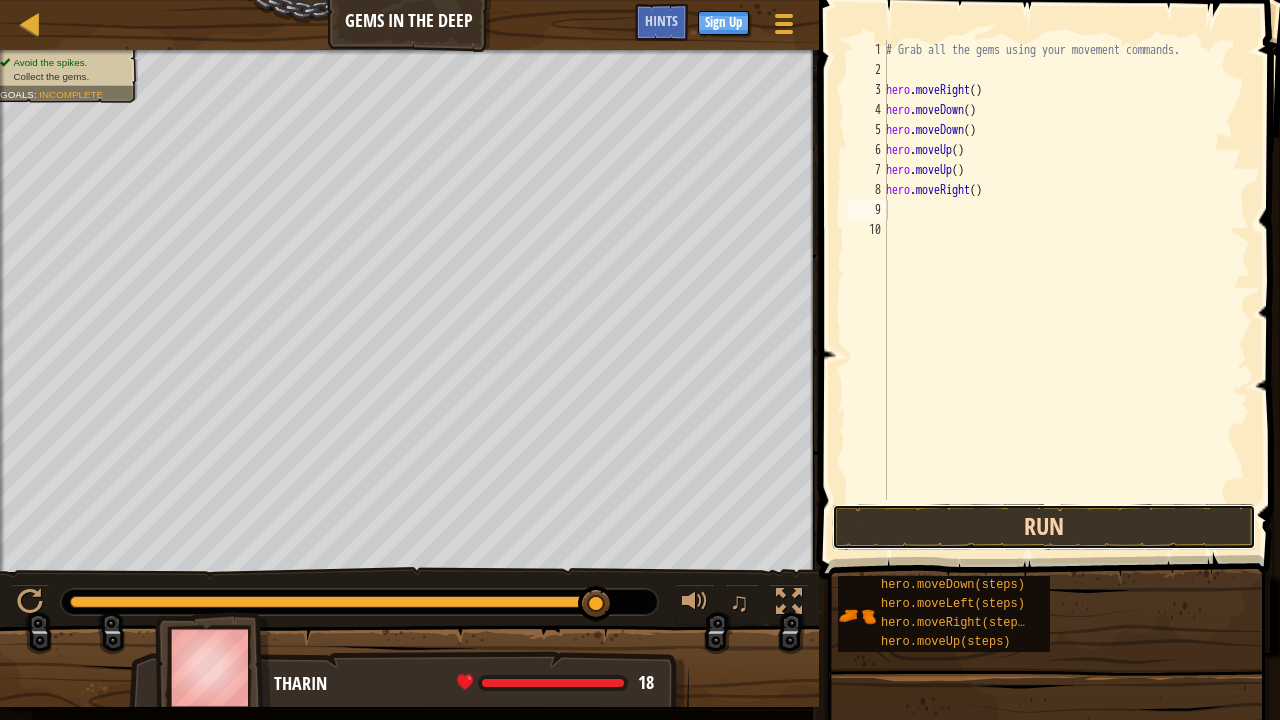 click on "Run" at bounding box center [1044, 527] 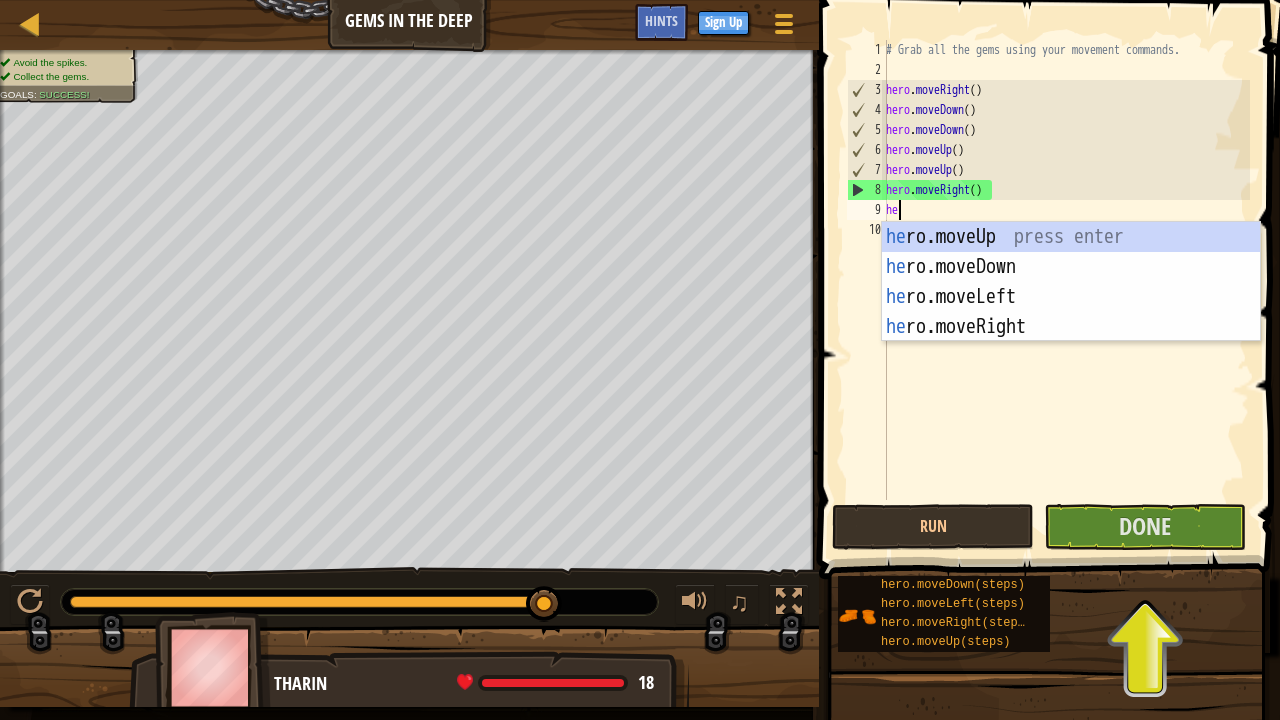 type on "hero" 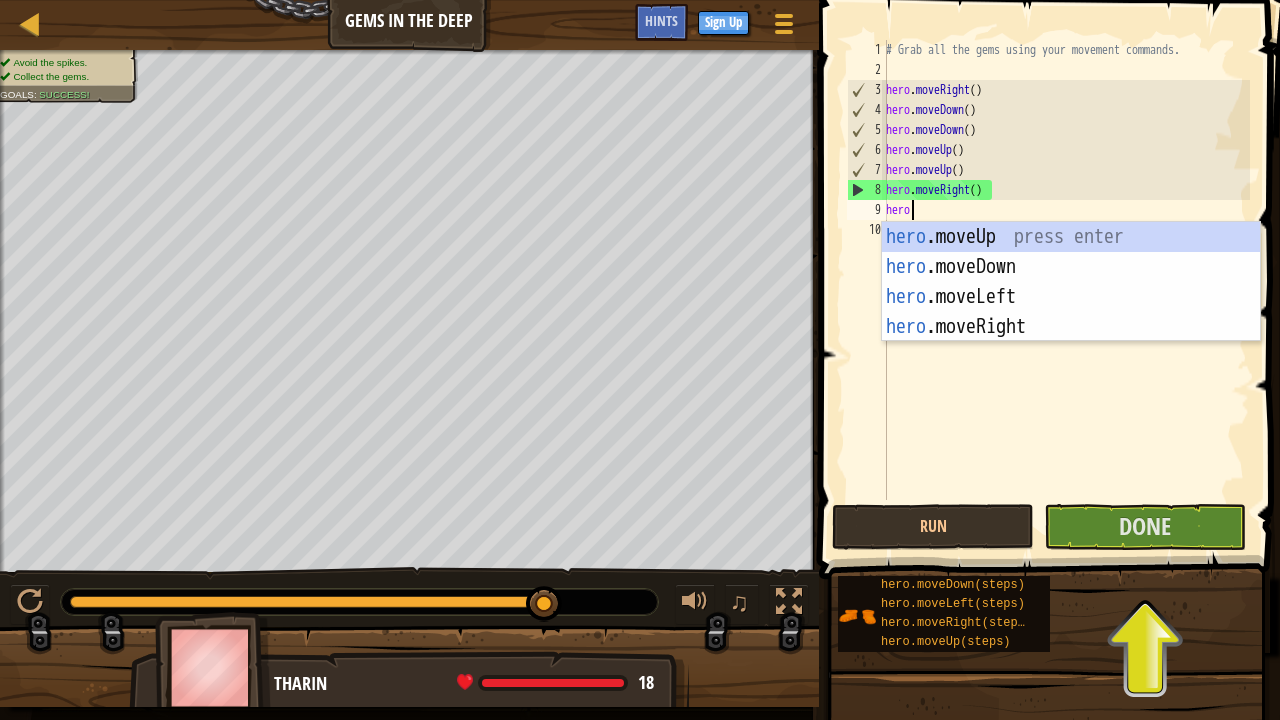 scroll, scrollTop: 9, scrollLeft: 1, axis: both 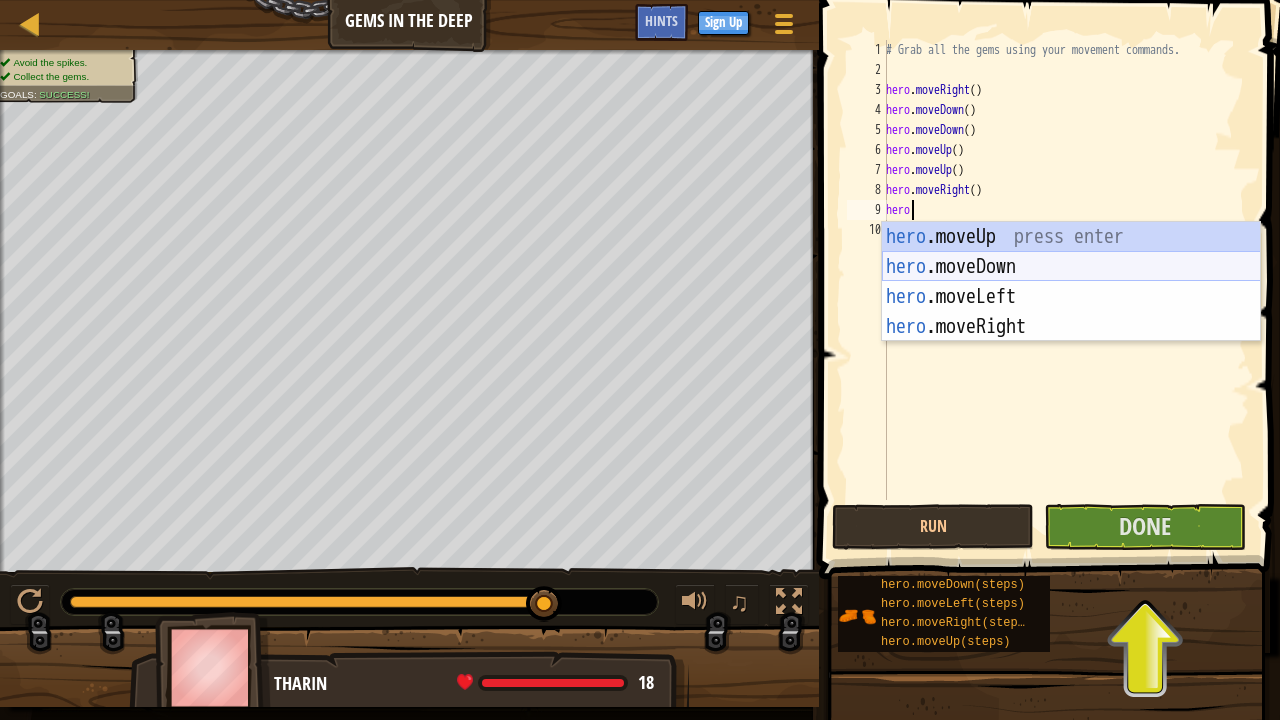 click on "hero .moveUp press enter hero .moveDown press enter hero .moveLeft press enter hero .moveRight press enter" at bounding box center [1071, 312] 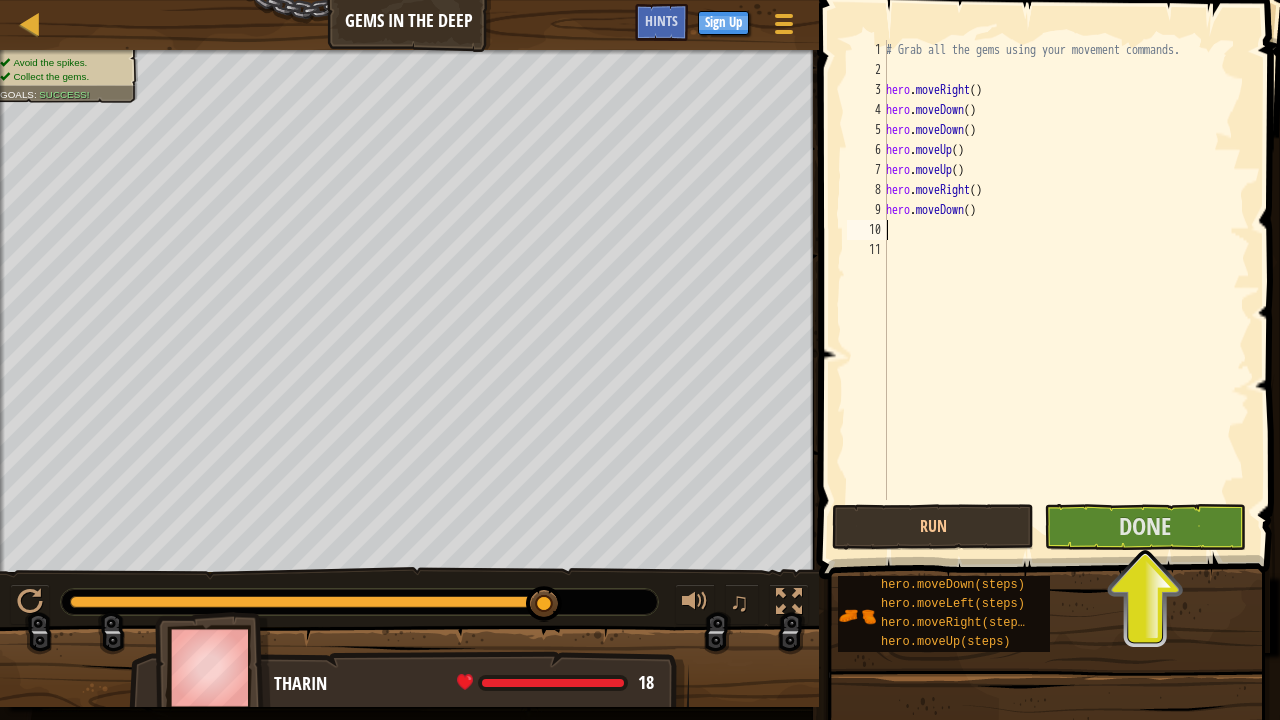 scroll, scrollTop: 9, scrollLeft: 0, axis: vertical 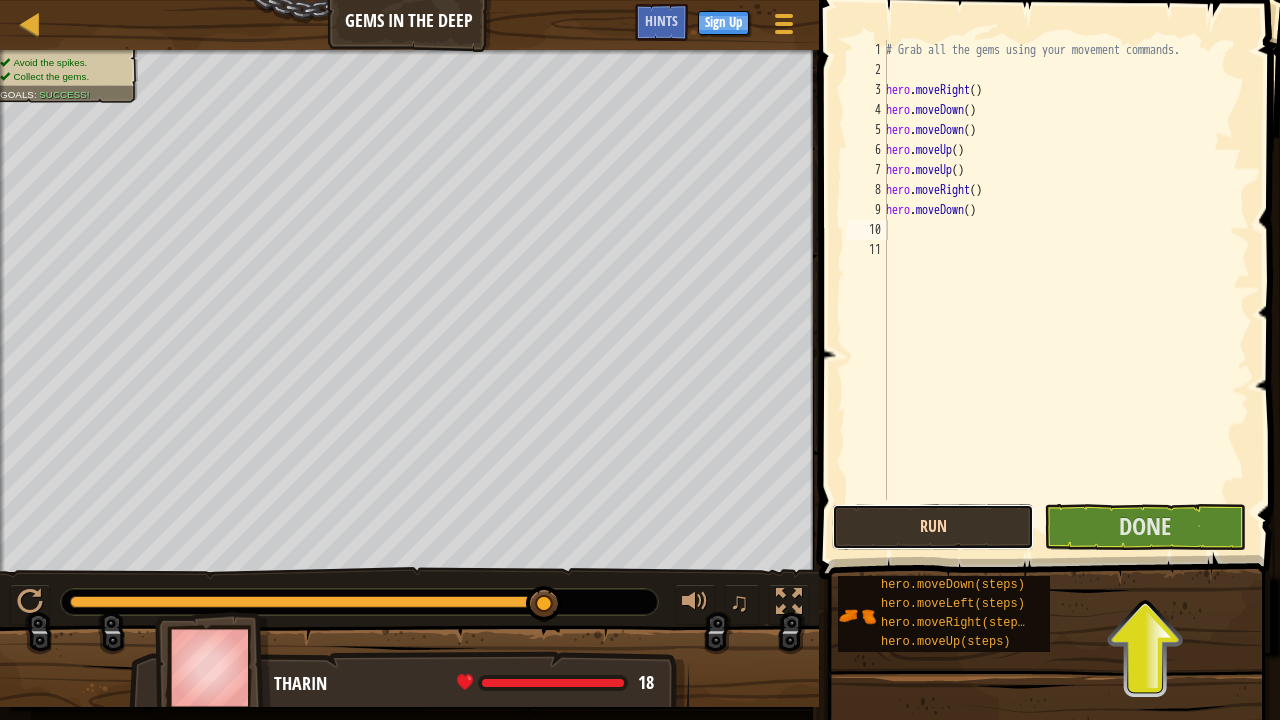 click on "Run" at bounding box center [933, 527] 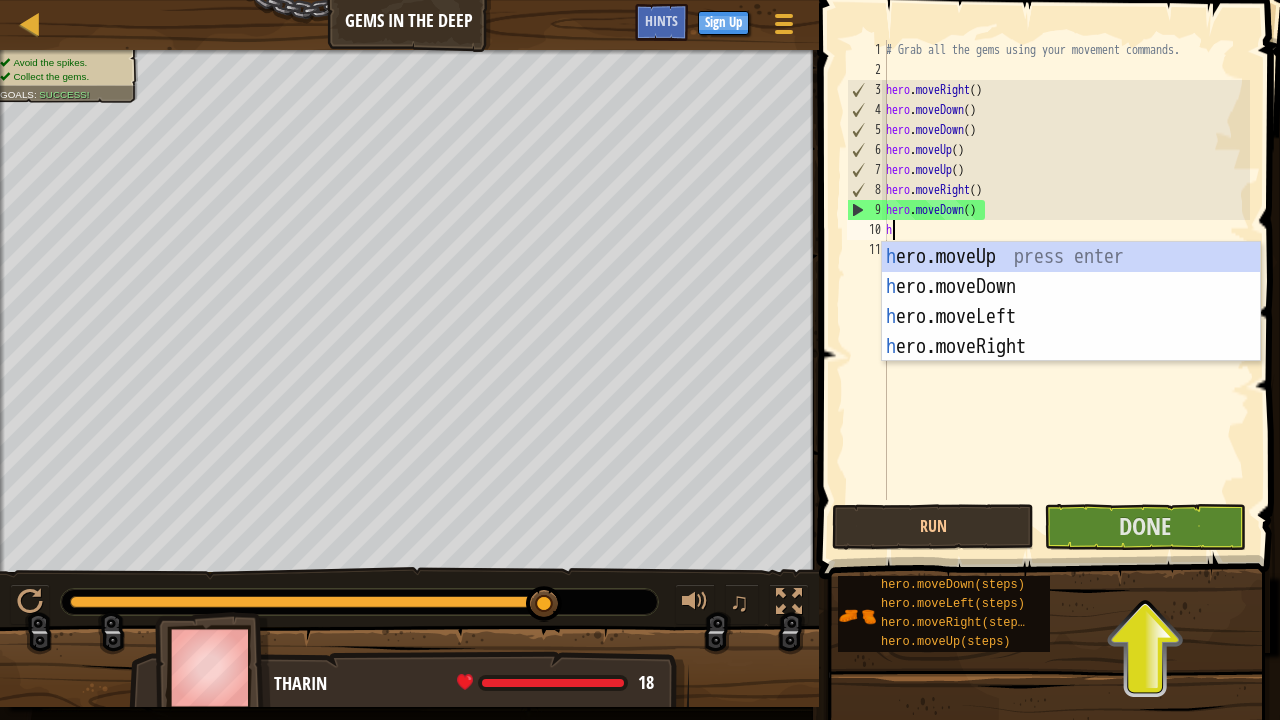 type on "he" 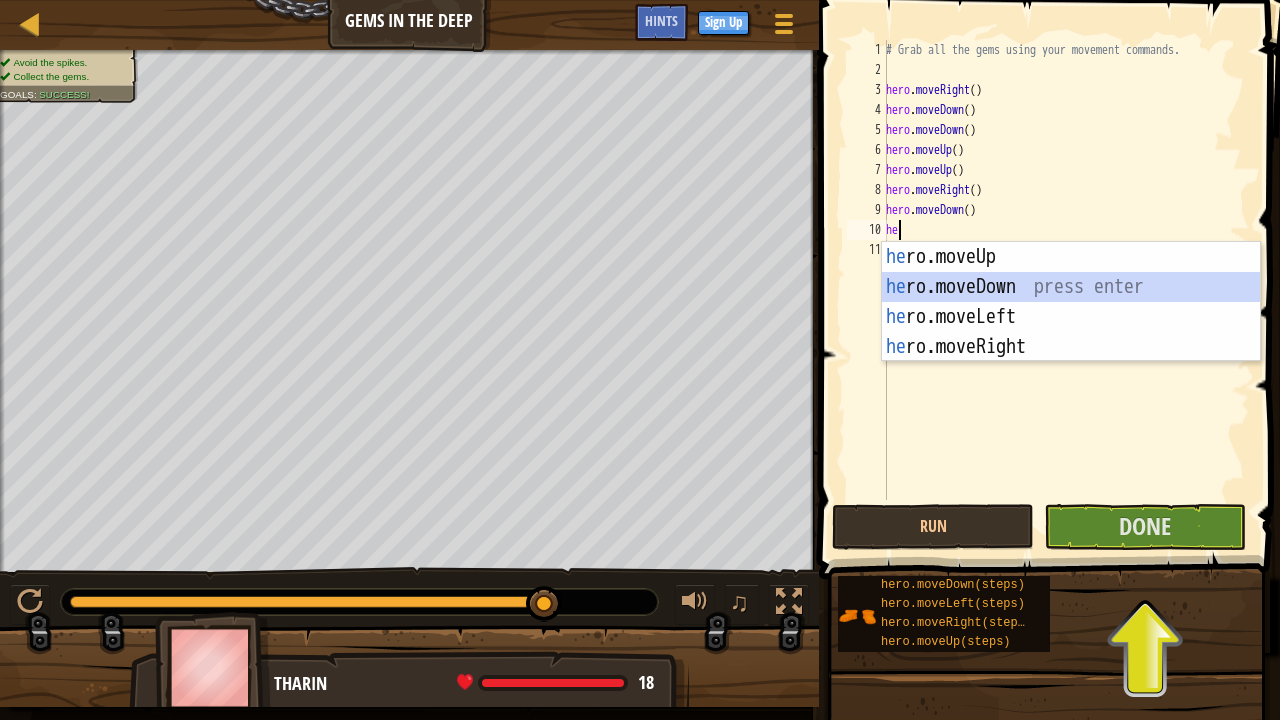 click on "he ro.moveUp press enter he ro.moveDown press enter he ro.moveLeft press enter he ro.moveRight press enter" at bounding box center [1071, 332] 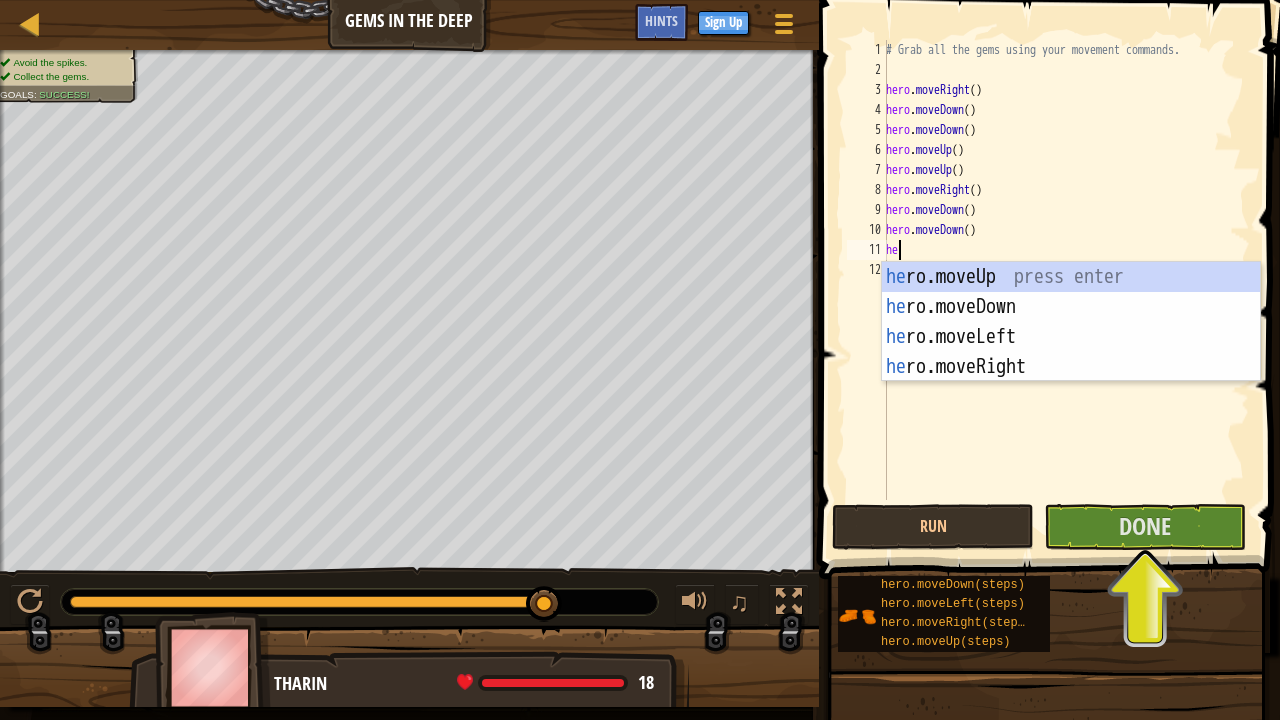 type on "her" 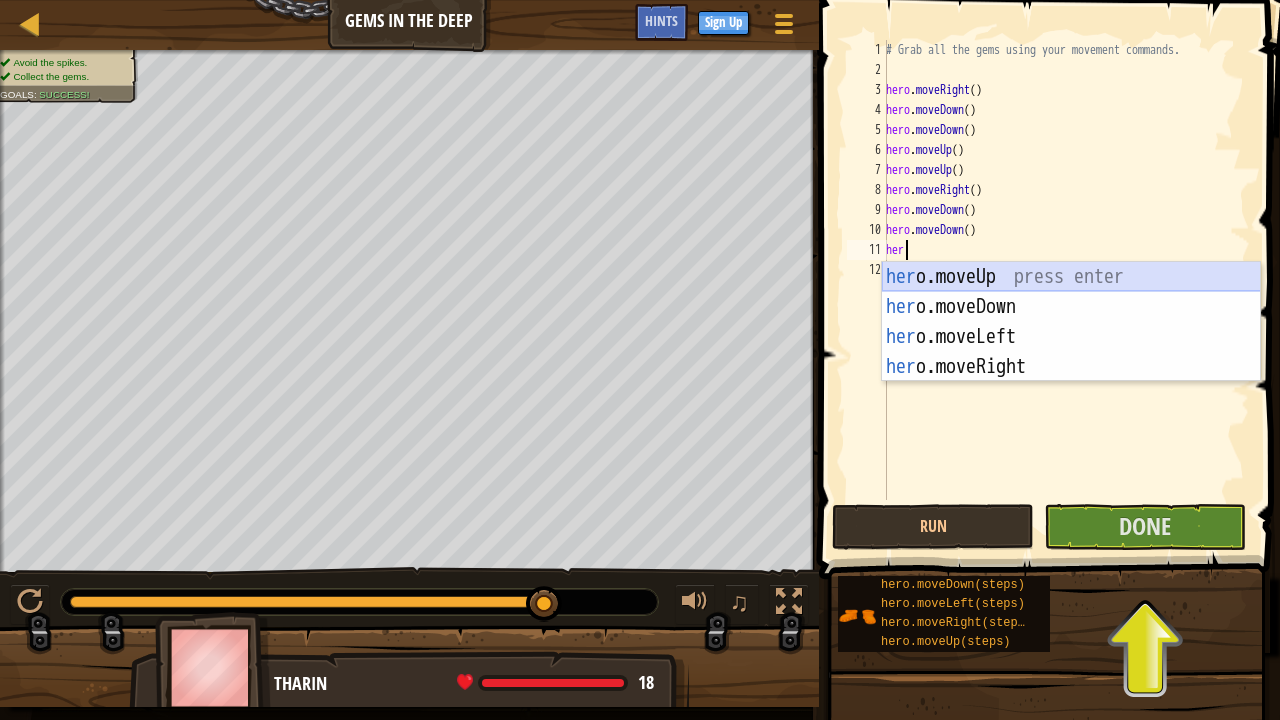 click on "her o.moveUp press enter her o.moveDown press enter her o.moveLeft press enter her o.moveRight press enter" at bounding box center (1071, 352) 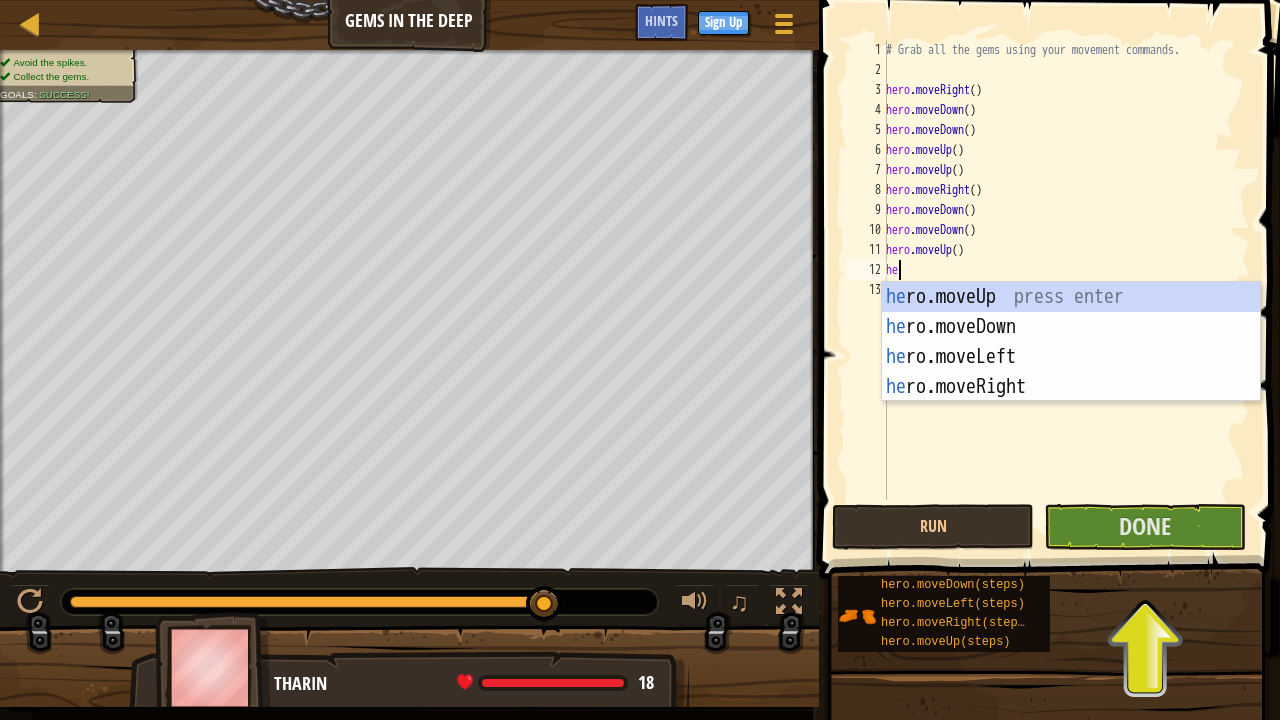 type on "her" 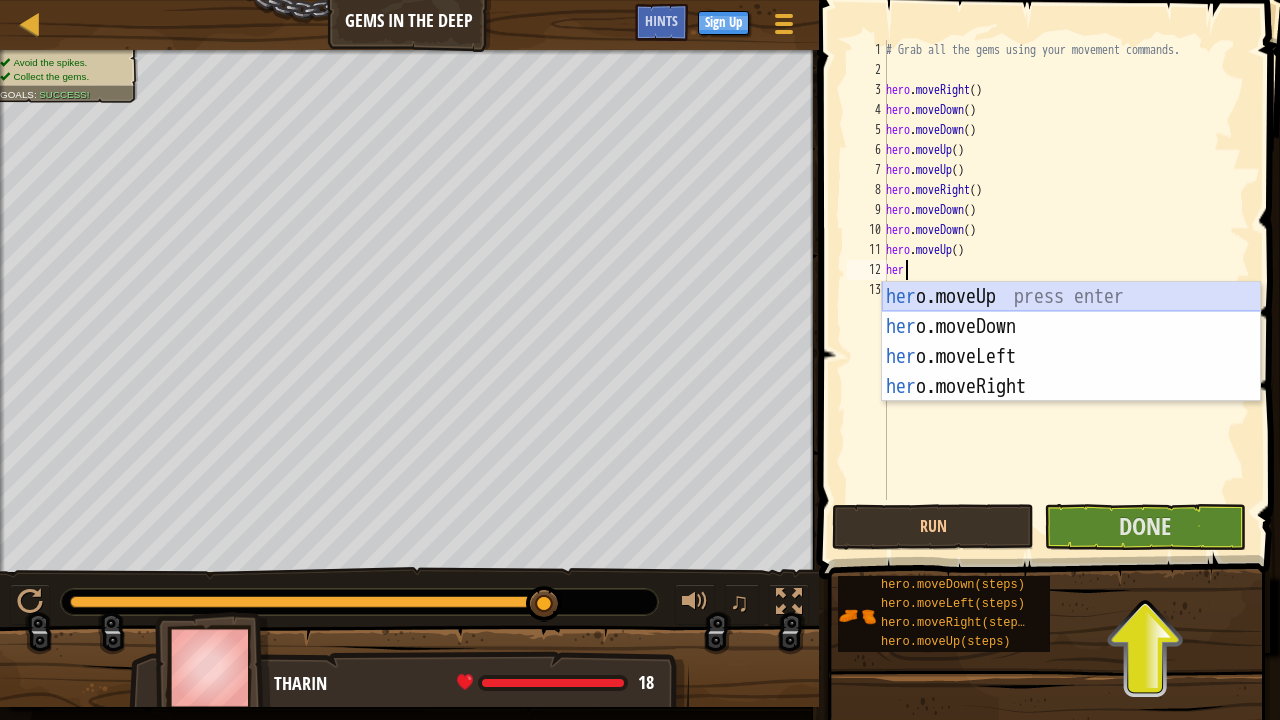 click on "her o.moveUp press enter her o.moveDown press enter her o.moveLeft press enter her o.moveRight press enter" at bounding box center (1071, 372) 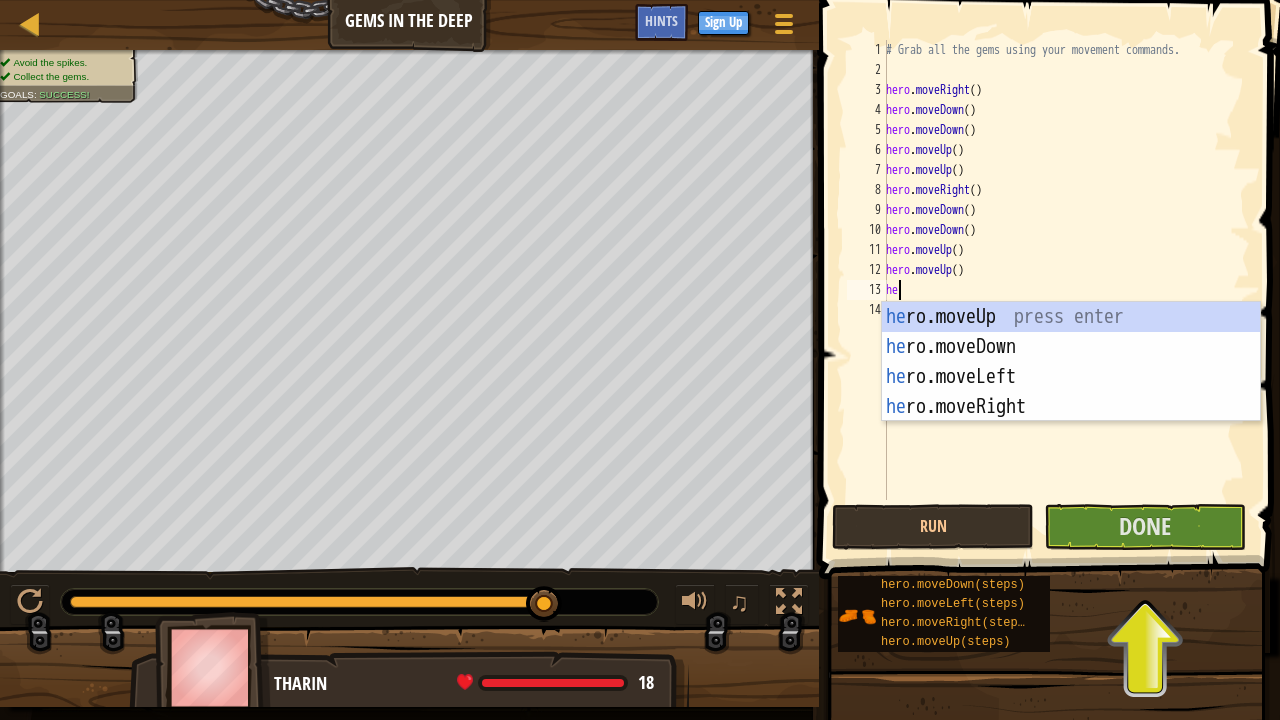 type on "her" 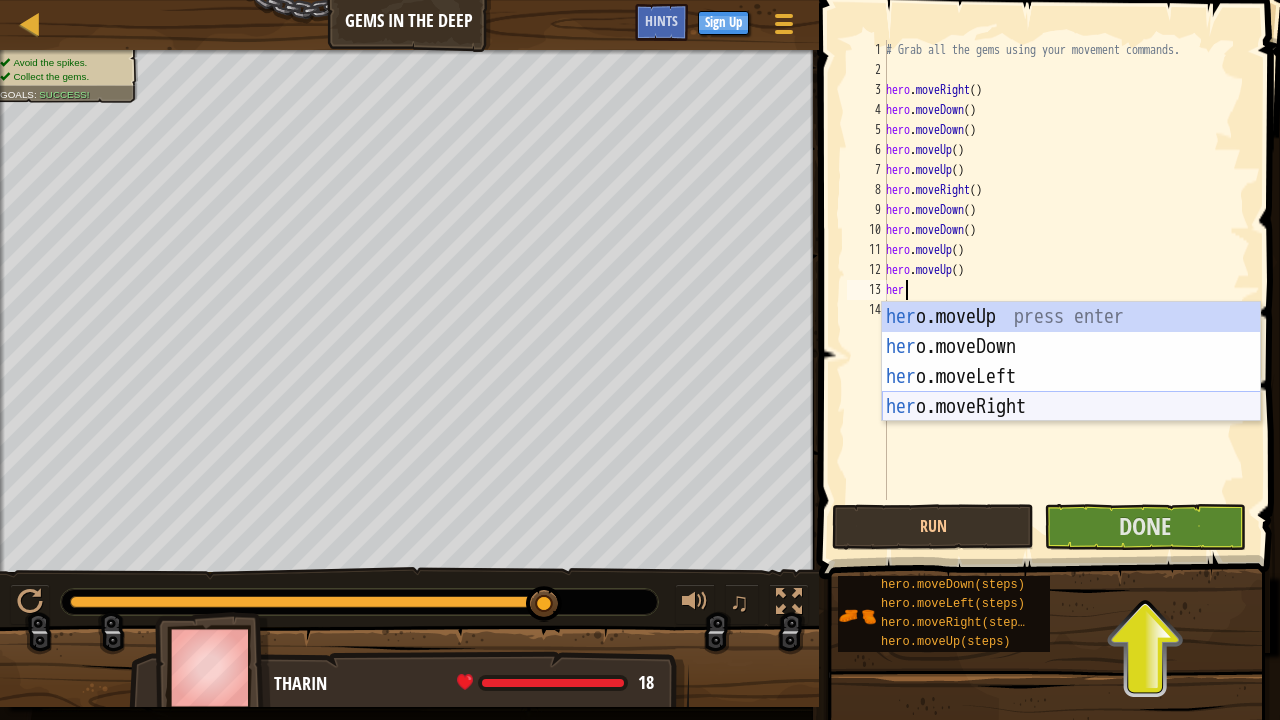 click on "her o.moveUp press enter her o.moveDown press enter her o.moveLeft press enter her o.moveRight press enter" at bounding box center (1071, 392) 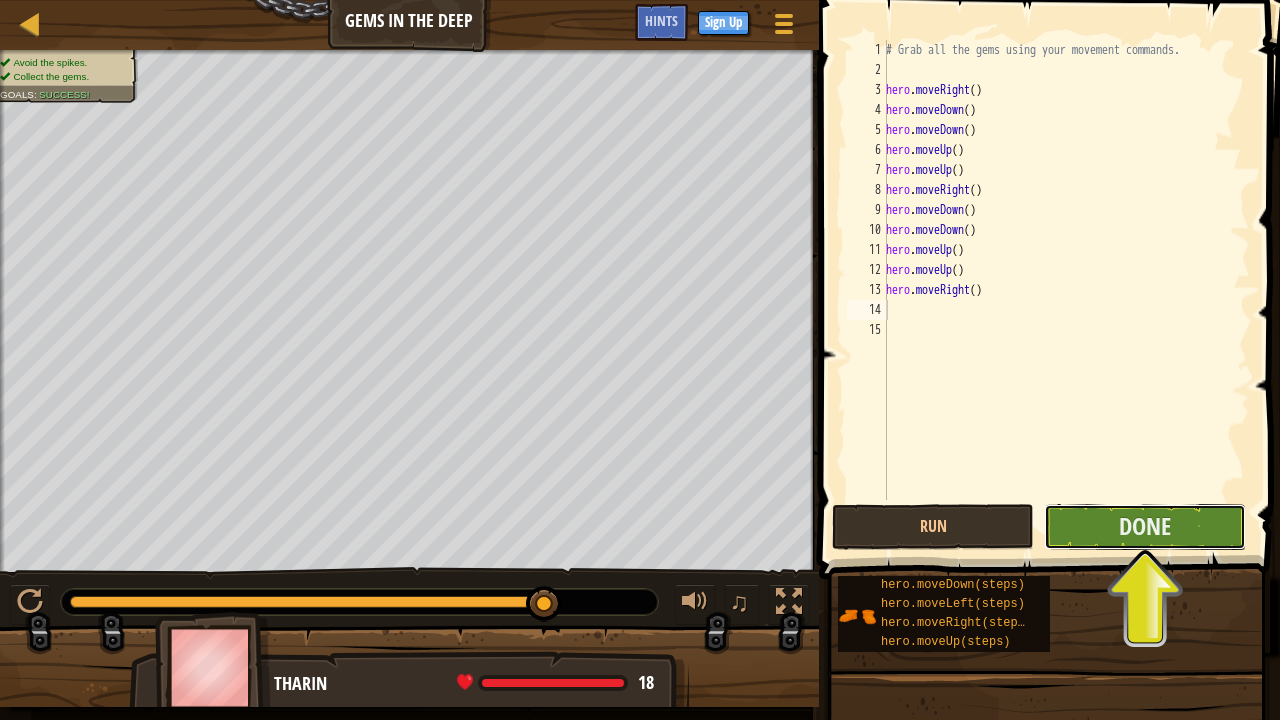 click on "Done" at bounding box center (1145, 527) 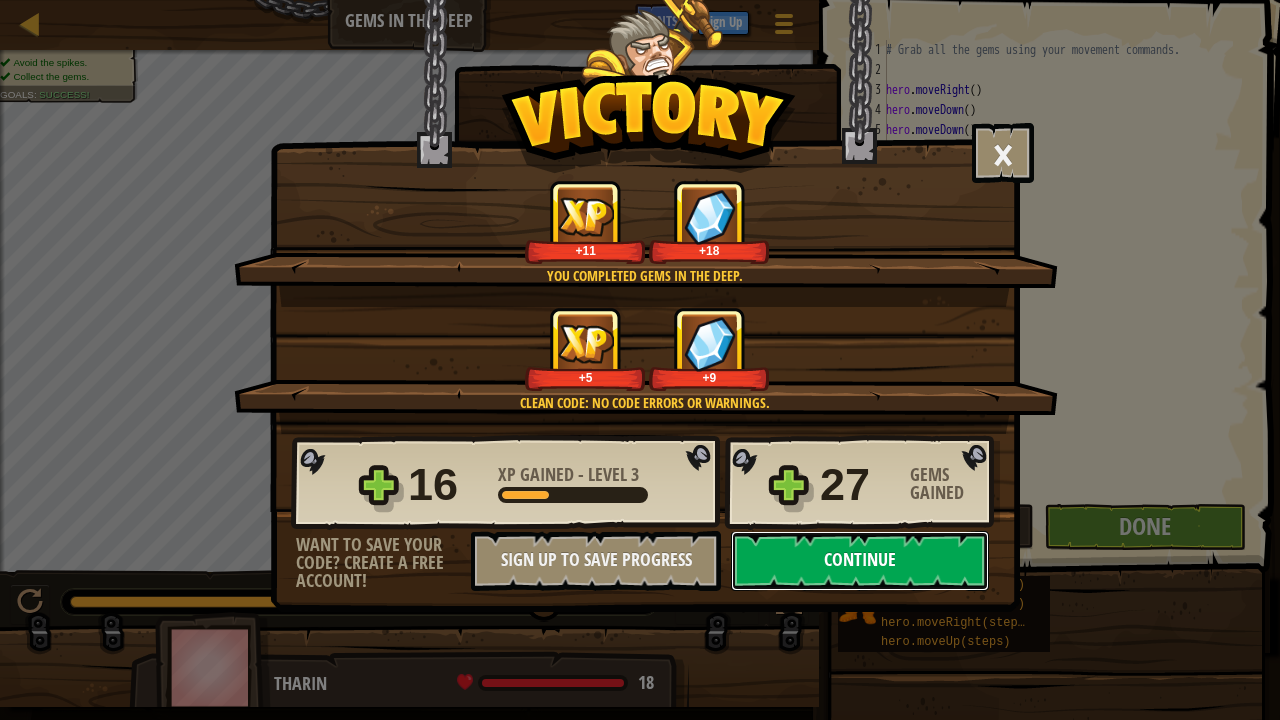 click on "Continue" at bounding box center [860, 561] 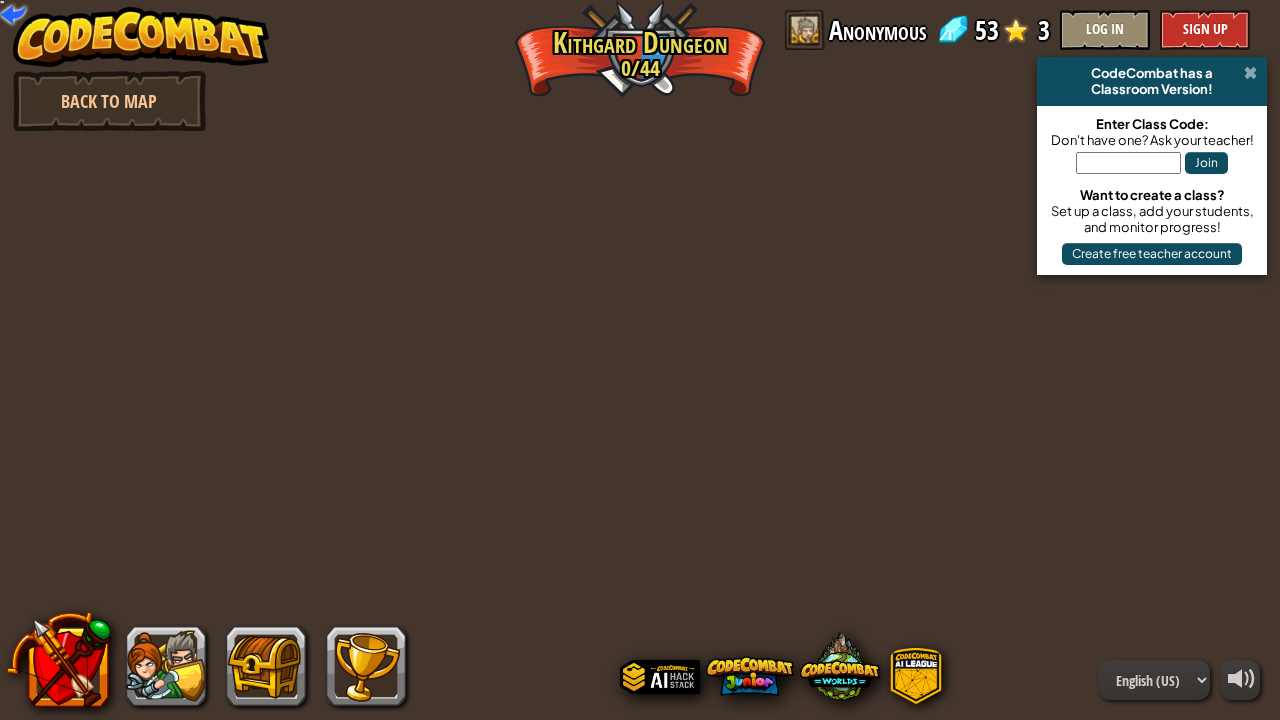 click at bounding box center (1250, 73) 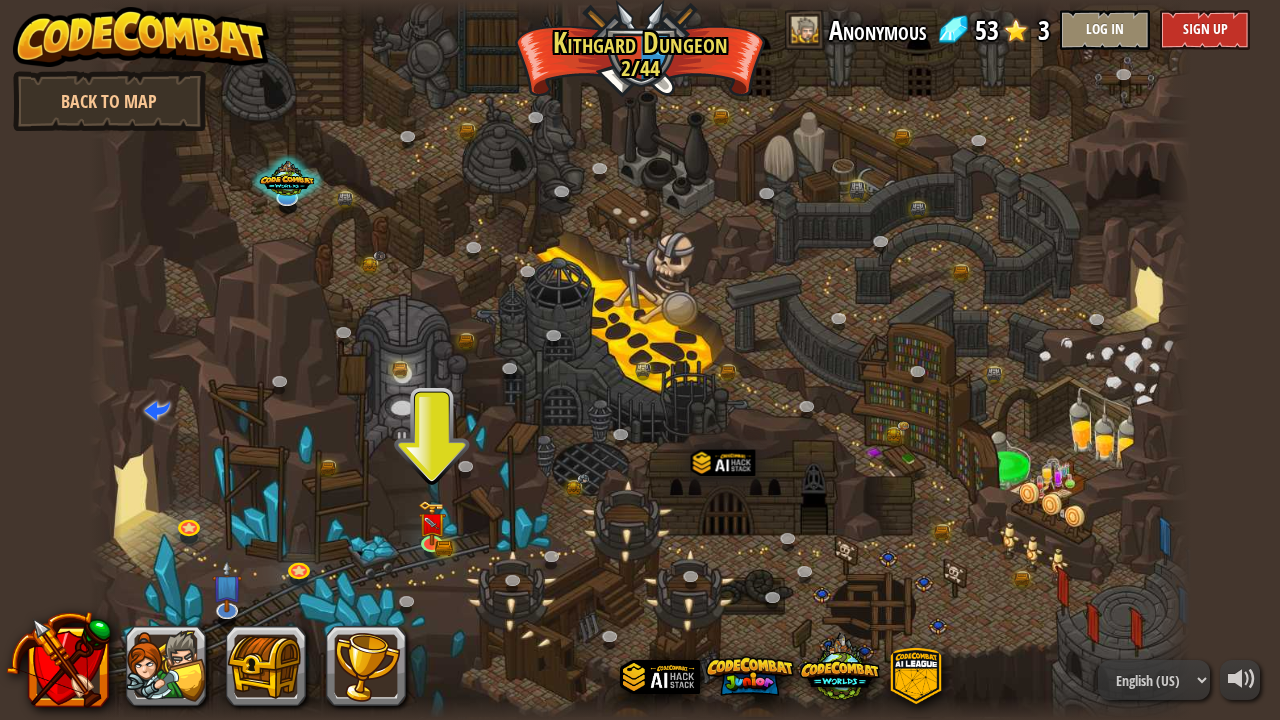 drag, startPoint x: 818, startPoint y: 186, endPoint x: 865, endPoint y: 178, distance: 47.67599 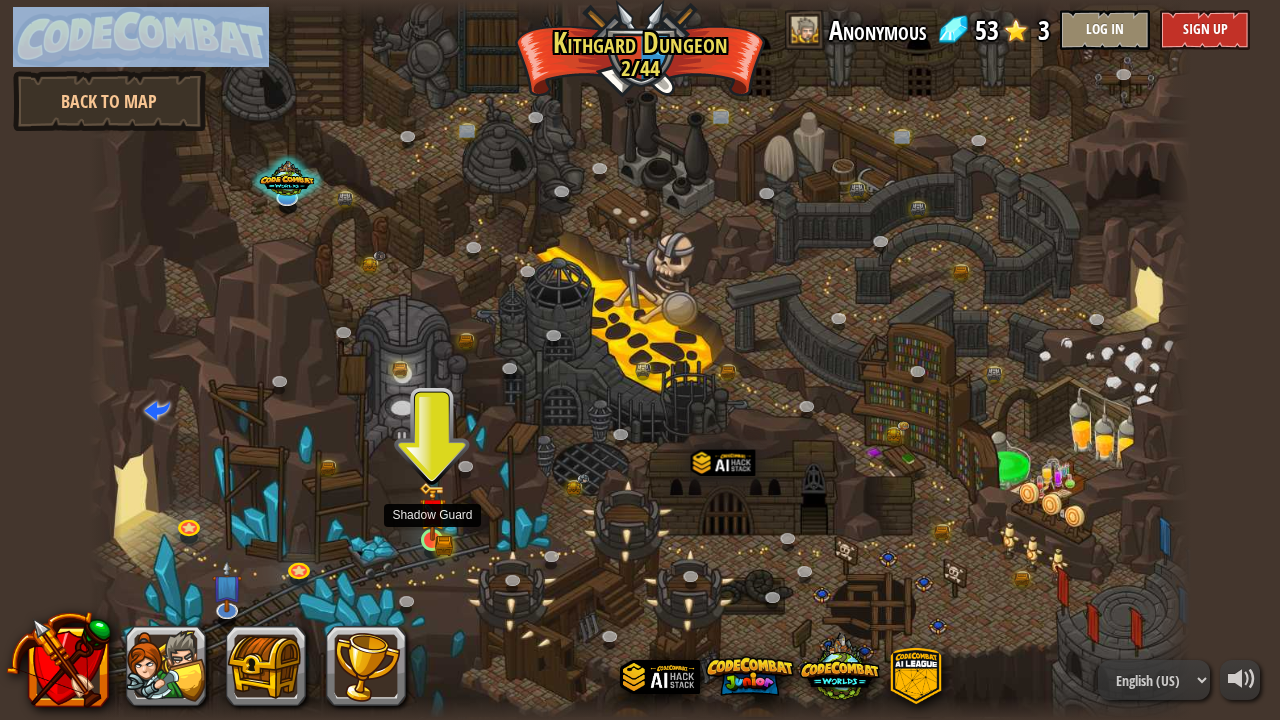 click at bounding box center [432, 512] 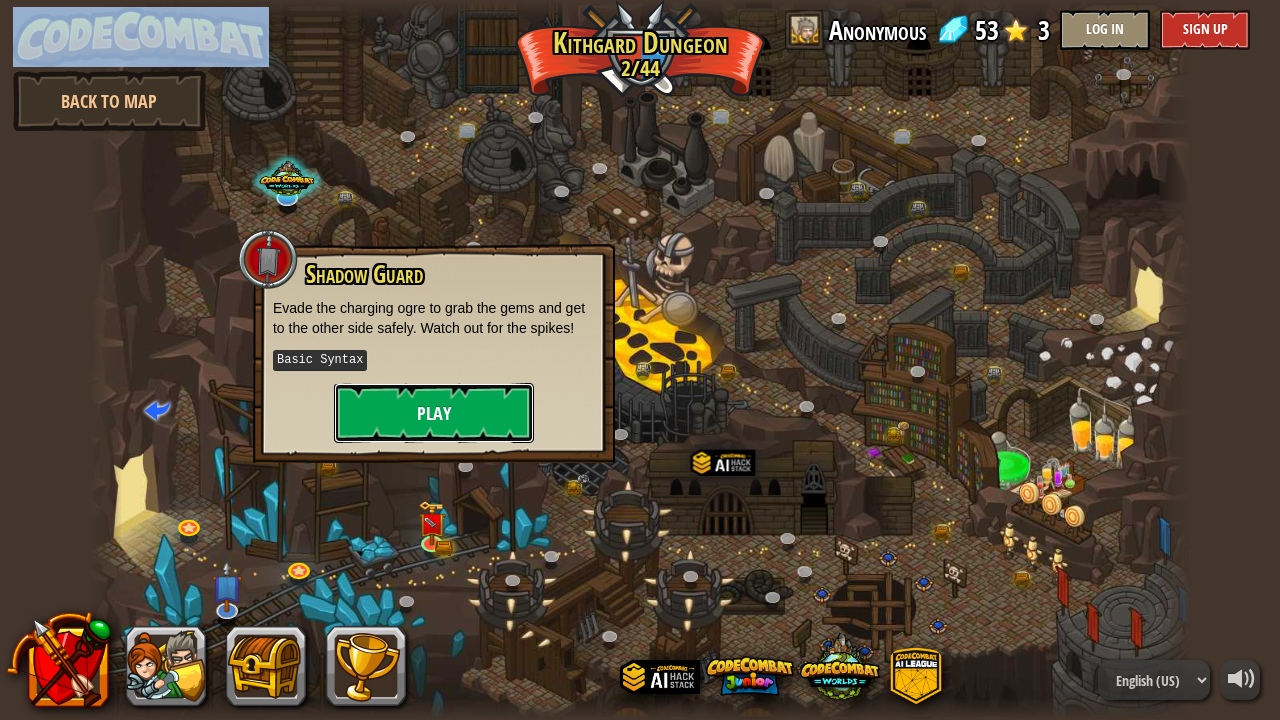 click on "Play" at bounding box center (434, 413) 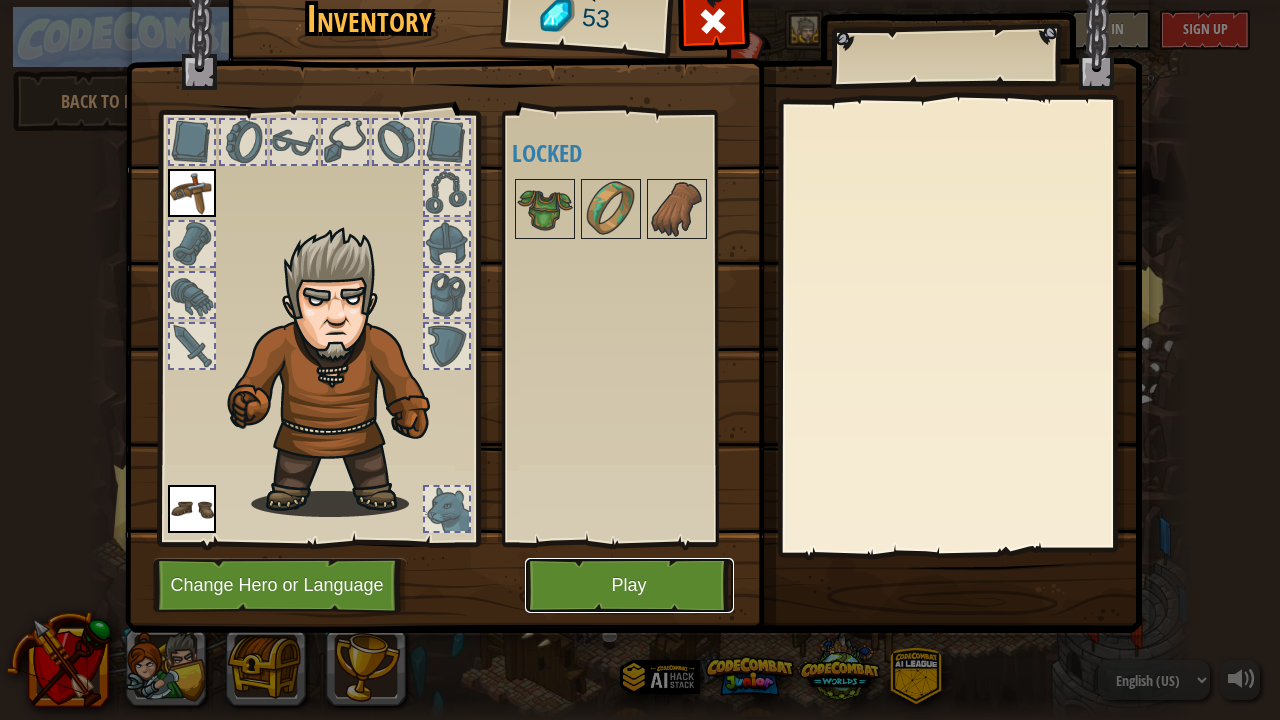 click on "Play" at bounding box center (629, 585) 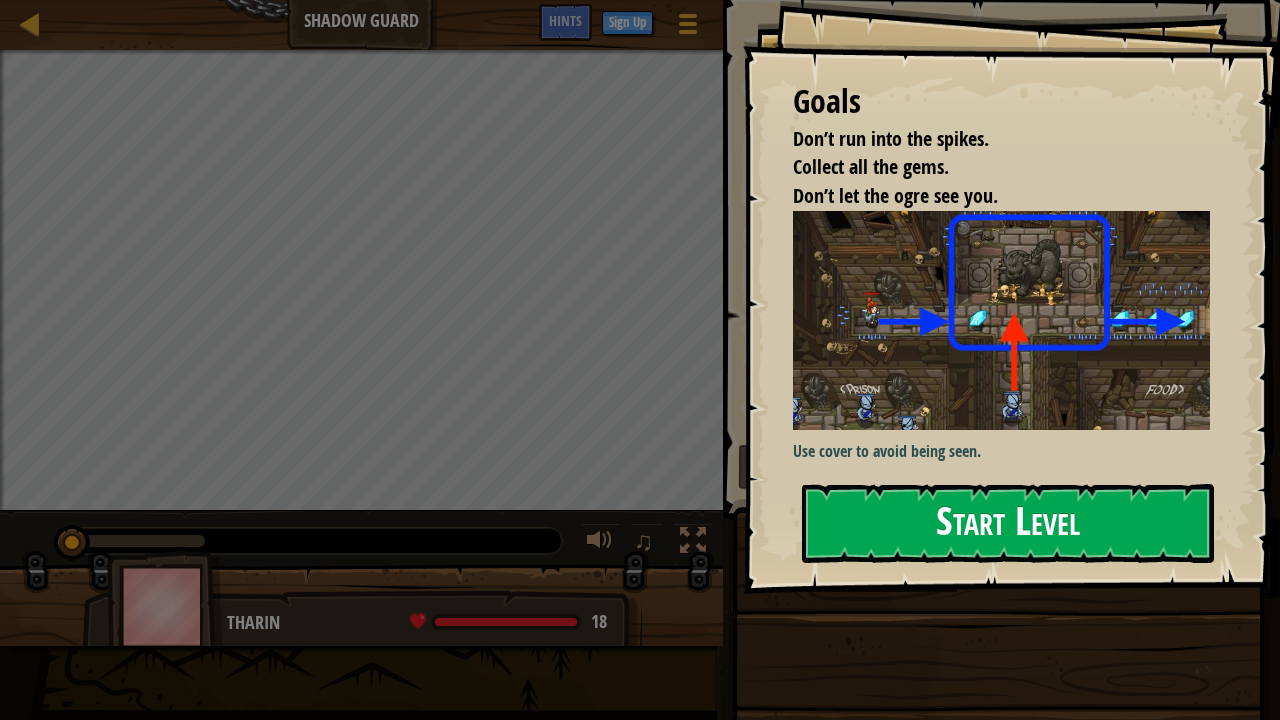 click on "Start Level" at bounding box center (1008, 523) 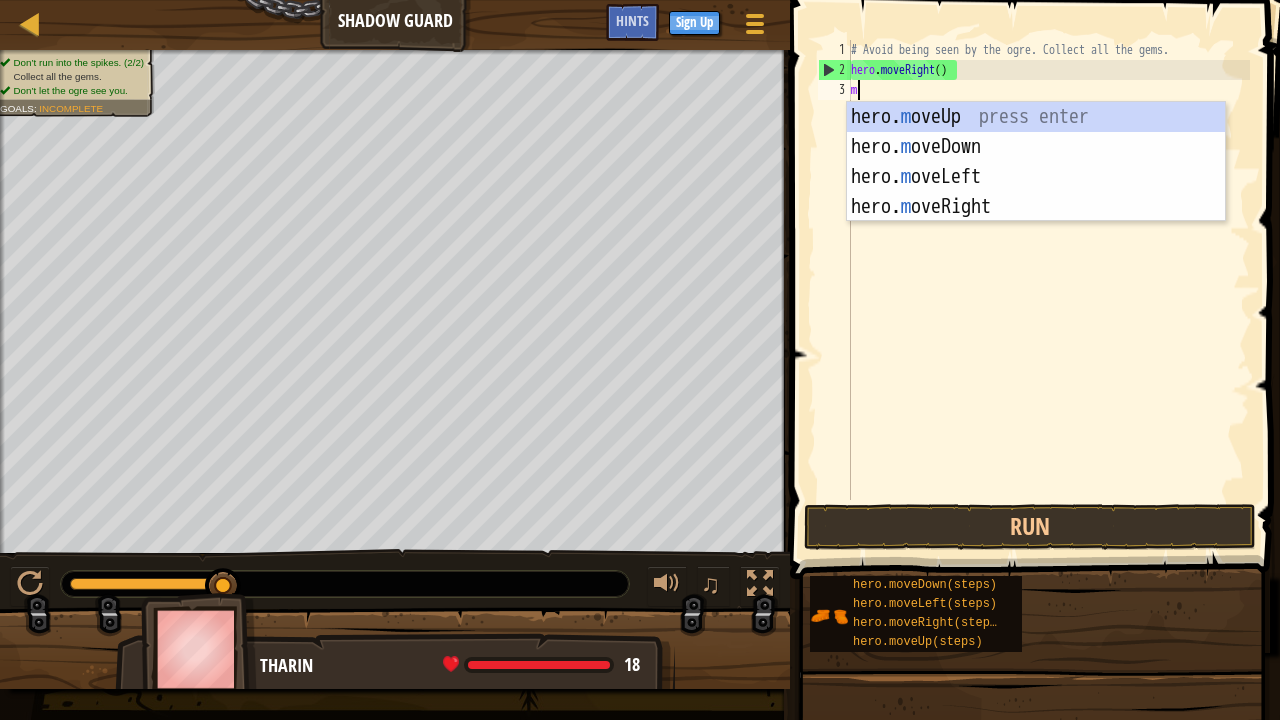 scroll, scrollTop: 9, scrollLeft: 0, axis: vertical 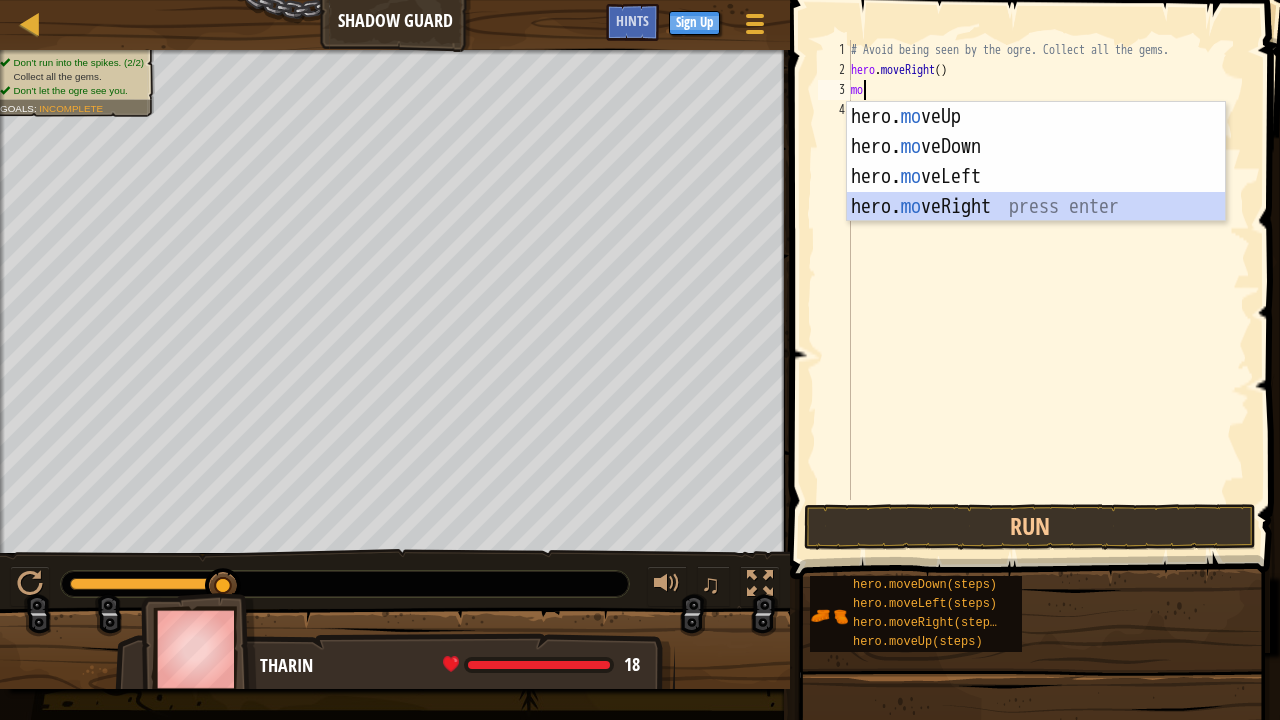 click on "hero. mo veUp press enter hero. mo veDown press enter hero. mo veLeft press enter hero. mo veRight press enter" at bounding box center [1036, 192] 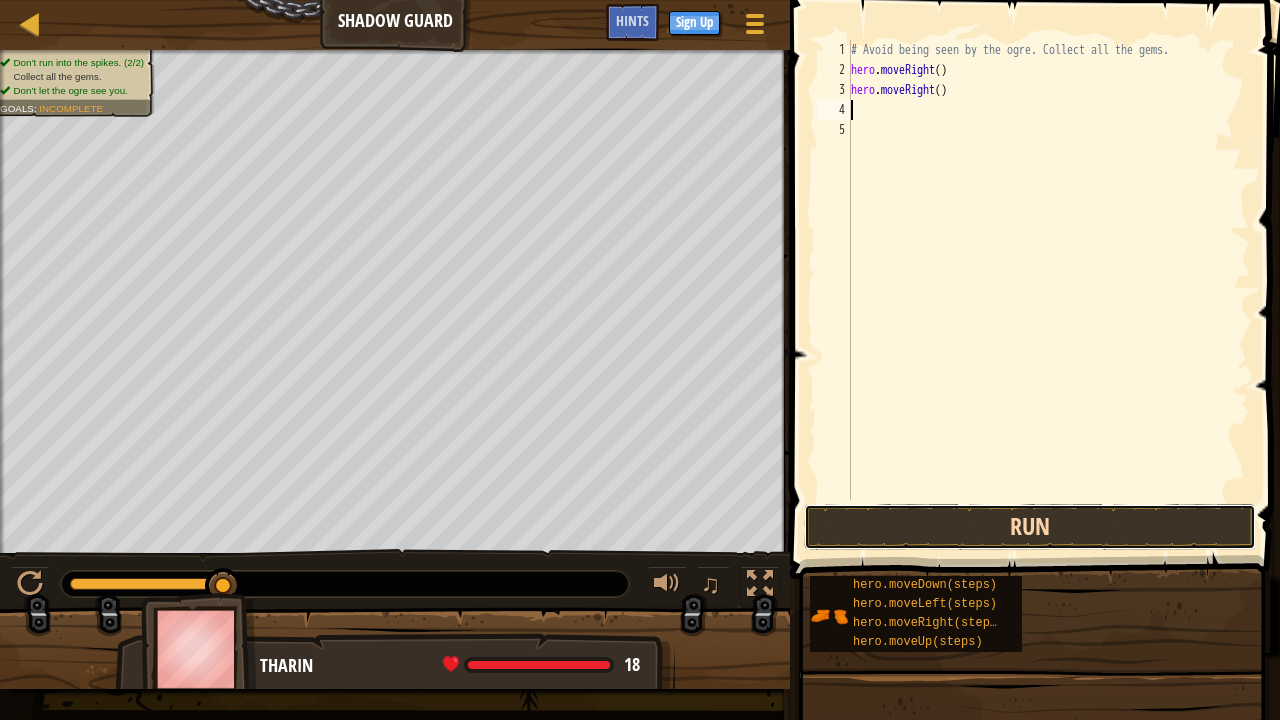 click on "Run" at bounding box center [1030, 527] 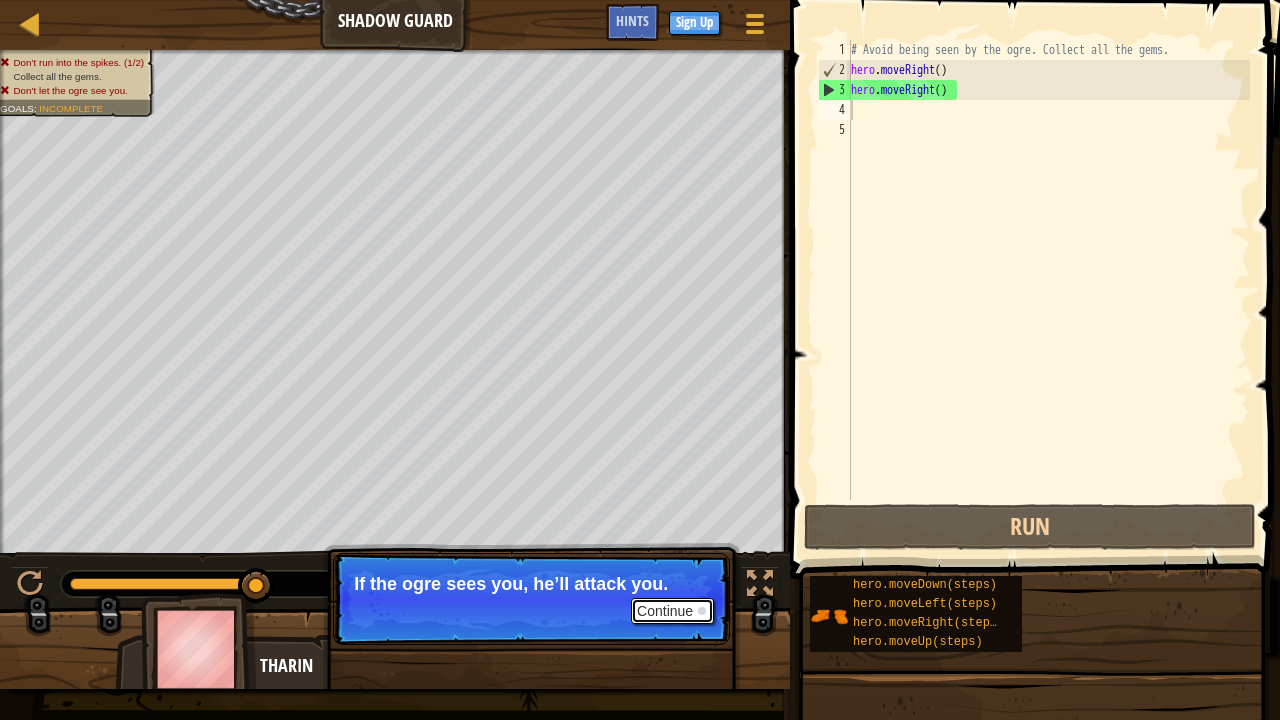 click on "Continue" at bounding box center [672, 611] 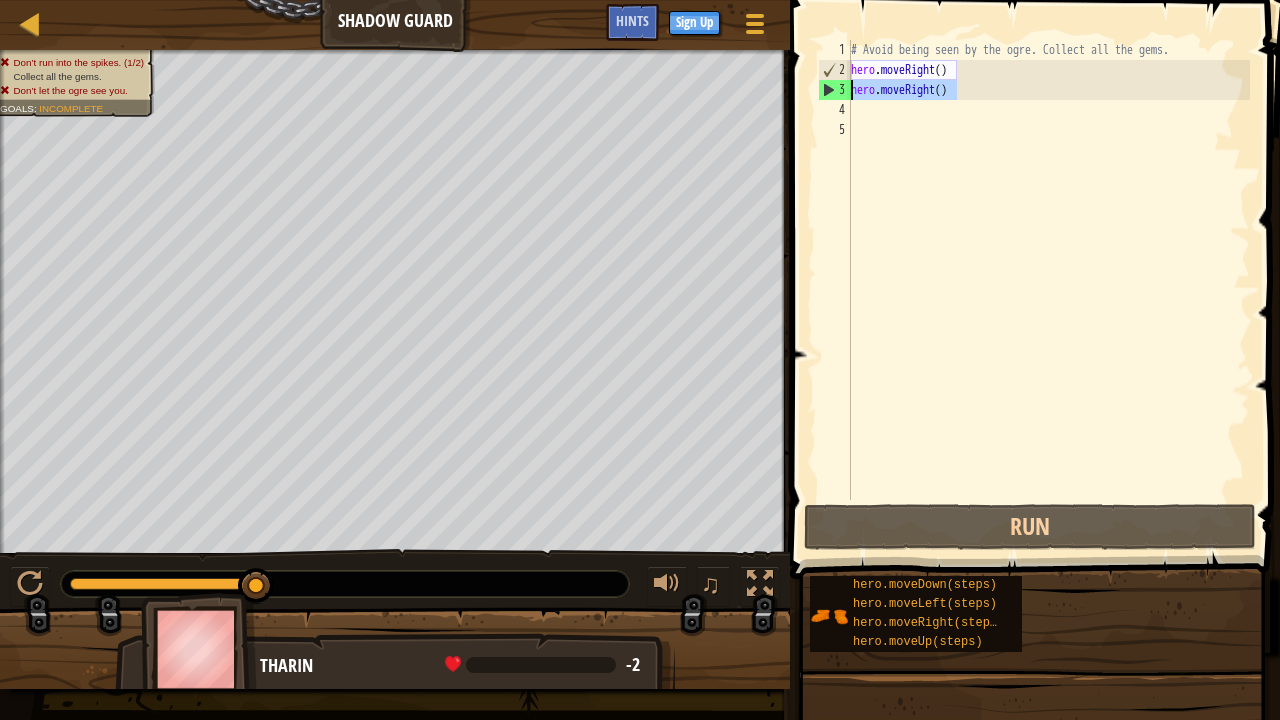 drag, startPoint x: 956, startPoint y: 82, endPoint x: 842, endPoint y: 98, distance: 115.11733 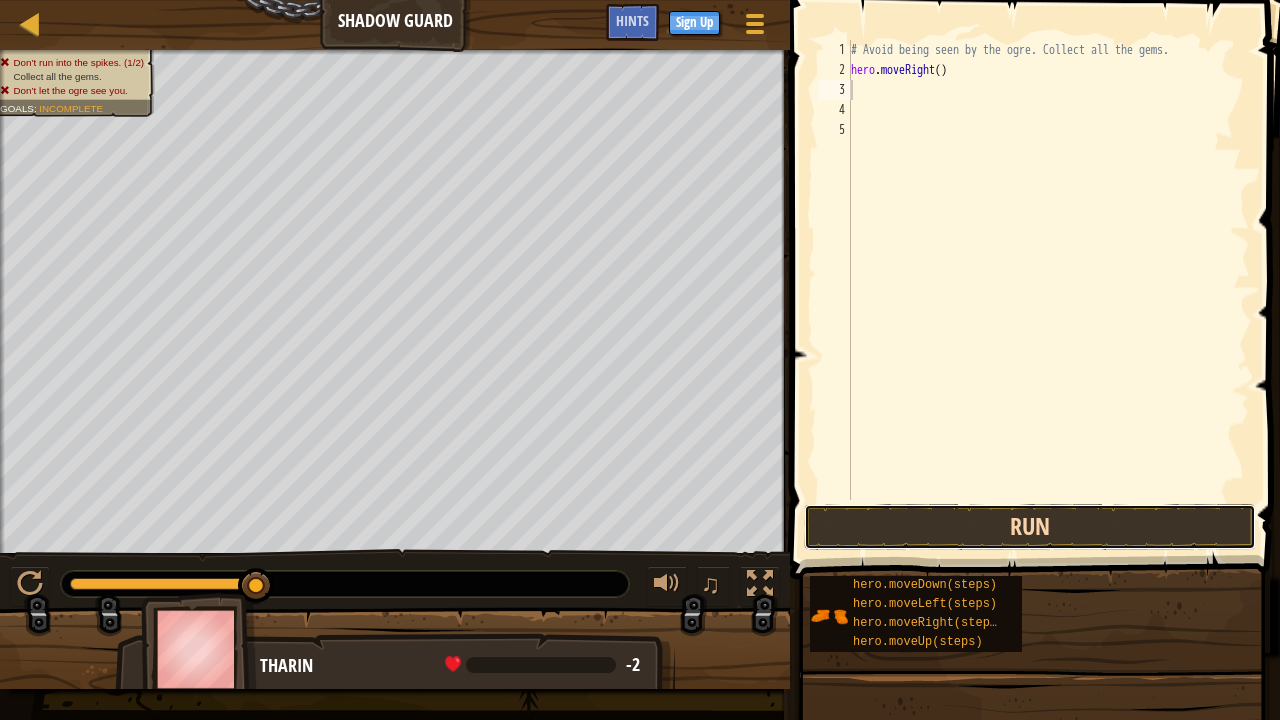 click on "Run" at bounding box center [1030, 527] 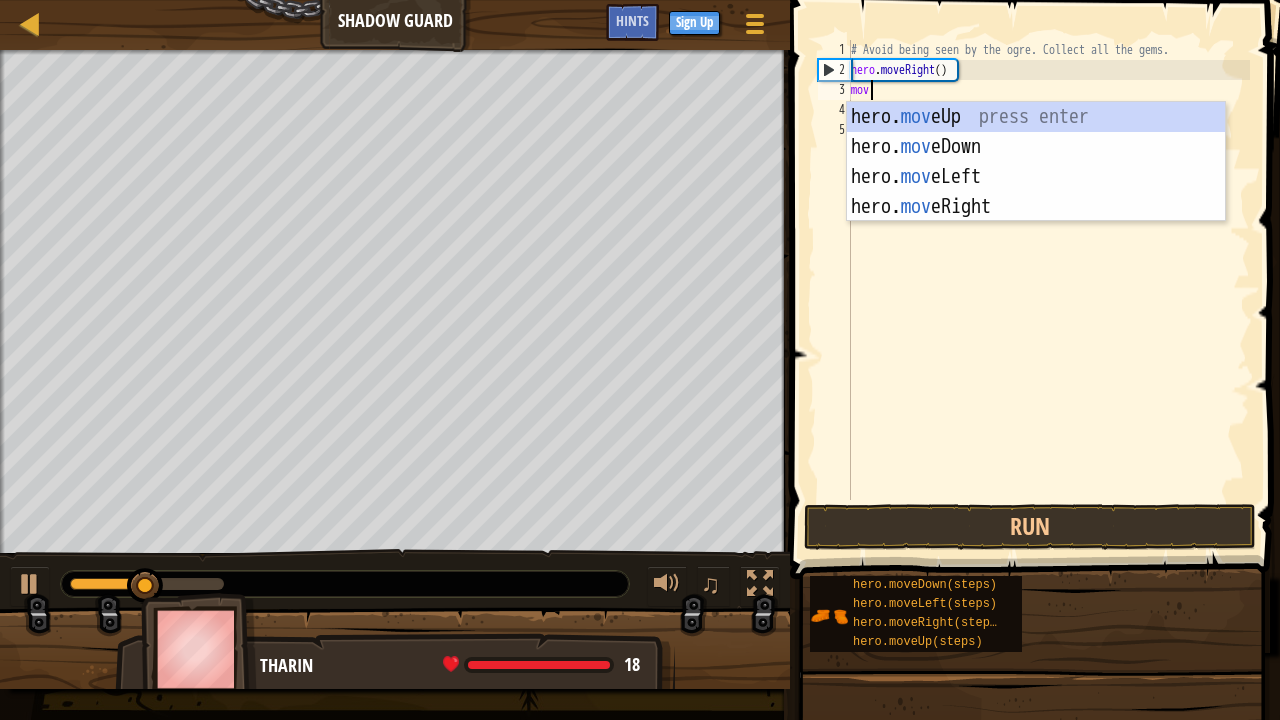type on "move" 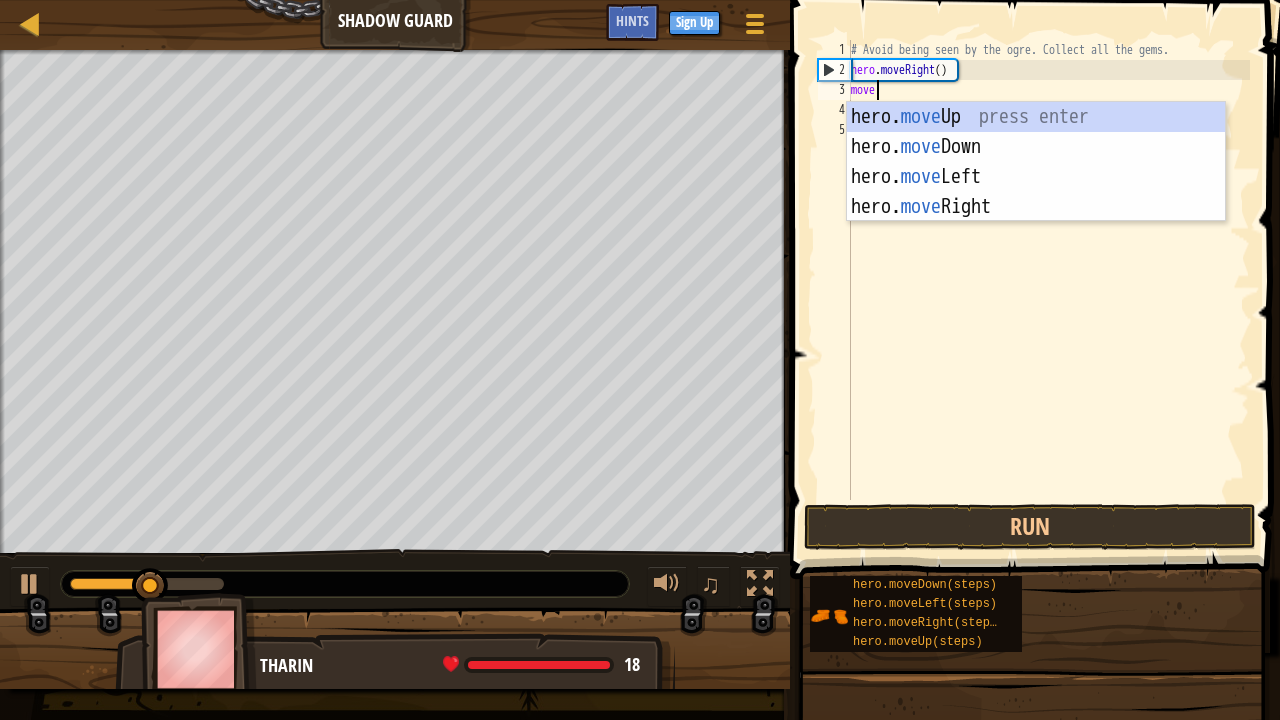 scroll, scrollTop: 9, scrollLeft: 1, axis: both 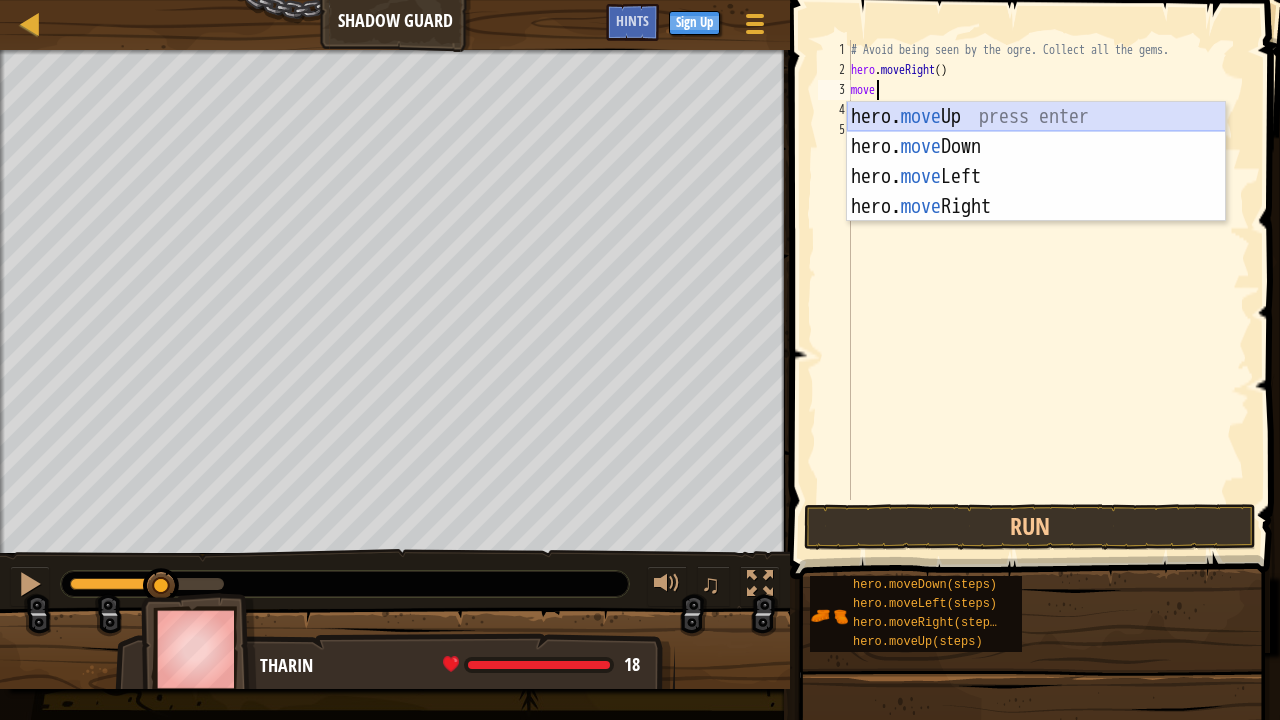 click on "hero. move Up press enter hero. move Down press enter hero. move Left press enter hero. move Right press enter" at bounding box center [1036, 192] 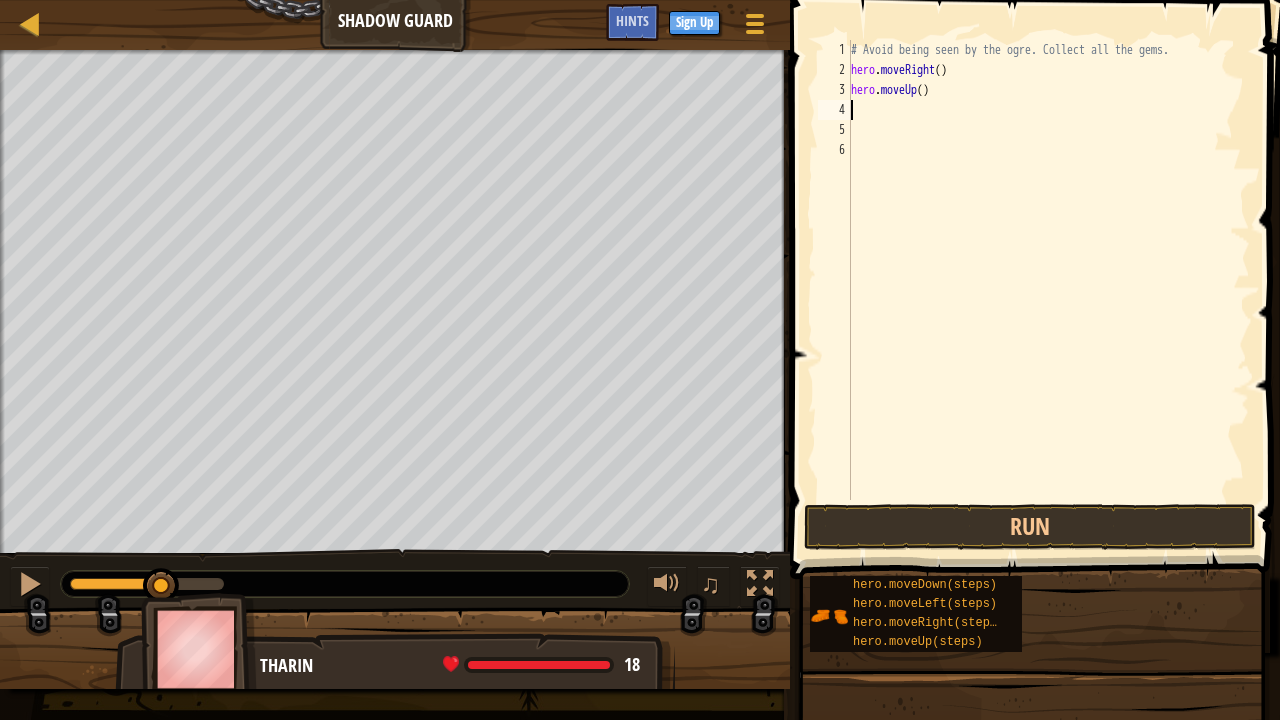 scroll, scrollTop: 9, scrollLeft: 0, axis: vertical 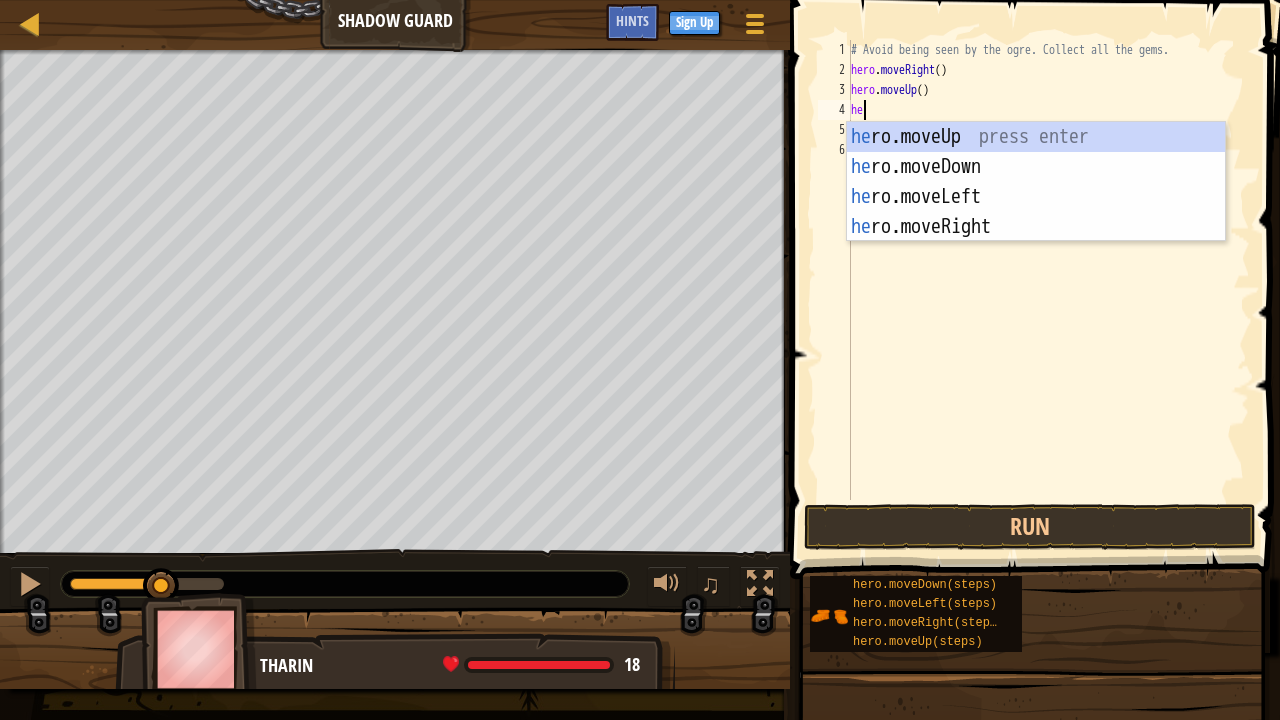 type on "hero" 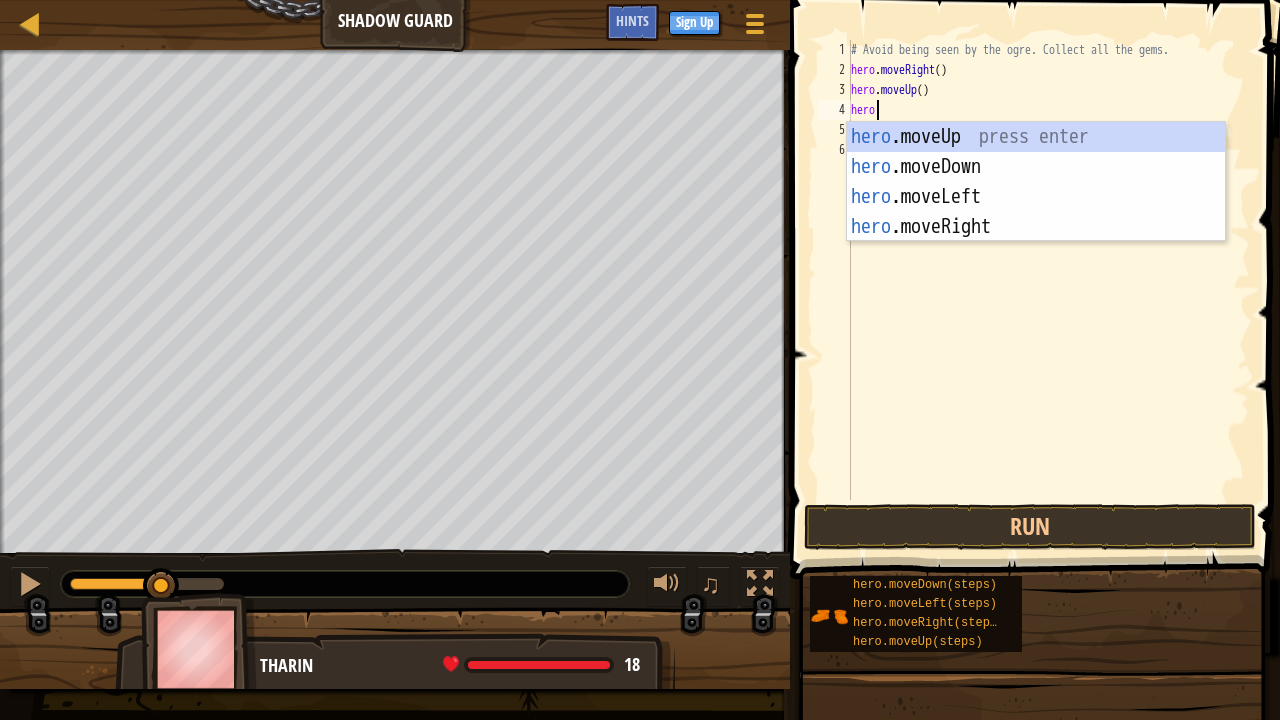scroll, scrollTop: 9, scrollLeft: 1, axis: both 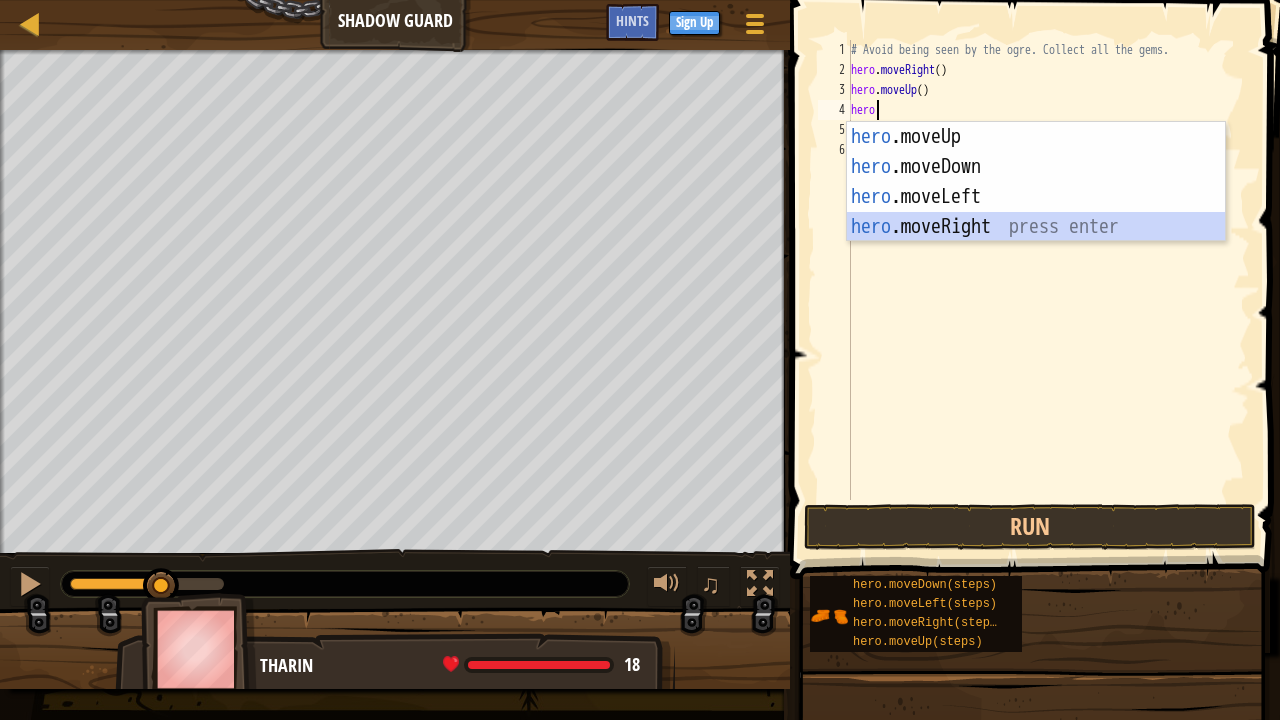 click on "hero .moveUp press enter hero .moveDown press enter hero .moveLeft press enter hero .moveRight press enter" at bounding box center [1036, 212] 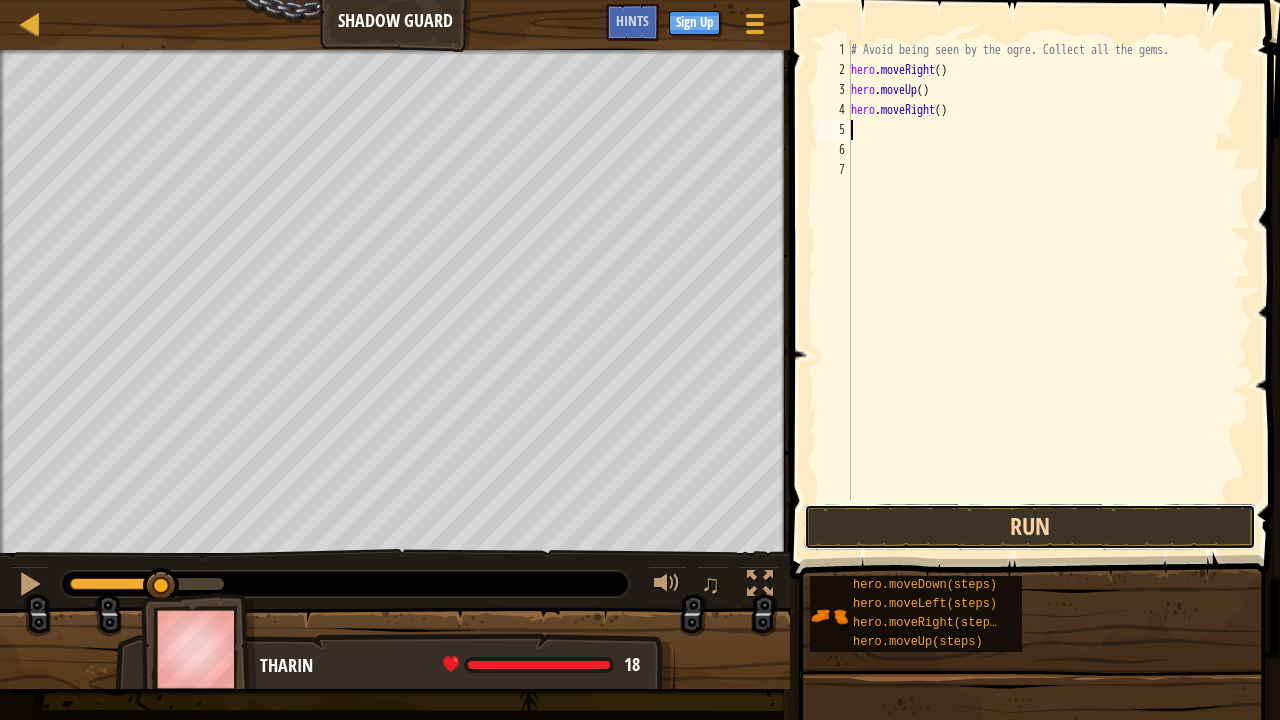 click on "Run" at bounding box center [1030, 527] 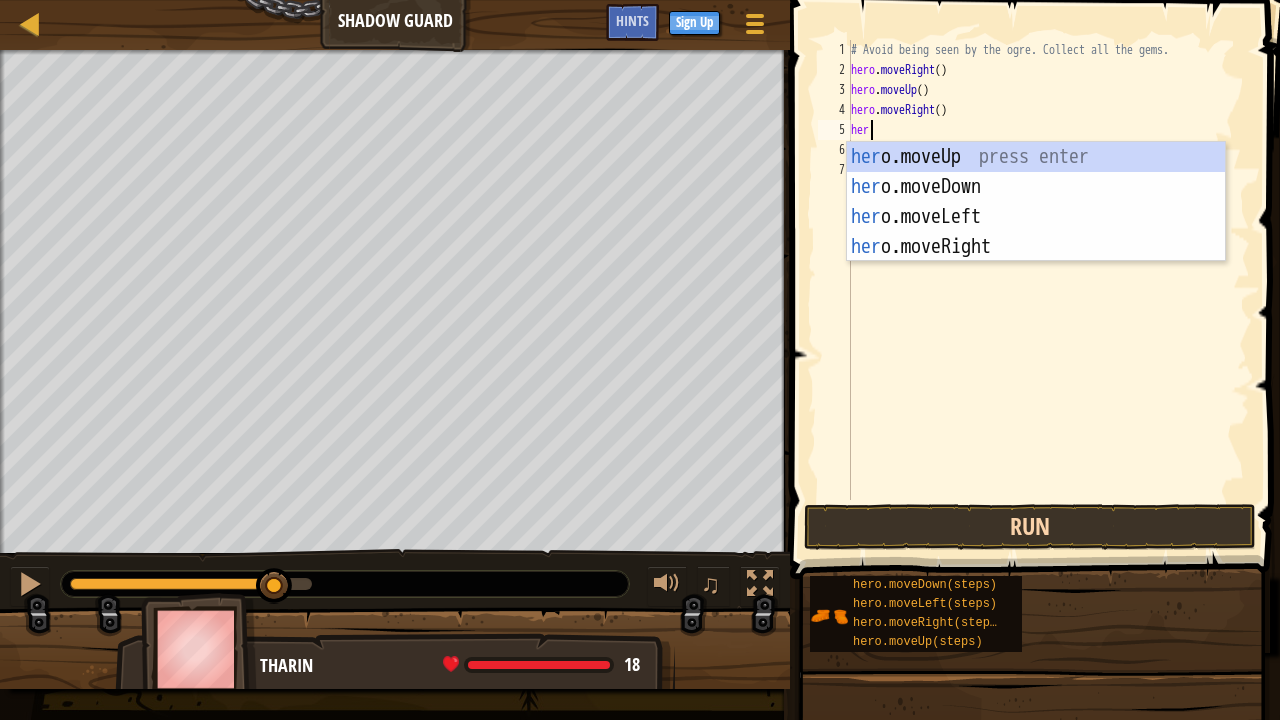 type on "her" 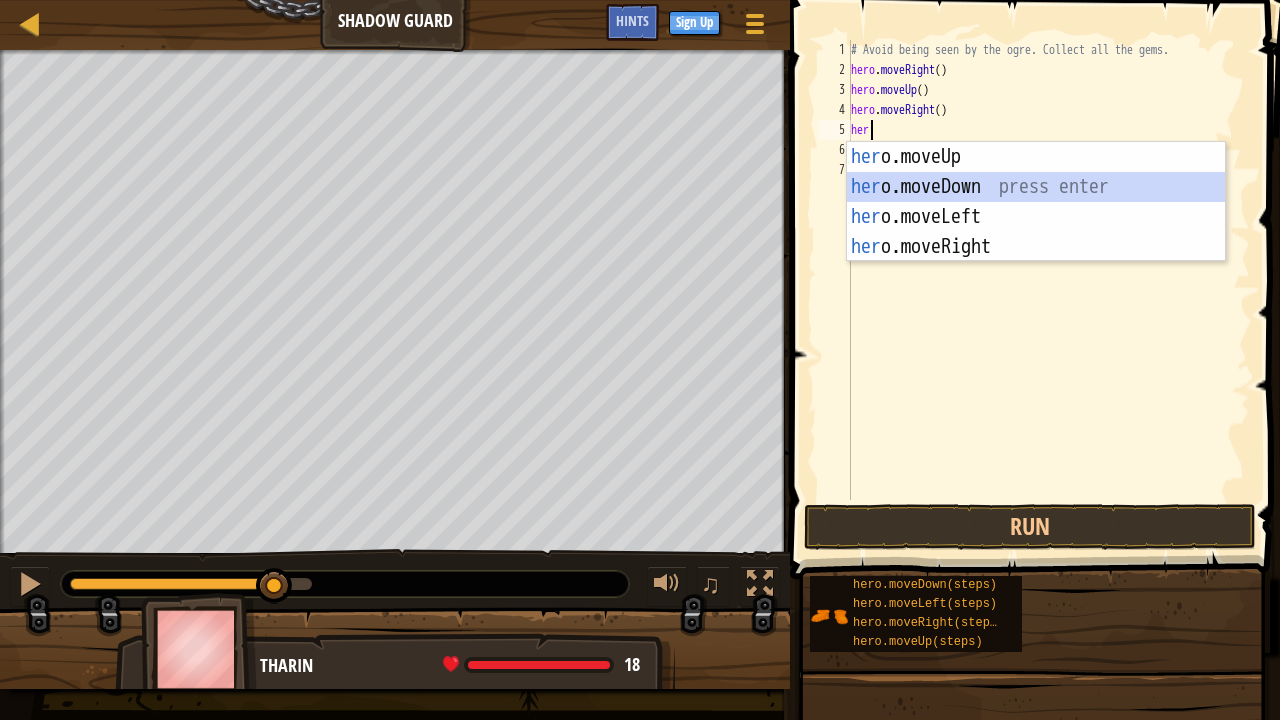 click on "her o.moveUp press enter her o.moveDown press enter her o.moveLeft press enter her o.moveRight press enter" at bounding box center (1036, 232) 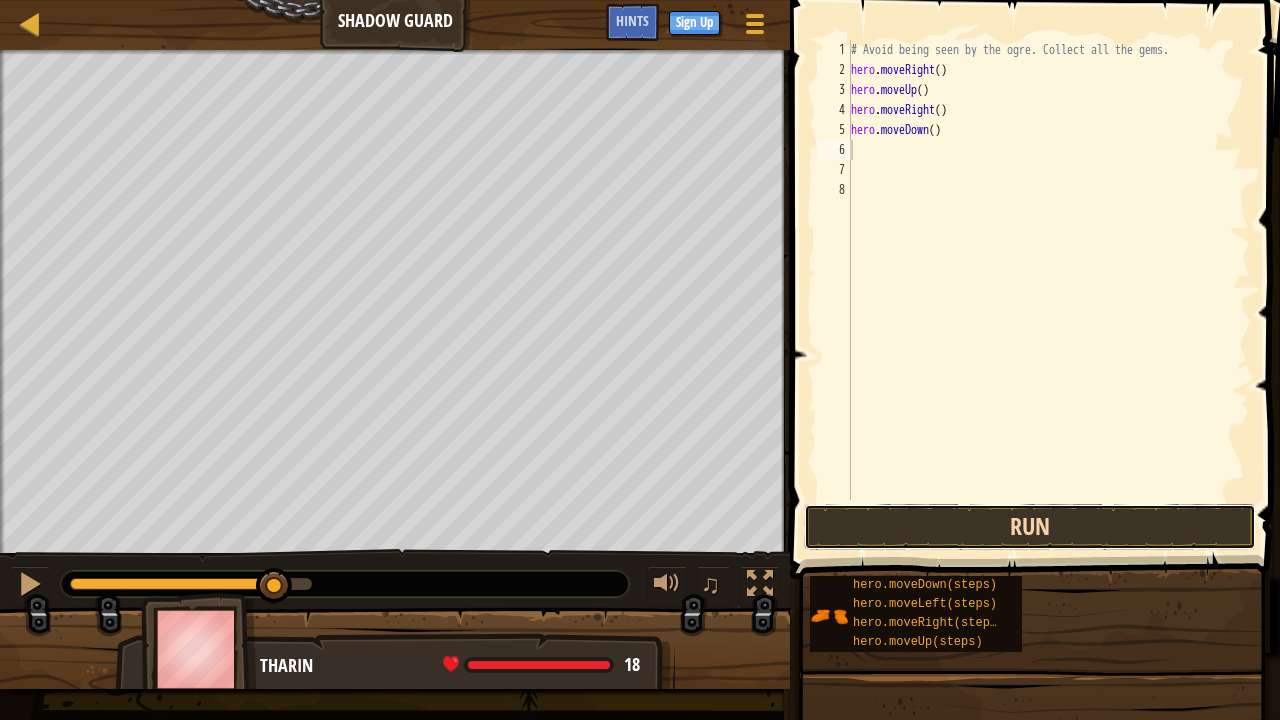 click on "Run" at bounding box center (1030, 527) 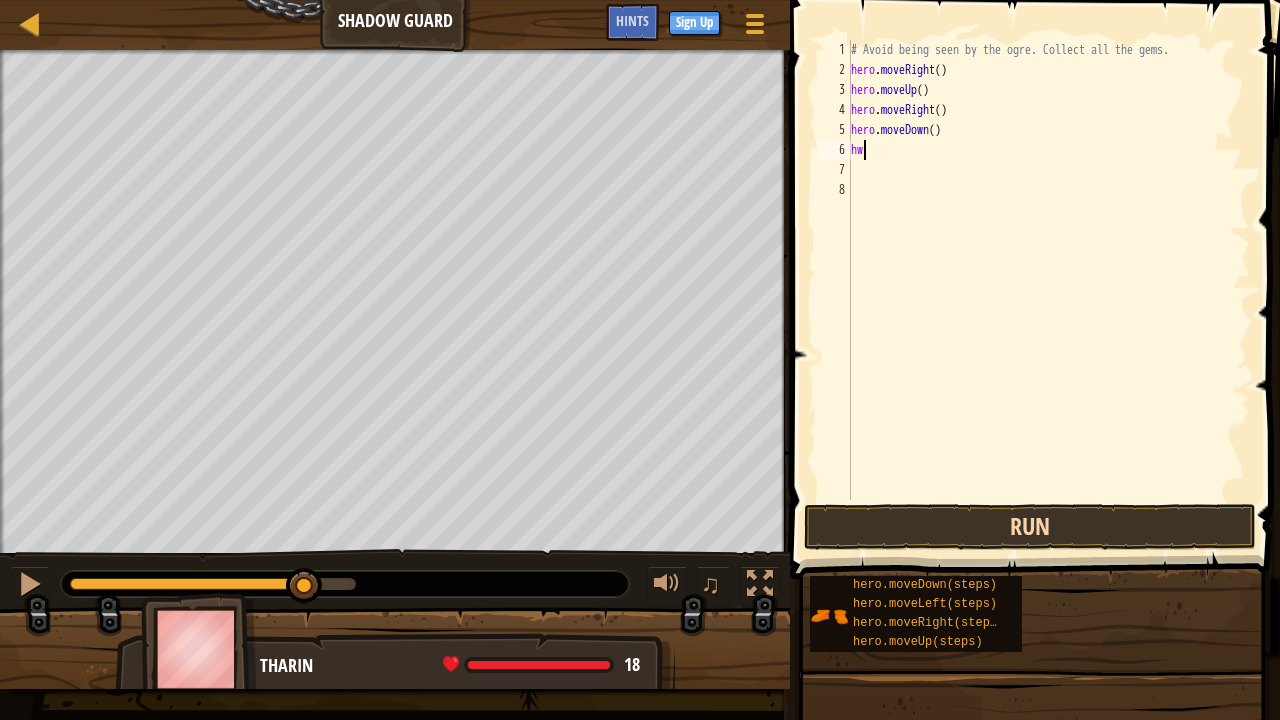 type on "h" 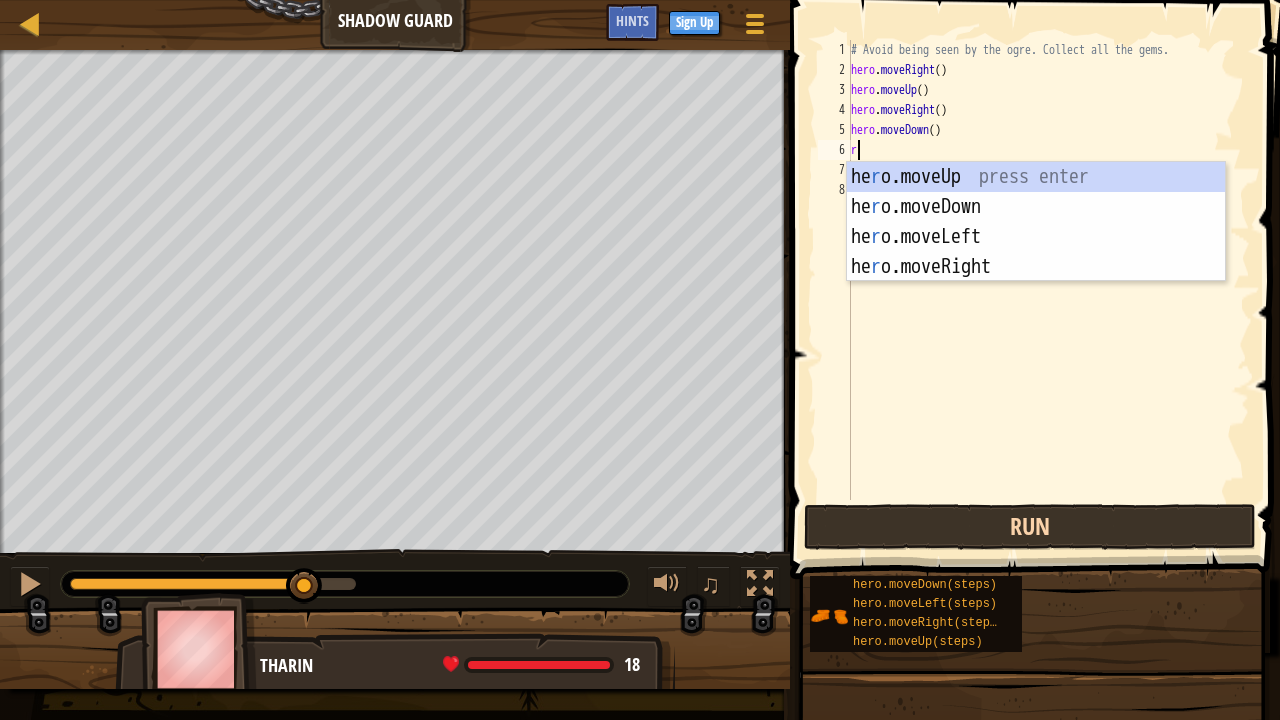 type on "ri" 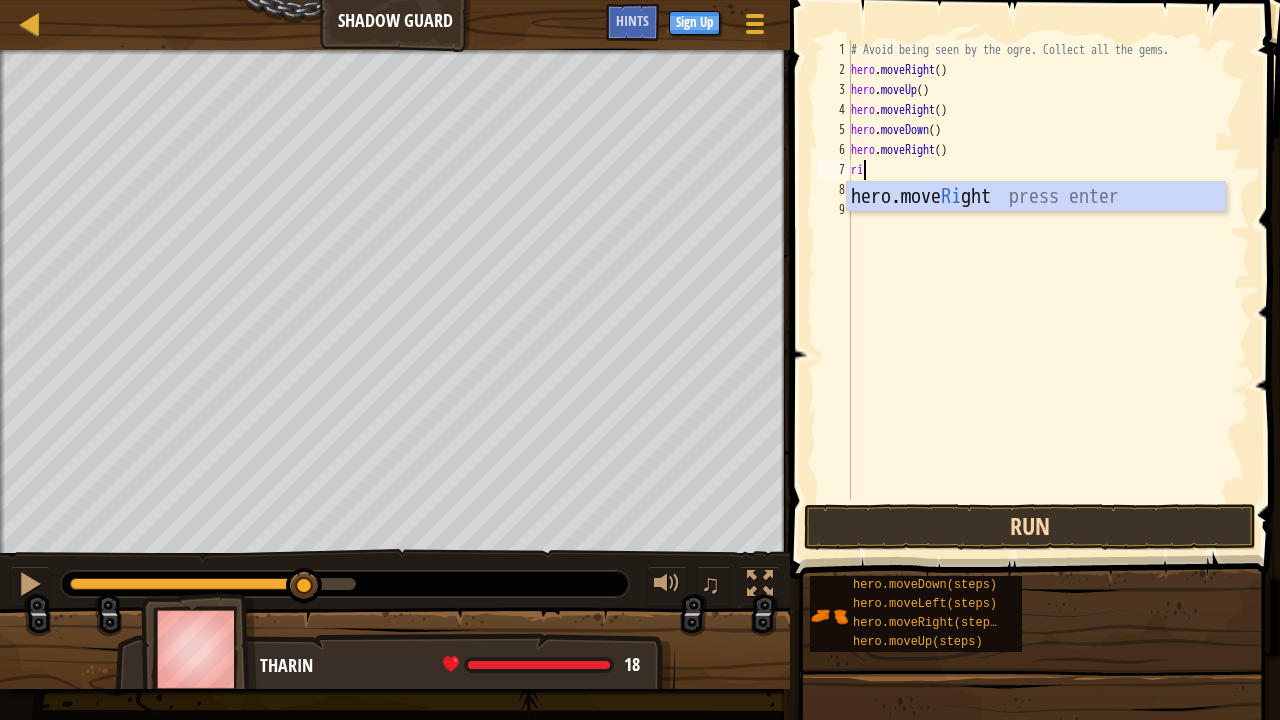 type on "rig" 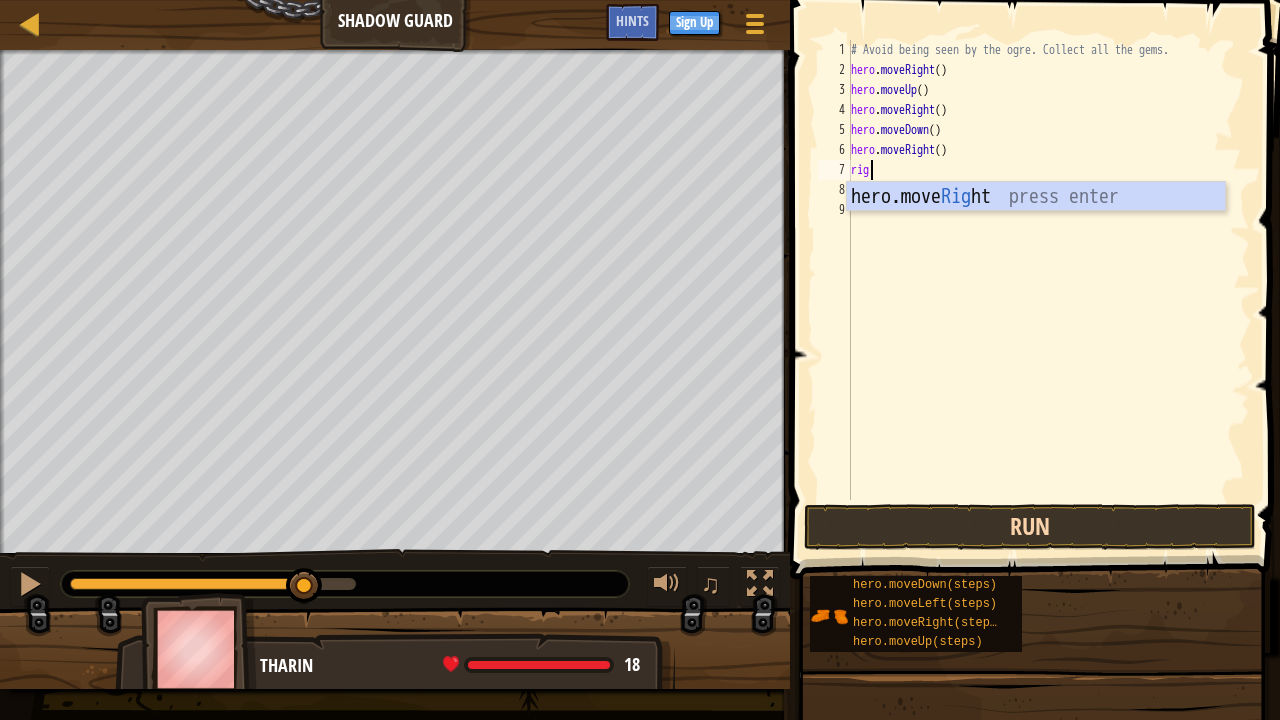 type 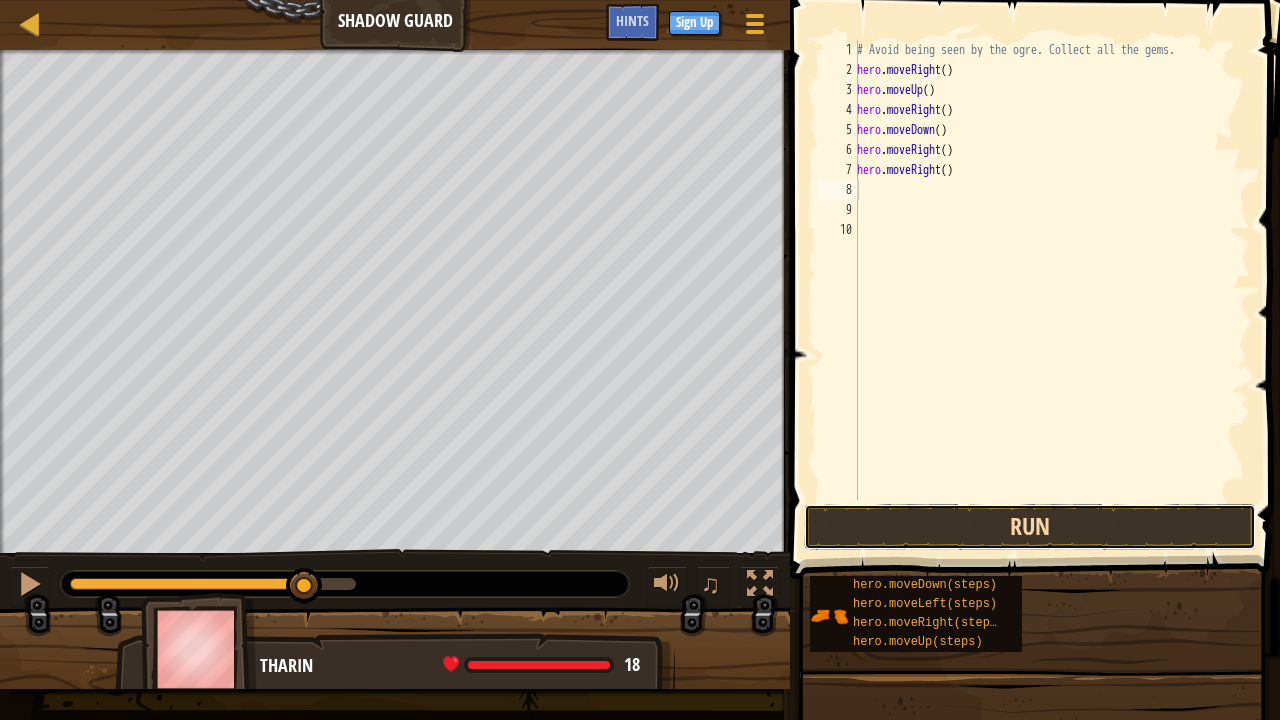 click on "Run" at bounding box center [1030, 527] 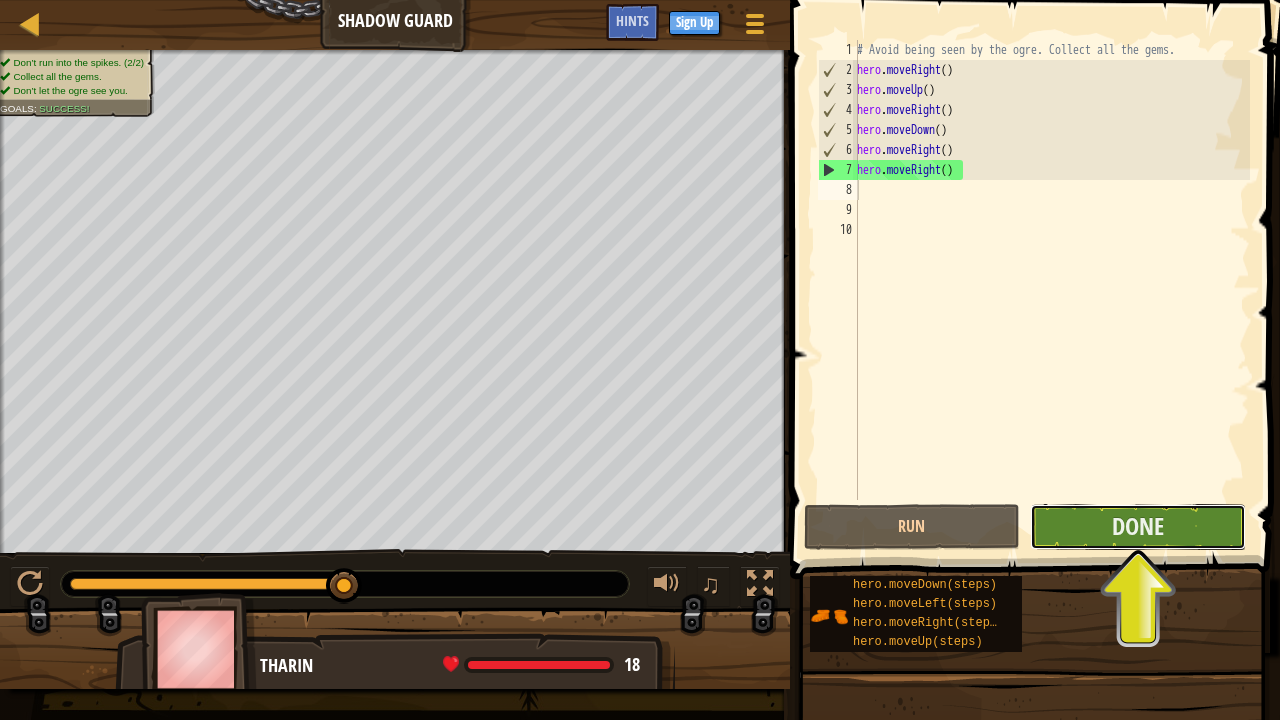 click on "Done" at bounding box center [1138, 527] 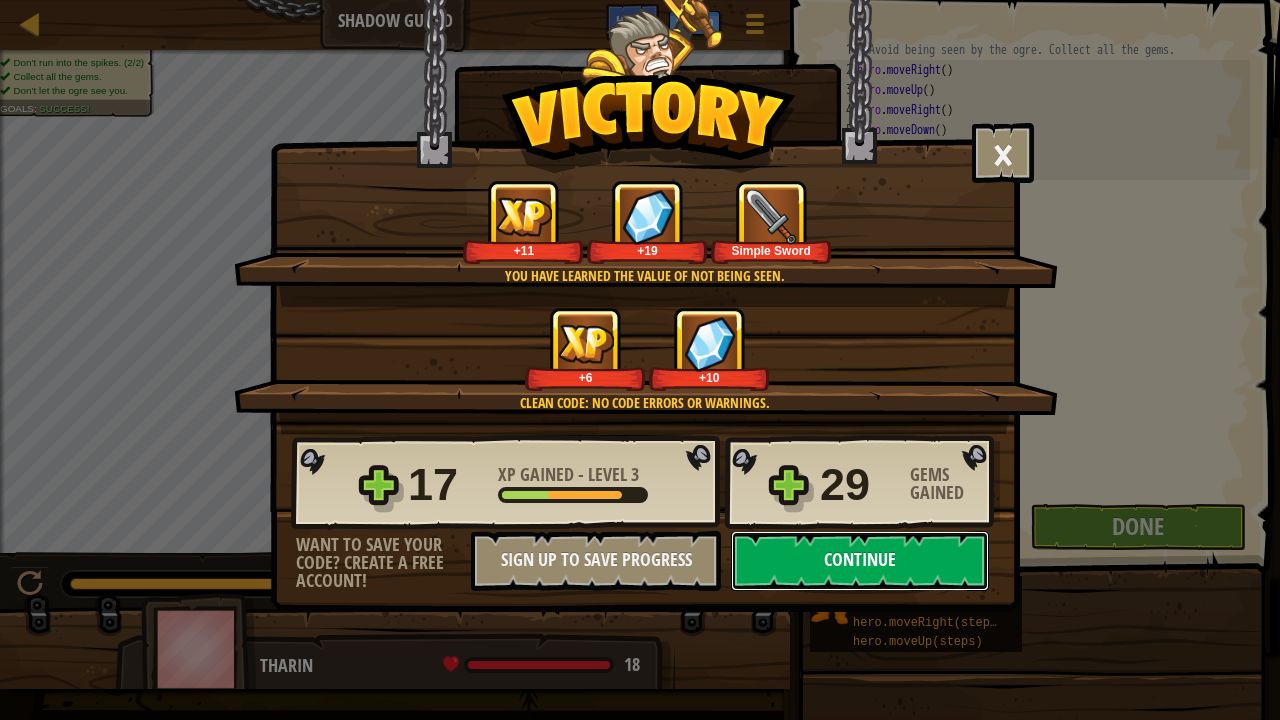 click on "Continue" at bounding box center [860, 561] 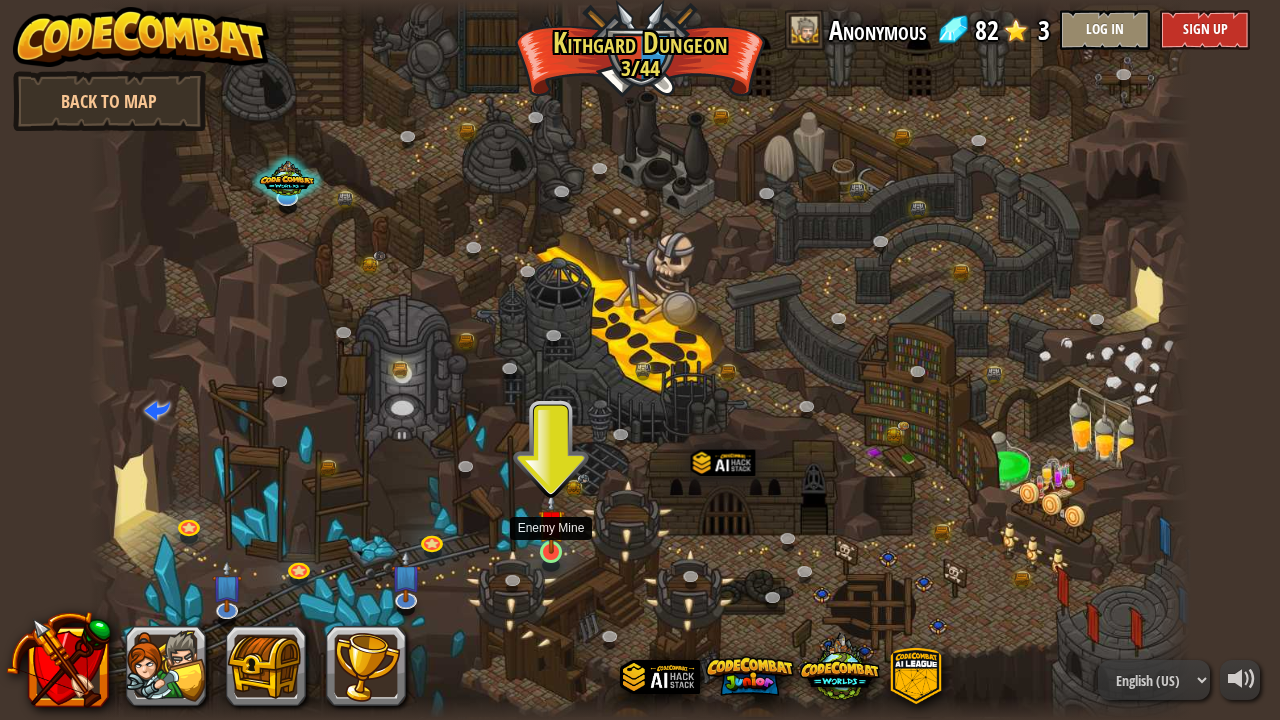 click at bounding box center (551, 523) 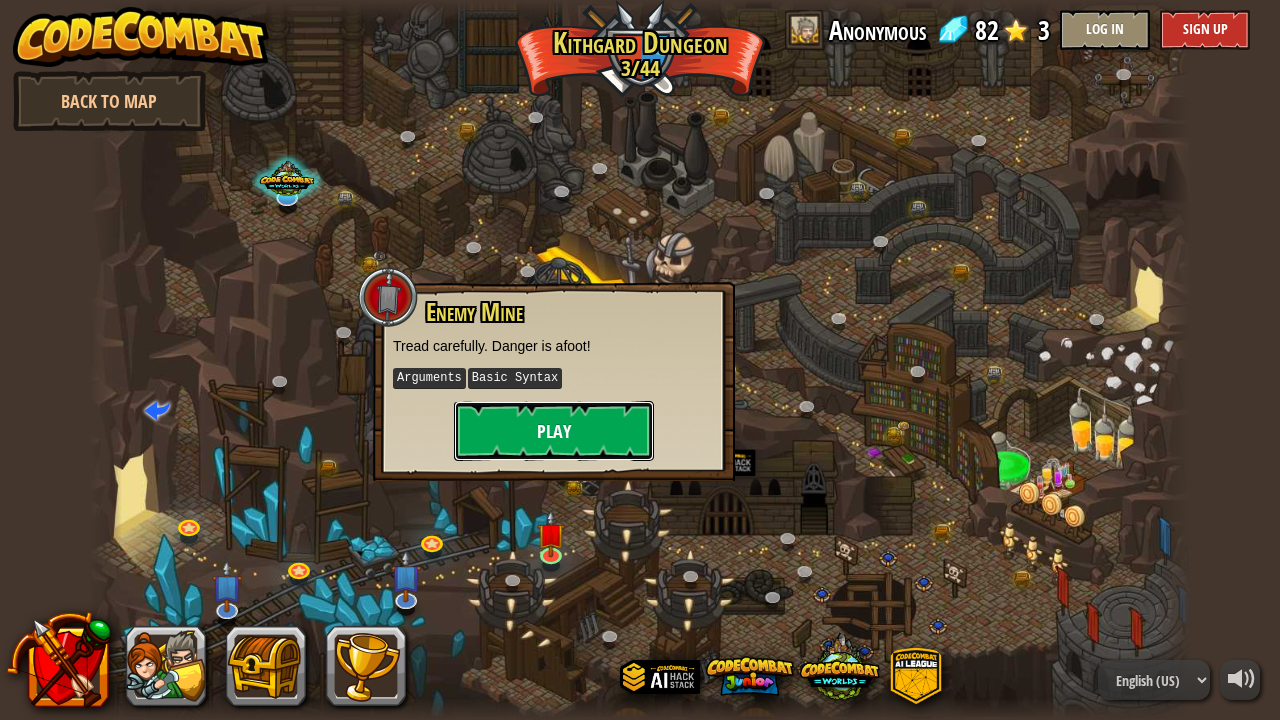 click on "Play" at bounding box center [554, 431] 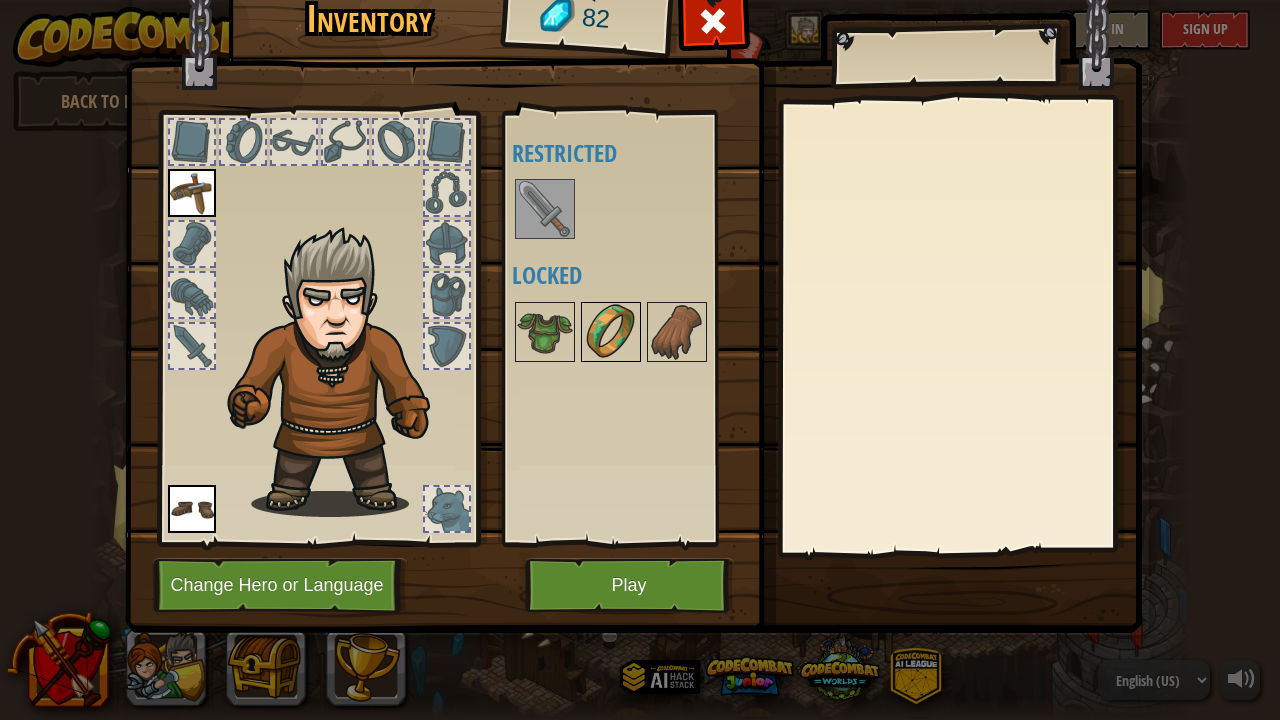 click at bounding box center [611, 332] 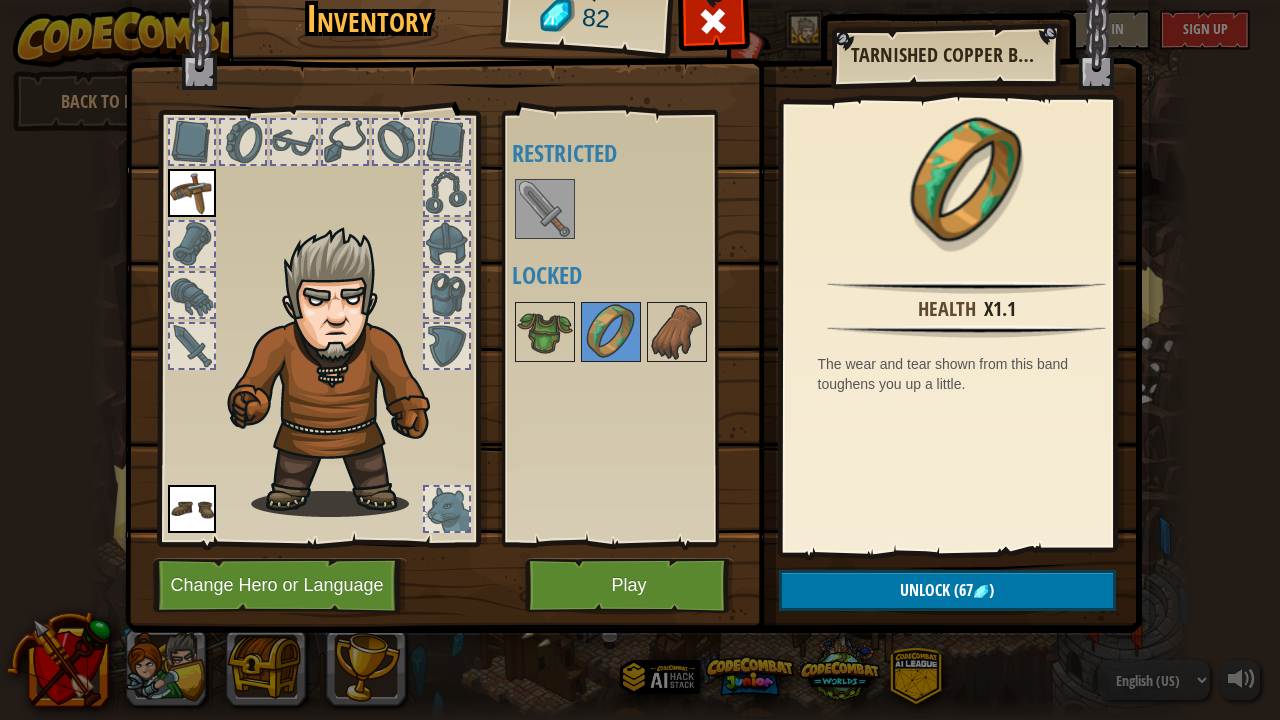 drag, startPoint x: 584, startPoint y: 226, endPoint x: 547, endPoint y: 210, distance: 40.311287 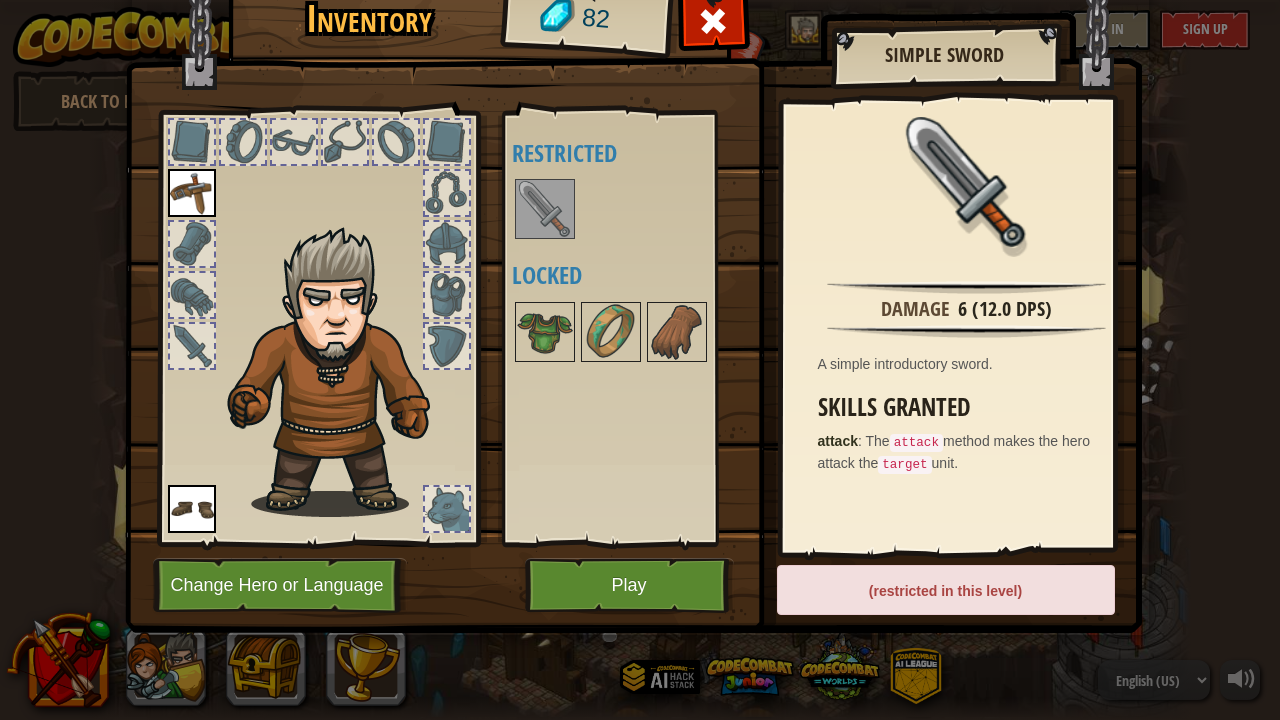 click on "target" at bounding box center (904, 465) 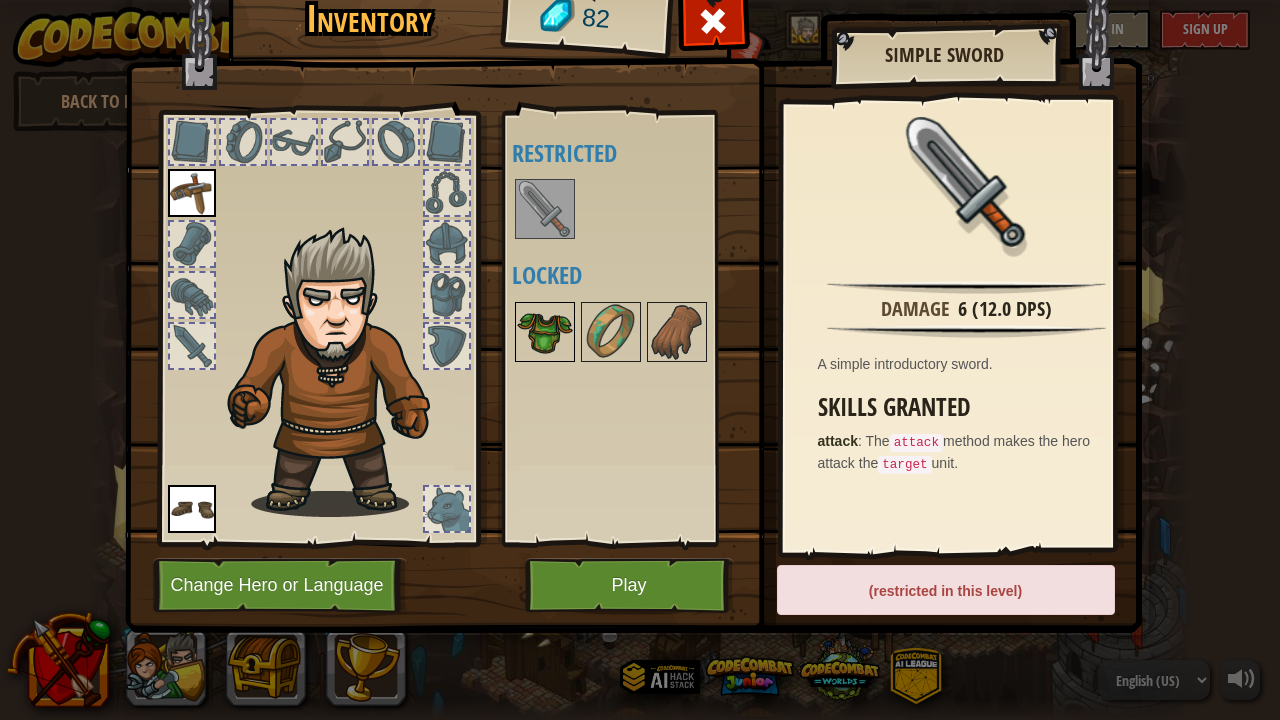click at bounding box center [545, 332] 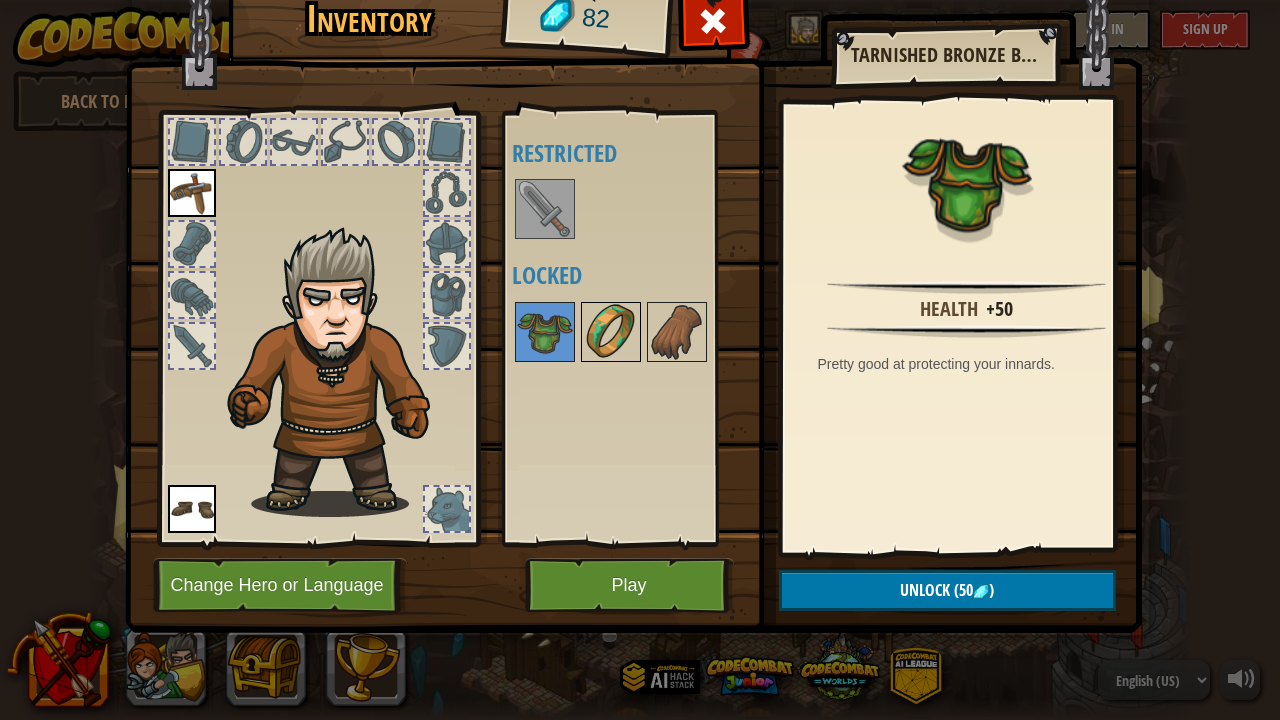 click at bounding box center [611, 332] 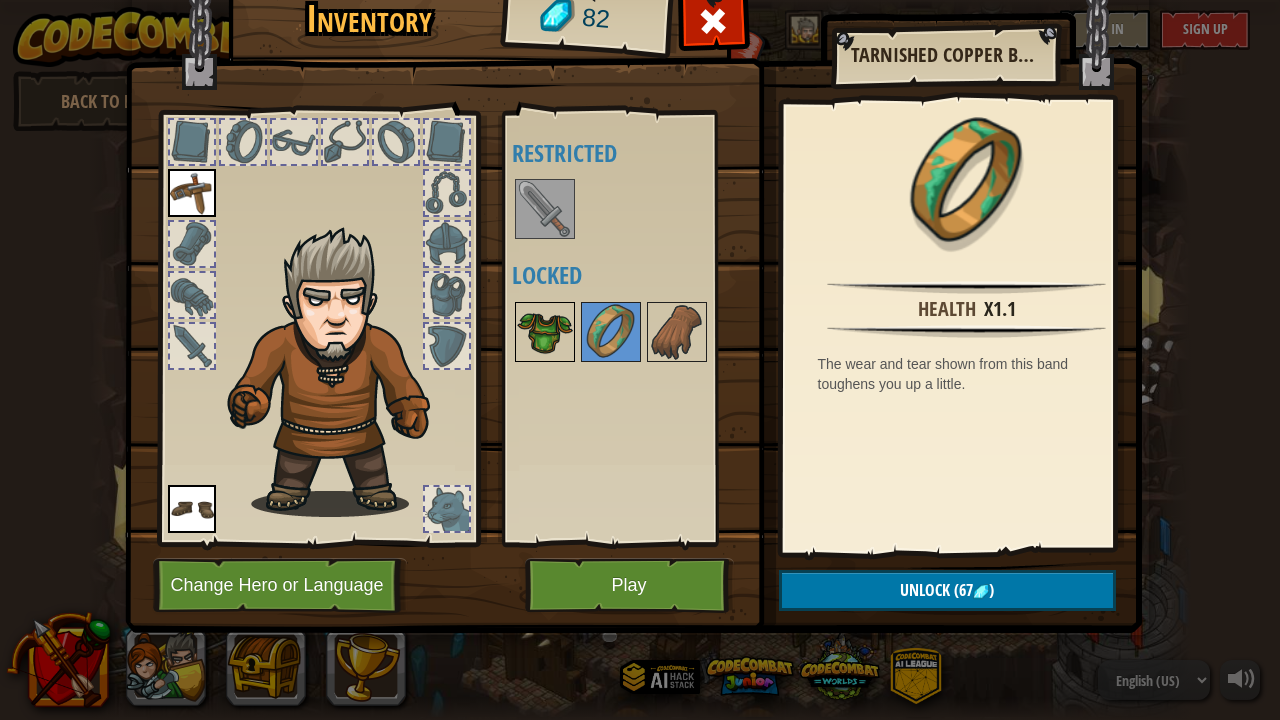 click at bounding box center (545, 332) 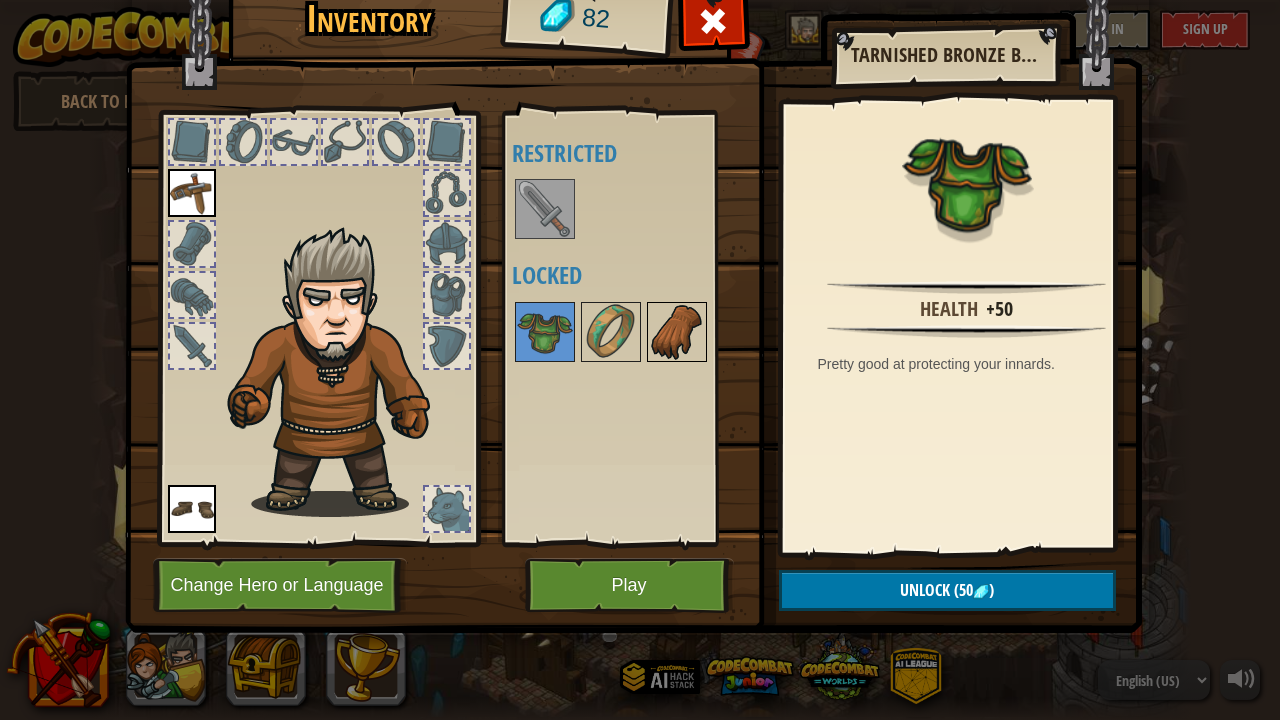 click at bounding box center [677, 332] 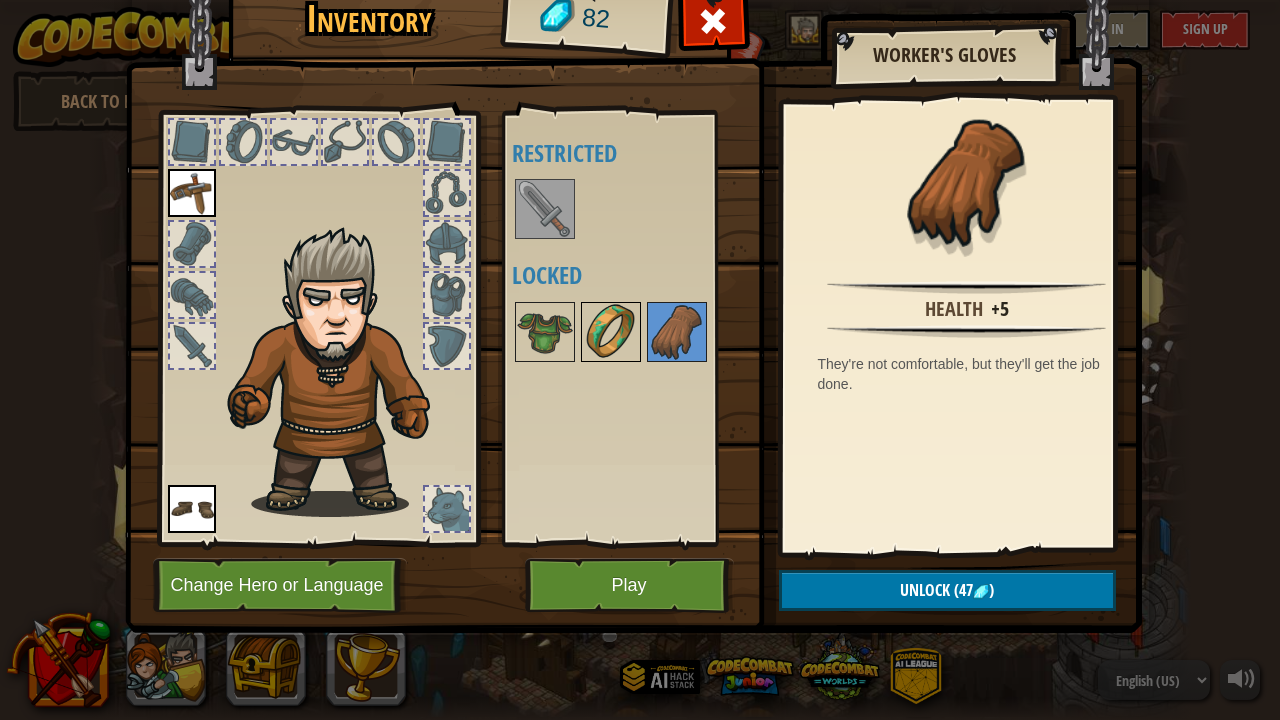click at bounding box center (611, 332) 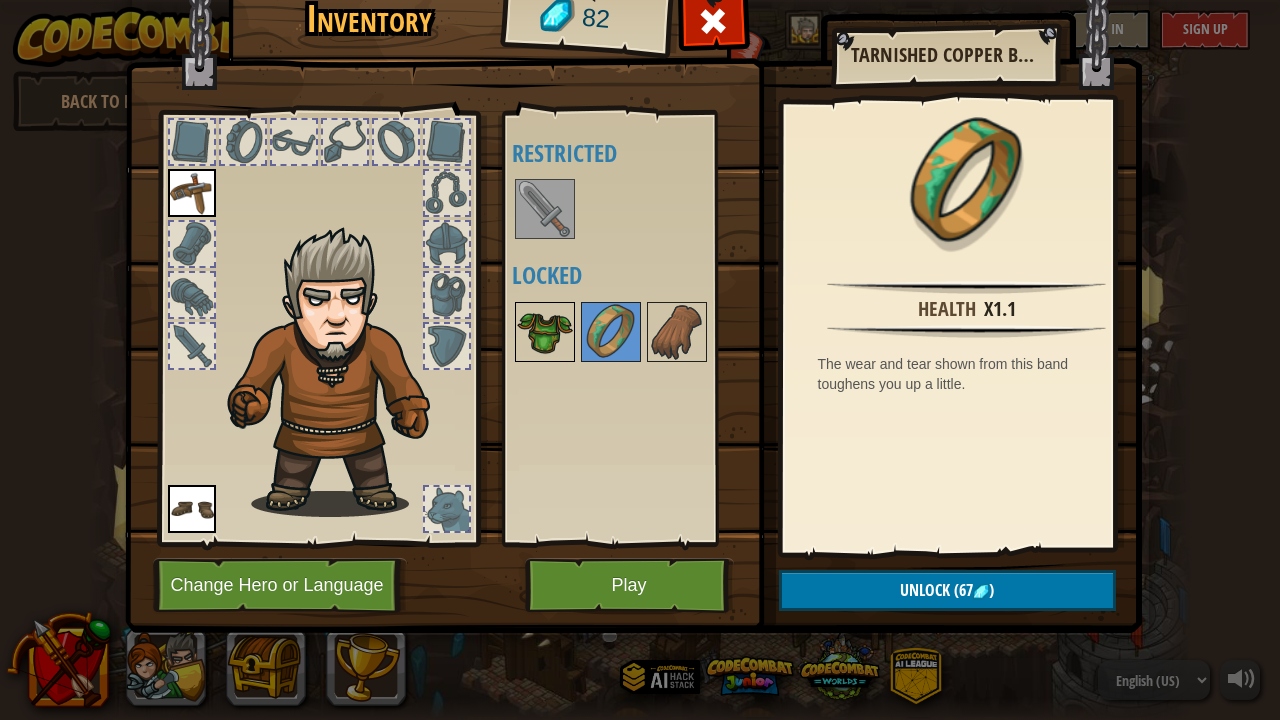 click at bounding box center [545, 332] 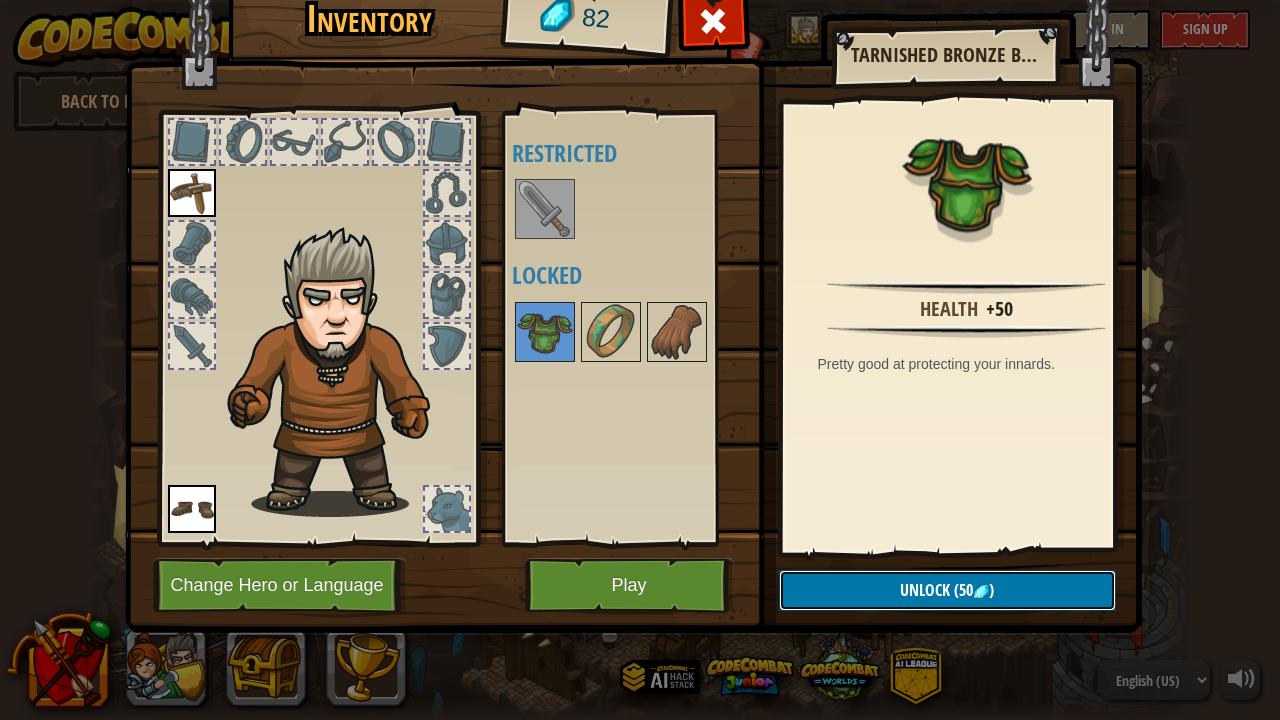 click on "Unlock" at bounding box center [925, 590] 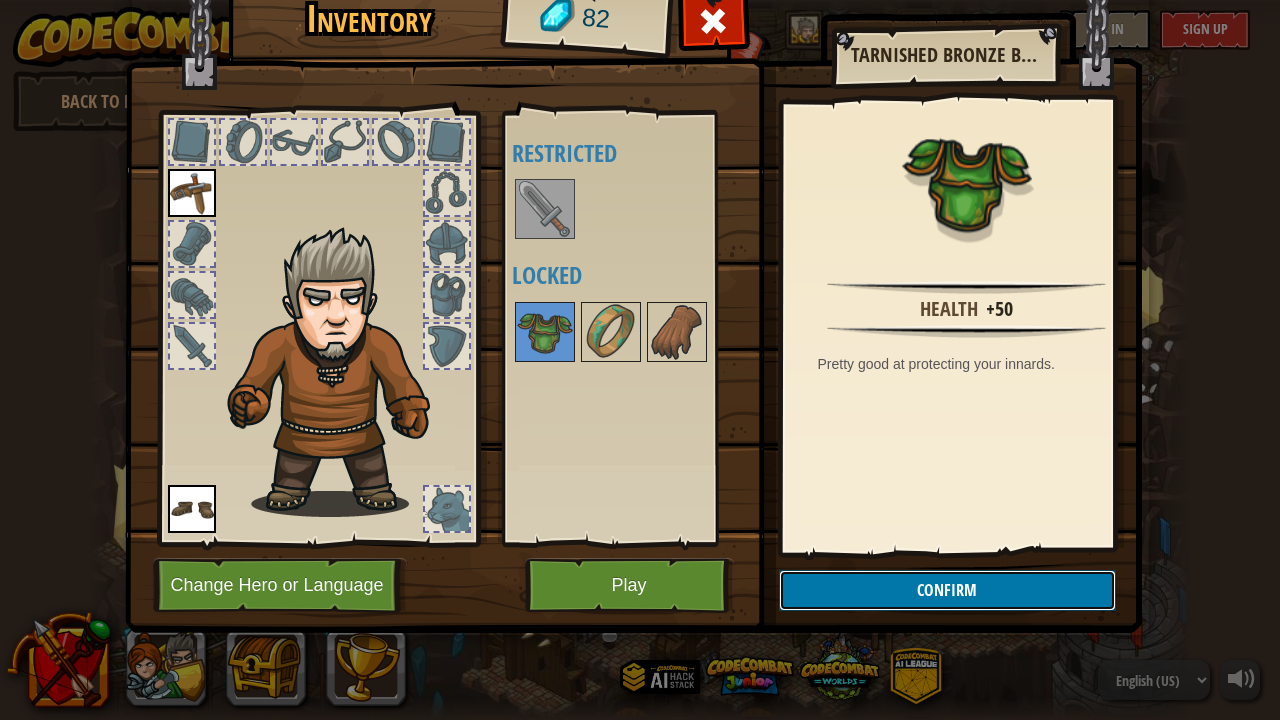 click on "Confirm" at bounding box center (947, 590) 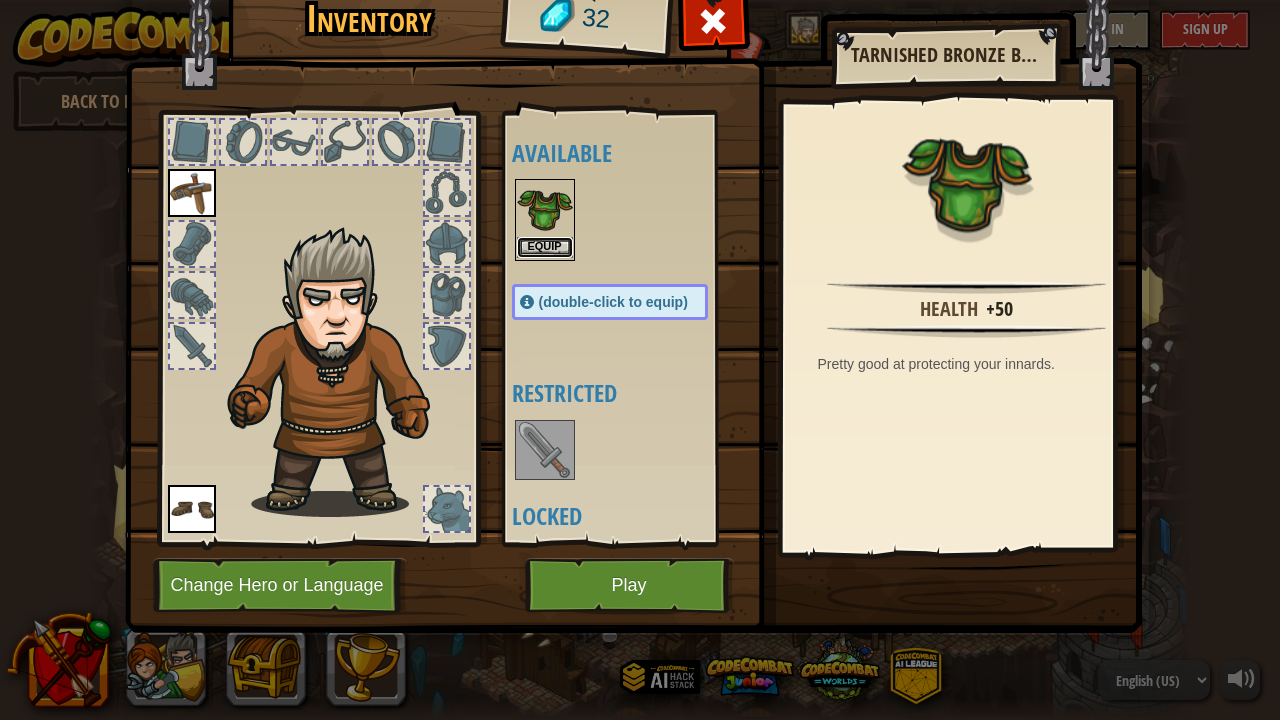 click on "Equip" at bounding box center [545, 247] 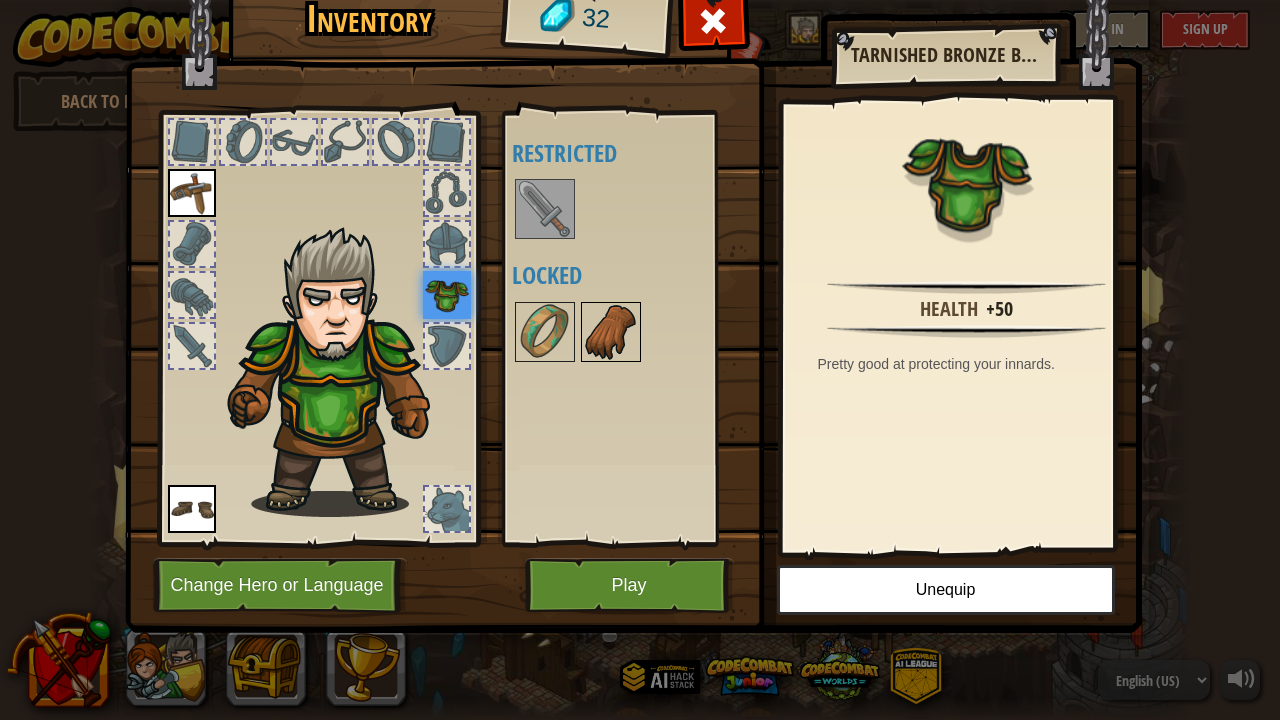 click at bounding box center [611, 332] 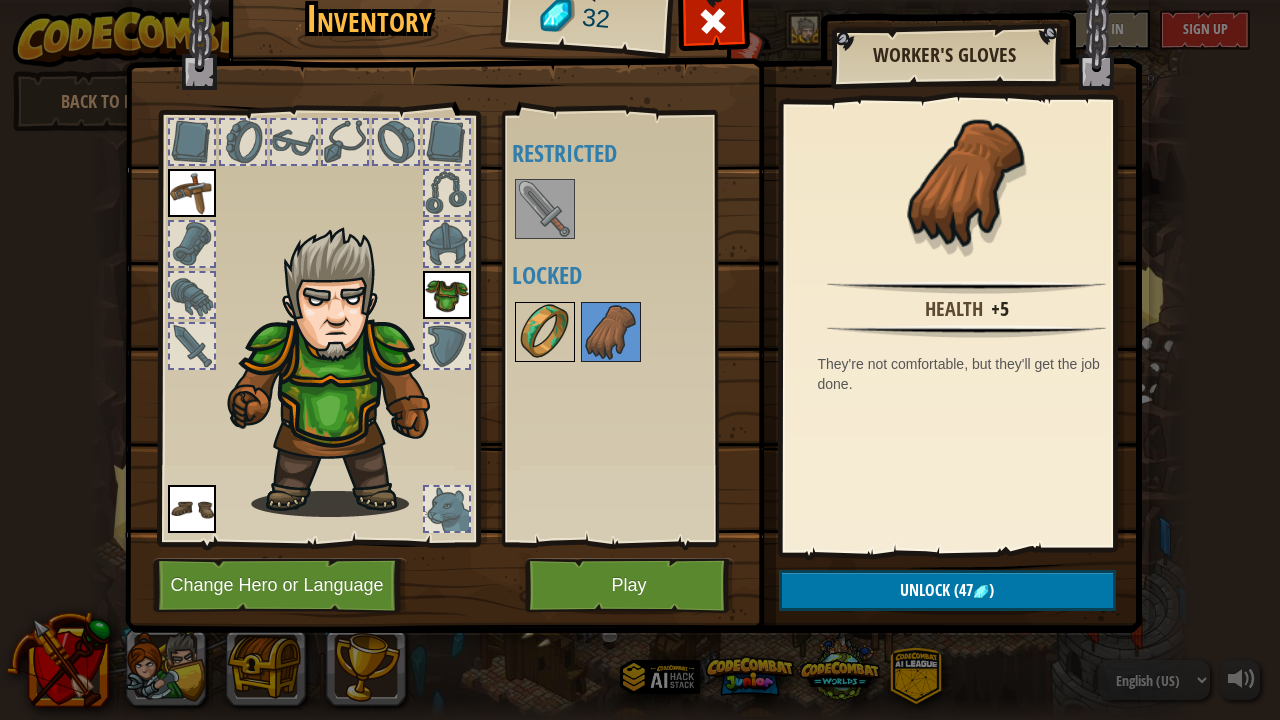 click at bounding box center [545, 332] 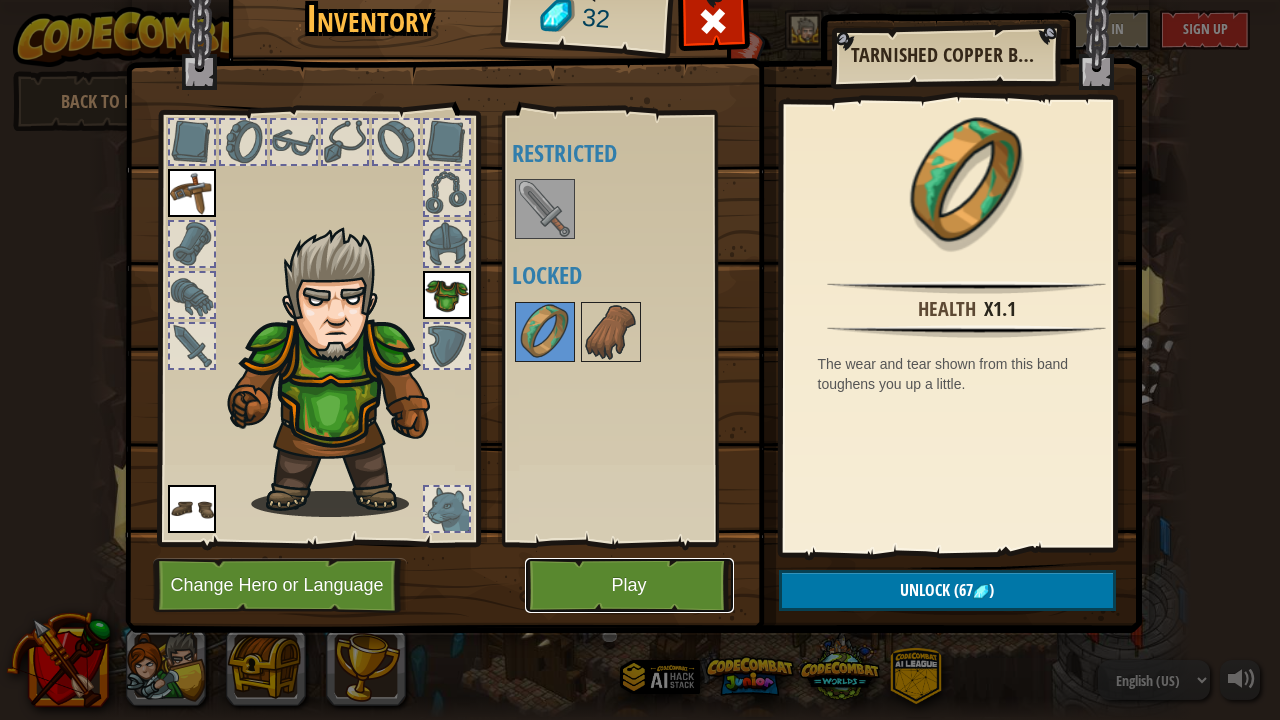click on "Play" at bounding box center (629, 585) 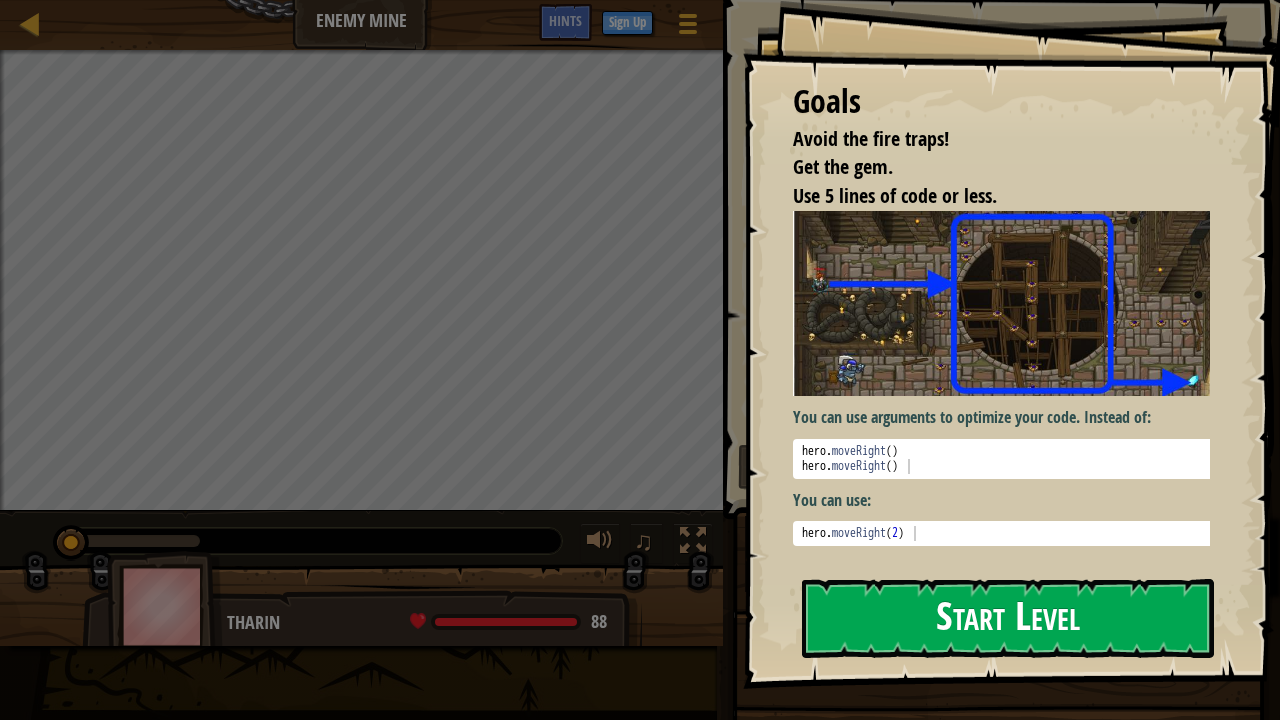 click on "Start Level" at bounding box center (1008, 618) 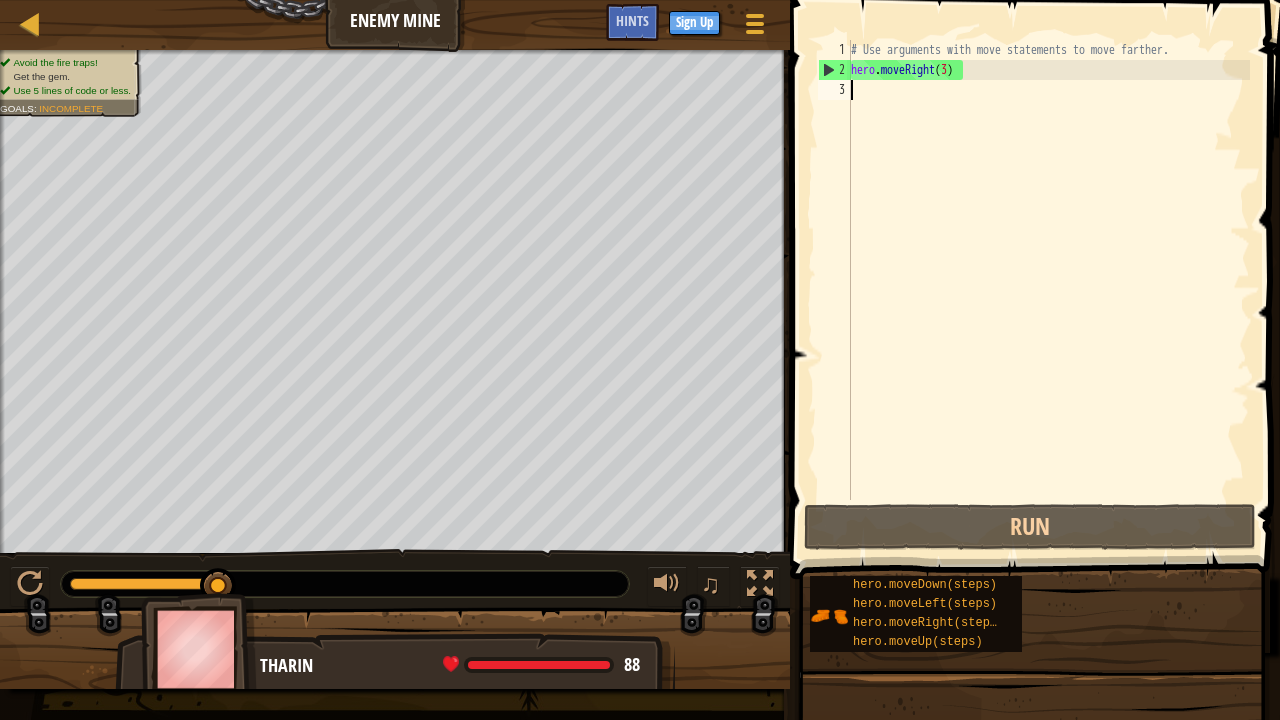 type on "r" 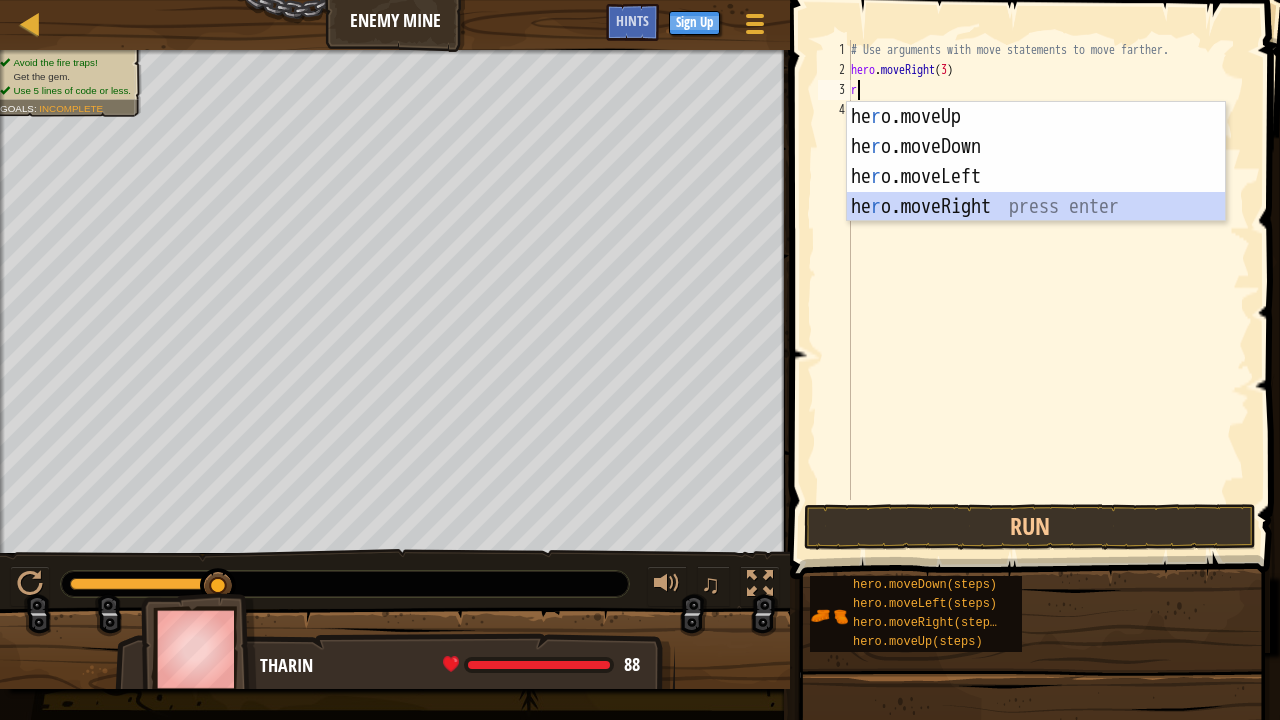 click on "he r o.moveUp press enter he r o.moveDown press enter he r o.moveLeft press enter he r o.moveRight press enter" at bounding box center [1036, 192] 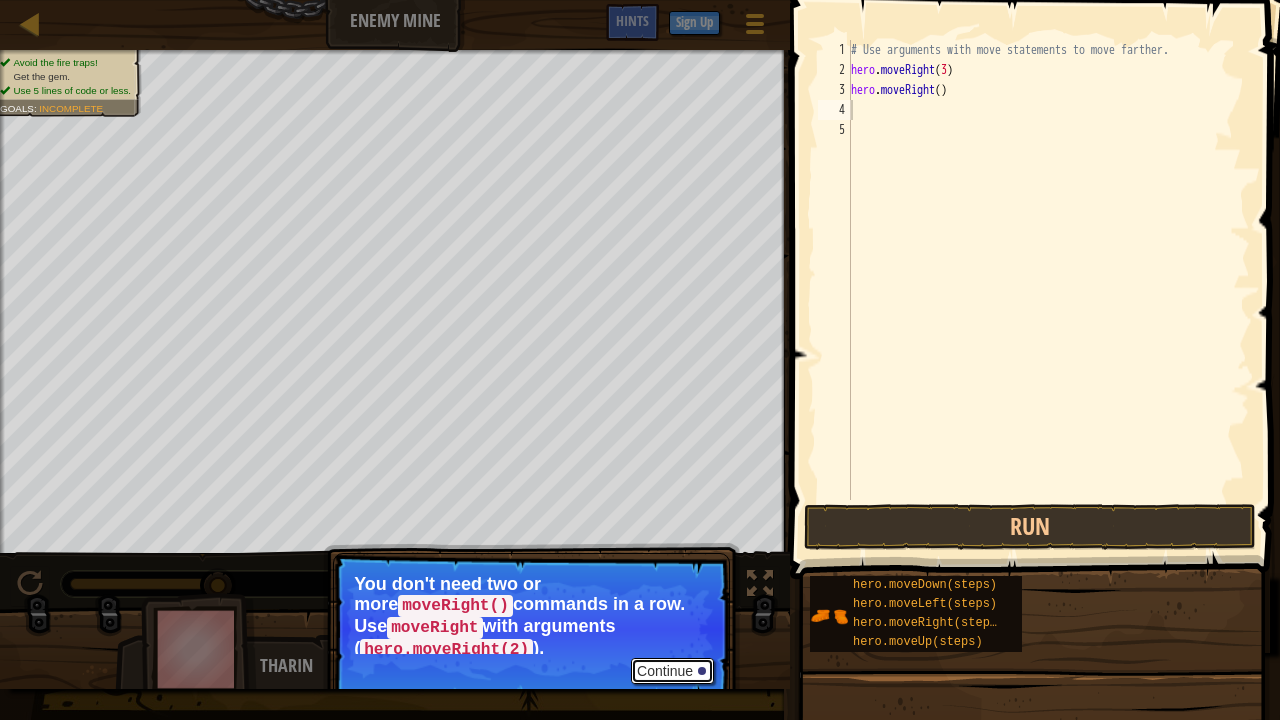 click on "Continue" at bounding box center [672, 671] 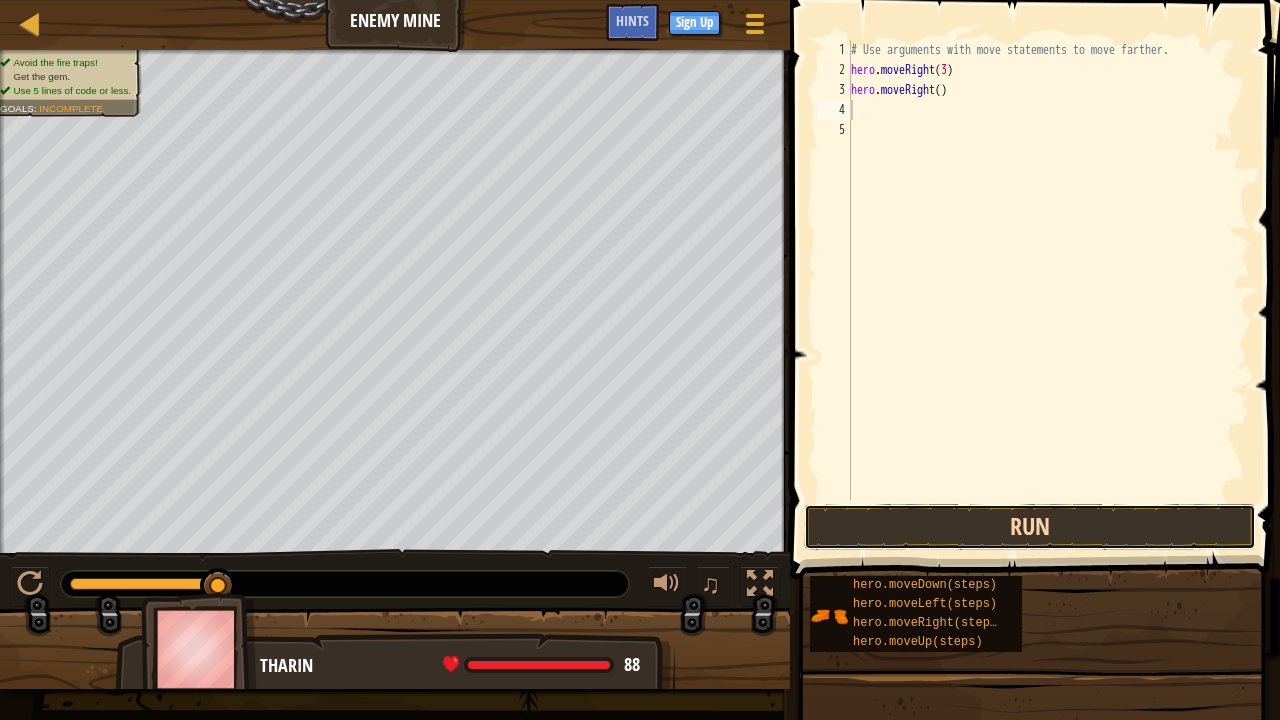 click on "Run" at bounding box center (1030, 527) 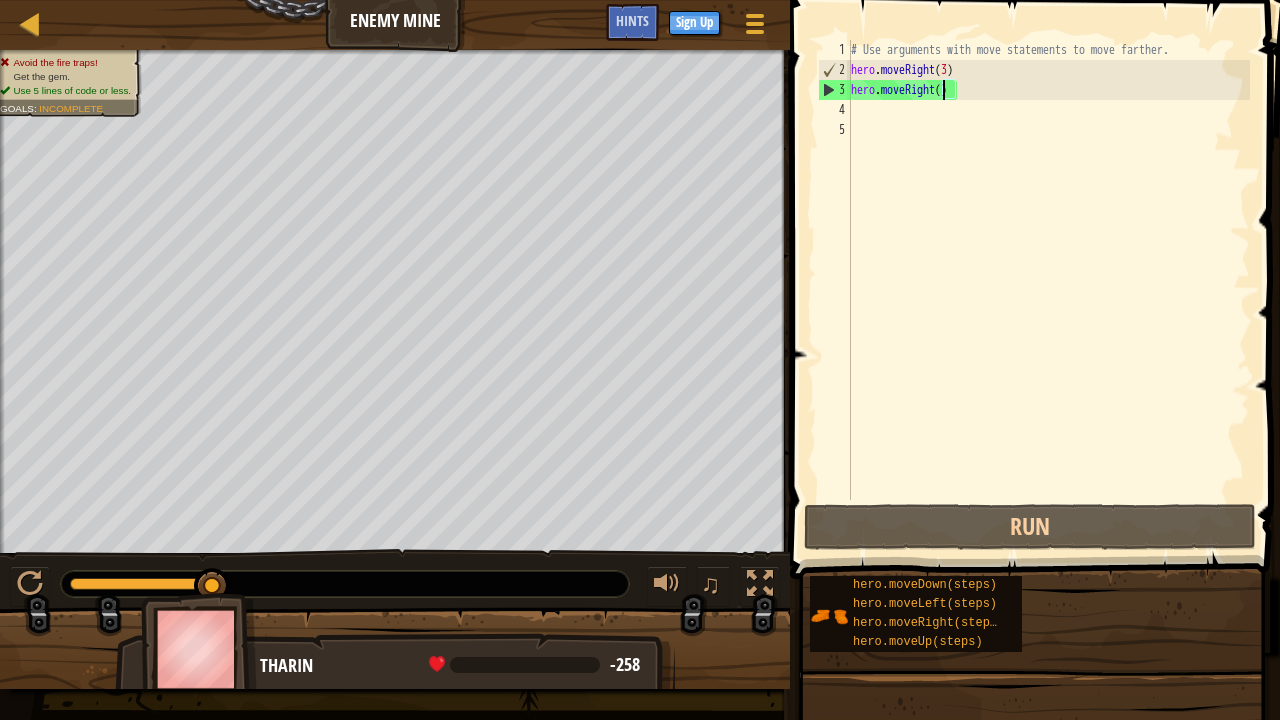 click on "# Use arguments with move statements to move farther. hero . moveRight ( 3 ) hero . moveRight ( )" at bounding box center (1048, 290) 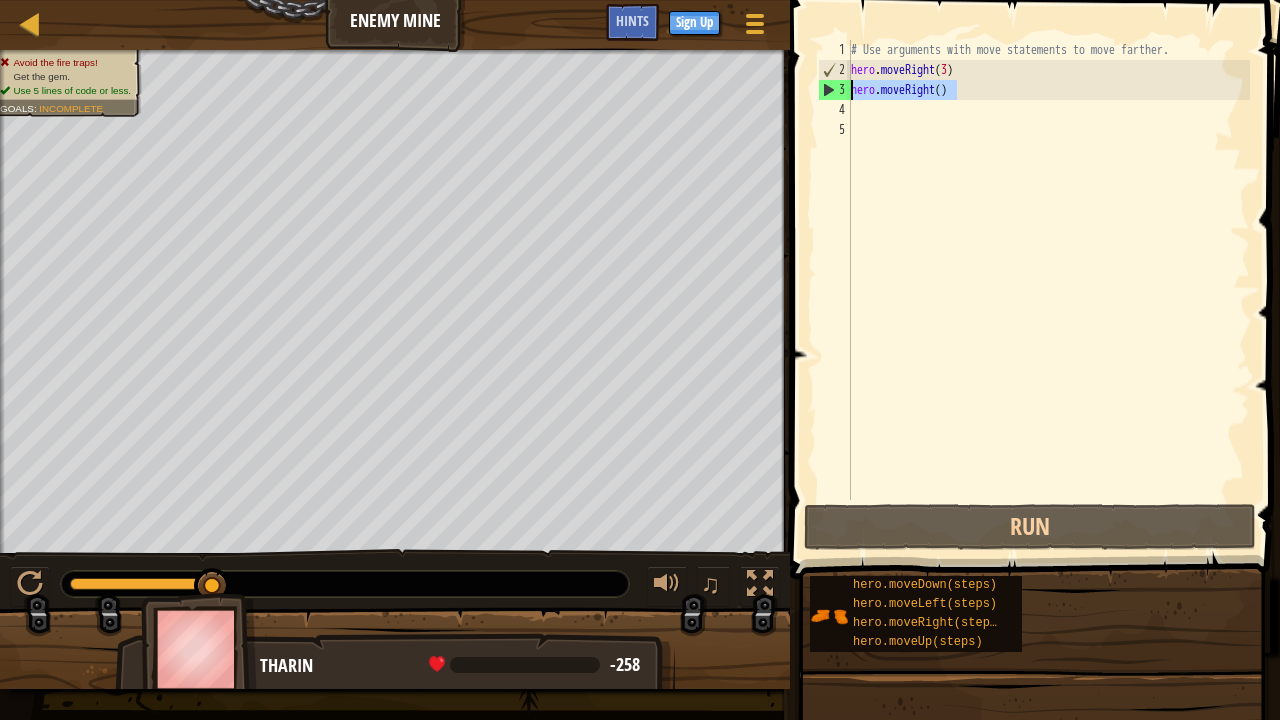 drag, startPoint x: 946, startPoint y: 98, endPoint x: 841, endPoint y: 82, distance: 106.21205 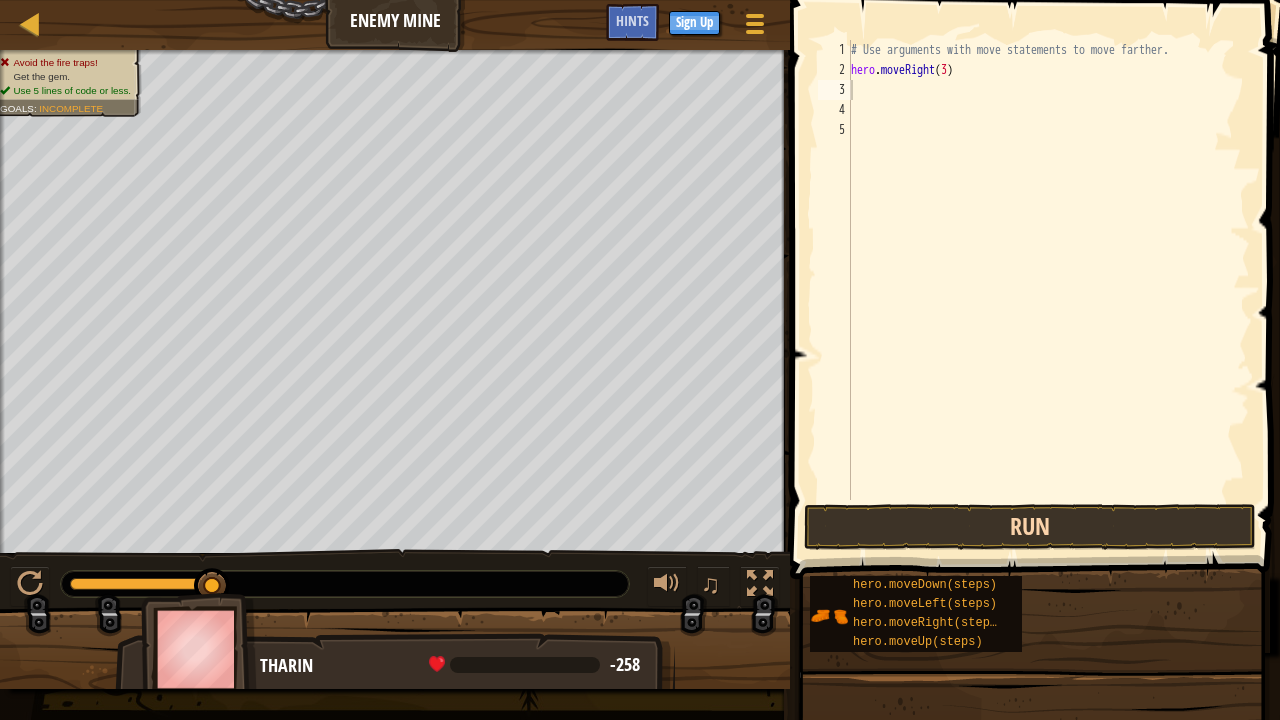 drag, startPoint x: 861, startPoint y: 552, endPoint x: 852, endPoint y: 542, distance: 13.453624 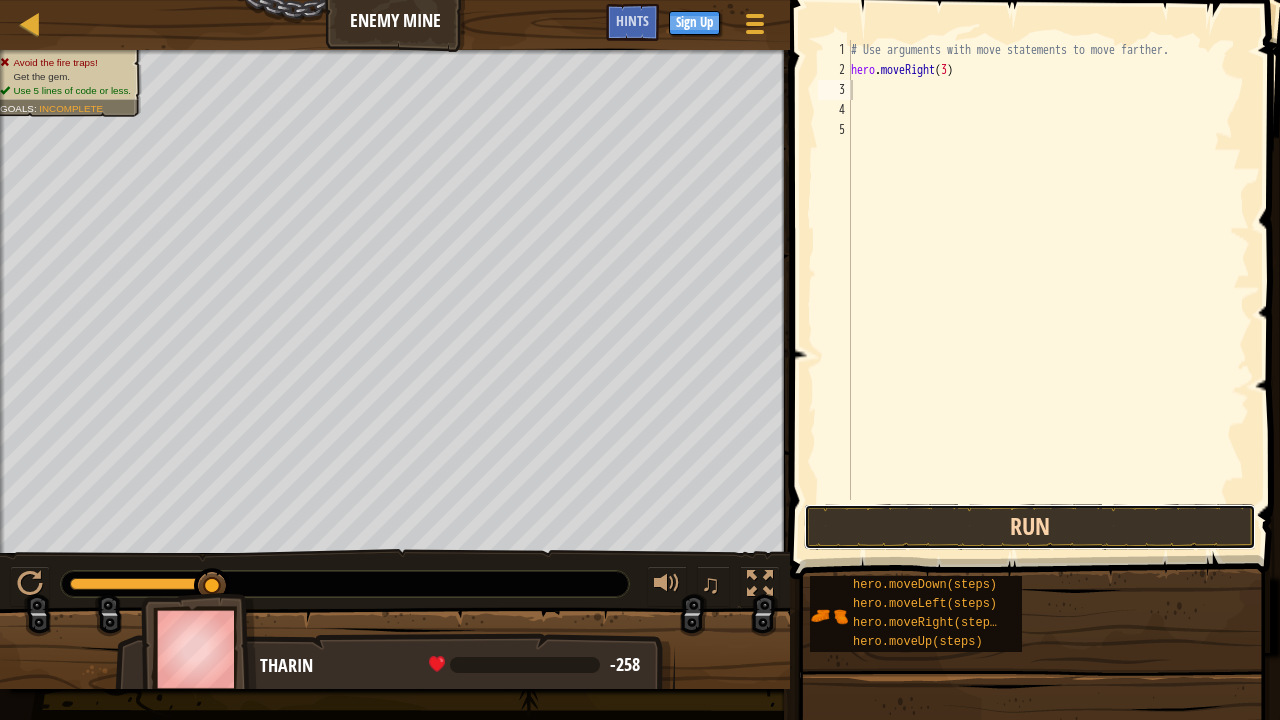 click on "Run" at bounding box center [1030, 527] 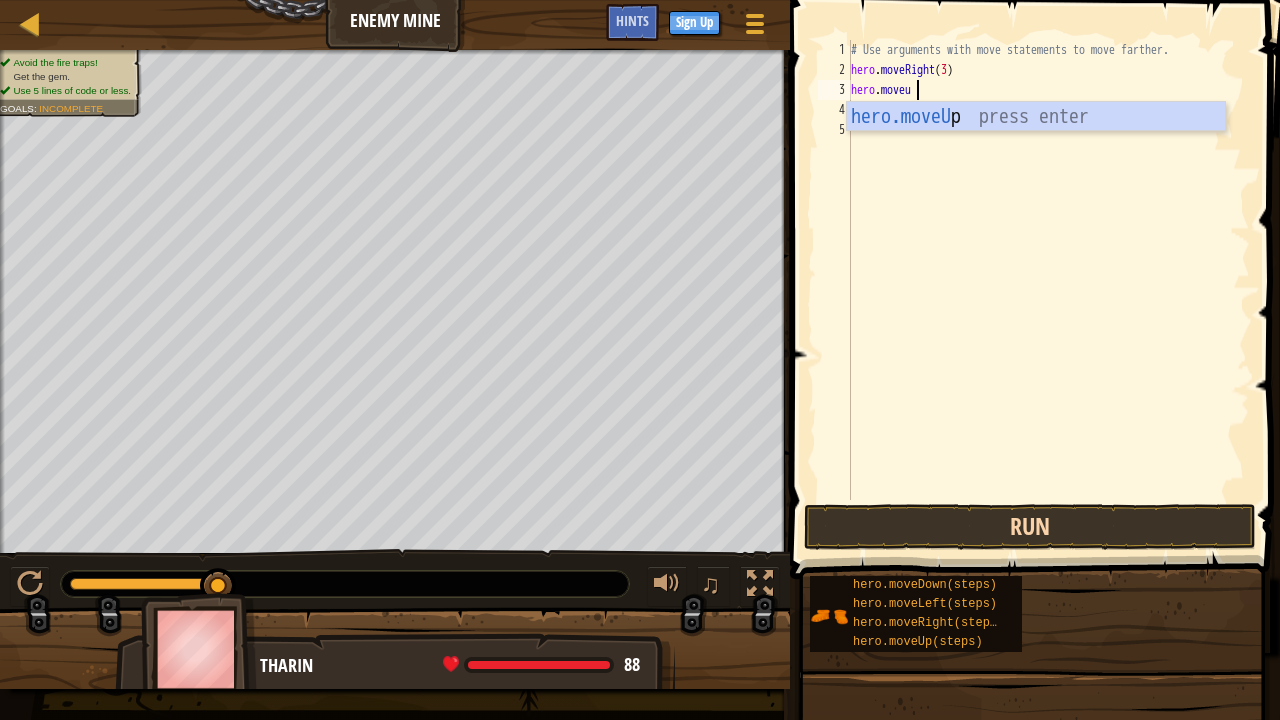 type on "hero.moveup" 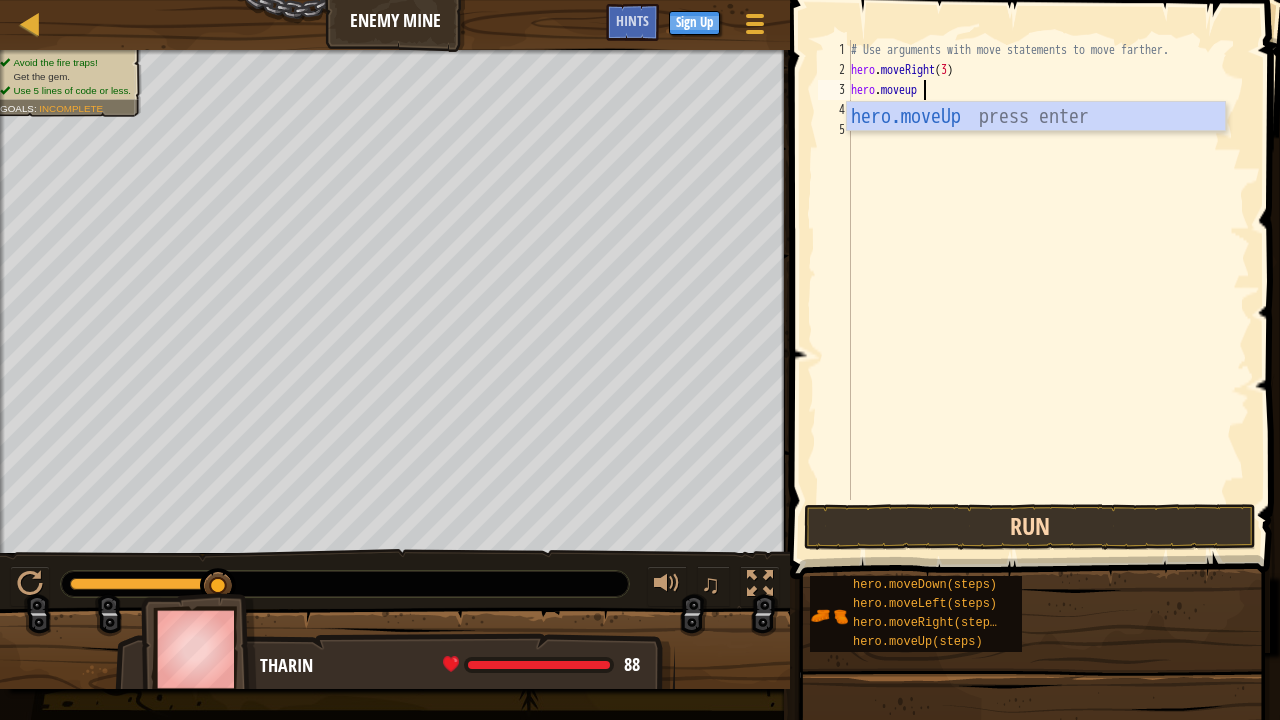 scroll, scrollTop: 9, scrollLeft: 0, axis: vertical 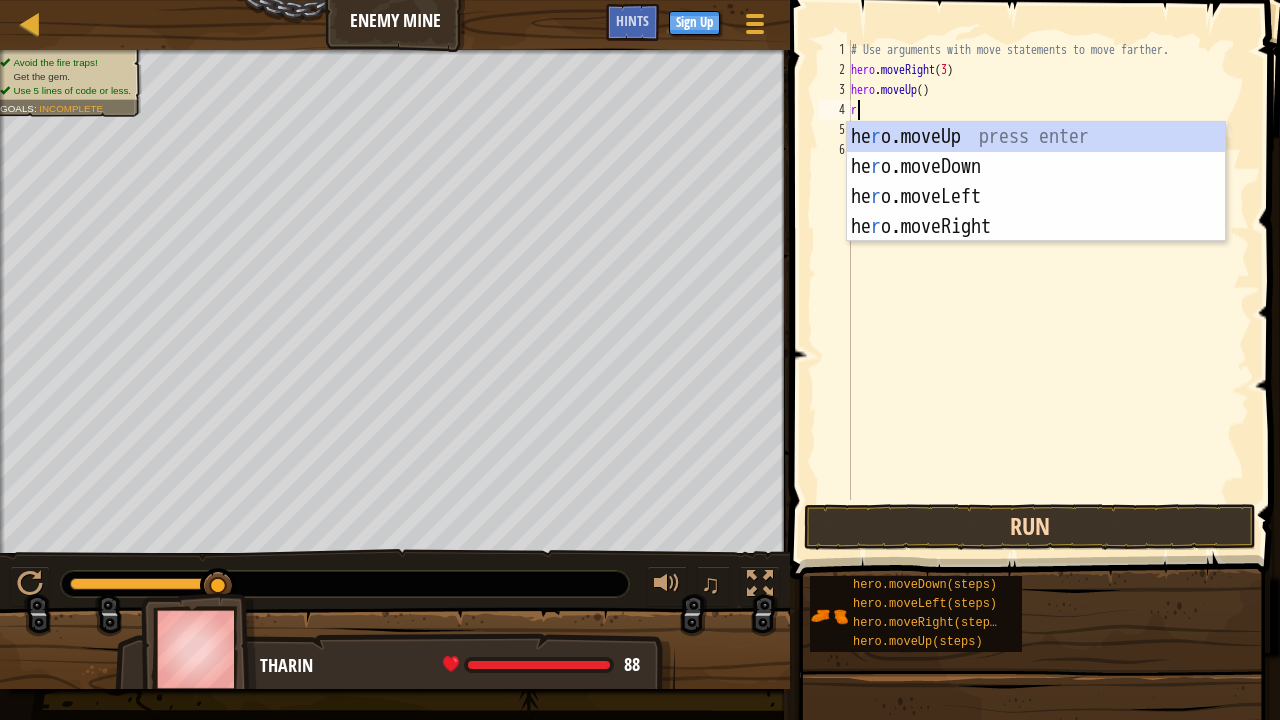 type on "rig" 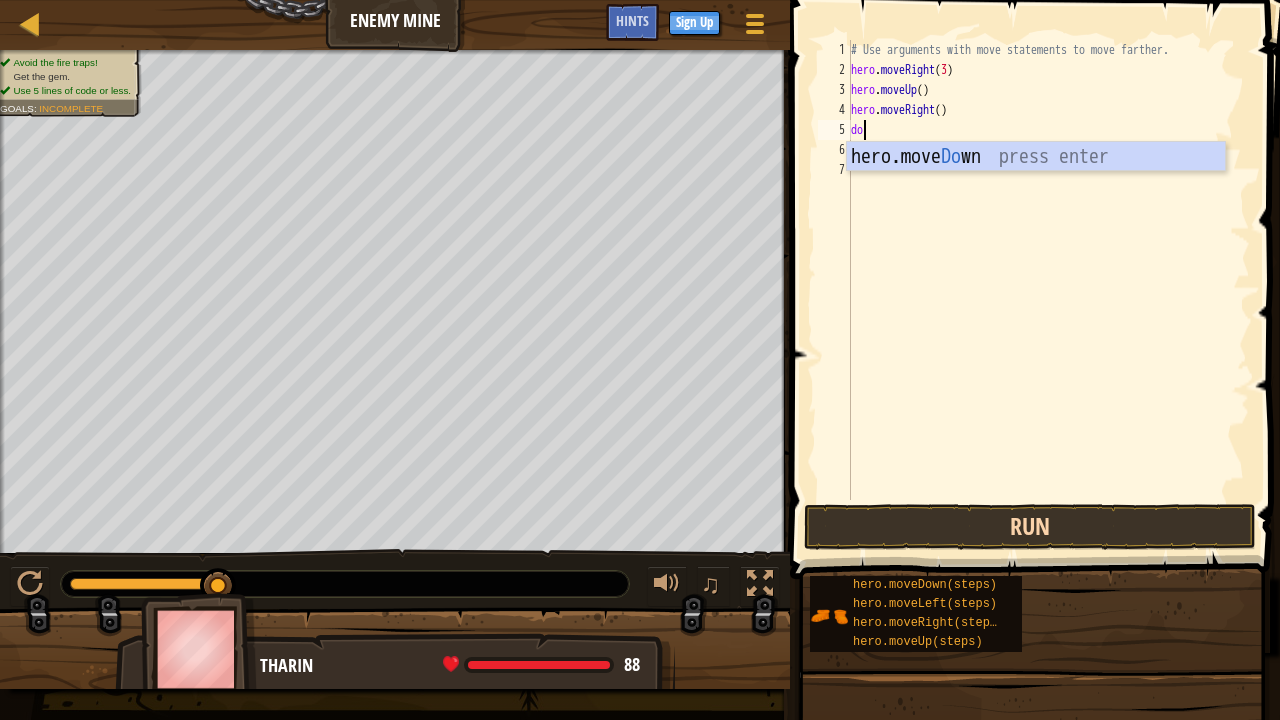 type on "down" 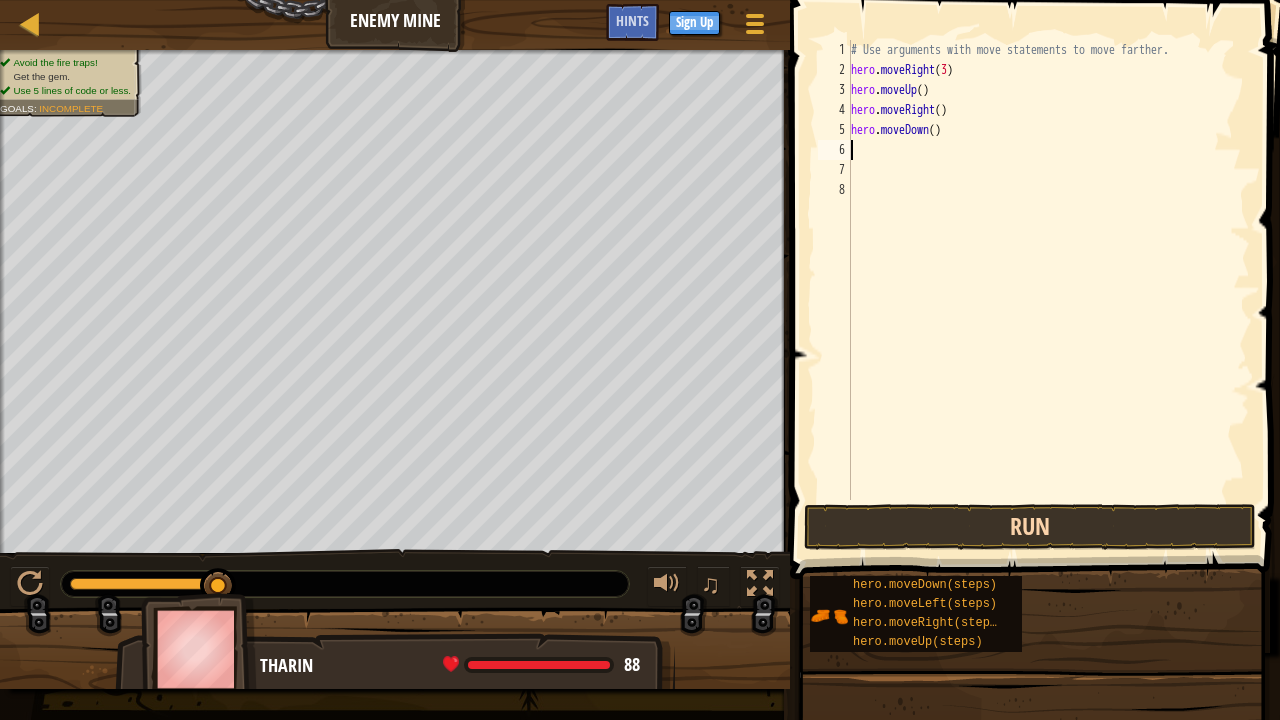 scroll, scrollTop: 9, scrollLeft: 0, axis: vertical 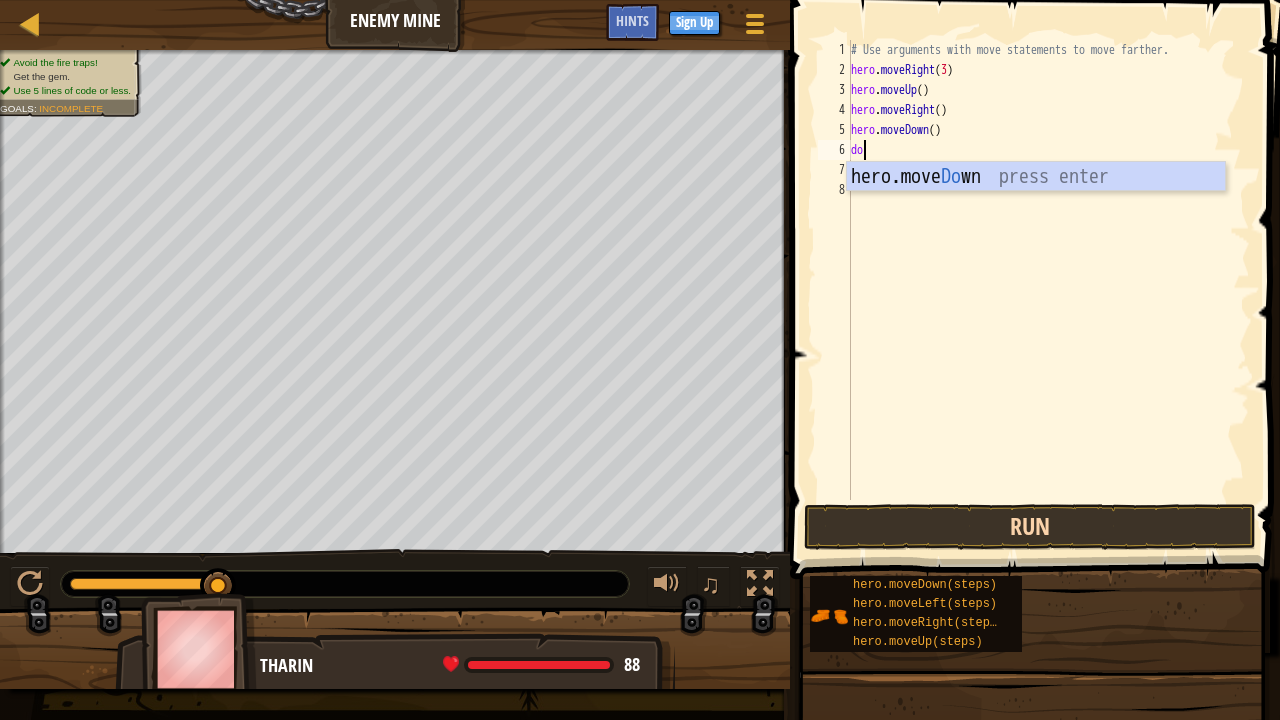 type on "d" 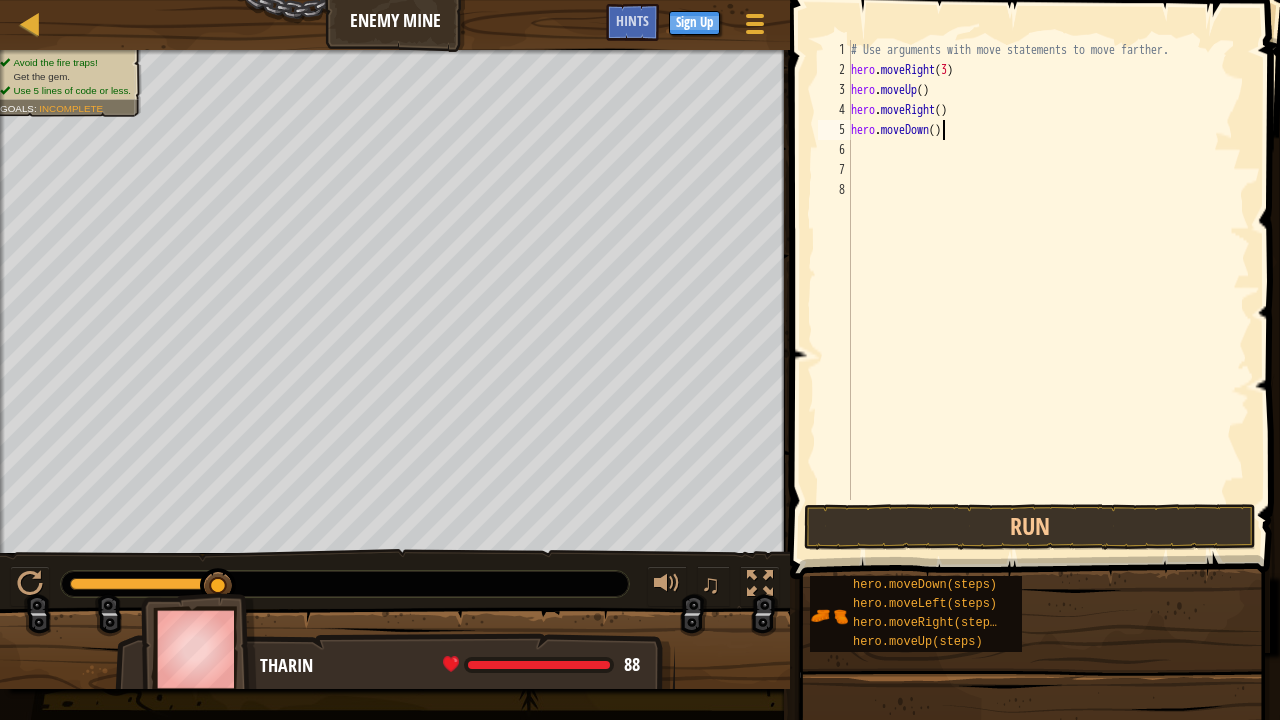 click on "# Use arguments with move statements to move farther. hero . moveRight ( 3 ) hero . moveUp ( ) hero . moveRight ( ) hero . moveDown ( )" at bounding box center (1048, 290) 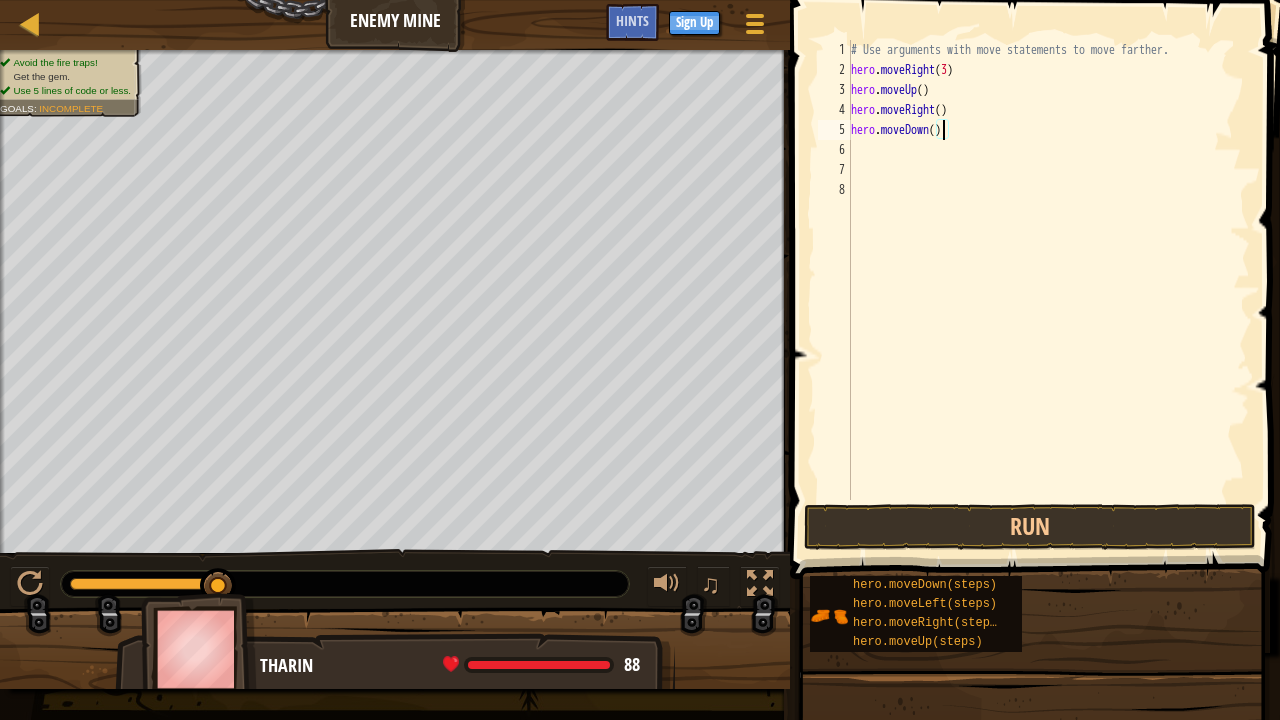 type on "hero.moveDown(3)" 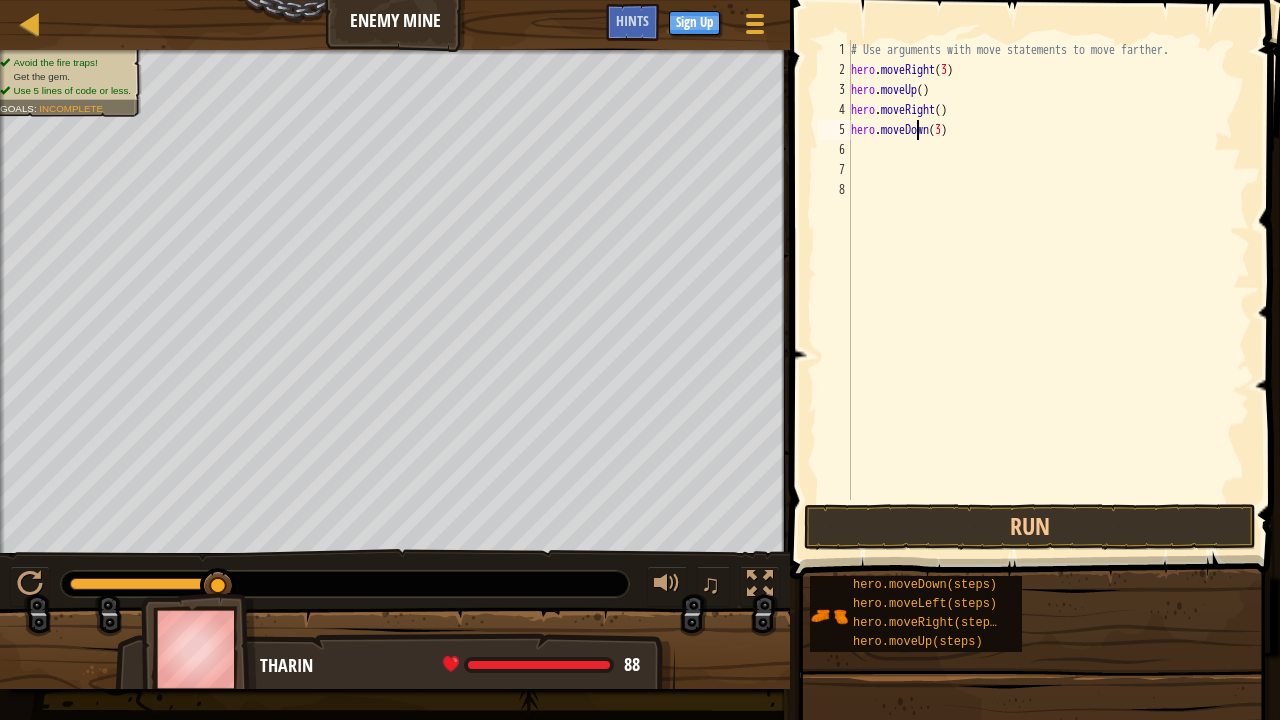 click on "# Use arguments with move statements to move farther. hero . moveRight ( 3 ) hero . moveUp ( ) hero . moveRight ( ) hero . moveDown ( 3 )" at bounding box center (1048, 290) 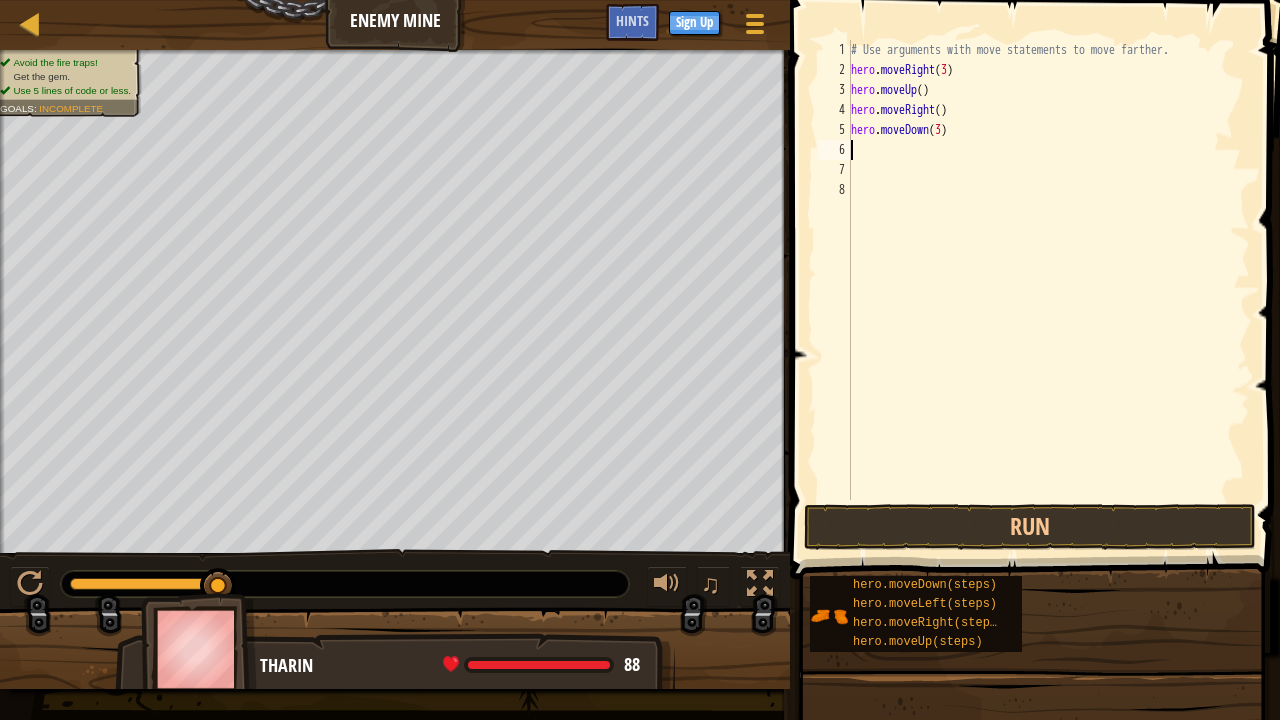 scroll, scrollTop: 9, scrollLeft: 0, axis: vertical 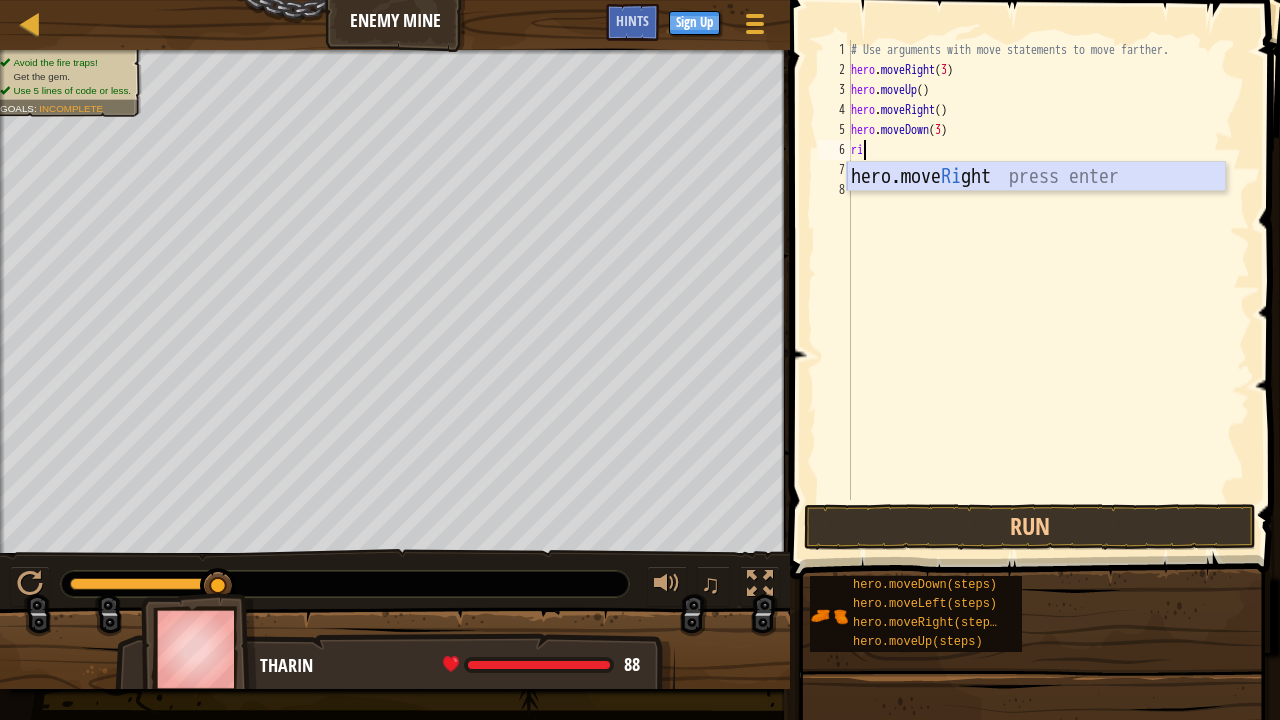 click on "hero.move Ri ght press enter" at bounding box center (1036, 207) 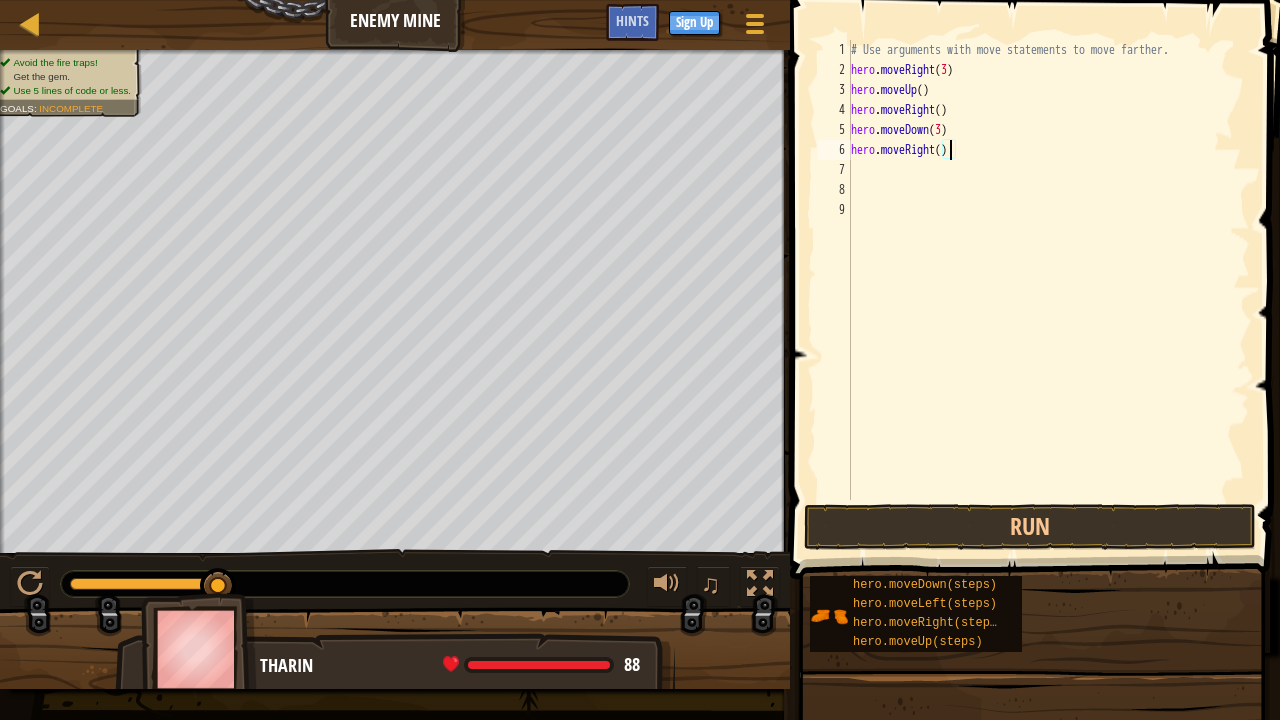 click on "# Use arguments with move statements to move farther. hero . moveRight ( 3 ) hero . moveUp ( ) hero . moveRight ( ) hero . moveDown ( 3 ) hero . moveRight ( )" at bounding box center [1048, 290] 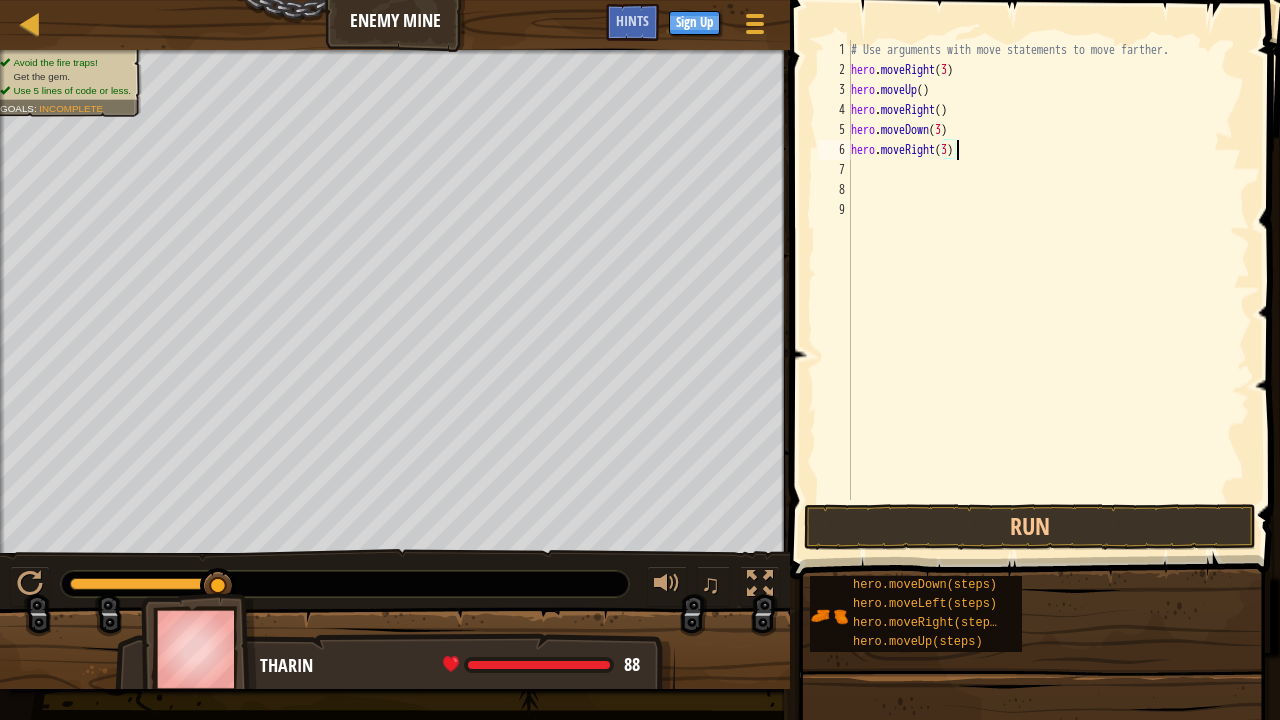 scroll, scrollTop: 9, scrollLeft: 8, axis: both 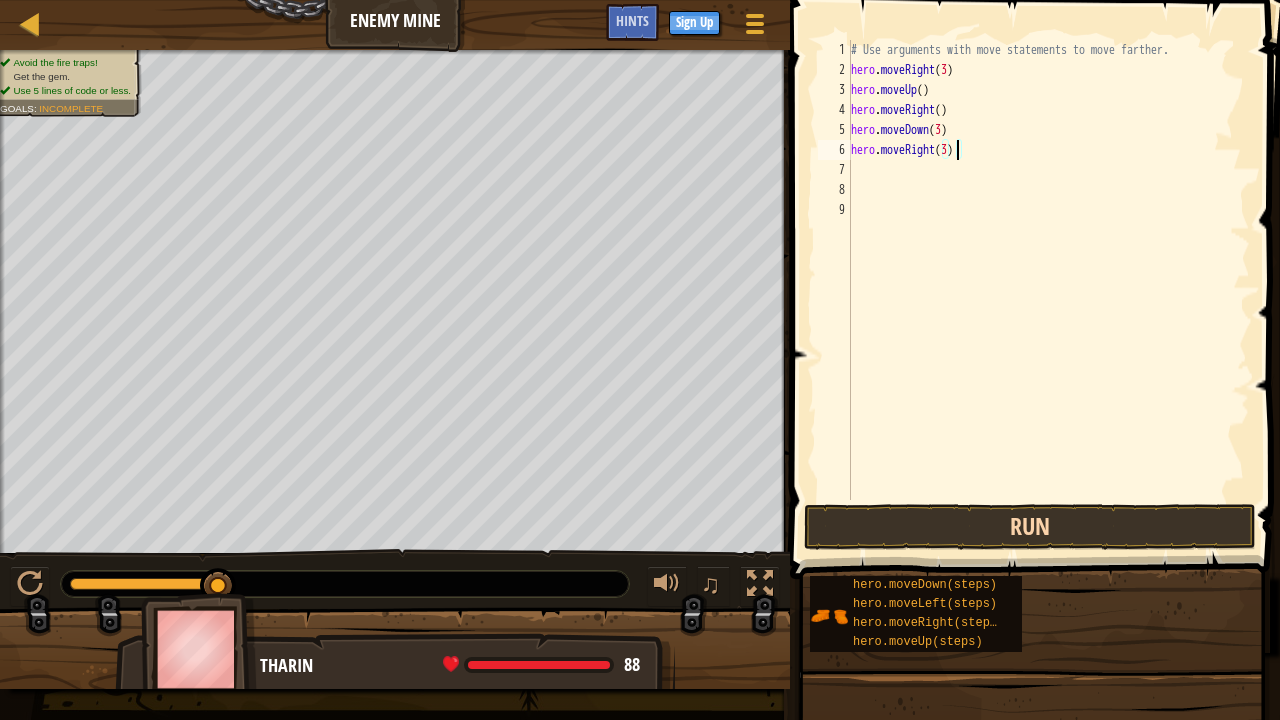 type on "hero.moveRight(3)" 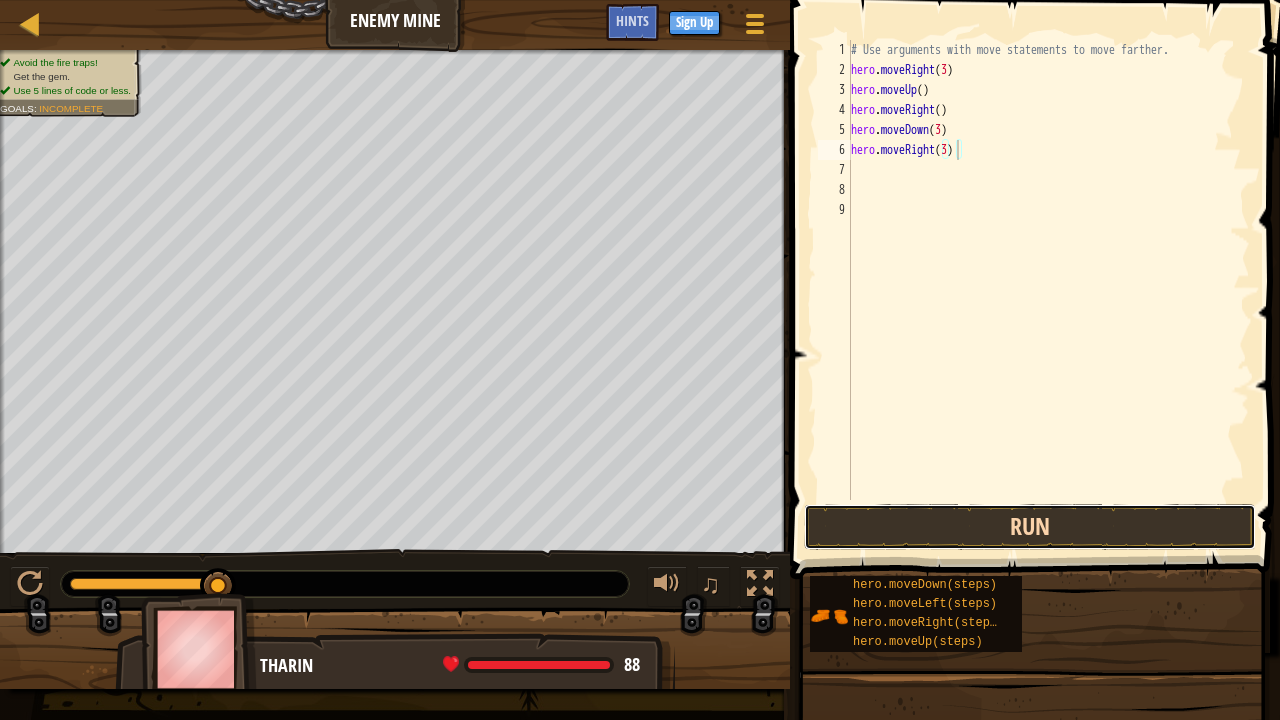 click on "Run" at bounding box center (1030, 527) 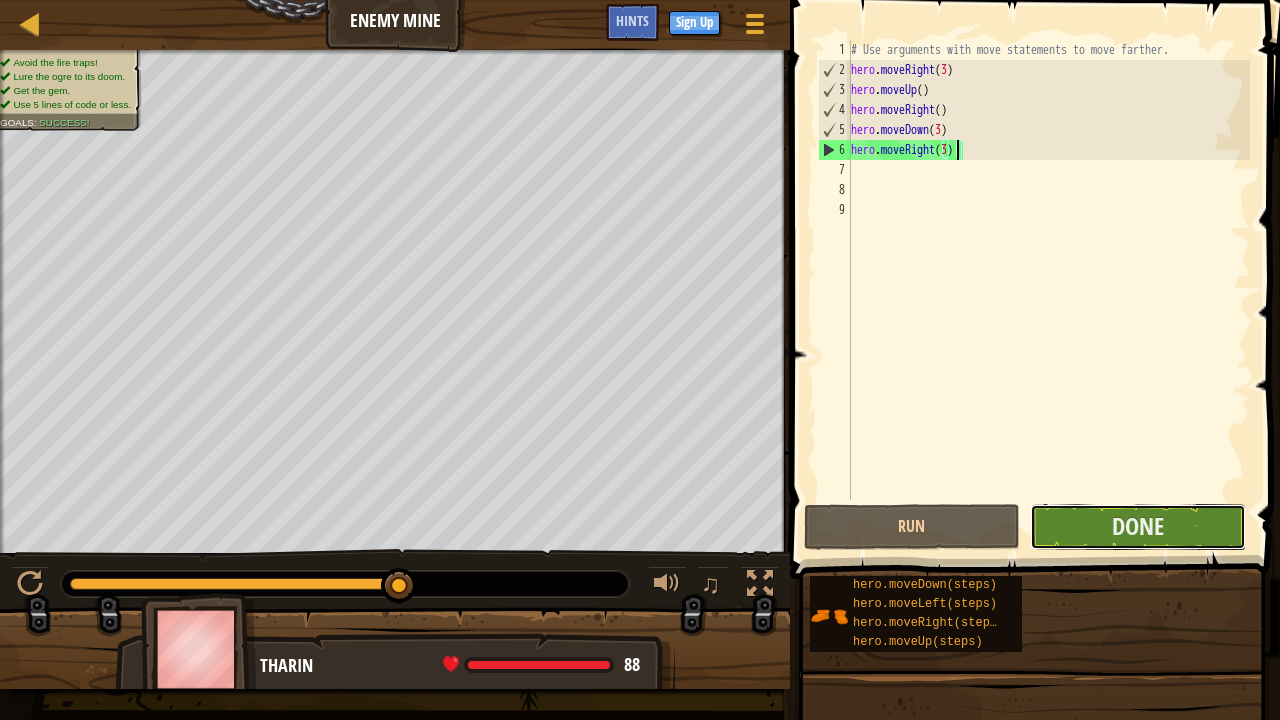 click on "Done" at bounding box center (1138, 527) 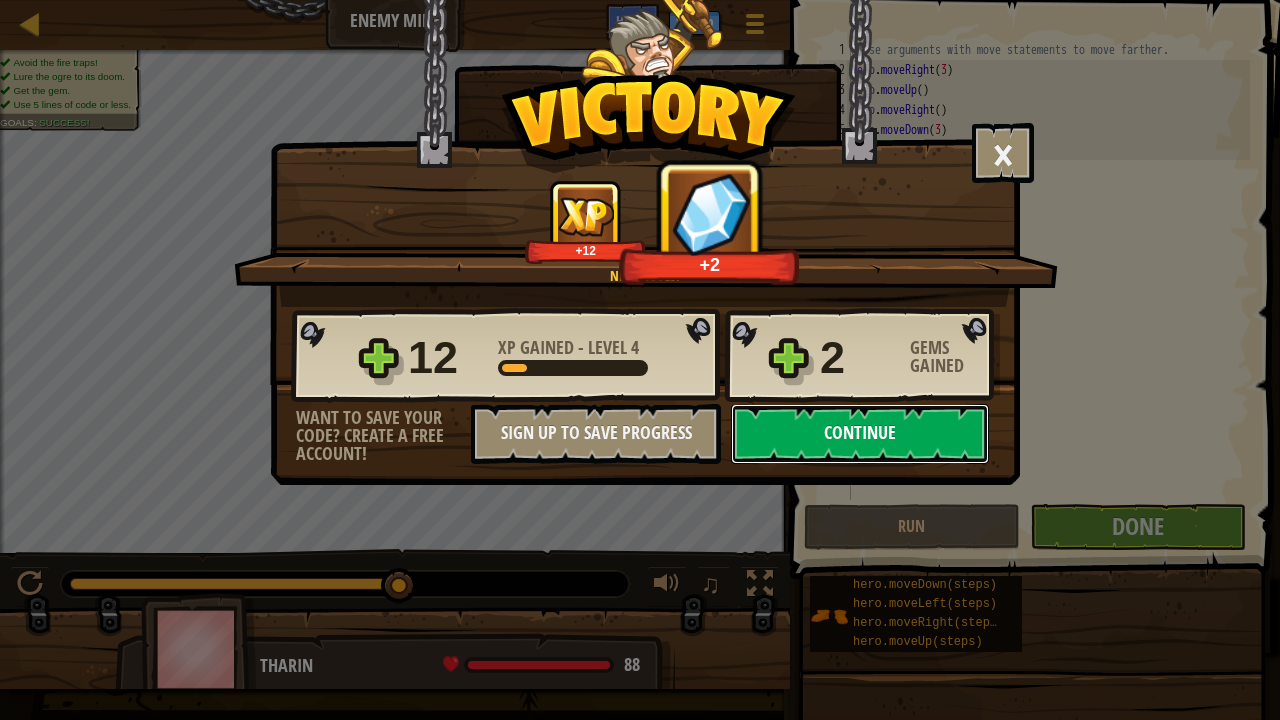 click on "Continue" at bounding box center (860, 434) 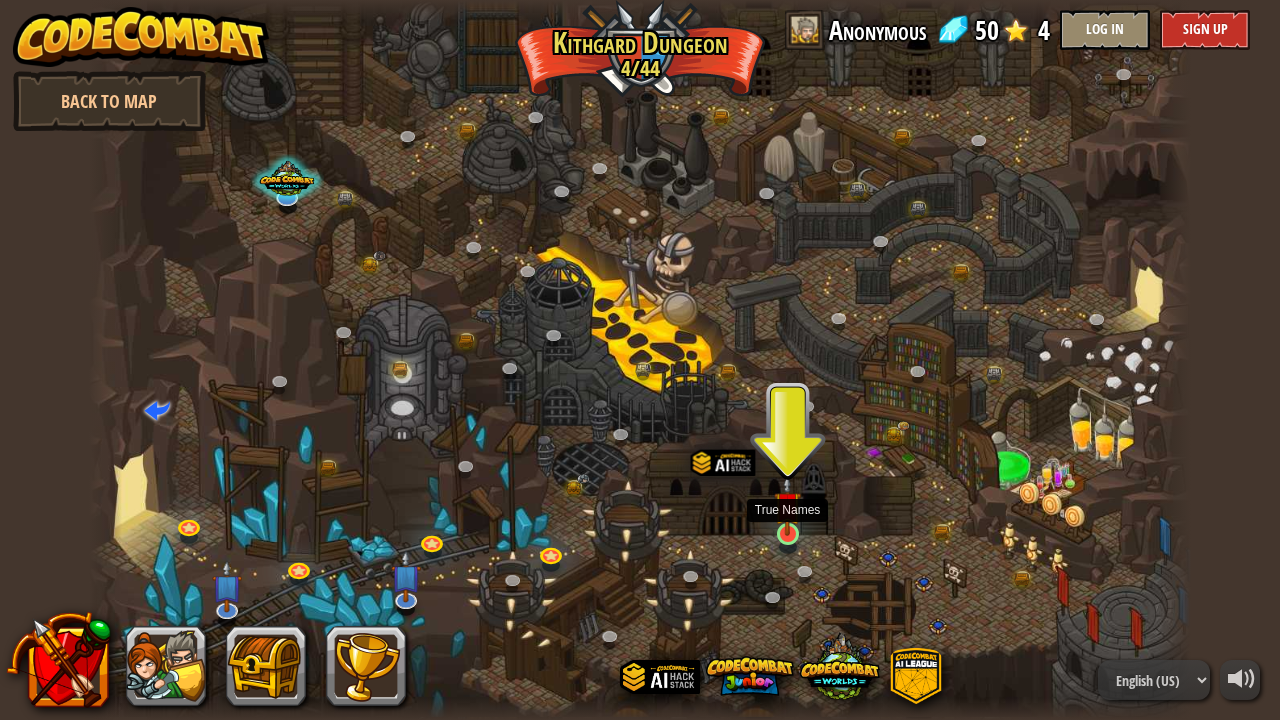 click at bounding box center [787, 505] 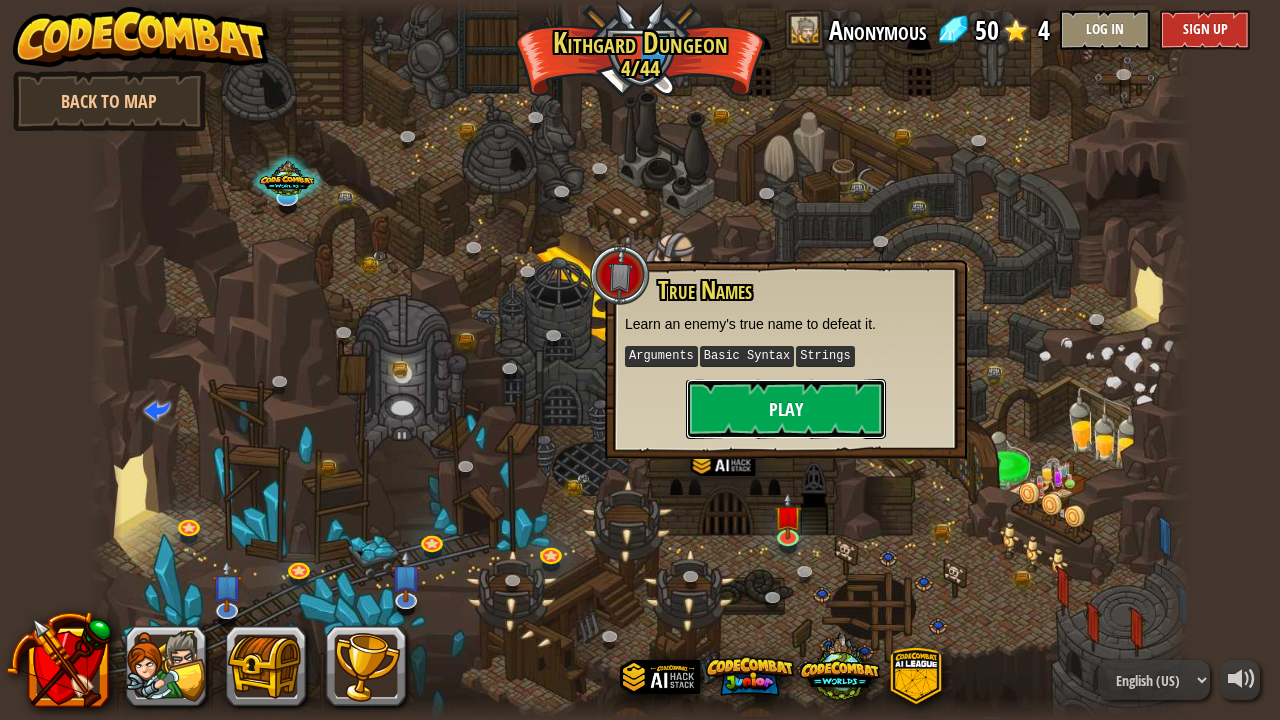 click on "Play" at bounding box center [786, 409] 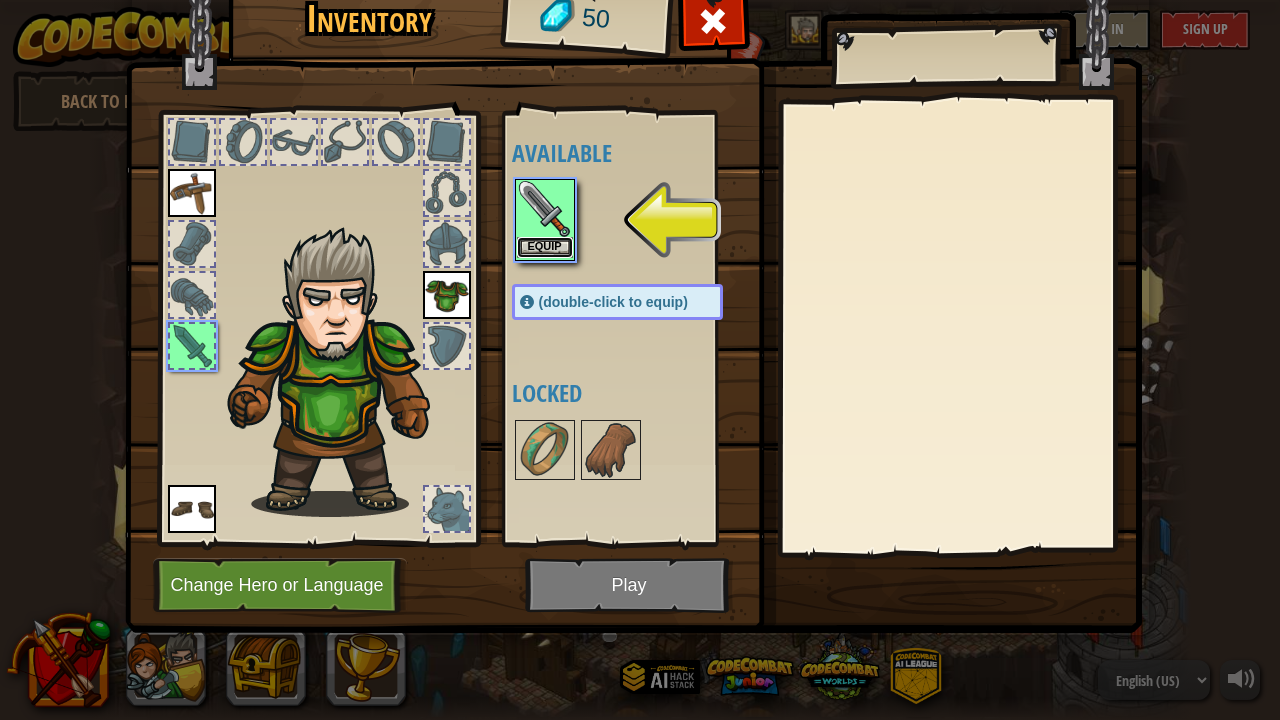 click on "Equip" at bounding box center [545, 247] 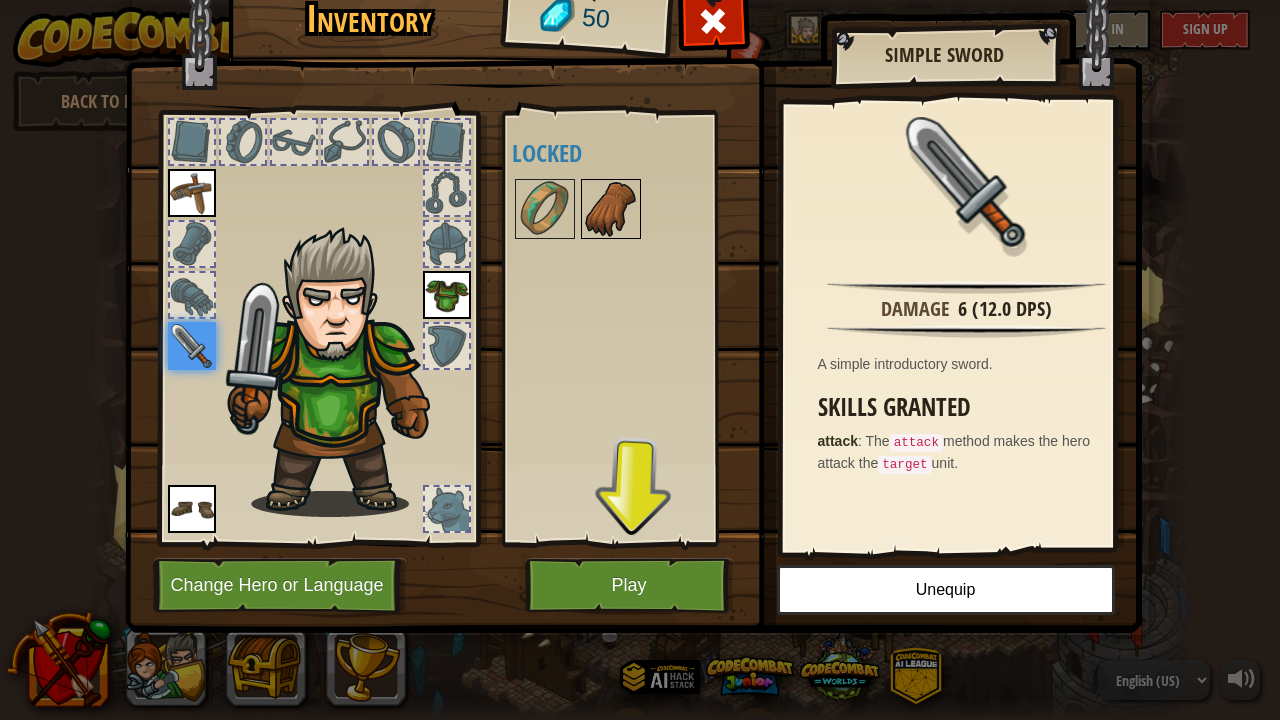 click at bounding box center [611, 209] 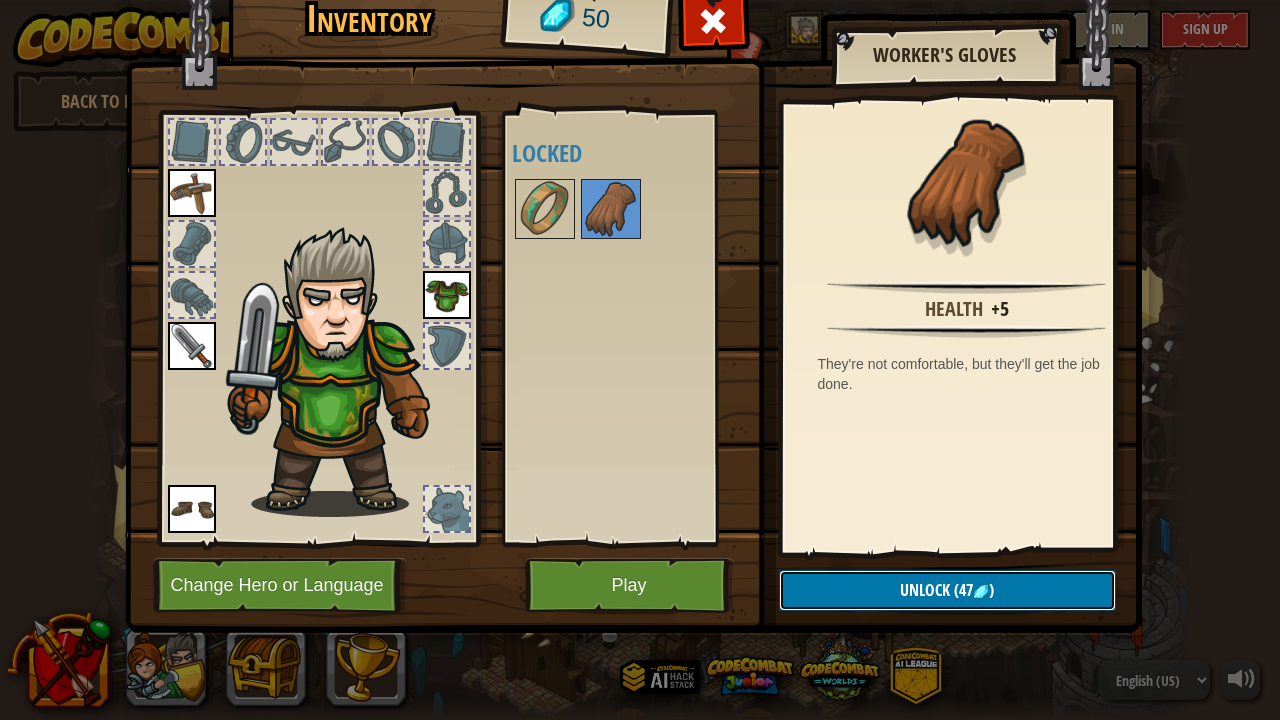 click on "Unlock (47 )" at bounding box center (947, 590) 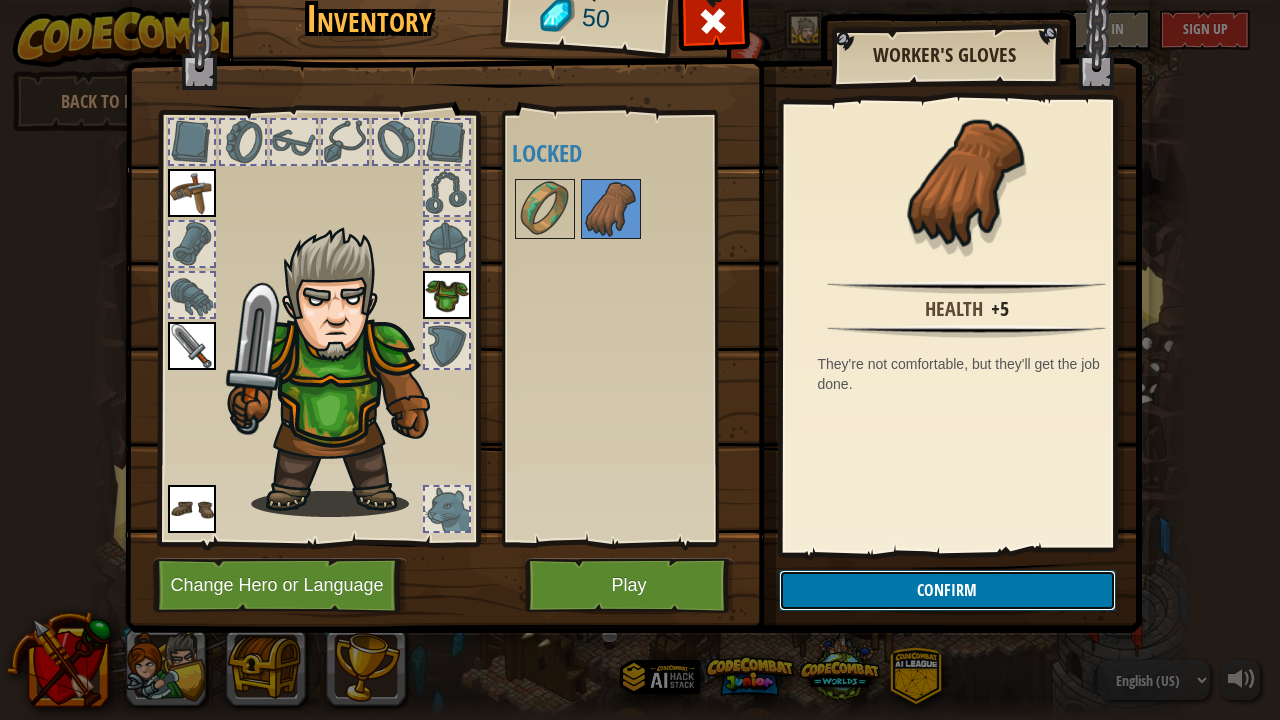 click on "Confirm" at bounding box center [947, 590] 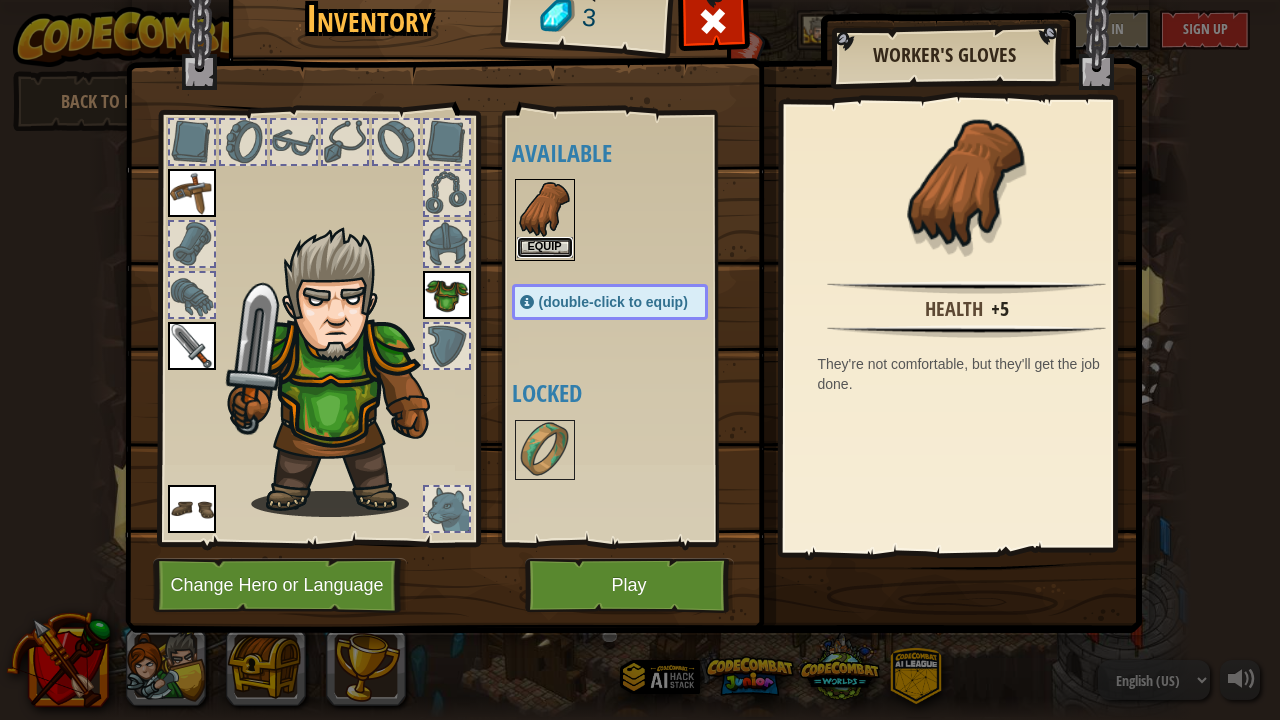 click on "Equip" at bounding box center [545, 247] 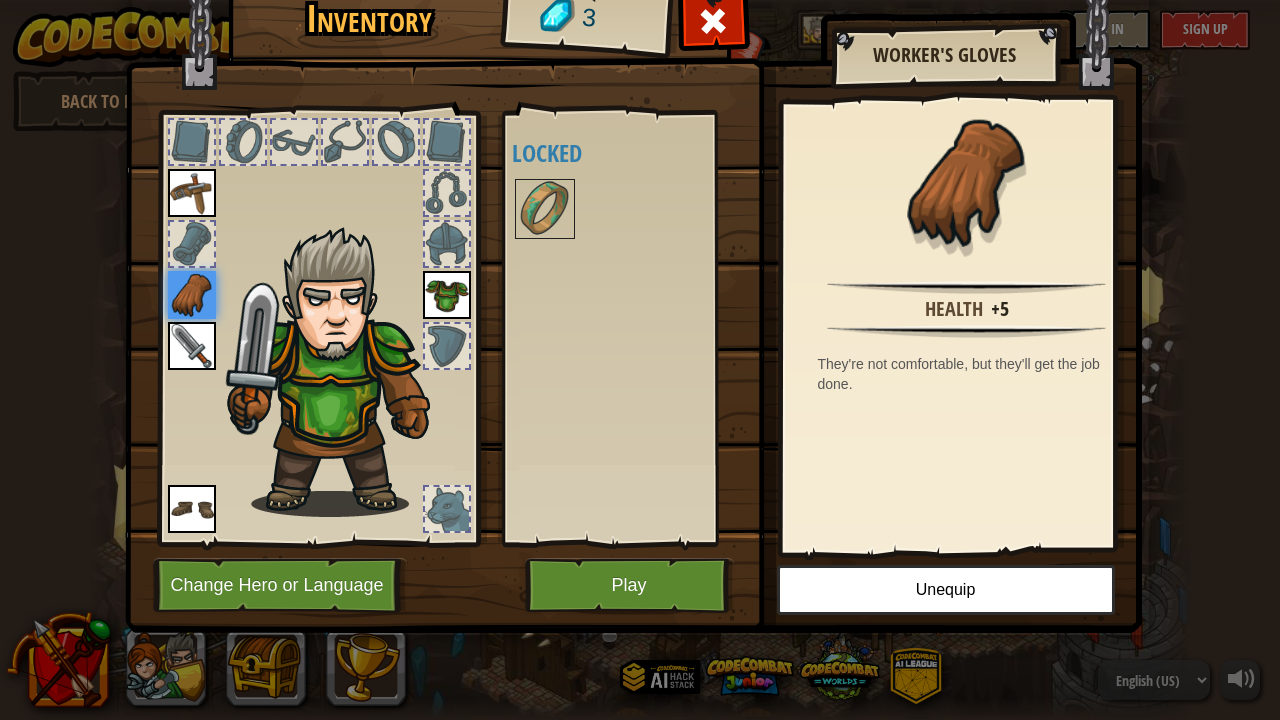 click at bounding box center (192, 295) 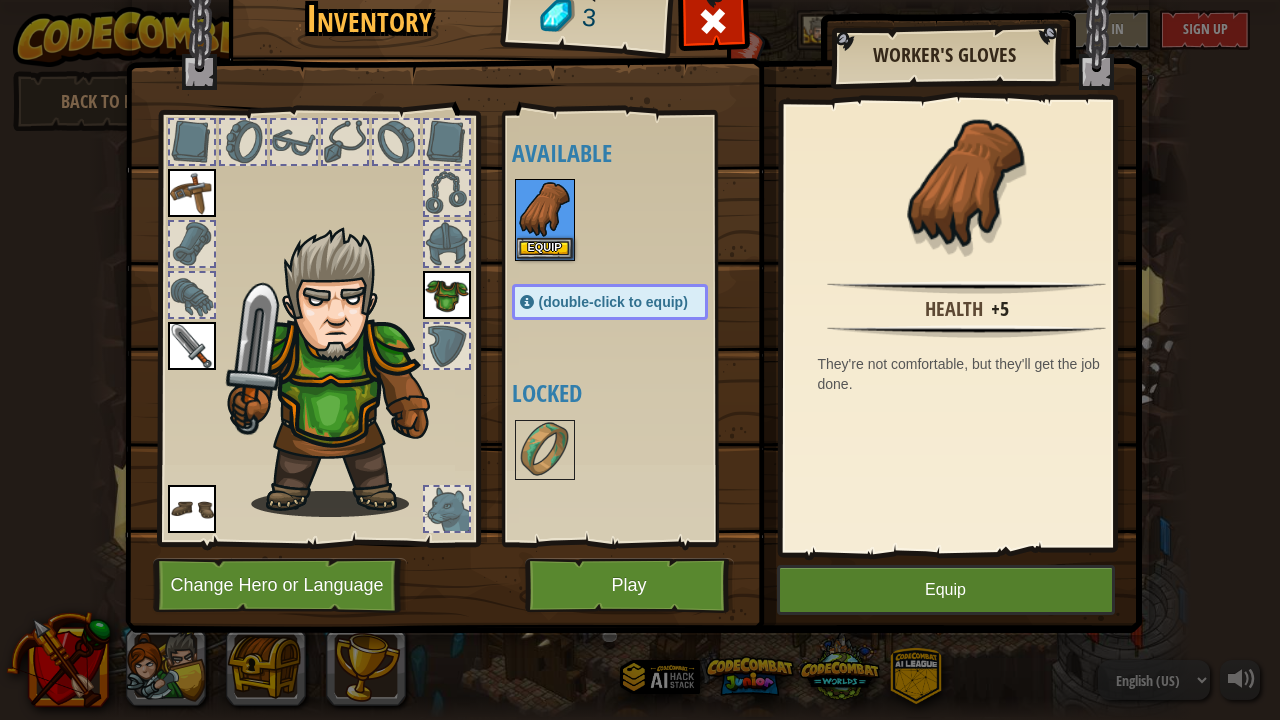 click at bounding box center (192, 346) 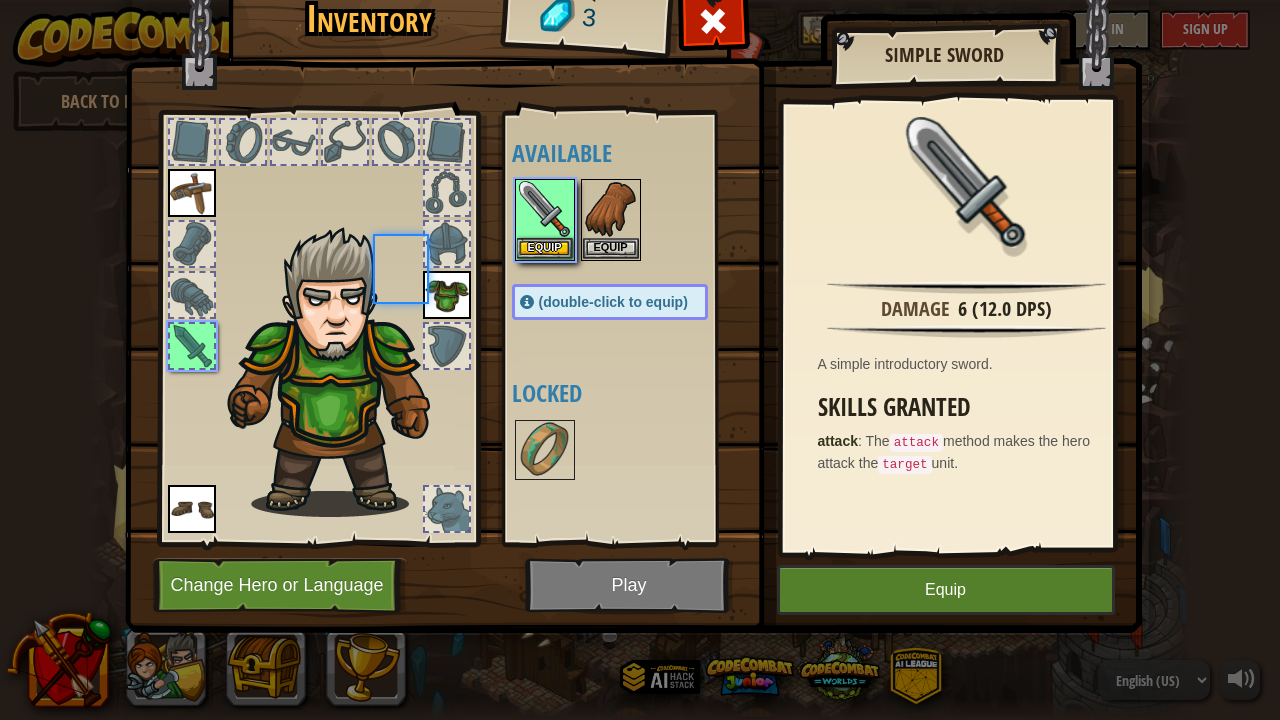click on "powered by Back to Map Twisted Canyon (Locked) Challenge: collect the most gold using all the programming skills you've learned so far!
Basic Syntax While Loops Strings Variables Reading the Docs Known Enemy (Locked) Using your first variable to achieve victory.
Arguments Basic Syntax Strings Variables Hack and Dash (Locked) Escape the Dungeon Sprite with the help of a speed potion.
Arguments Basic Syntax Strings While Loops Dread Door (Locked) Behind a dread door lies a chest full of riches.
Arguments Basic Syntax Strings While Loops Master of Names (Locked) Use your new coding powers to target nameless enemies.
Arguments Basic Syntax Variables Pong Pong (Locked) Challenge: write the shortest solution using all the programming skills you've learned so far!
Basic Syntax Reading the Docs Ingredient Identification (Locked) Variables are like labeled bottles that hold data.
Basic Syntax Variables Cupboards of Kithgard (Locked) Who knows what horrors lurk in the Cupboards of Kithgard?
Arguments" at bounding box center [640, 1] 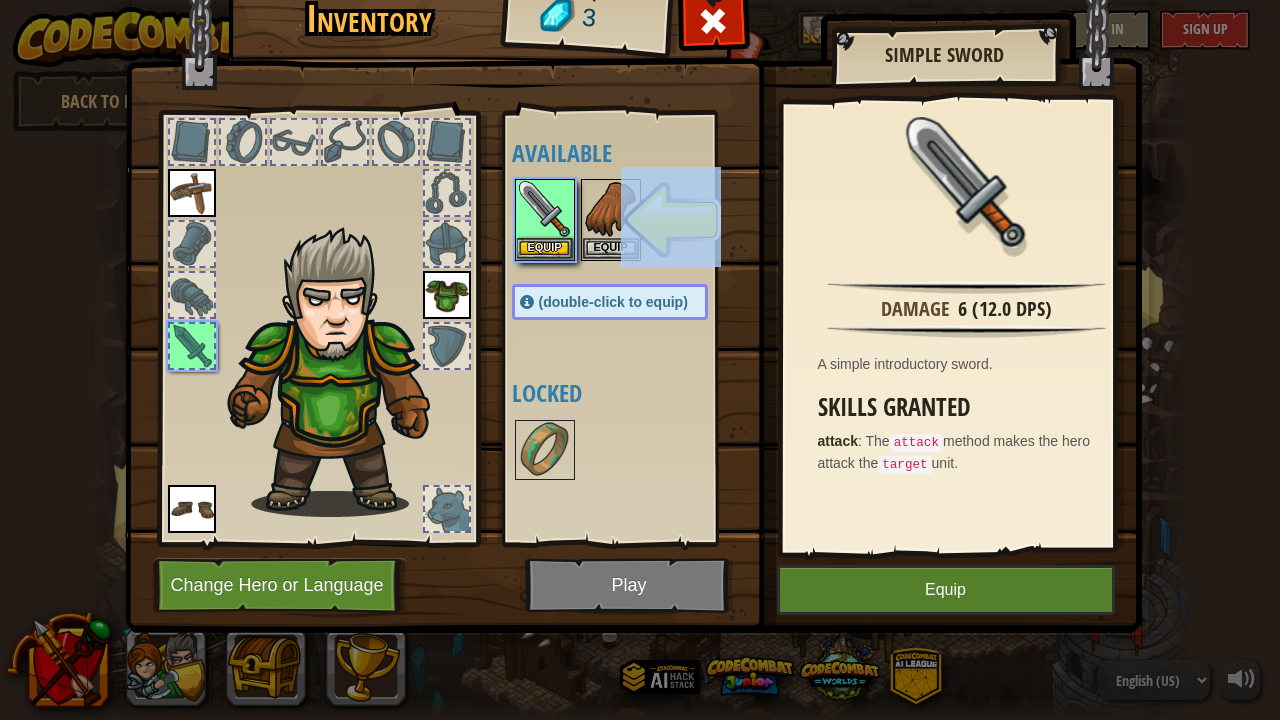 click at bounding box center (192, 193) 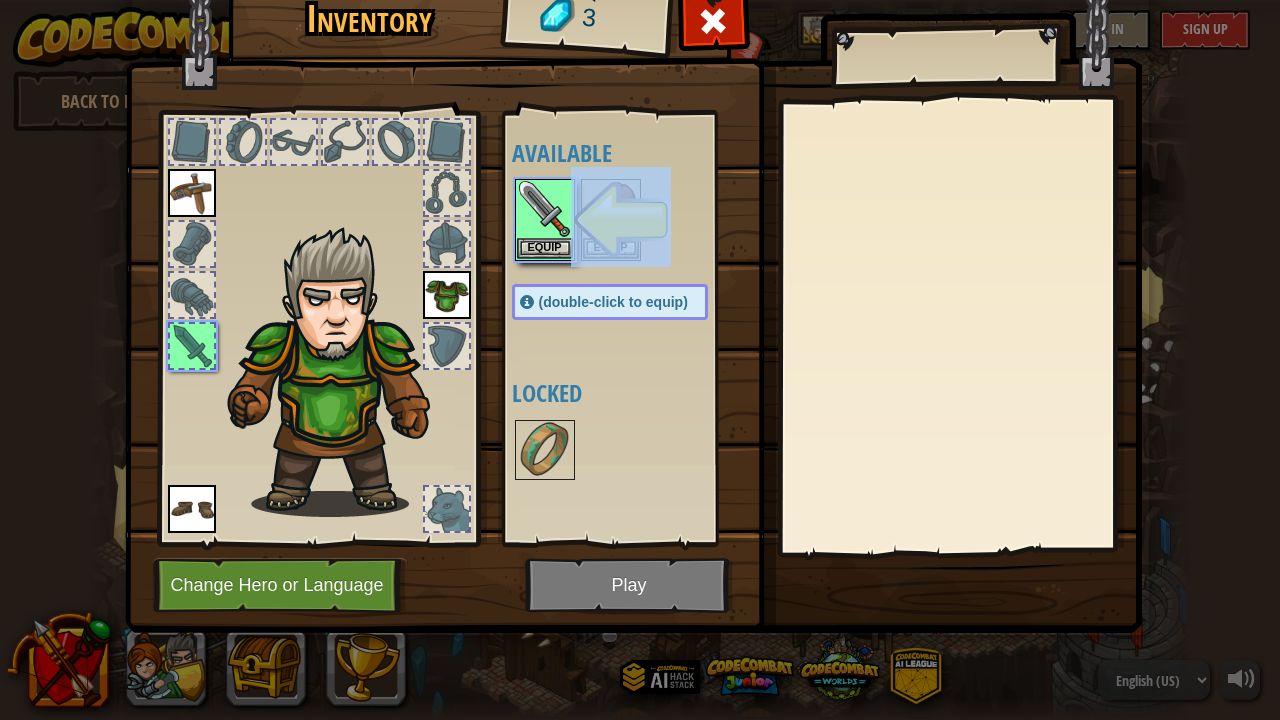 click at bounding box center (192, 193) 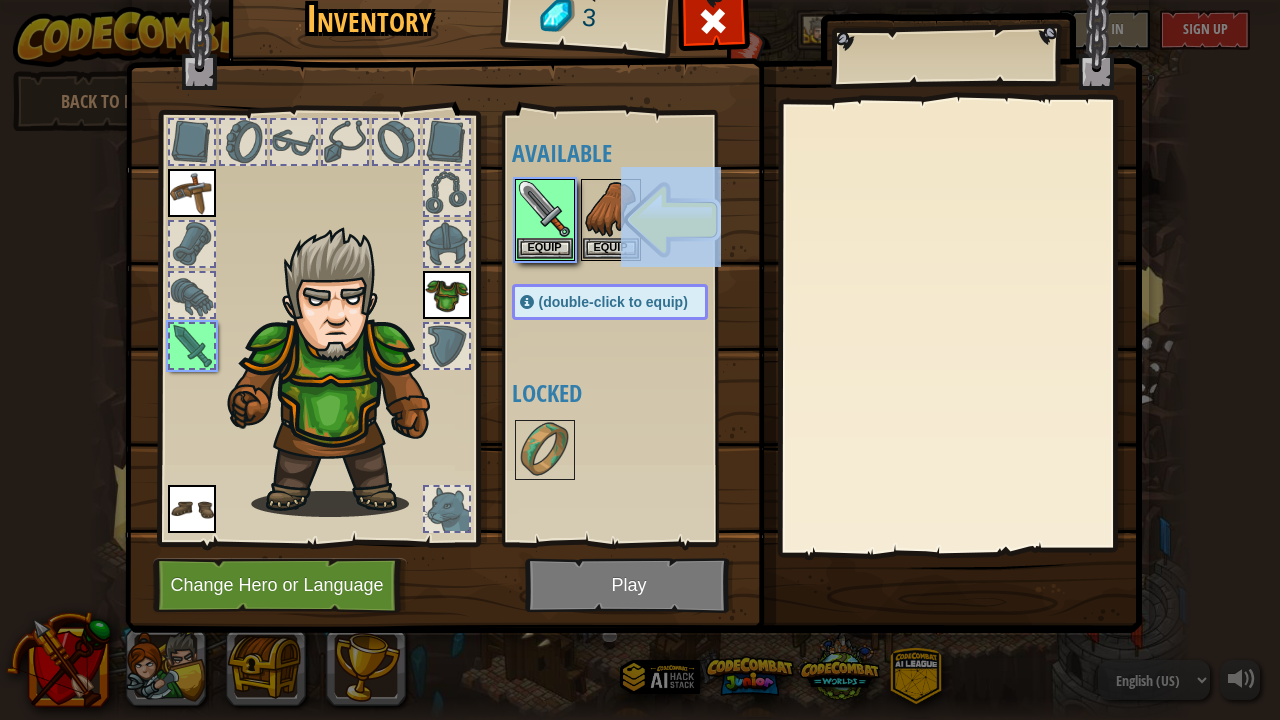 click at bounding box center (192, 193) 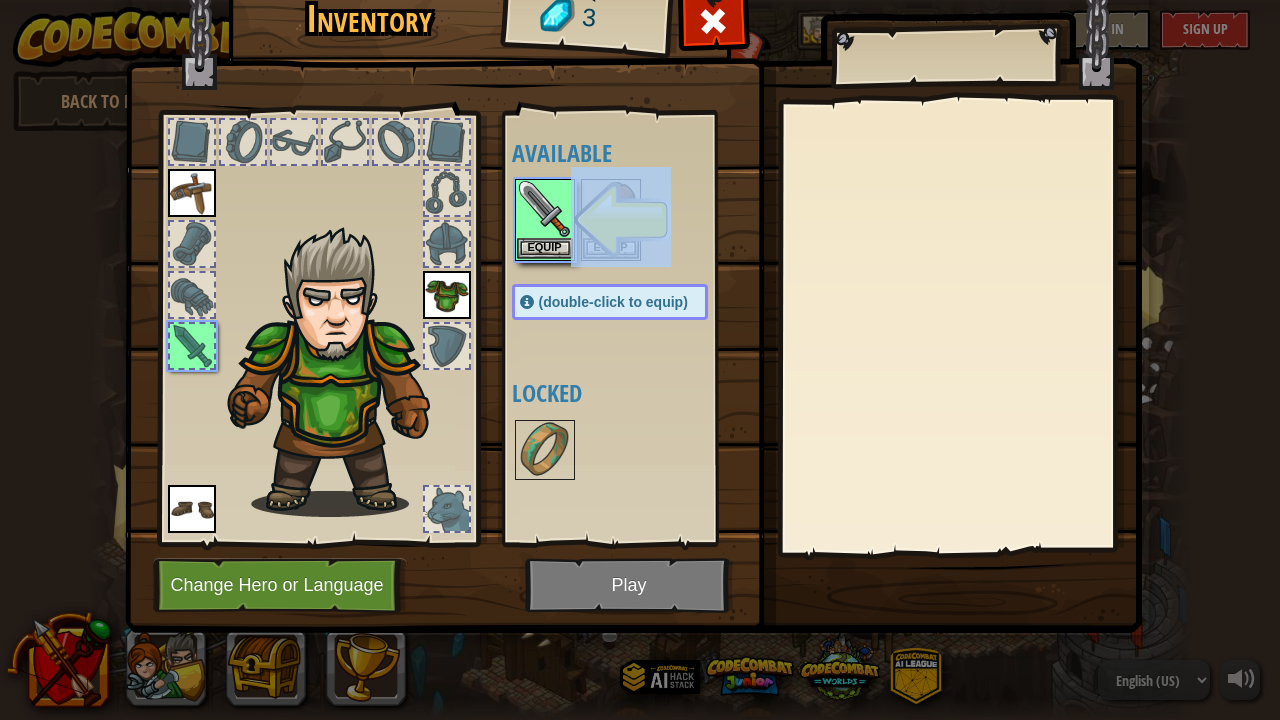 click at bounding box center (192, 193) 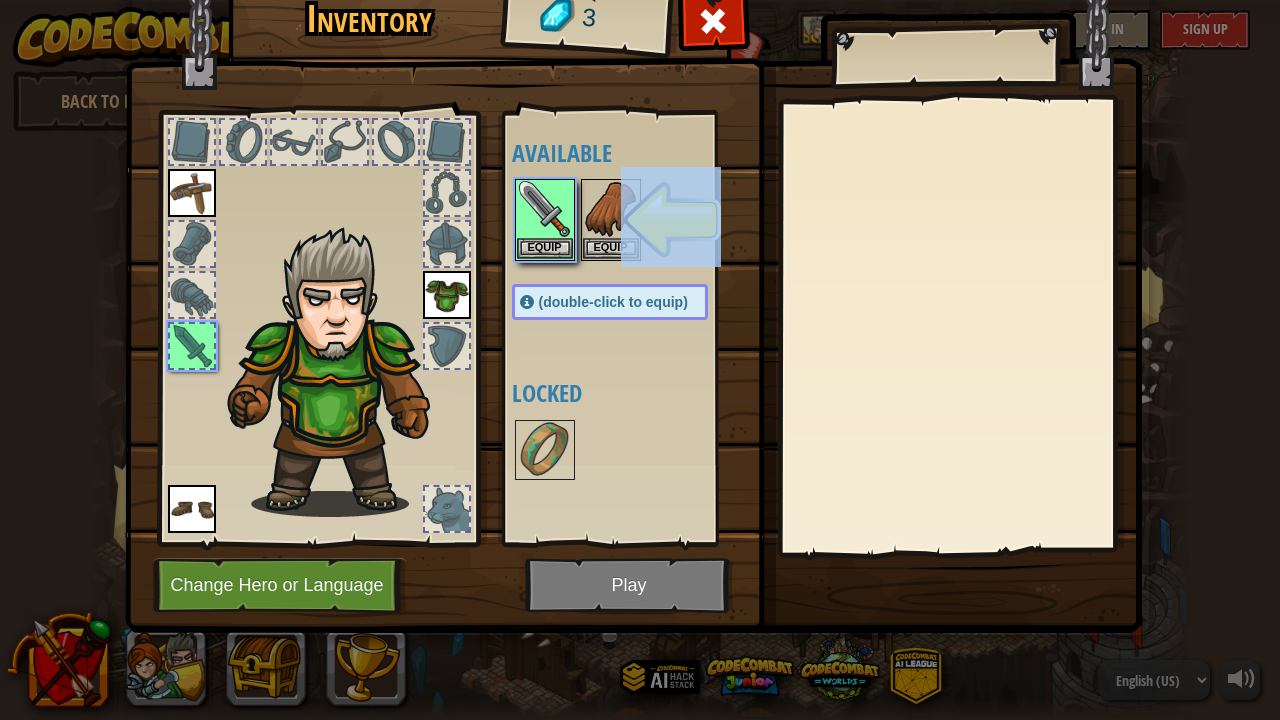 click at bounding box center [192, 193] 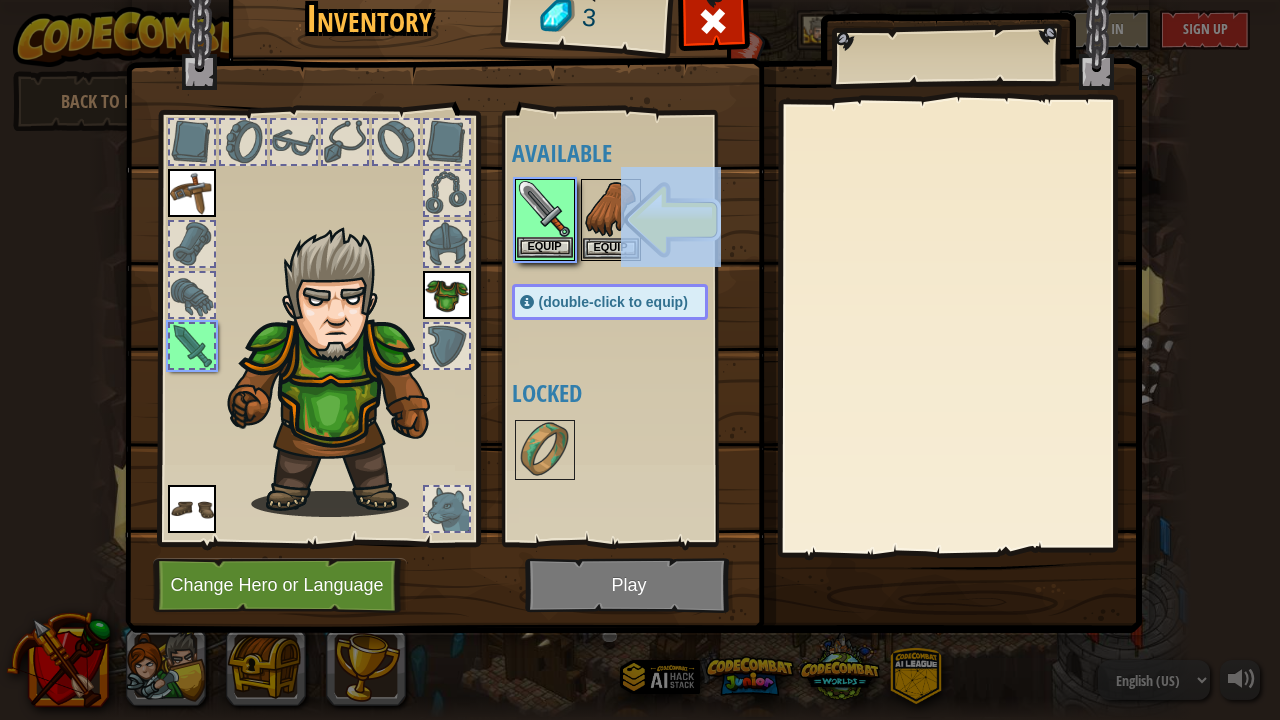 click at bounding box center (545, 209) 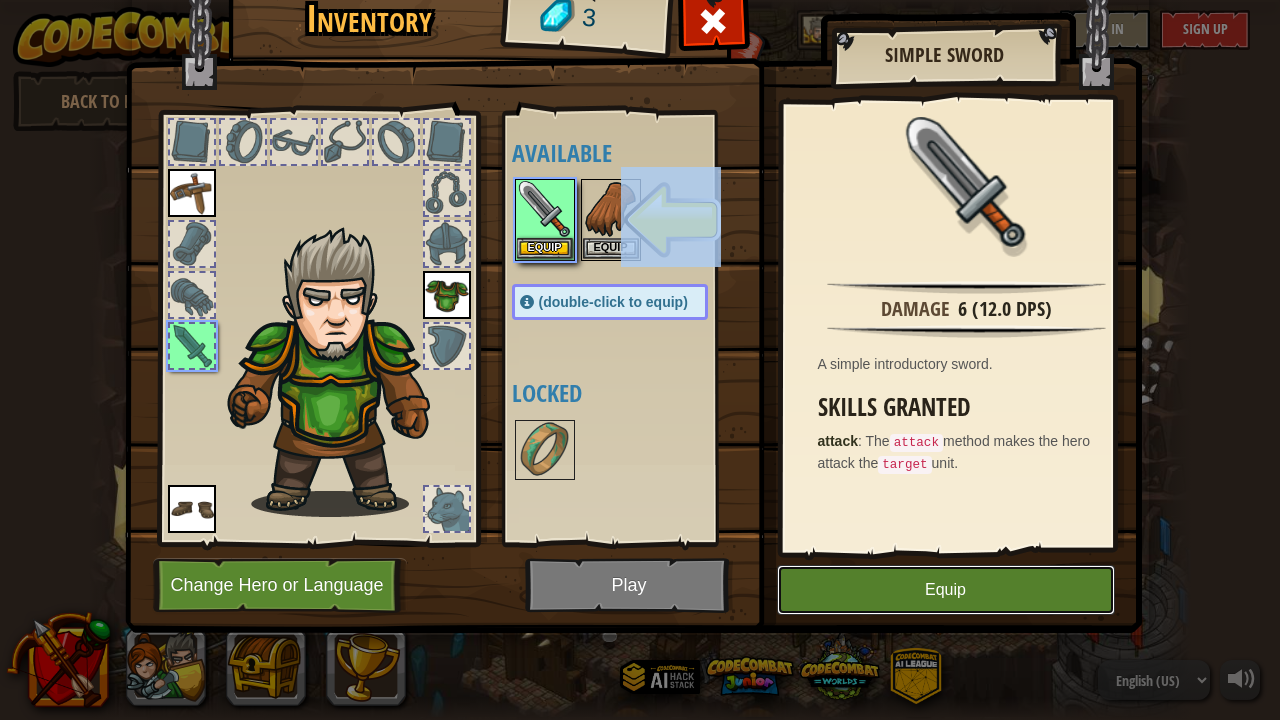 click on "Equip" at bounding box center [946, 590] 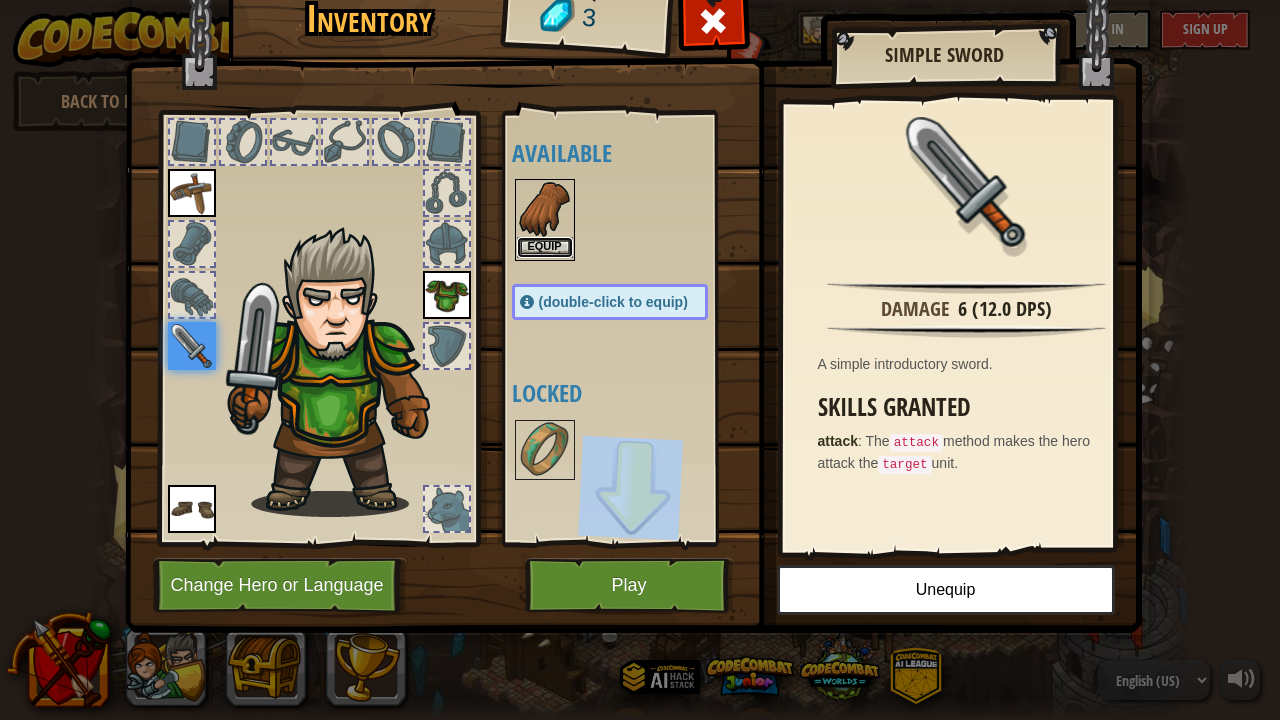 click on "Equip" at bounding box center (545, 247) 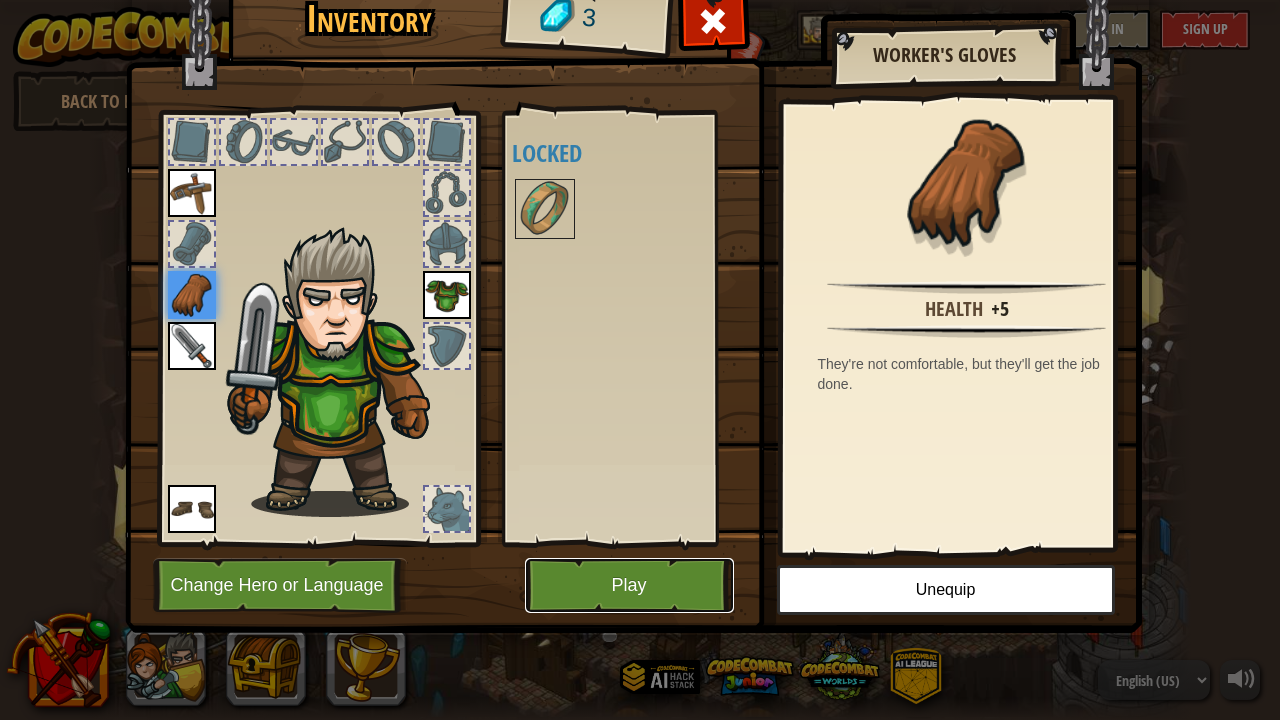 click on "Play" at bounding box center (629, 585) 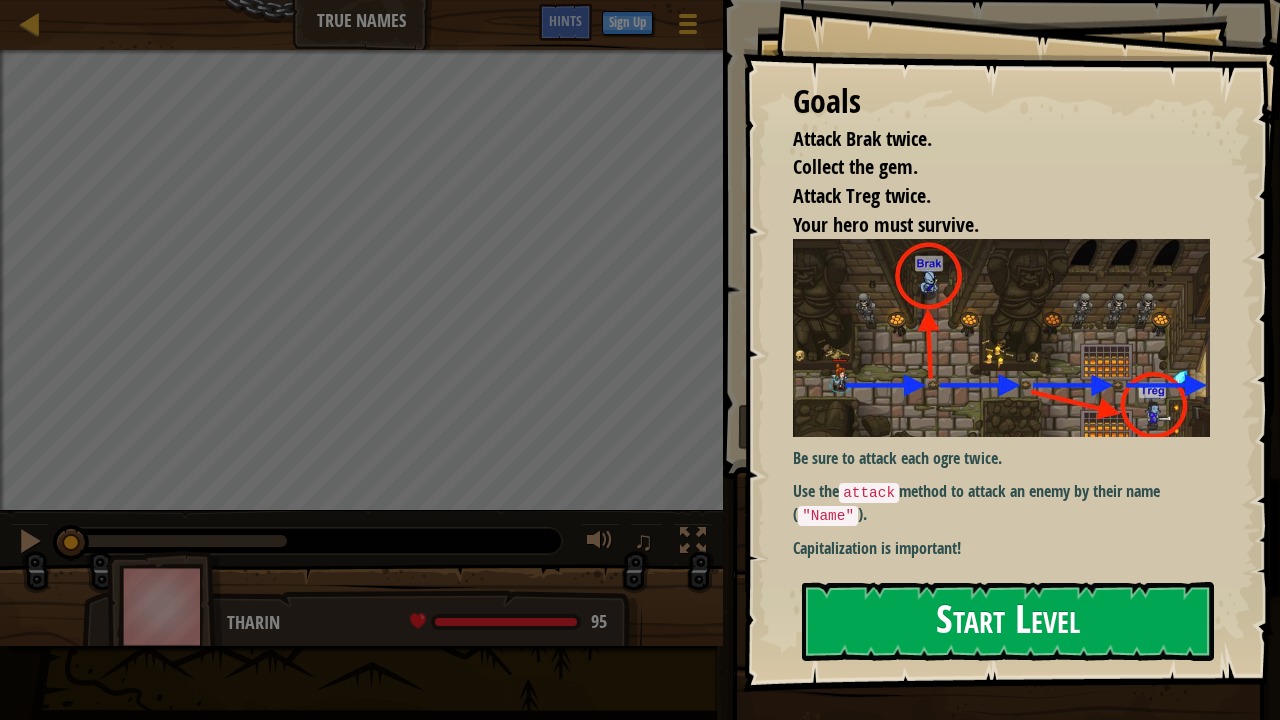 click on "Start Level" at bounding box center [1008, 621] 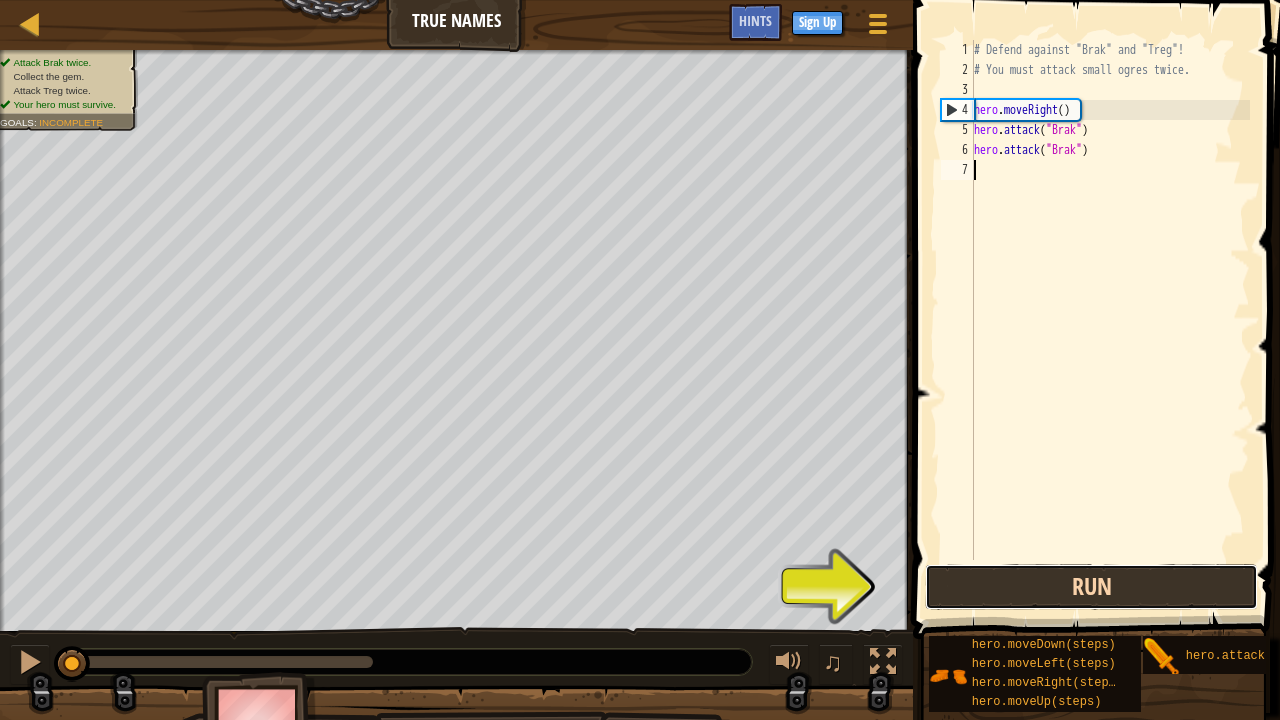 click on "Run" at bounding box center [1091, 587] 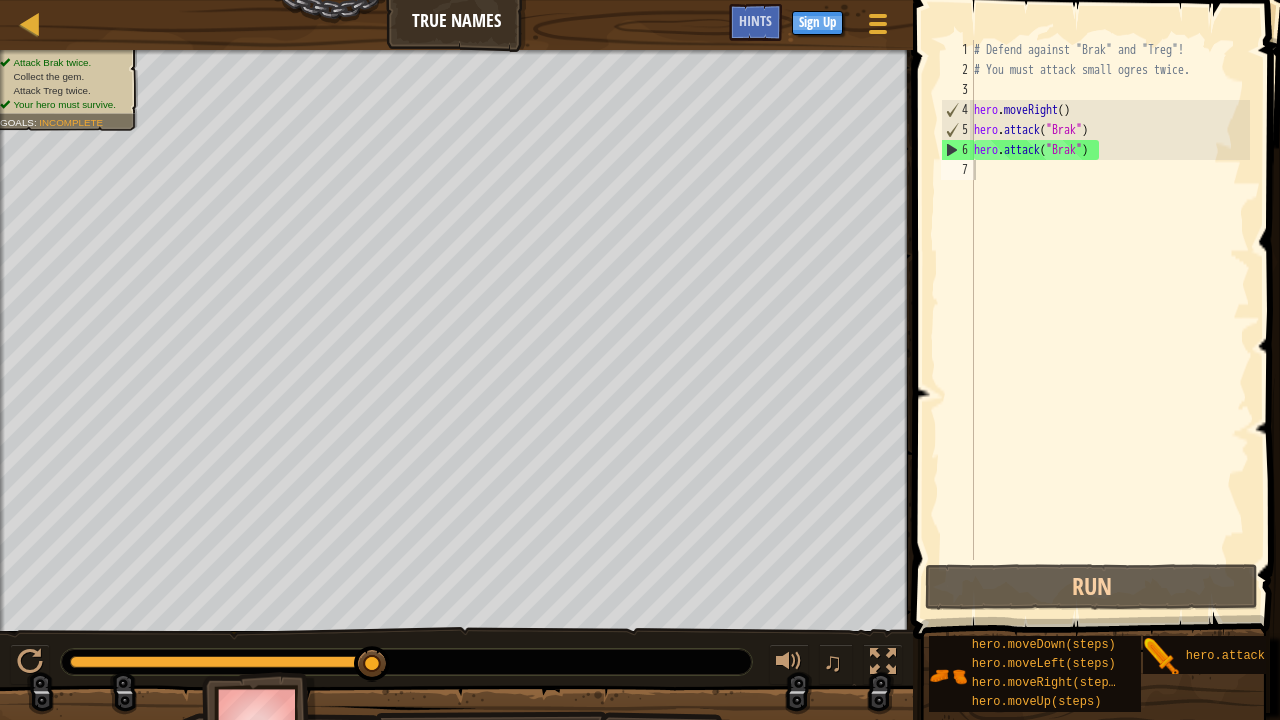 click on "♫" at bounding box center (456, 657) 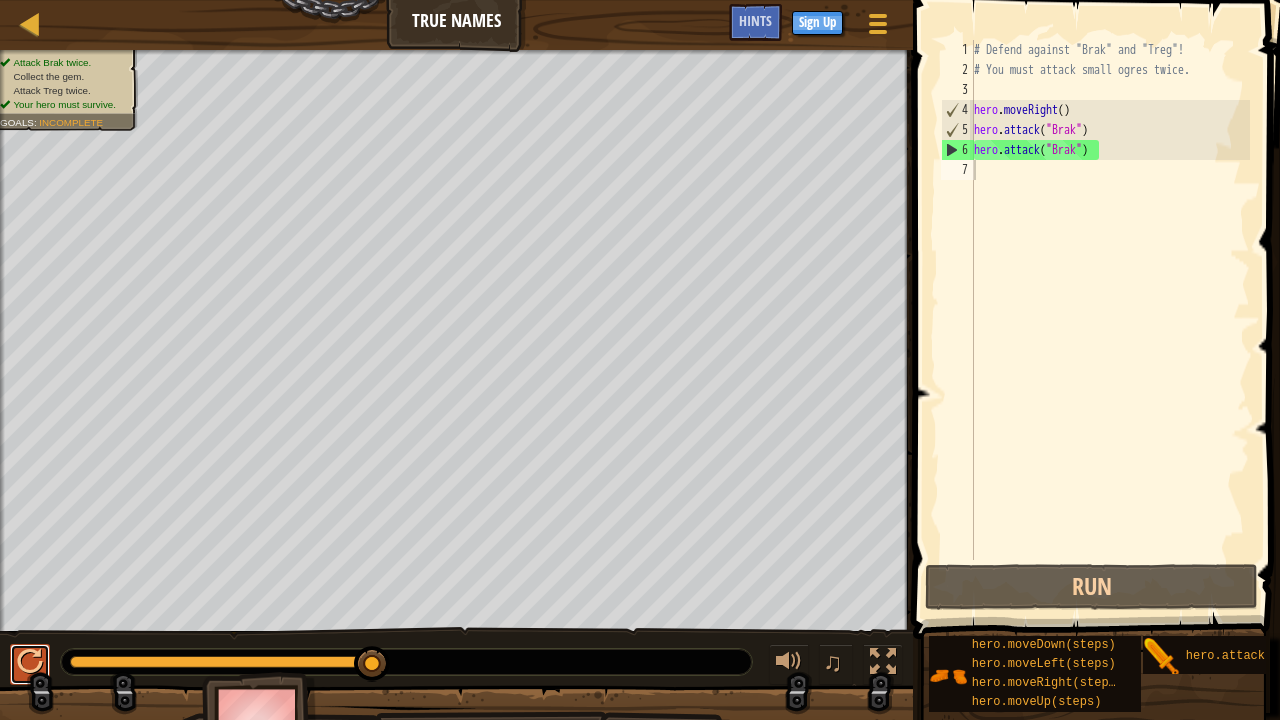 click at bounding box center (30, 664) 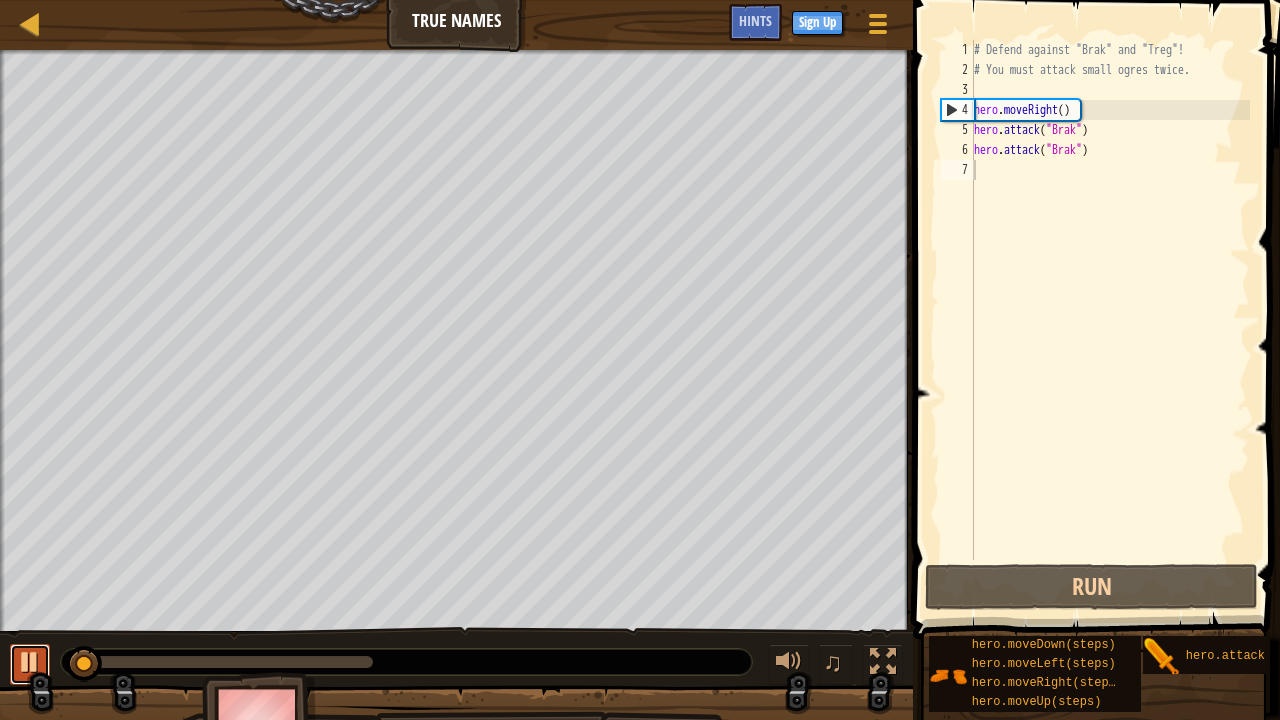 click at bounding box center (30, 664) 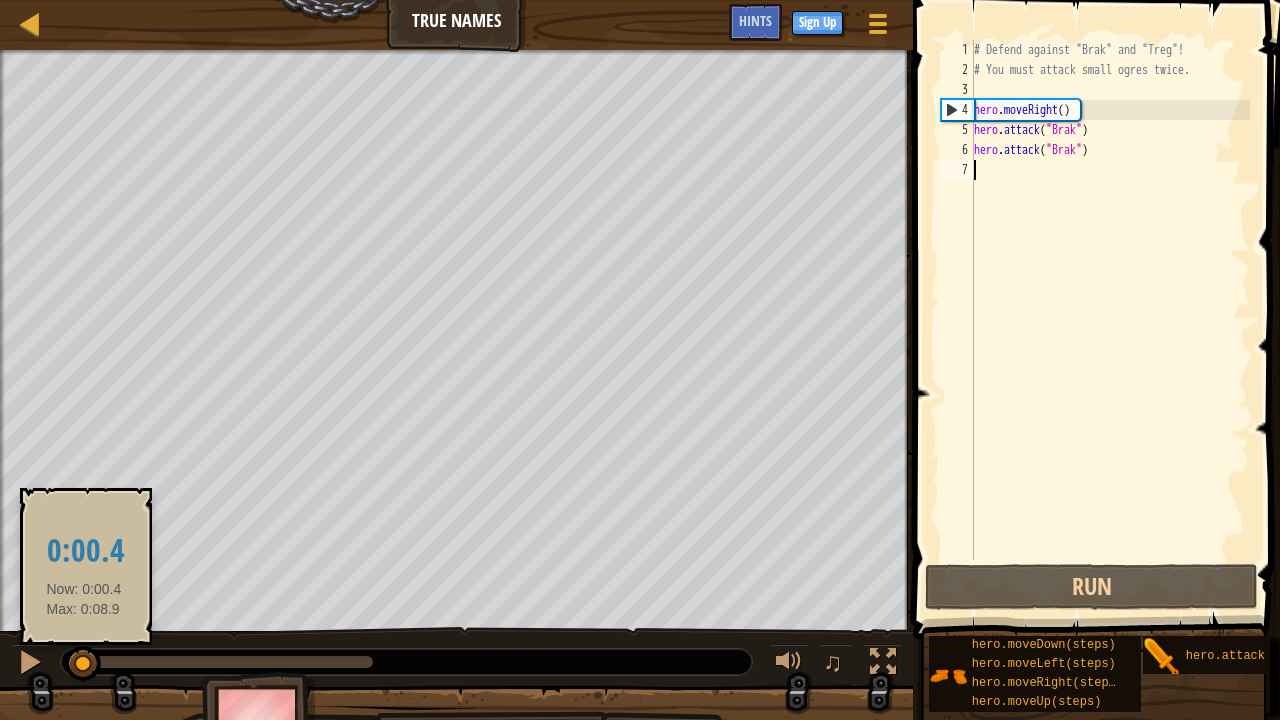 drag, startPoint x: 90, startPoint y: 664, endPoint x: 77, endPoint y: 660, distance: 13.601471 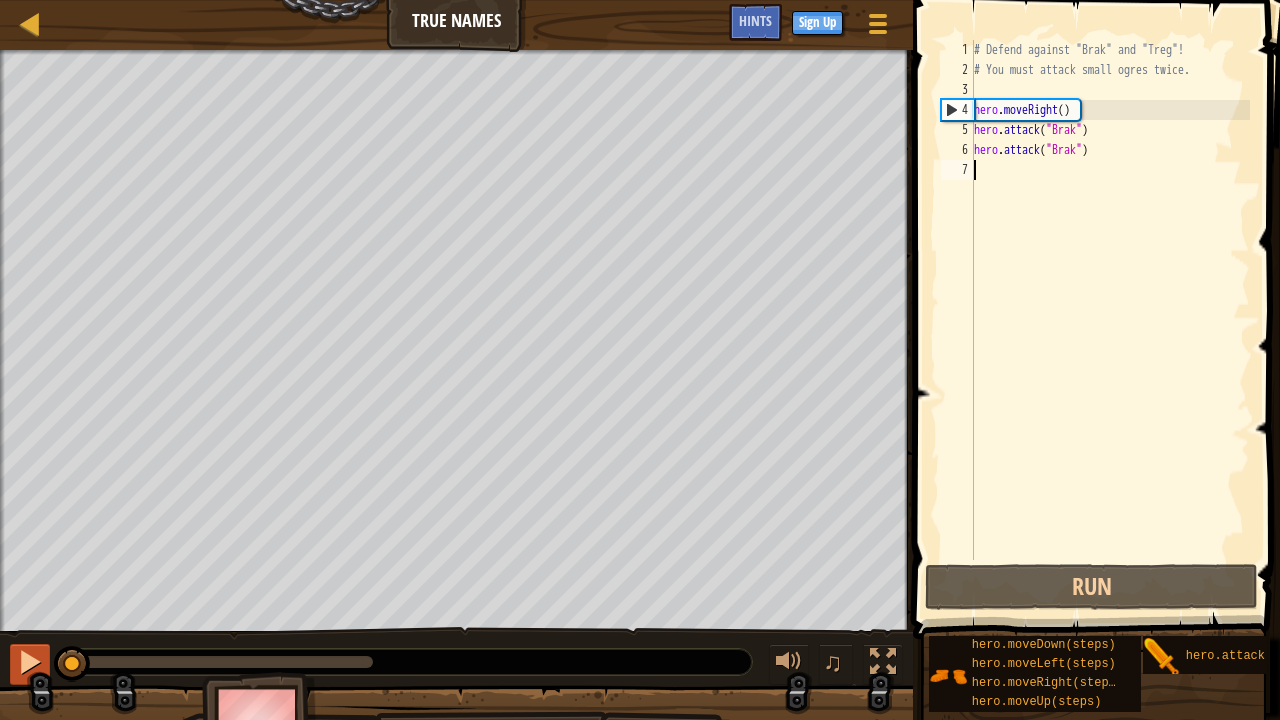 drag, startPoint x: 77, startPoint y: 660, endPoint x: 42, endPoint y: 656, distance: 35.22783 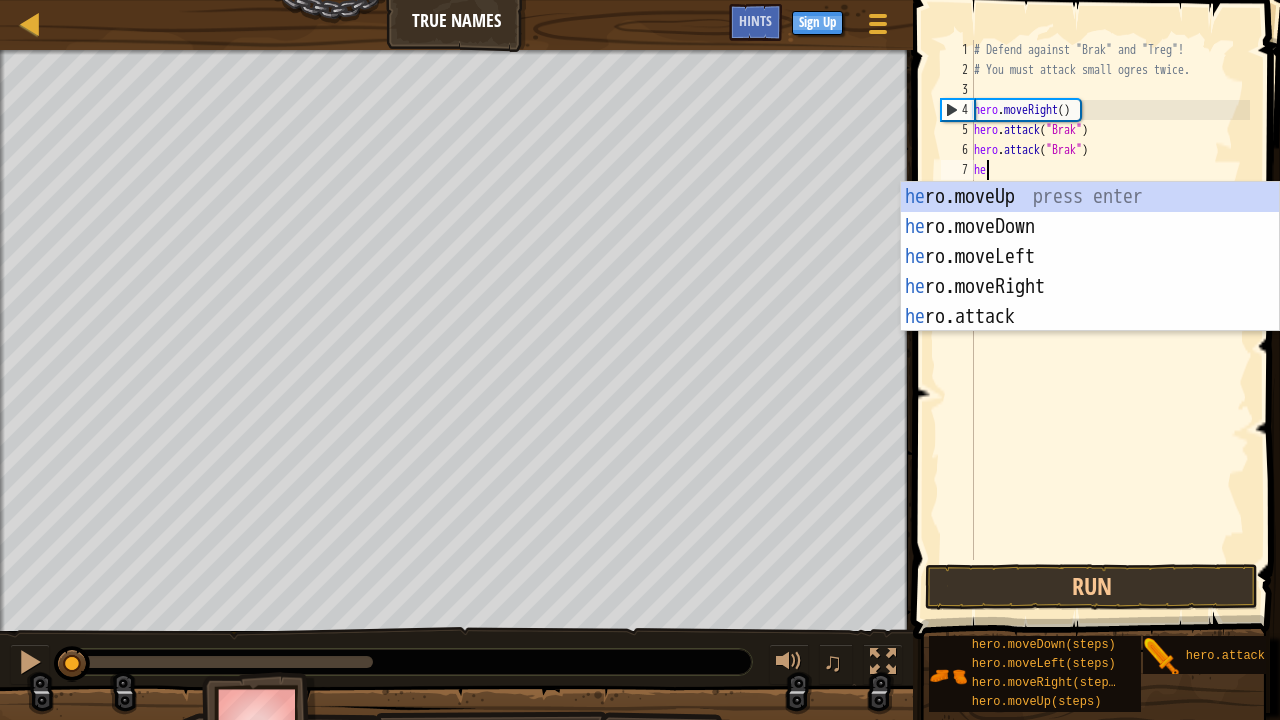 scroll, scrollTop: 9, scrollLeft: 0, axis: vertical 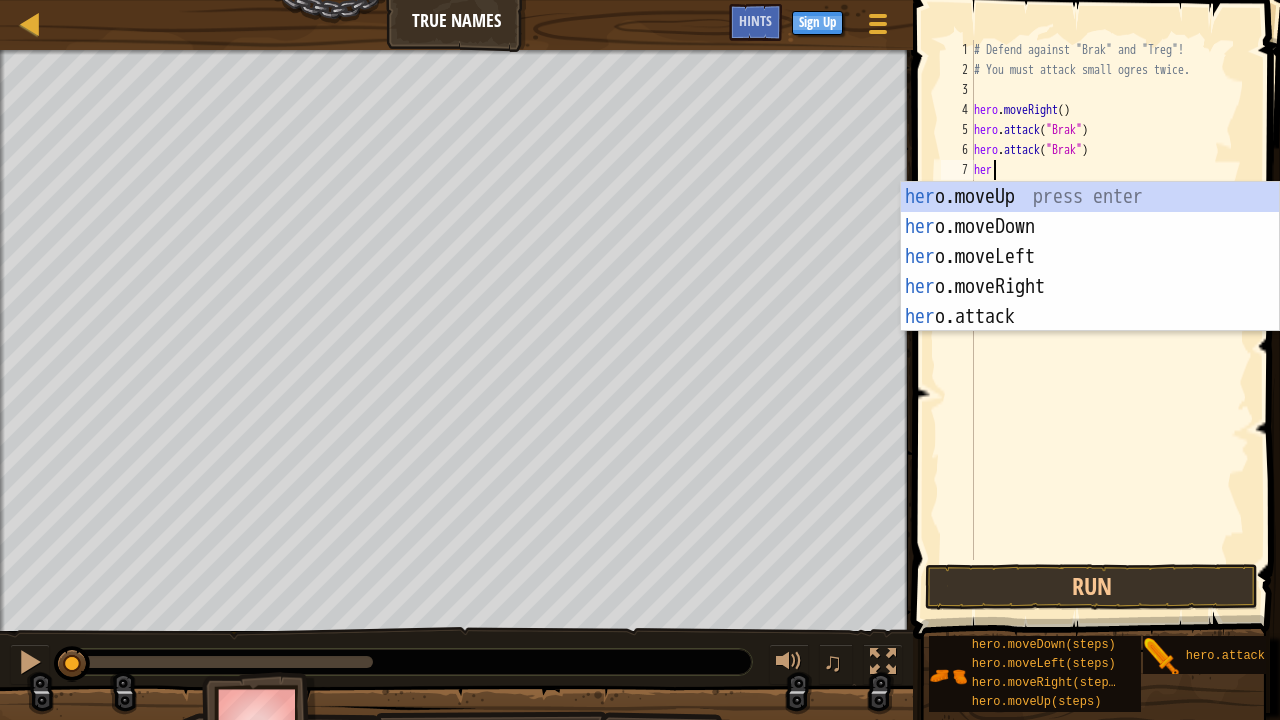 type on "hero" 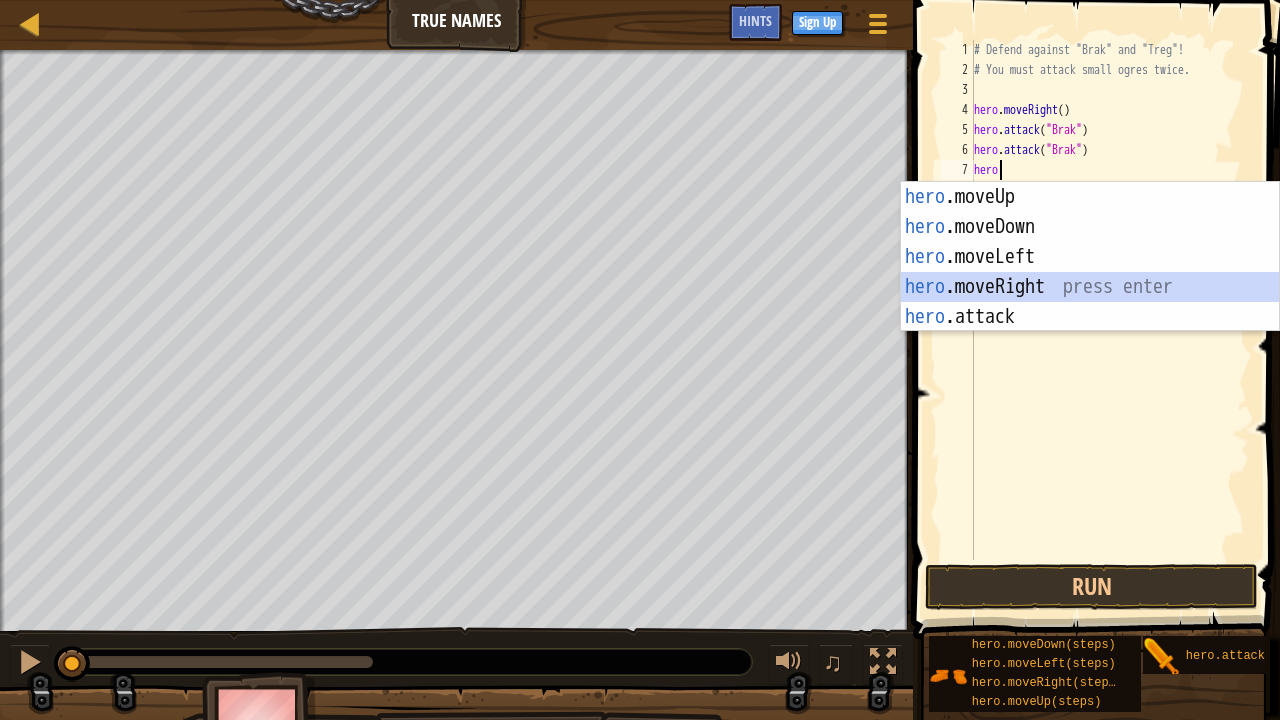 click on "hero .moveUp press enter hero .moveDown press enter hero .moveLeft press enter hero .moveRight press enter hero .attack press enter" at bounding box center [1090, 287] 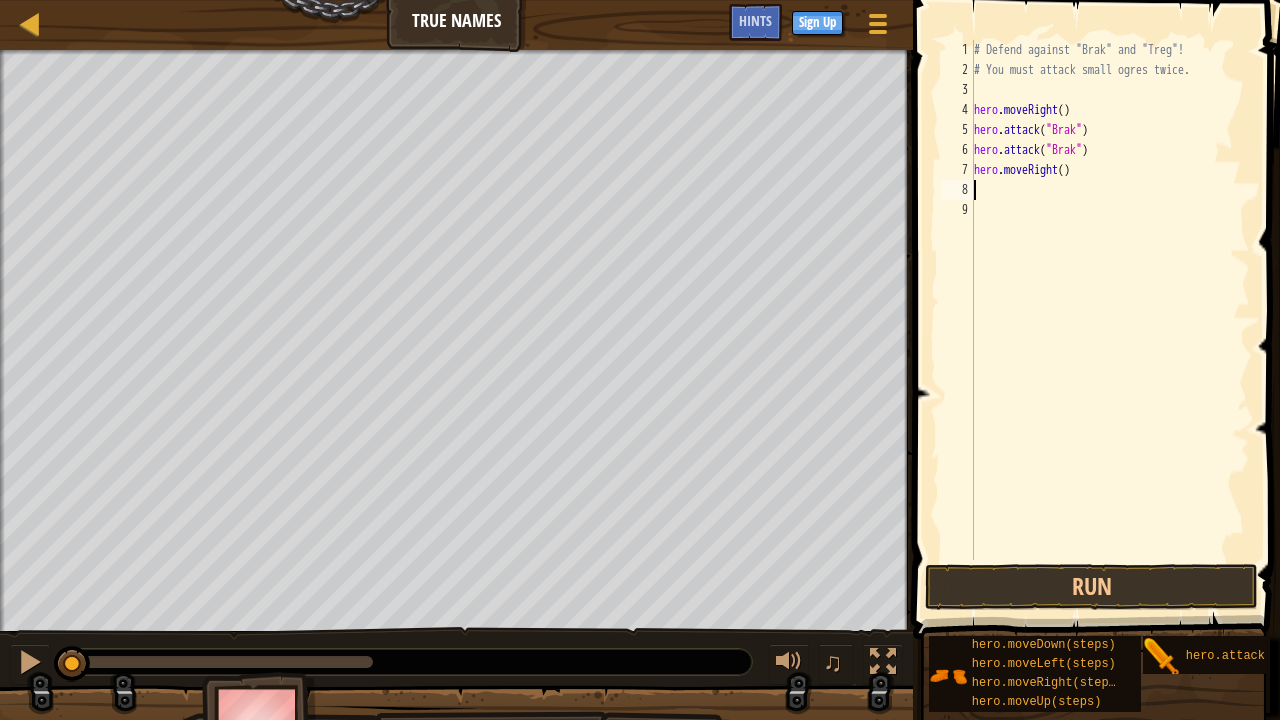 scroll, scrollTop: 9, scrollLeft: 0, axis: vertical 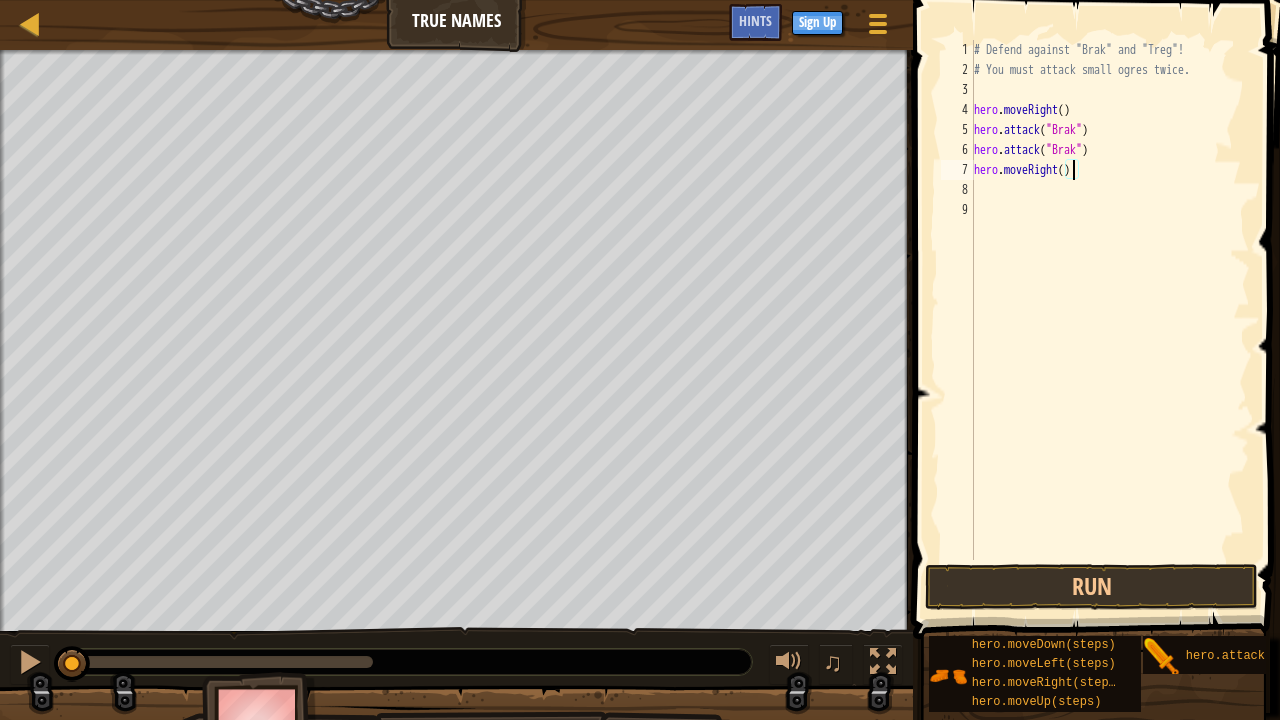 click on "# Defend against "Brak" and "Treg"! # You must attack small ogres twice. hero . moveRight ( ) hero . attack ( "Brak" ) hero . attack ( "Brak" ) hero . moveRight ( )" at bounding box center [1110, 320] 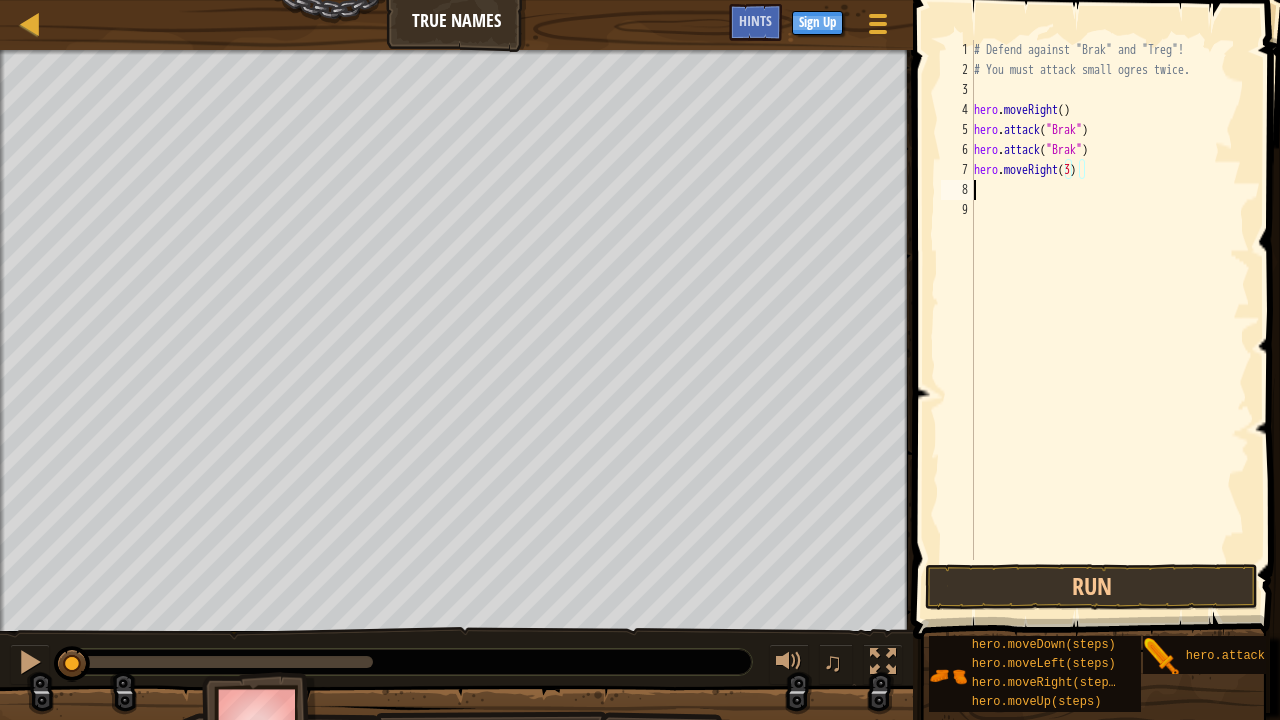 click on "# Defend against "Brak" and "Treg"! # You must attack small ogres twice. hero . moveRight ( ) hero . attack ( "Brak" ) hero . attack ( "Brak" ) hero . moveRight ( 3 )" at bounding box center [1110, 320] 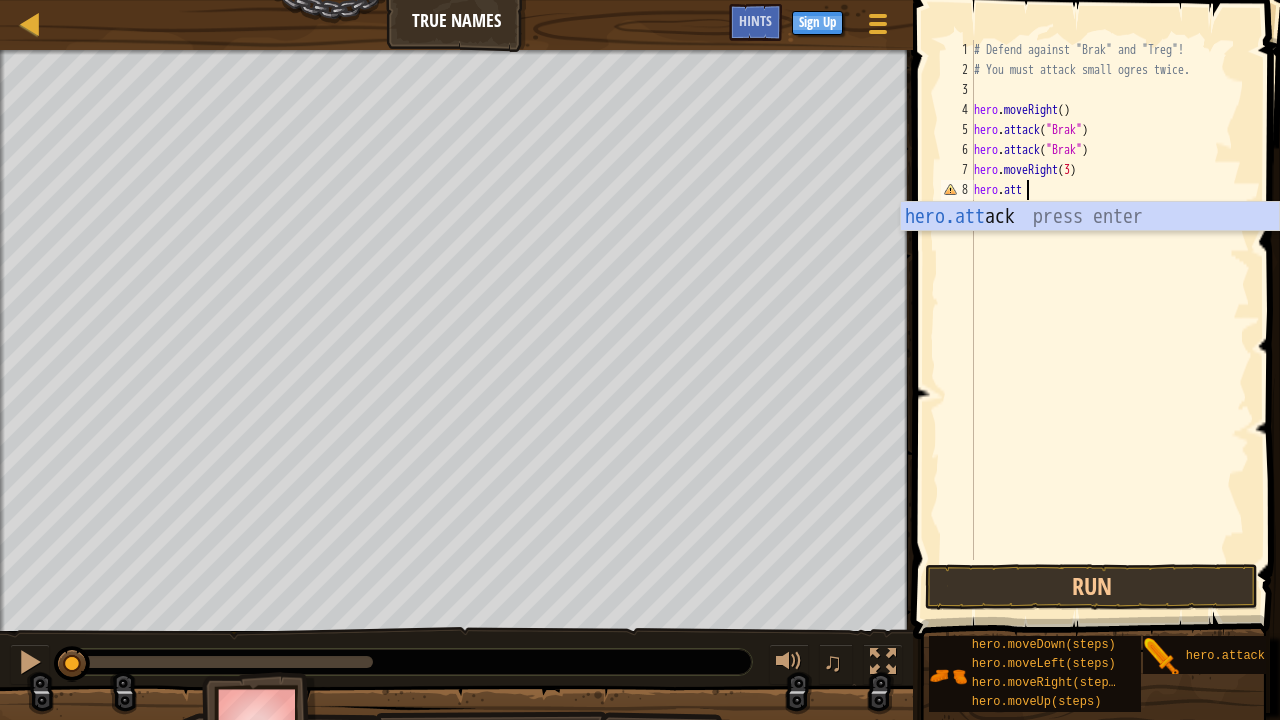 scroll, scrollTop: 9, scrollLeft: 3, axis: both 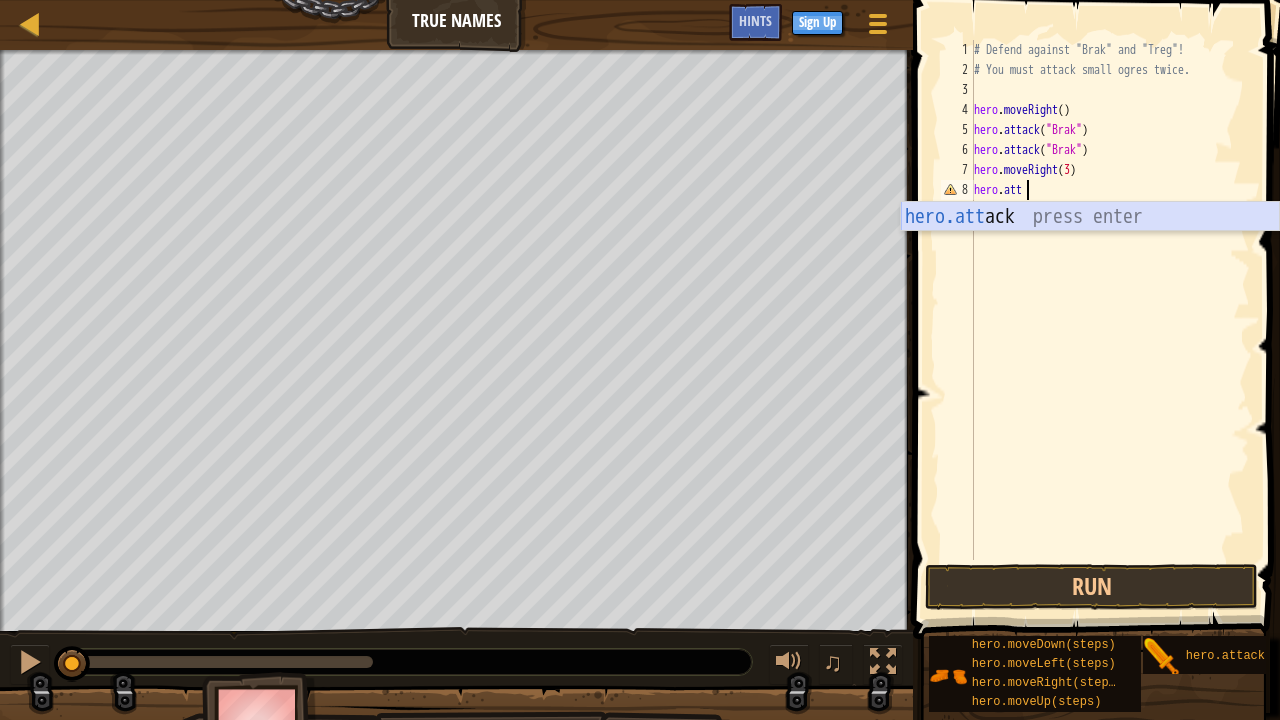 click on "hero.att ack press enter" at bounding box center [1090, 247] 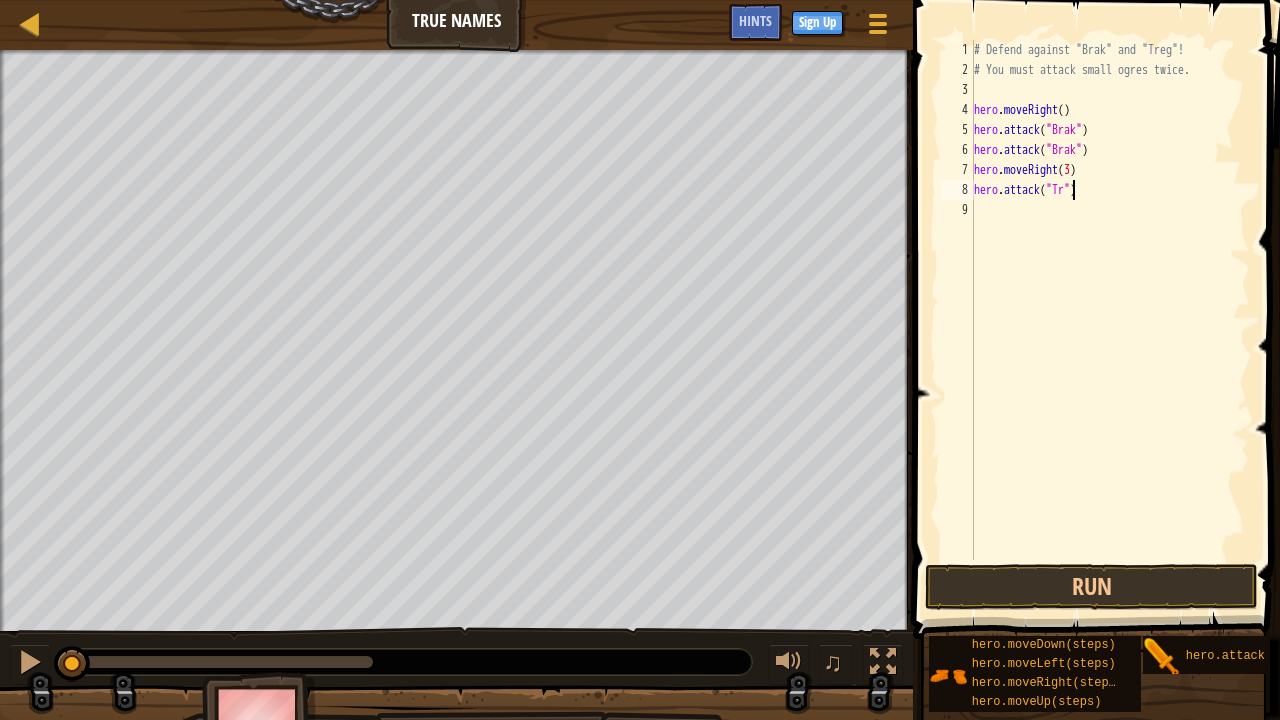 scroll, scrollTop: 9, scrollLeft: 8, axis: both 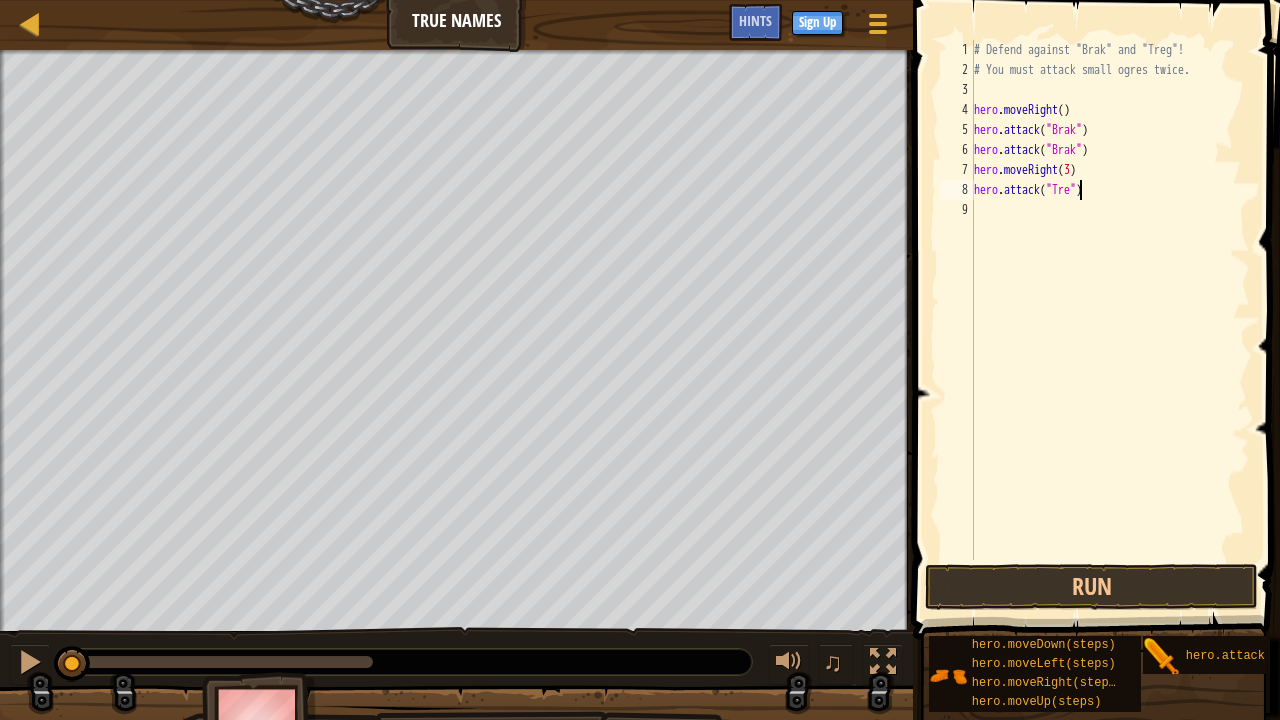 type on "hero.attack("Treg")" 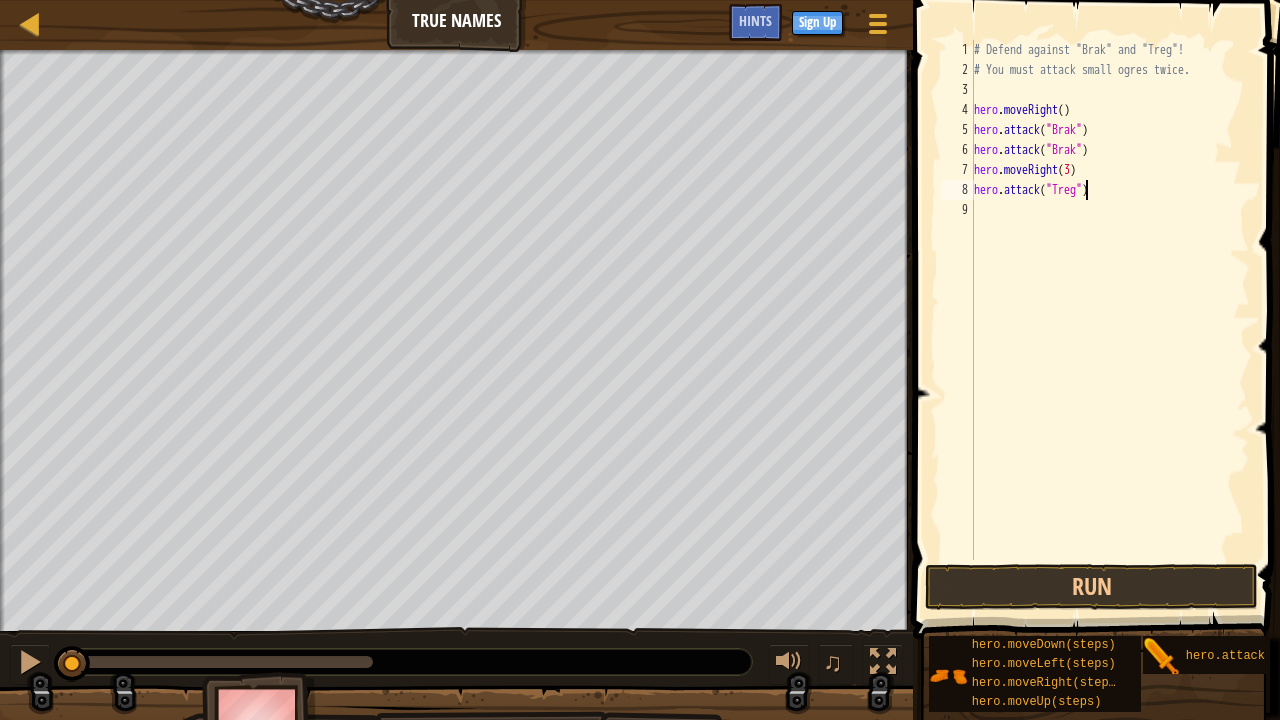 click on "# Defend against "Brak" and "Treg"! # You must attack small ogres twice. hero . moveRight ( ) hero . attack ( "Brak" ) hero . attack ( "Brak" ) hero . moveRight ( 3 ) hero . attack ( "Treg" )" at bounding box center (1110, 320) 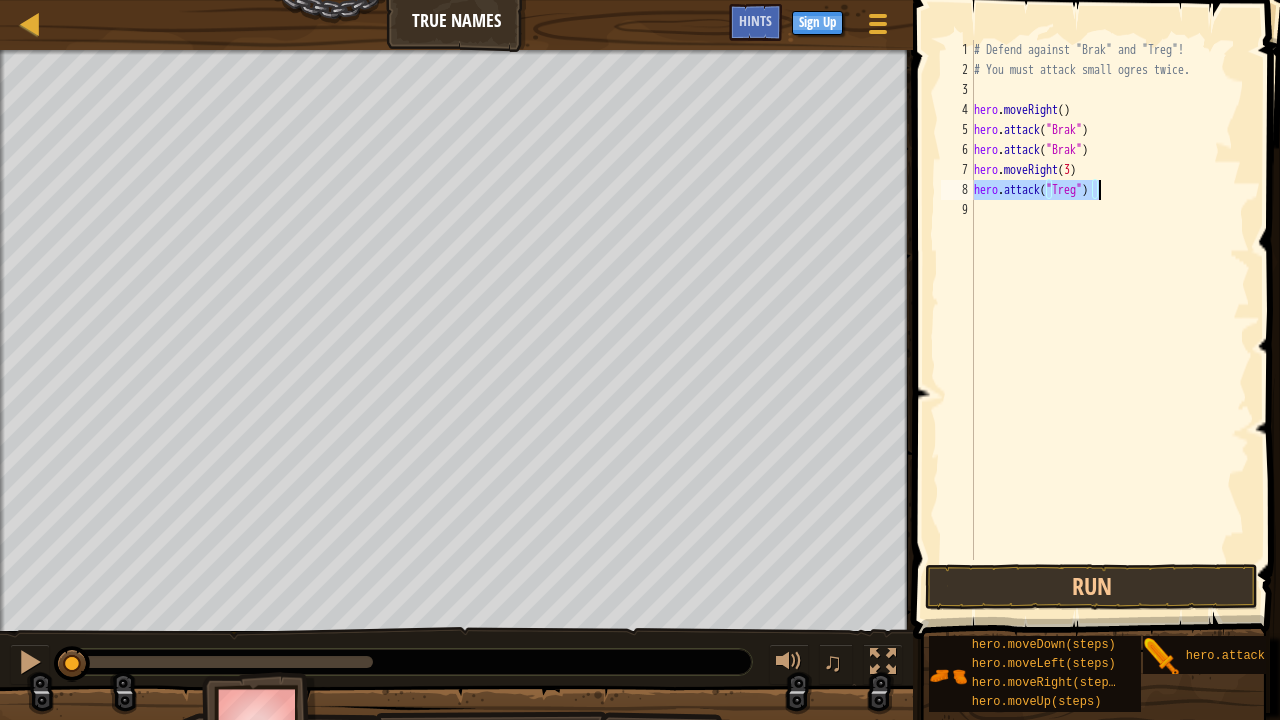drag, startPoint x: 987, startPoint y: 183, endPoint x: 1102, endPoint y: 197, distance: 115.84904 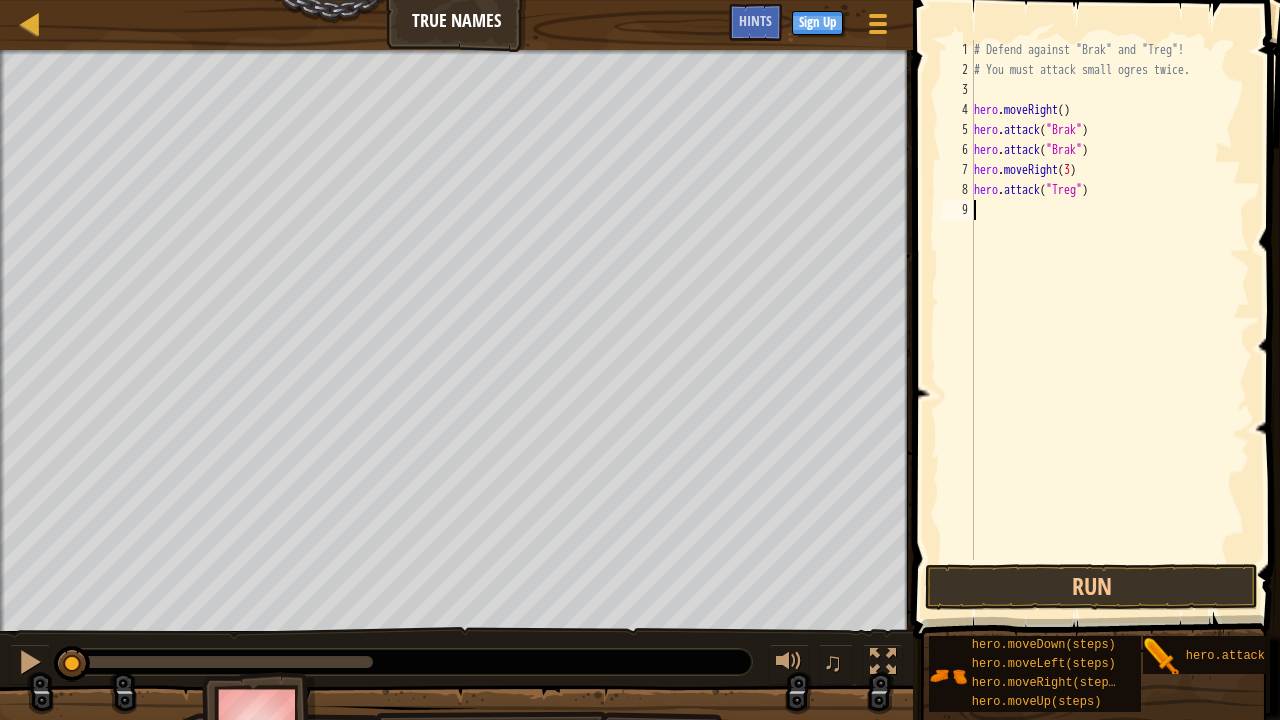 click on "# Defend against "Brak" and "Treg"! # You must attack small ogres twice. hero . moveRight ( ) hero . attack ( "Brak" ) hero . attack ( "Brak" ) hero . moveRight ( 3 ) hero . attack ( "Treg" )" at bounding box center (1110, 320) 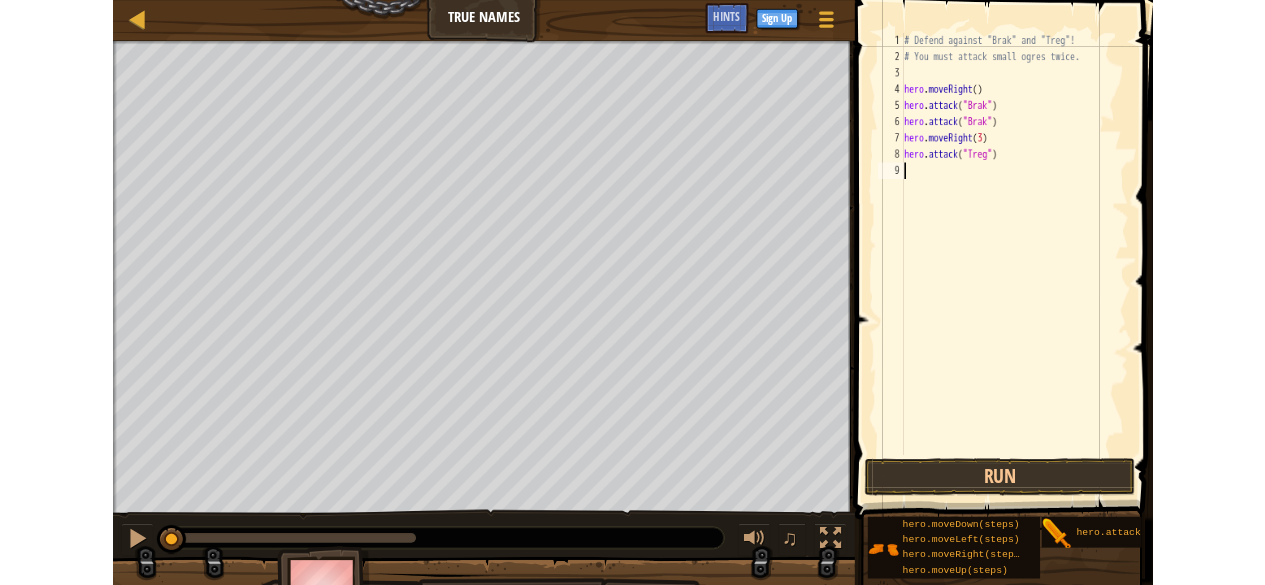 scroll, scrollTop: 9, scrollLeft: 0, axis: vertical 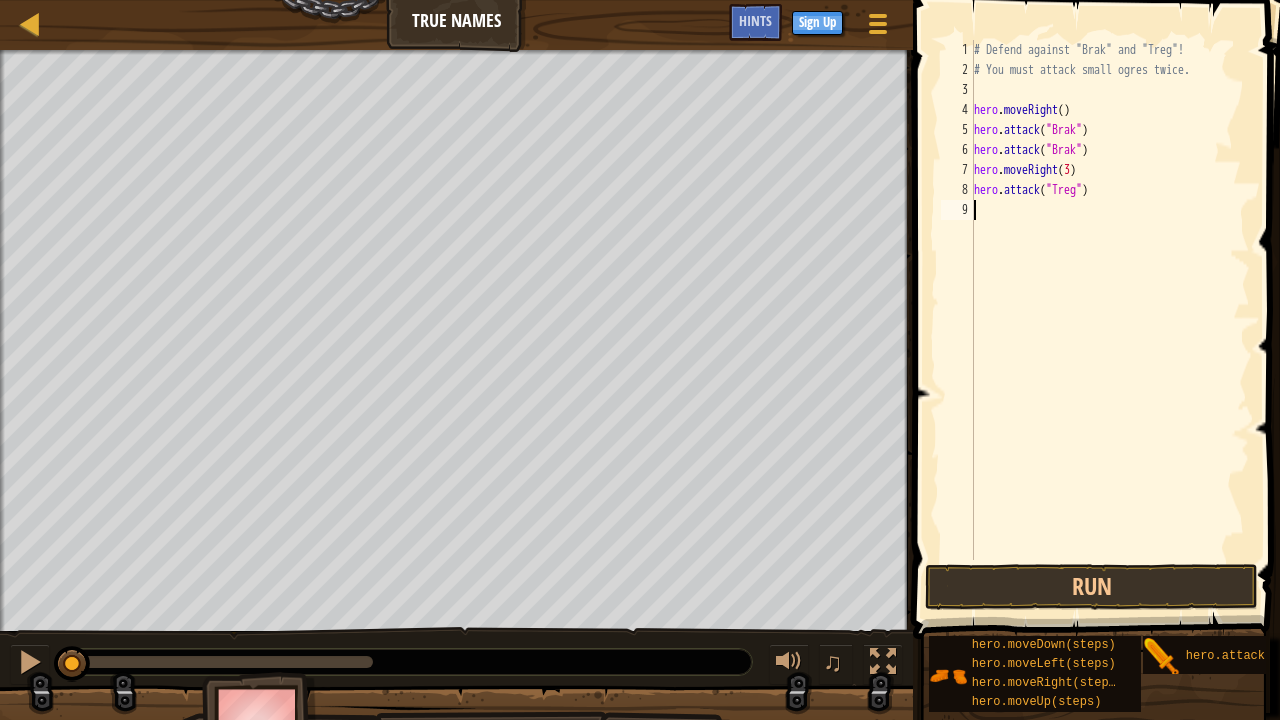 paste on "hero.attack("Treg")" 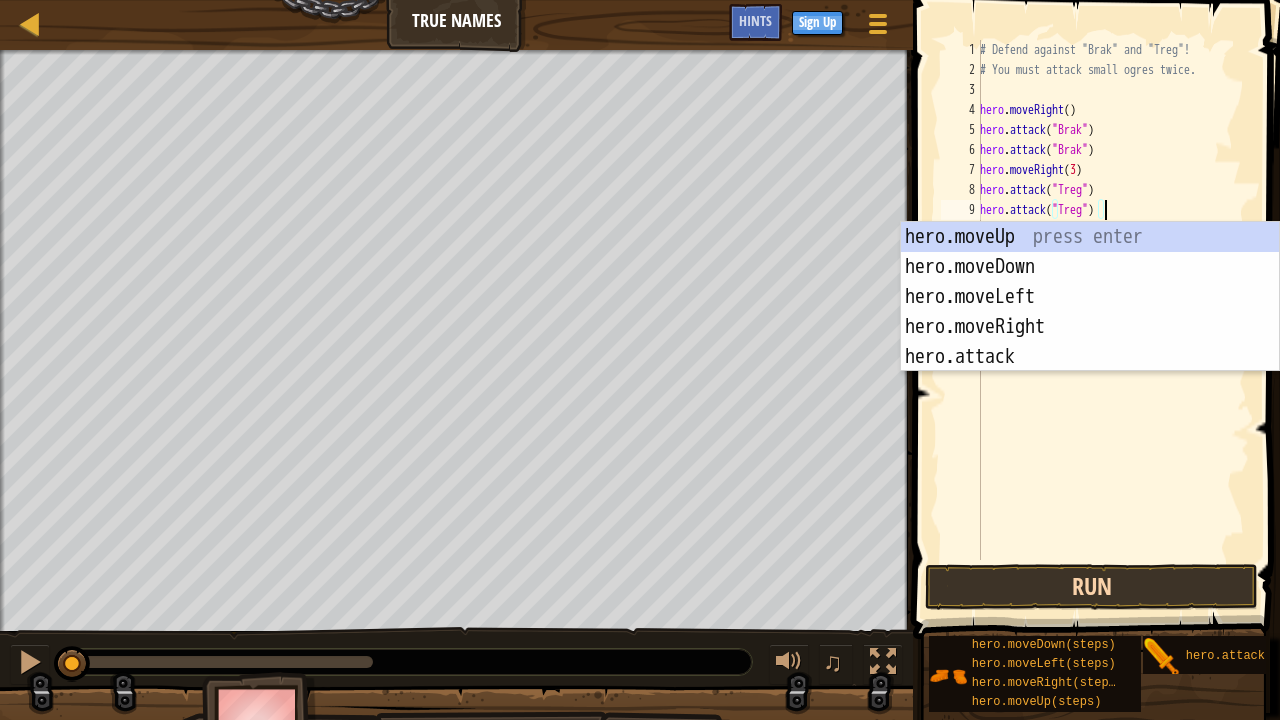 type on "hero.attack("Treg")" 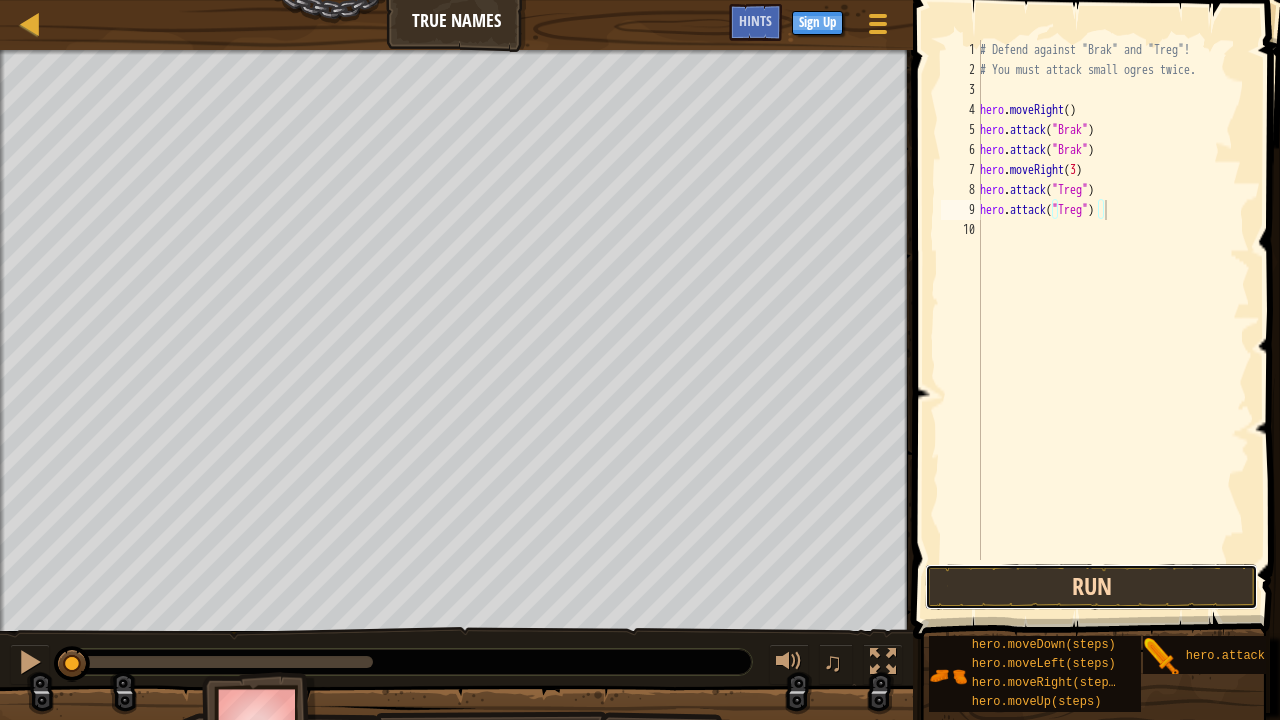 click on "Run" at bounding box center [1091, 587] 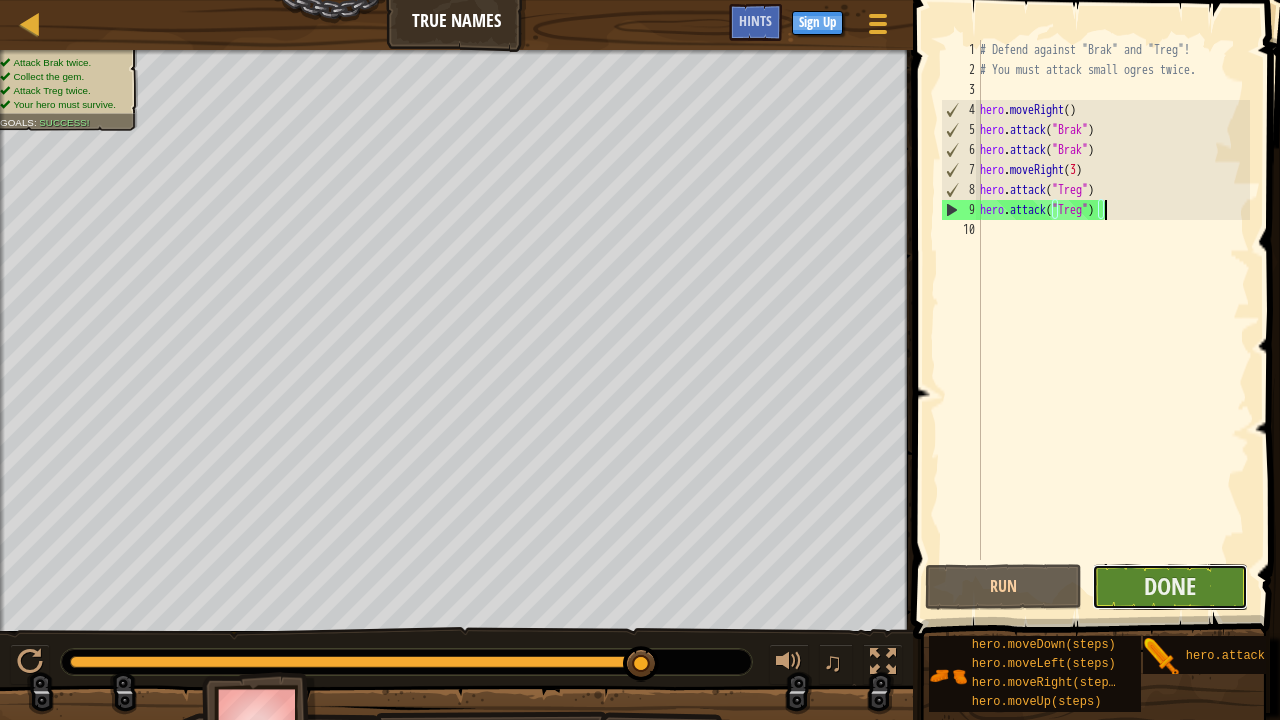 click on "Done" at bounding box center (1170, 587) 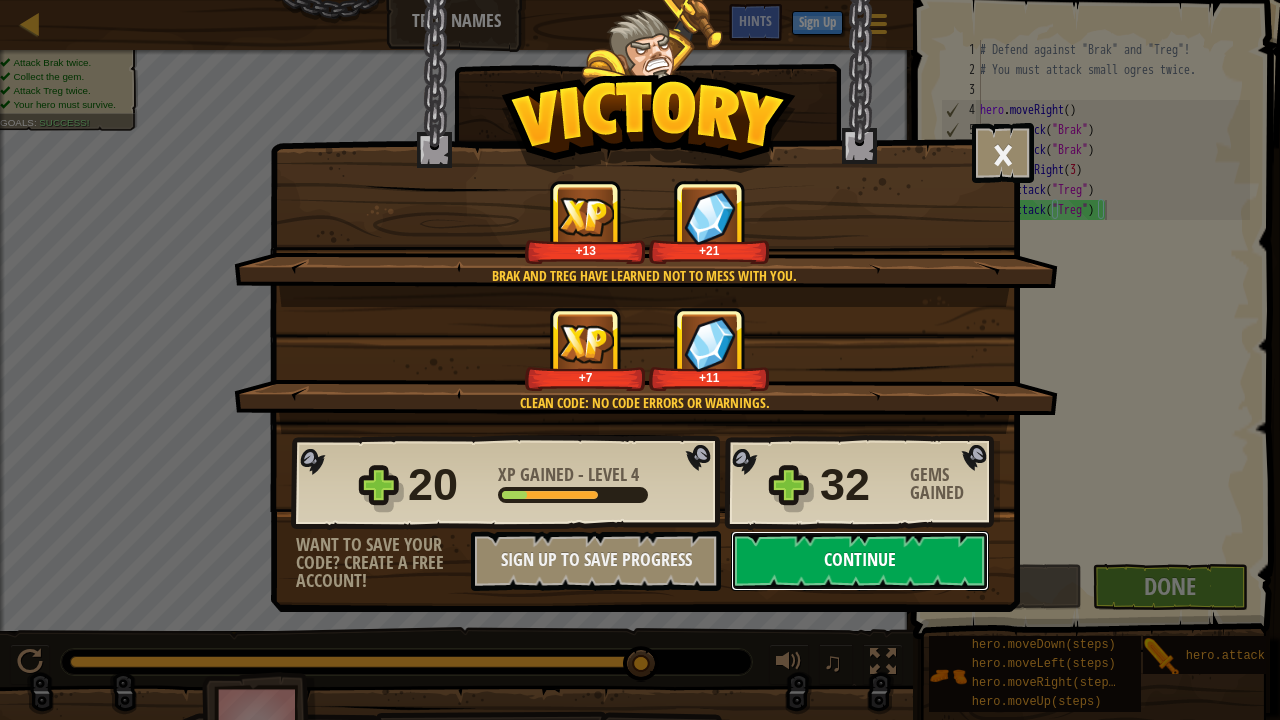 click on "Continue" at bounding box center [860, 561] 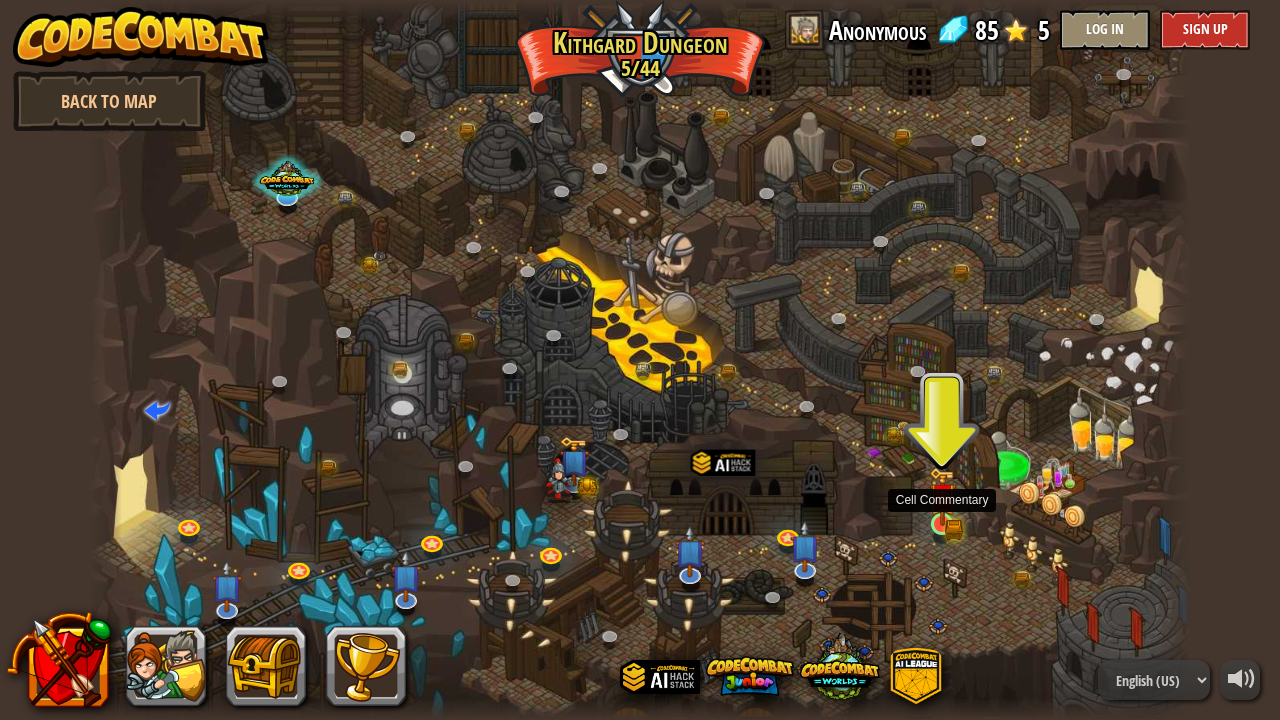 click at bounding box center [942, 497] 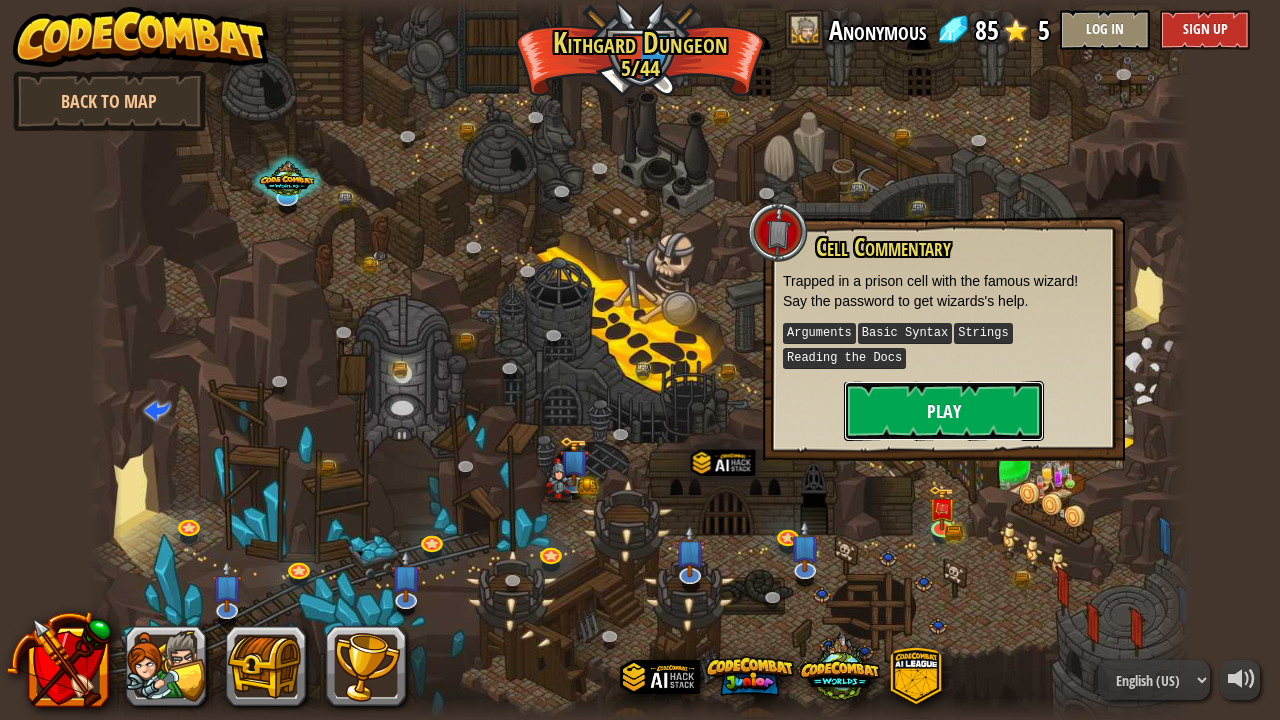 click on "Play" at bounding box center (944, 411) 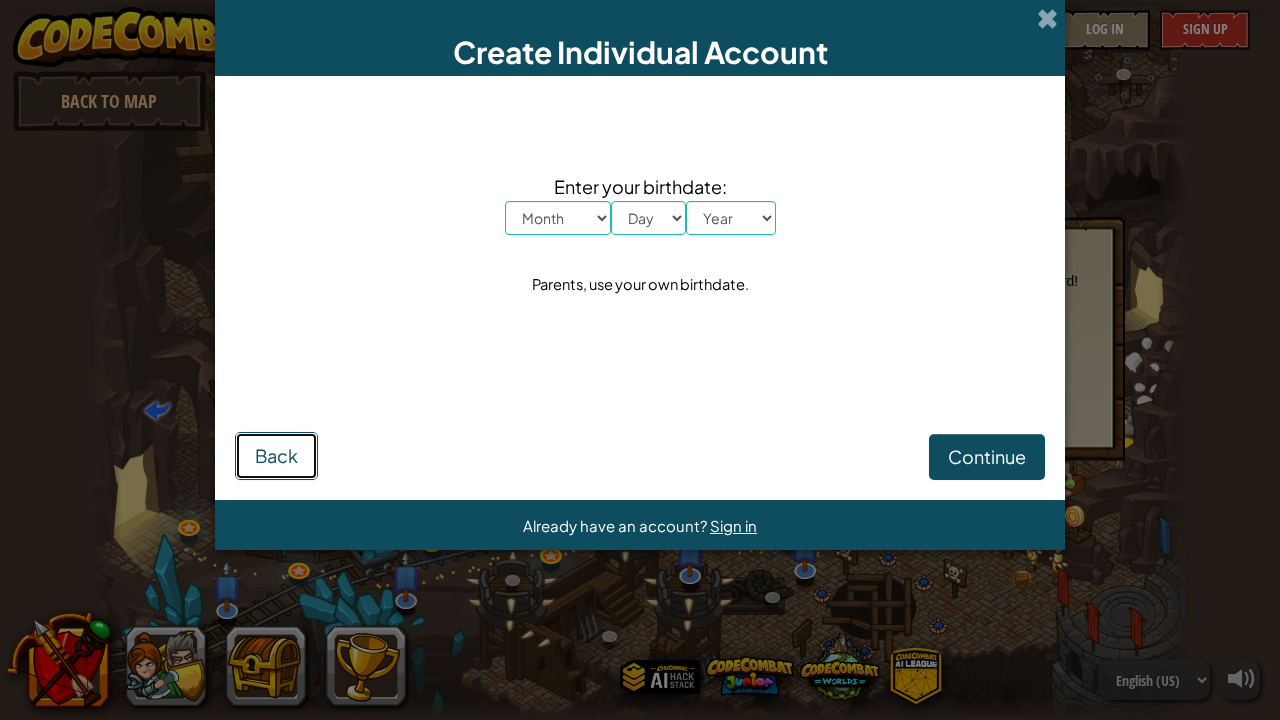click on "Back" at bounding box center (276, 456) 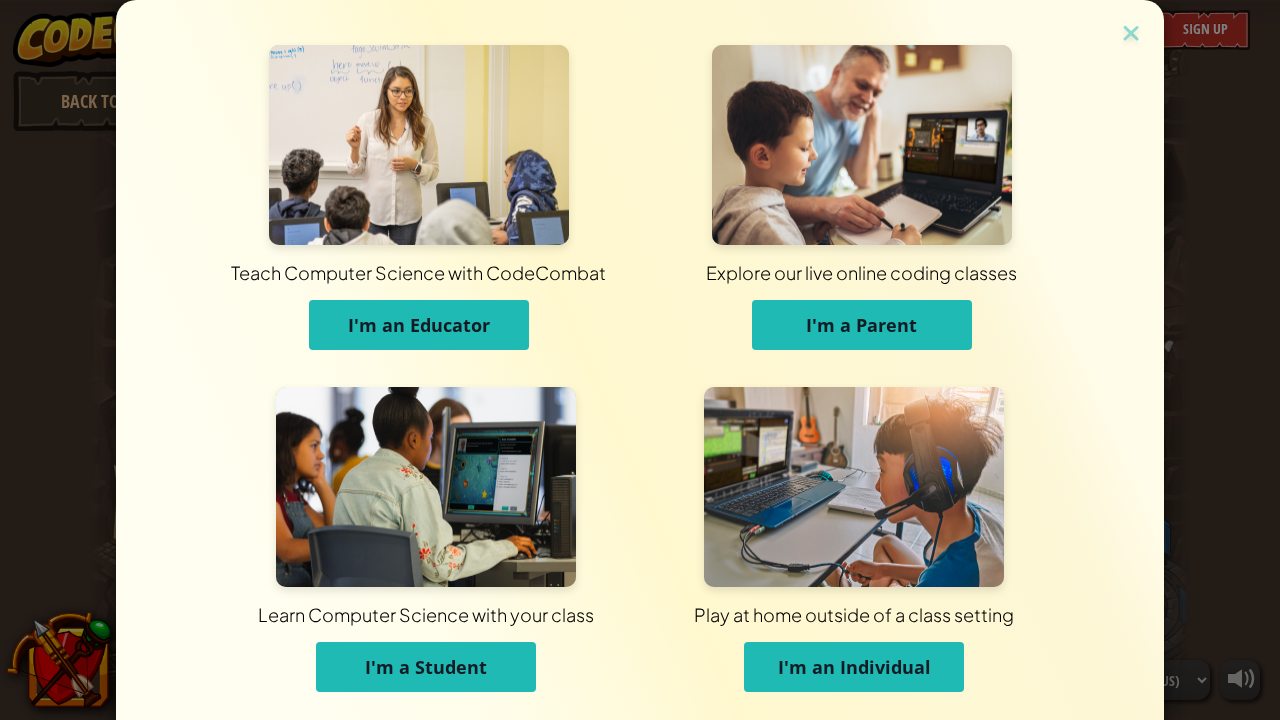 click on "I'm a Student" at bounding box center [426, 667] 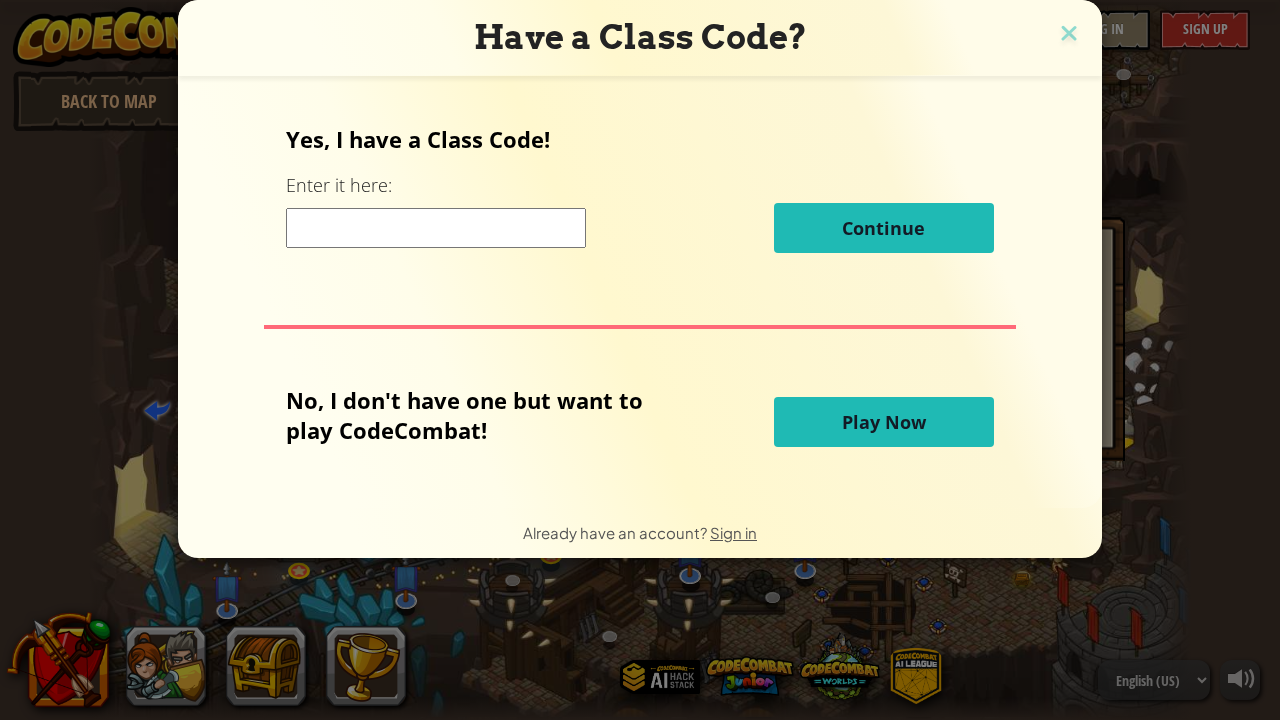click at bounding box center (436, 228) 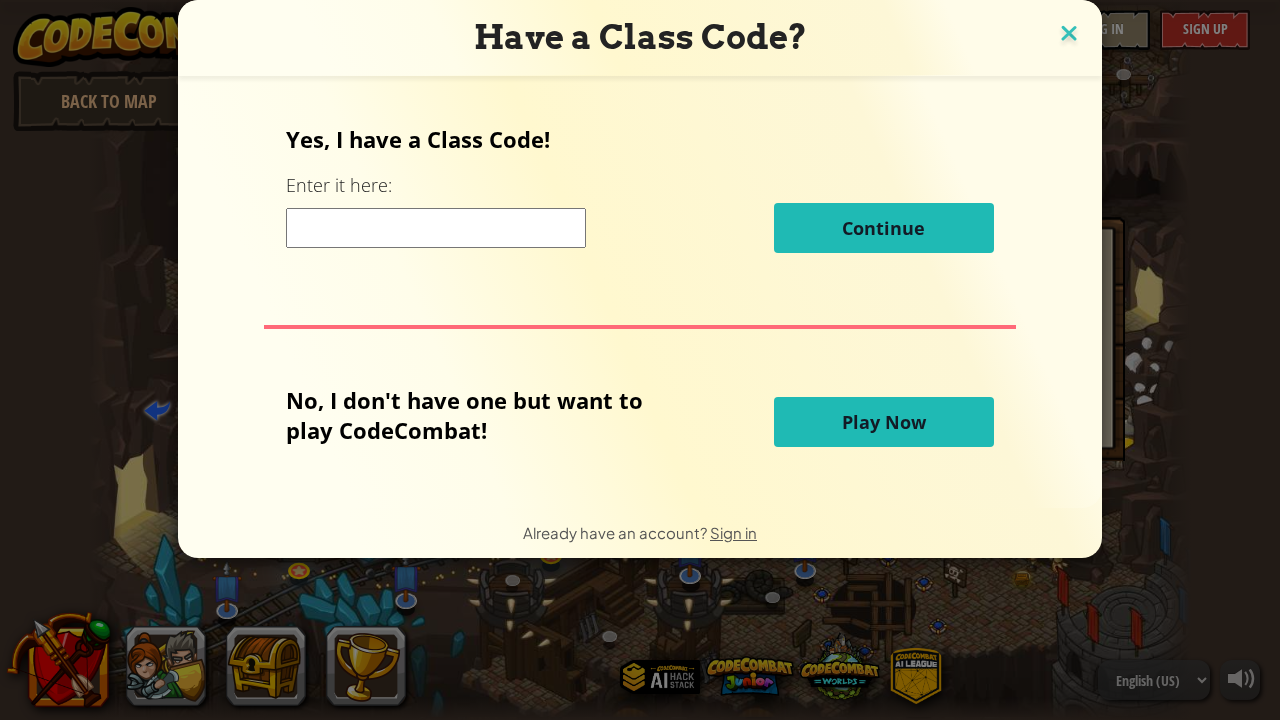 click at bounding box center [1069, 35] 